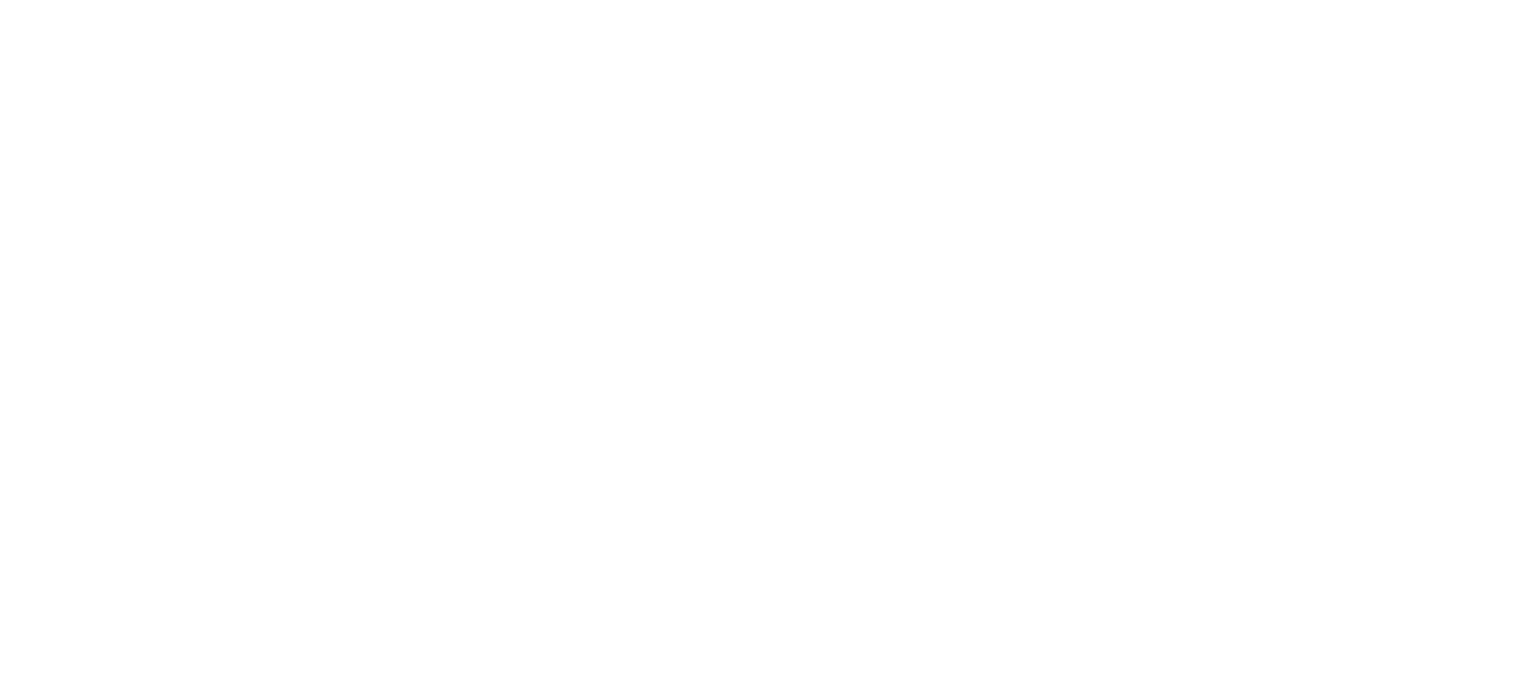 scroll, scrollTop: 0, scrollLeft: 0, axis: both 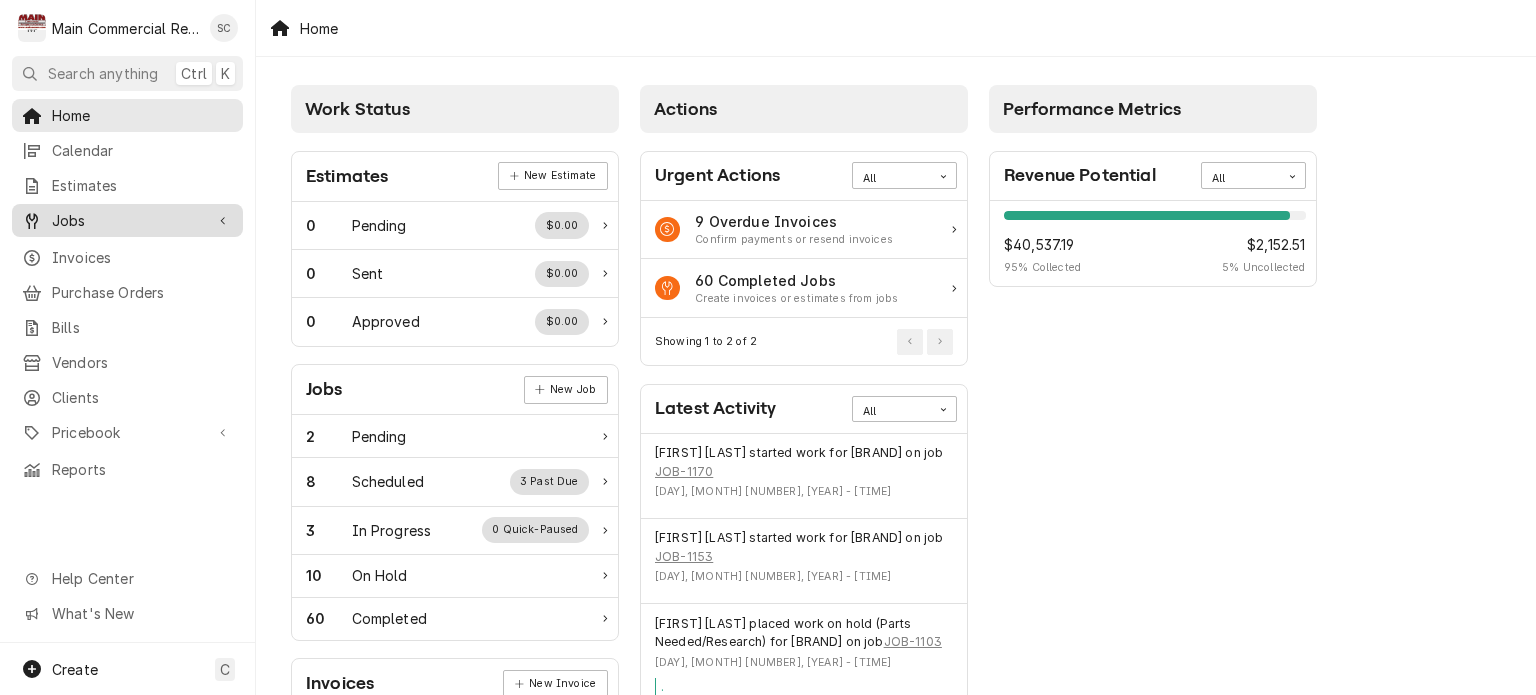 click on "Jobs" at bounding box center (127, 220) 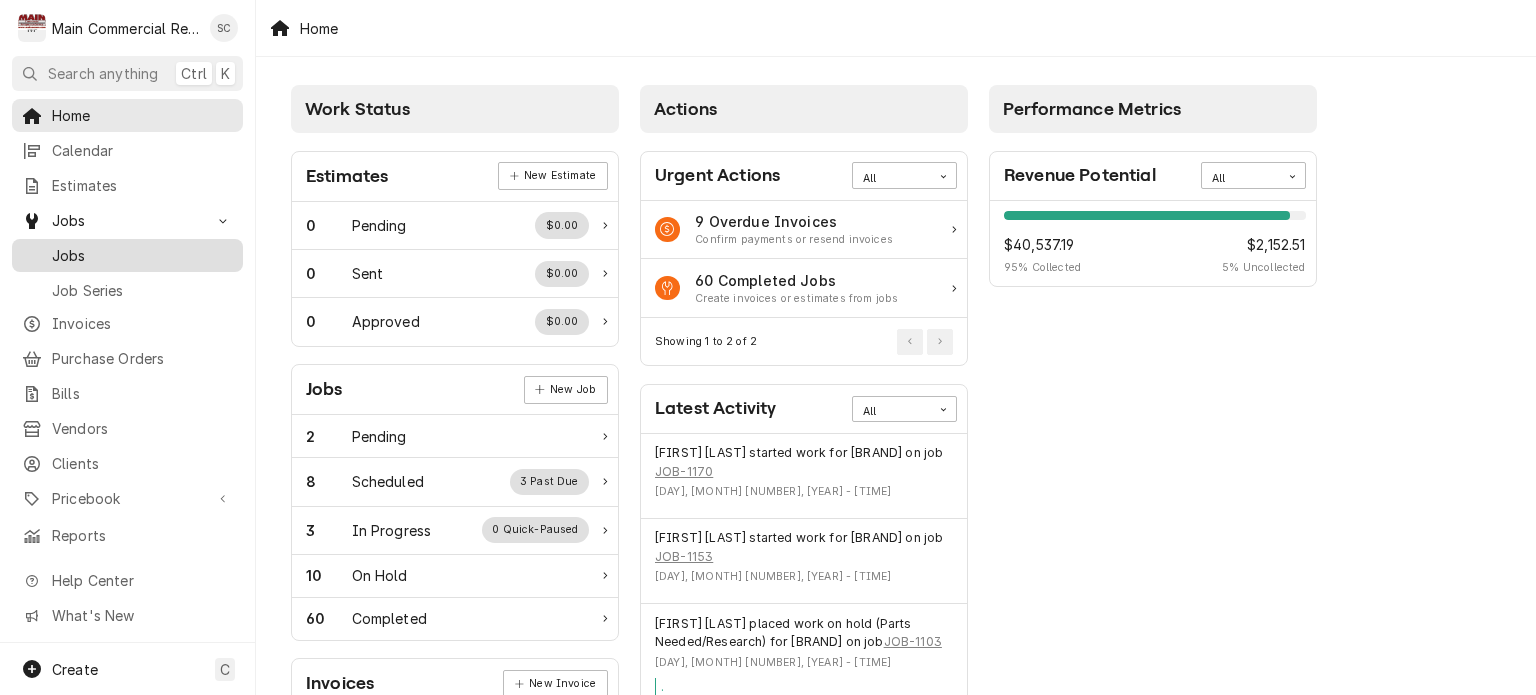 click on "Jobs" at bounding box center [142, 255] 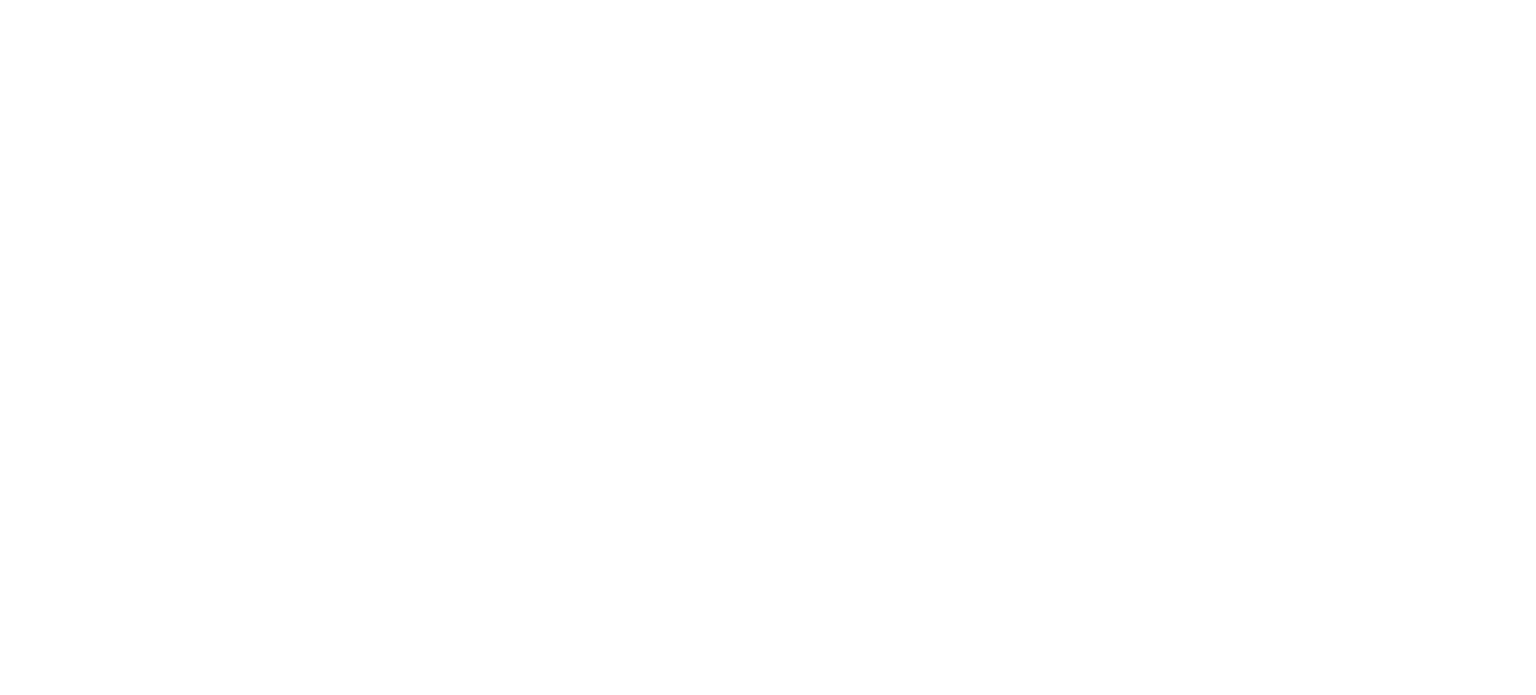 scroll, scrollTop: 0, scrollLeft: 0, axis: both 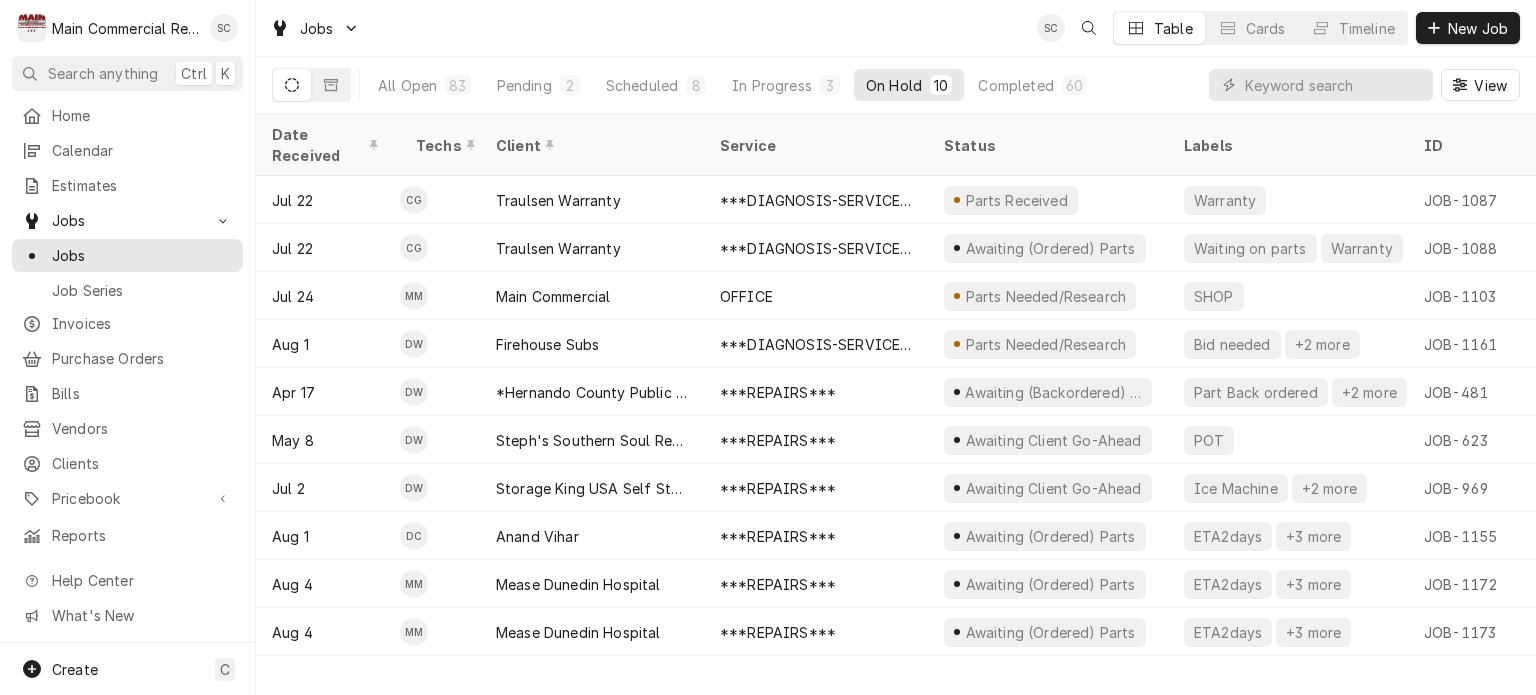 click on "Jobs   SC Table Cards Timeline New Job" at bounding box center (896, 28) 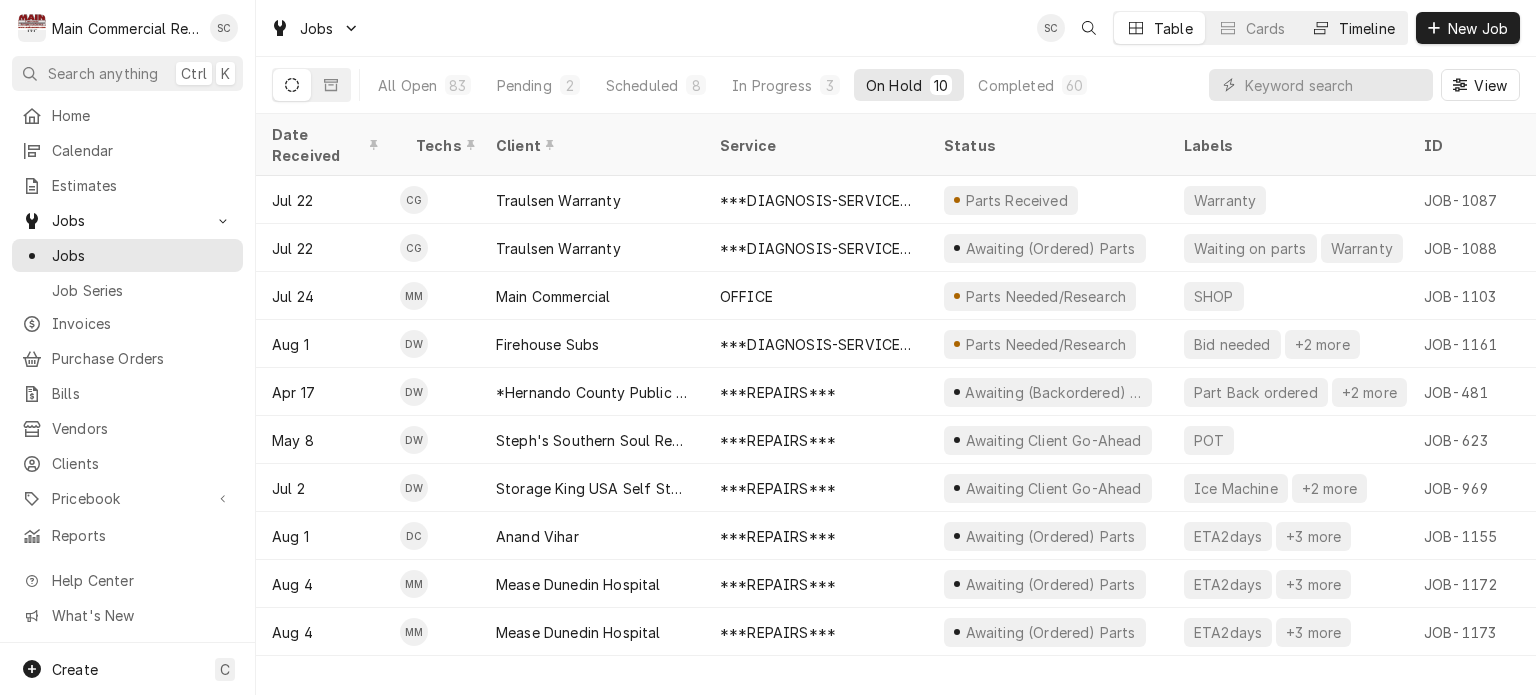 click on "Timeline" at bounding box center [1367, 28] 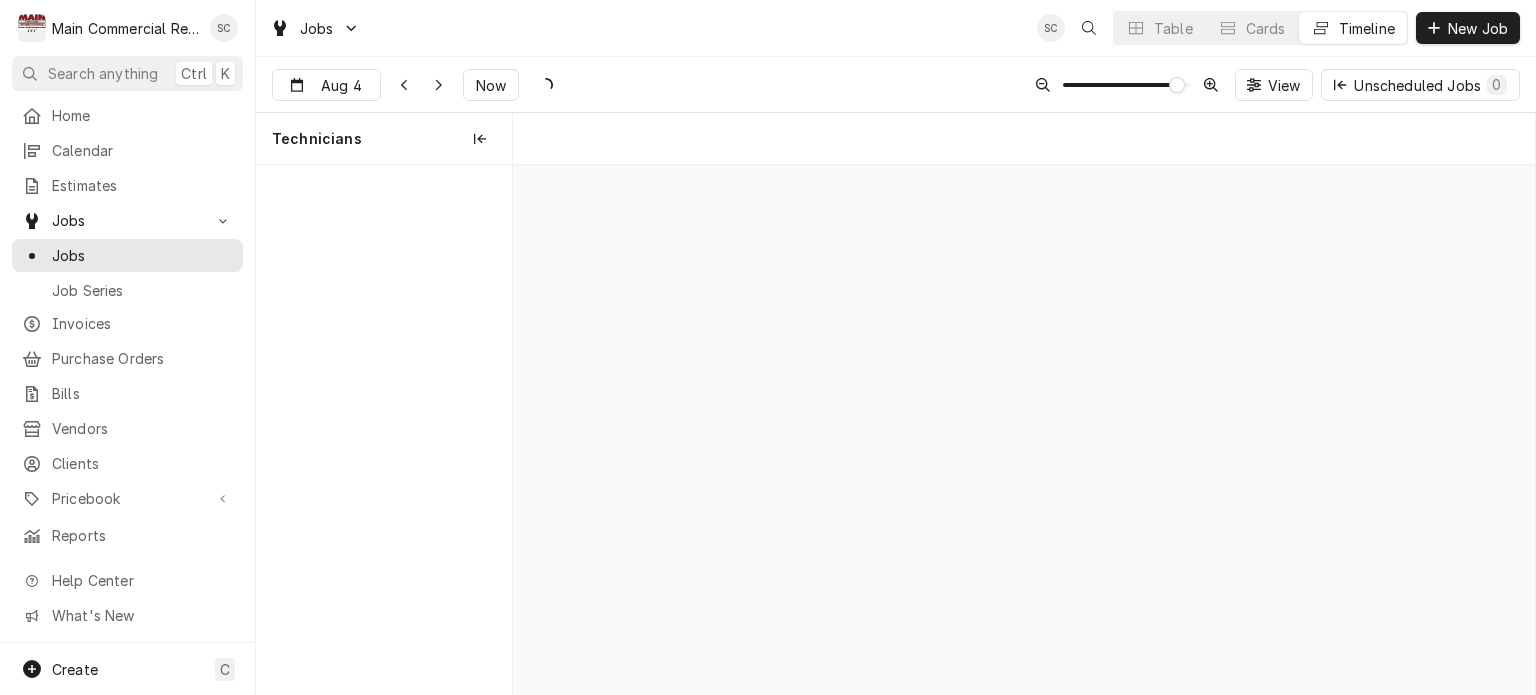 scroll, scrollTop: 0, scrollLeft: 20292, axis: horizontal 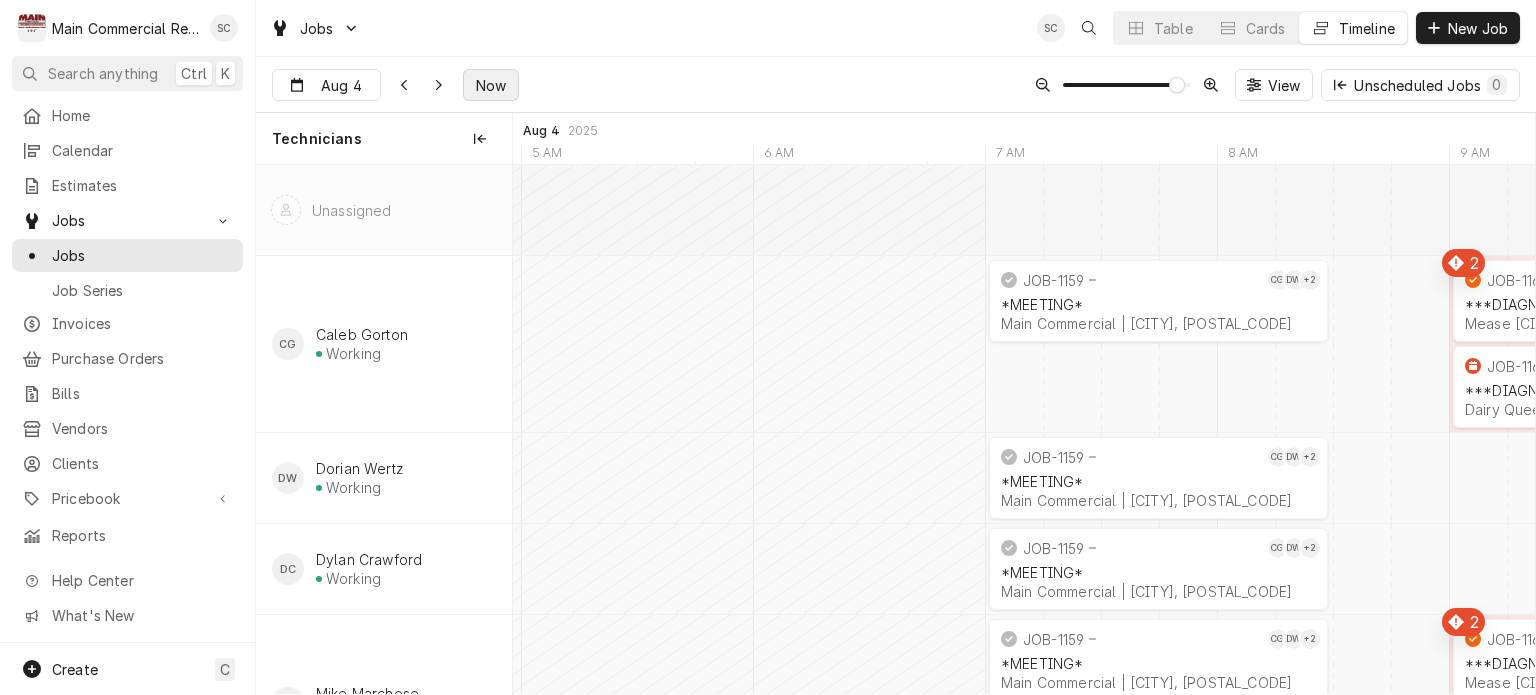 click on "Now" at bounding box center (491, 85) 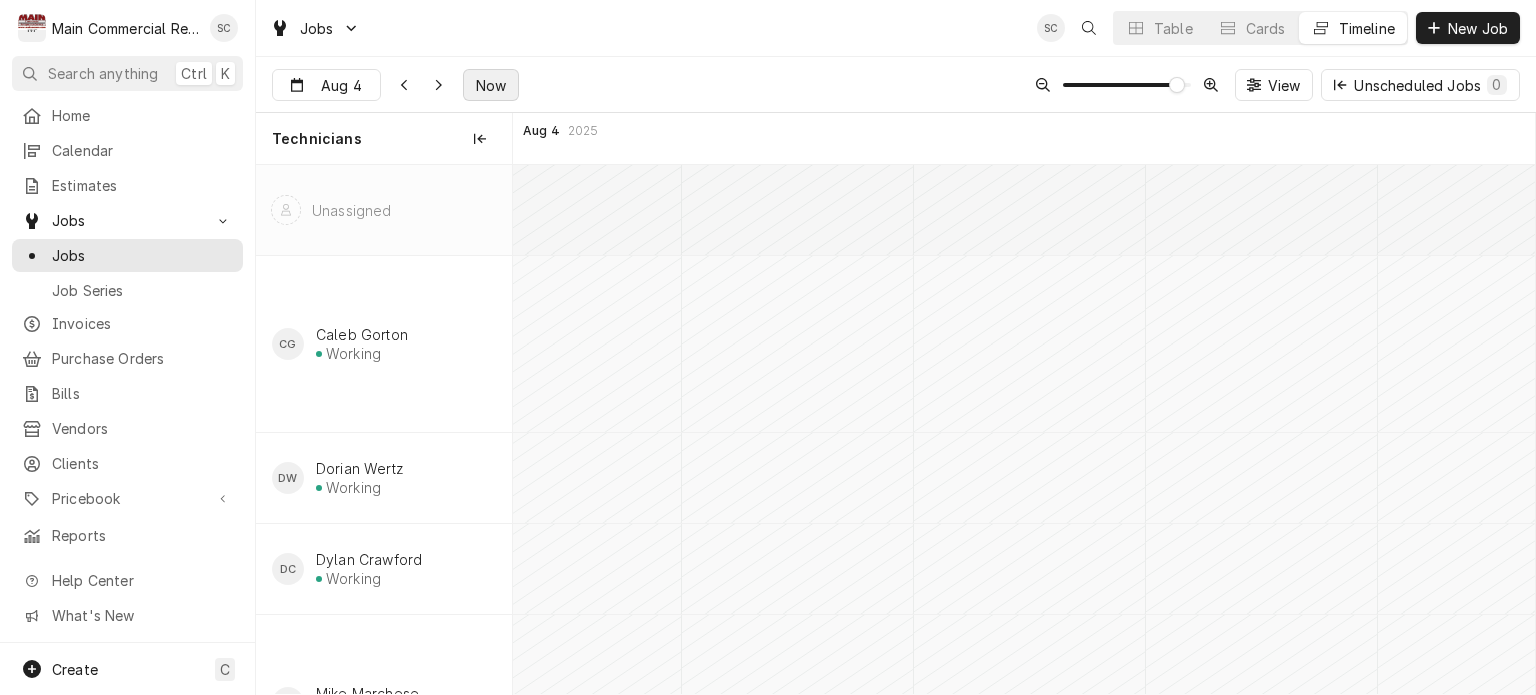 scroll, scrollTop: 0, scrollLeft: 25222, axis: horizontal 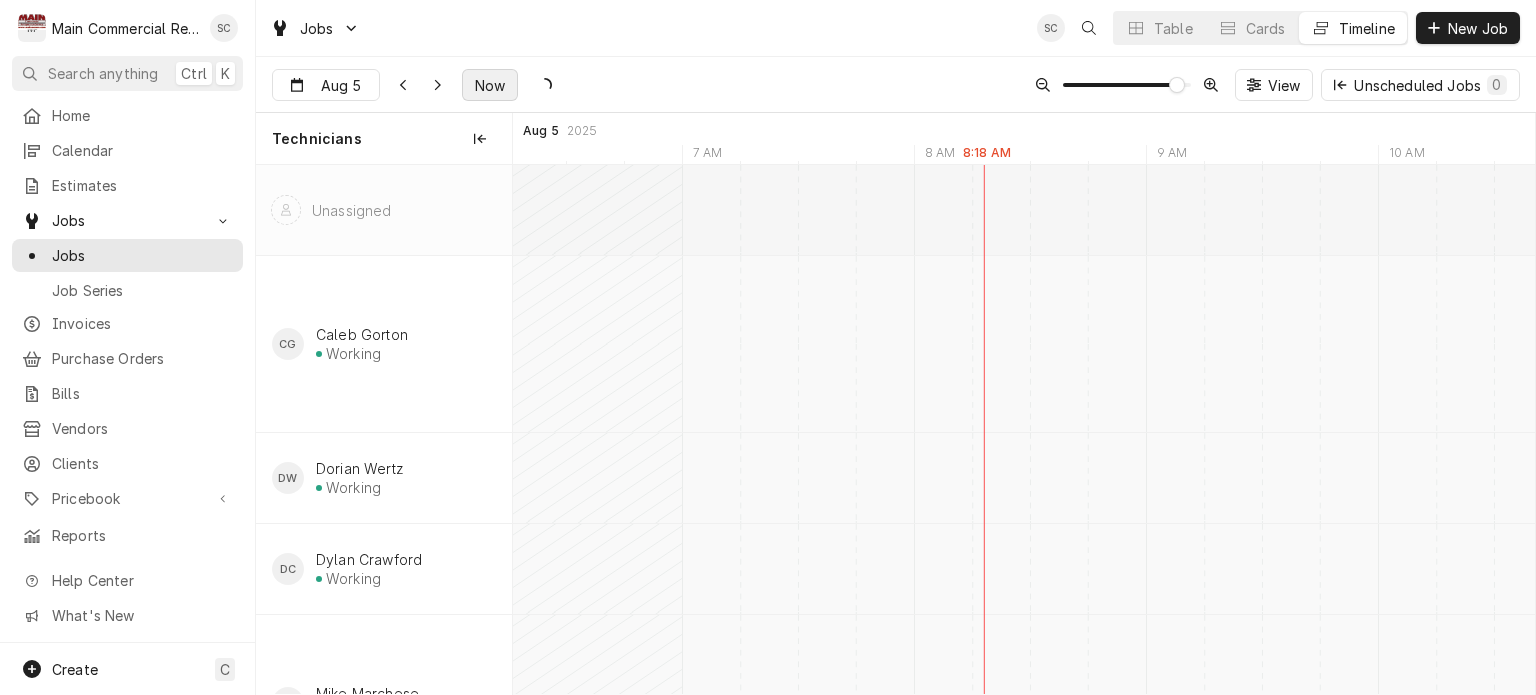 type on "Aug 5" 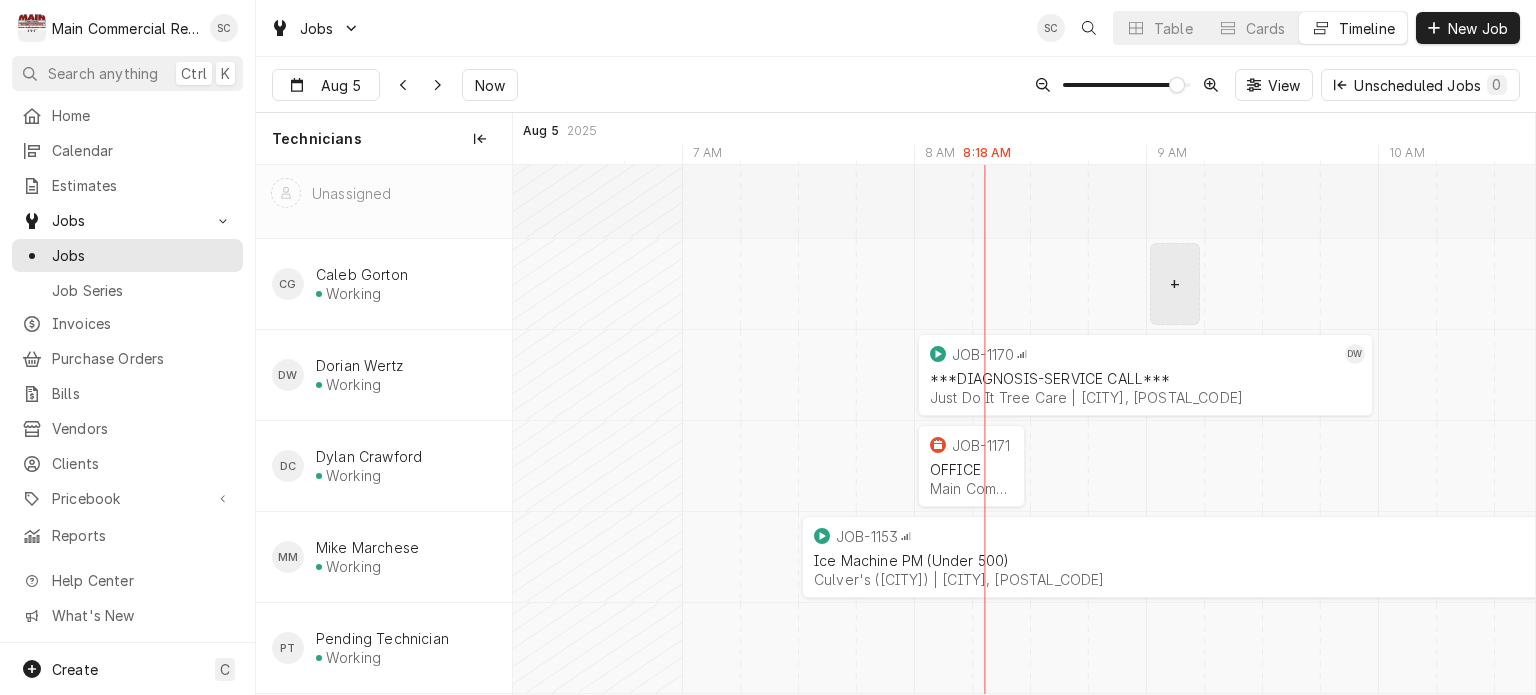 scroll, scrollTop: 0, scrollLeft: 0, axis: both 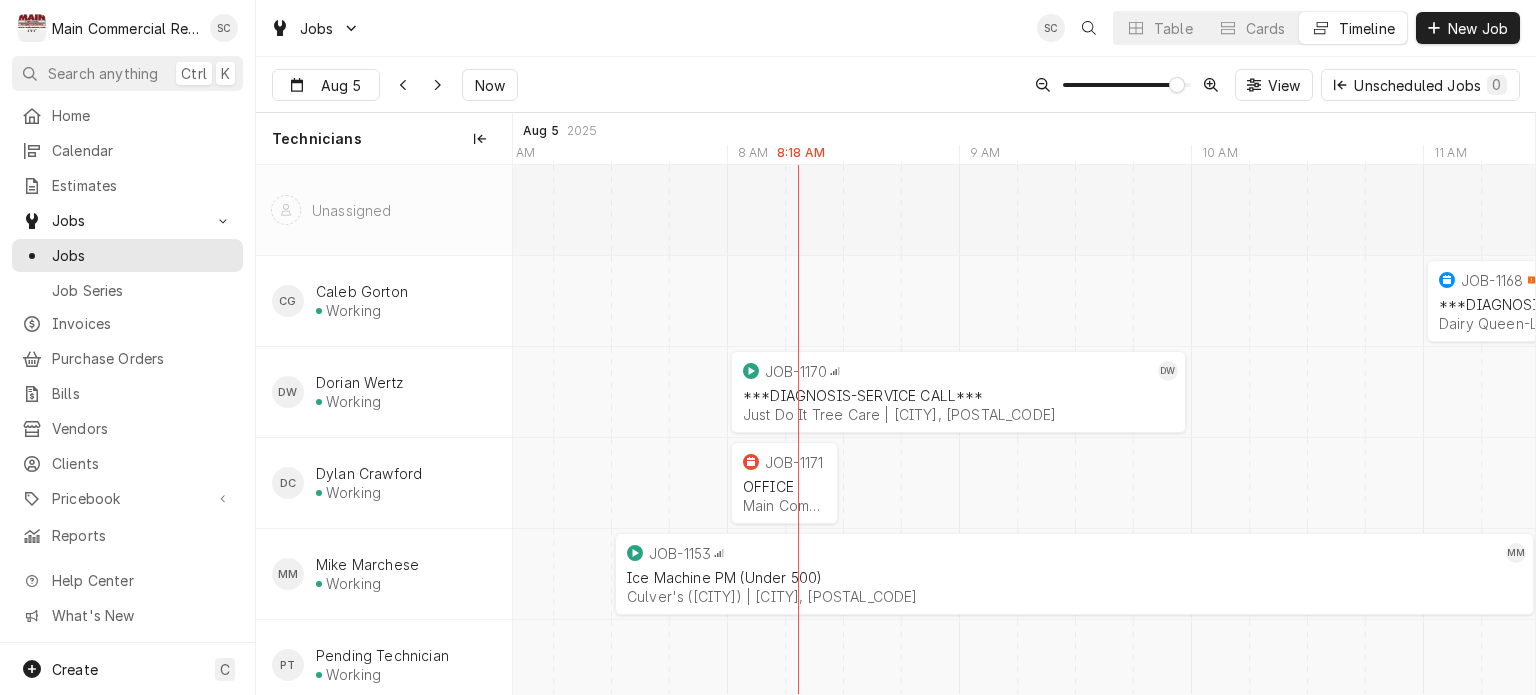 click on "Aug 5 Aug 5 Now View Unscheduled Jobs 0" at bounding box center [896, 85] 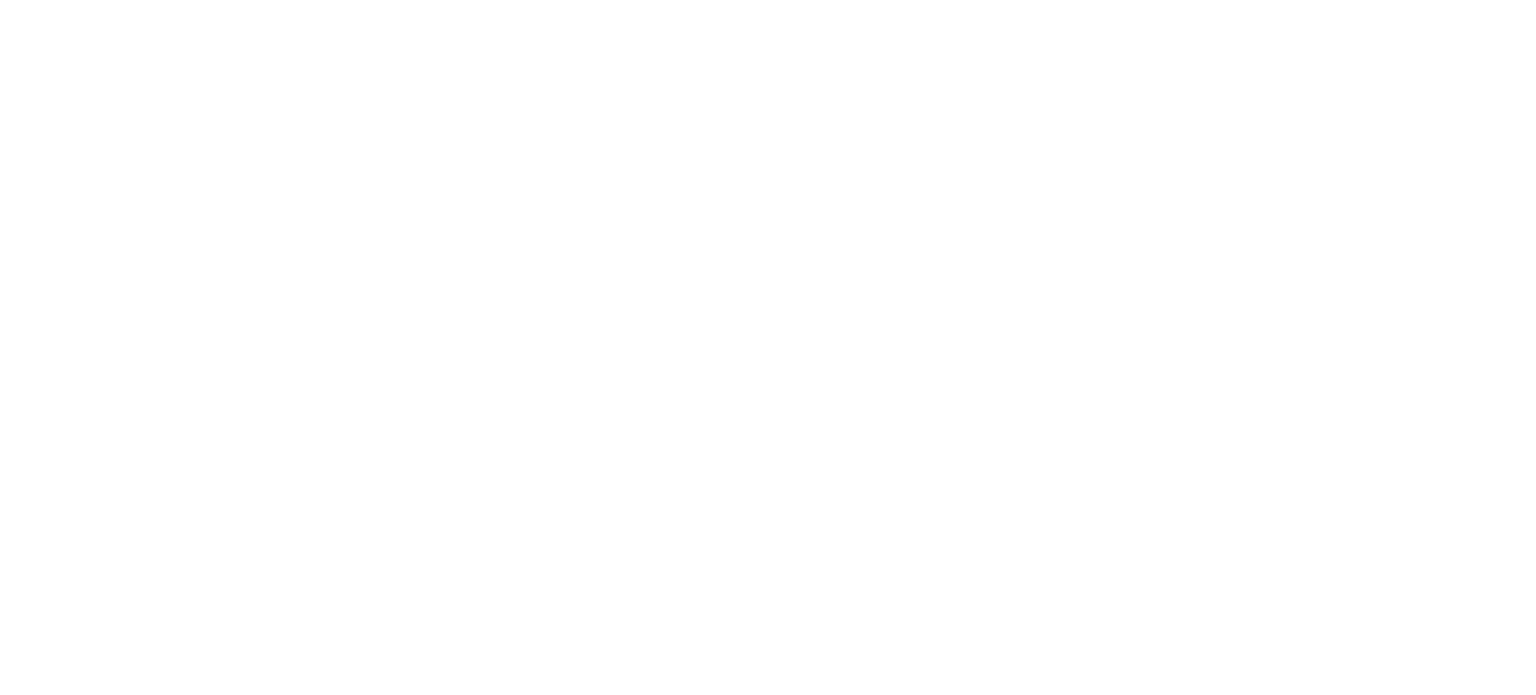 scroll, scrollTop: 0, scrollLeft: 0, axis: both 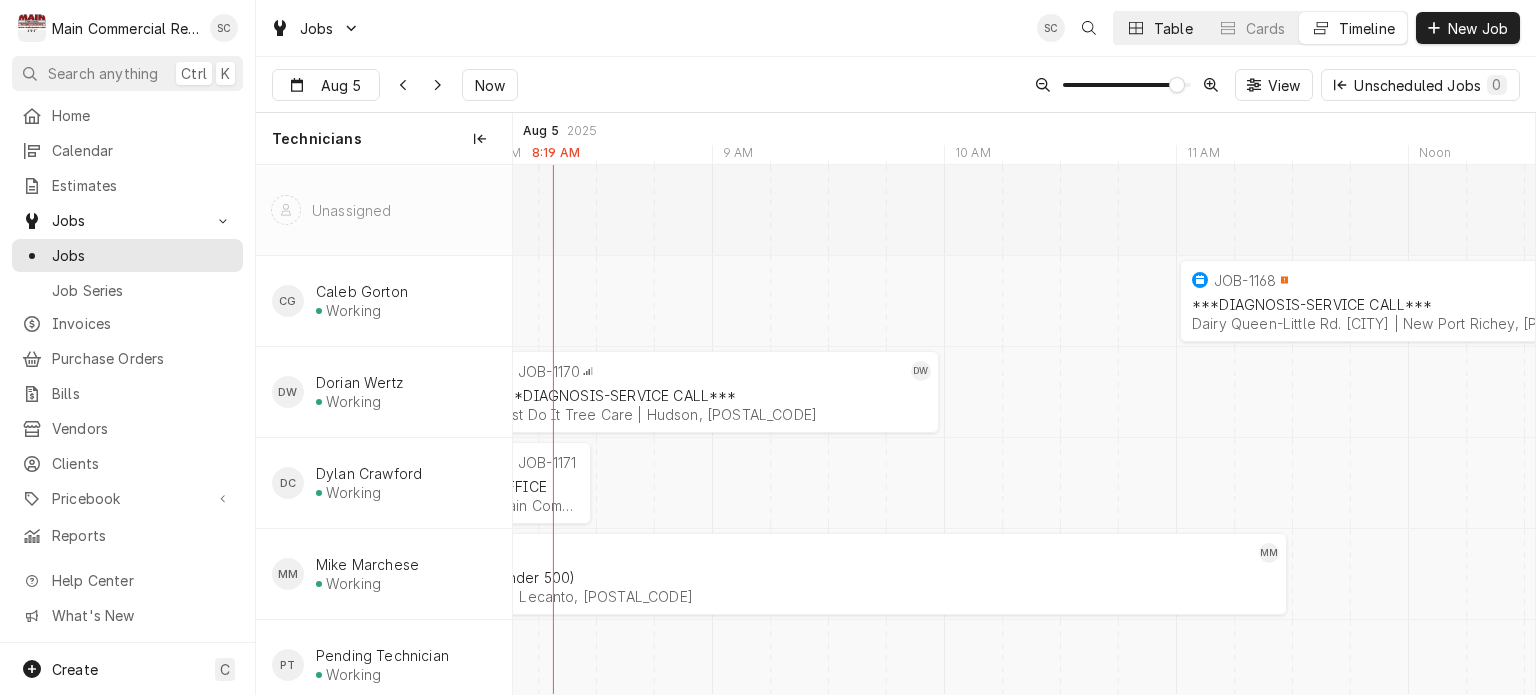 click at bounding box center (1136, 28) 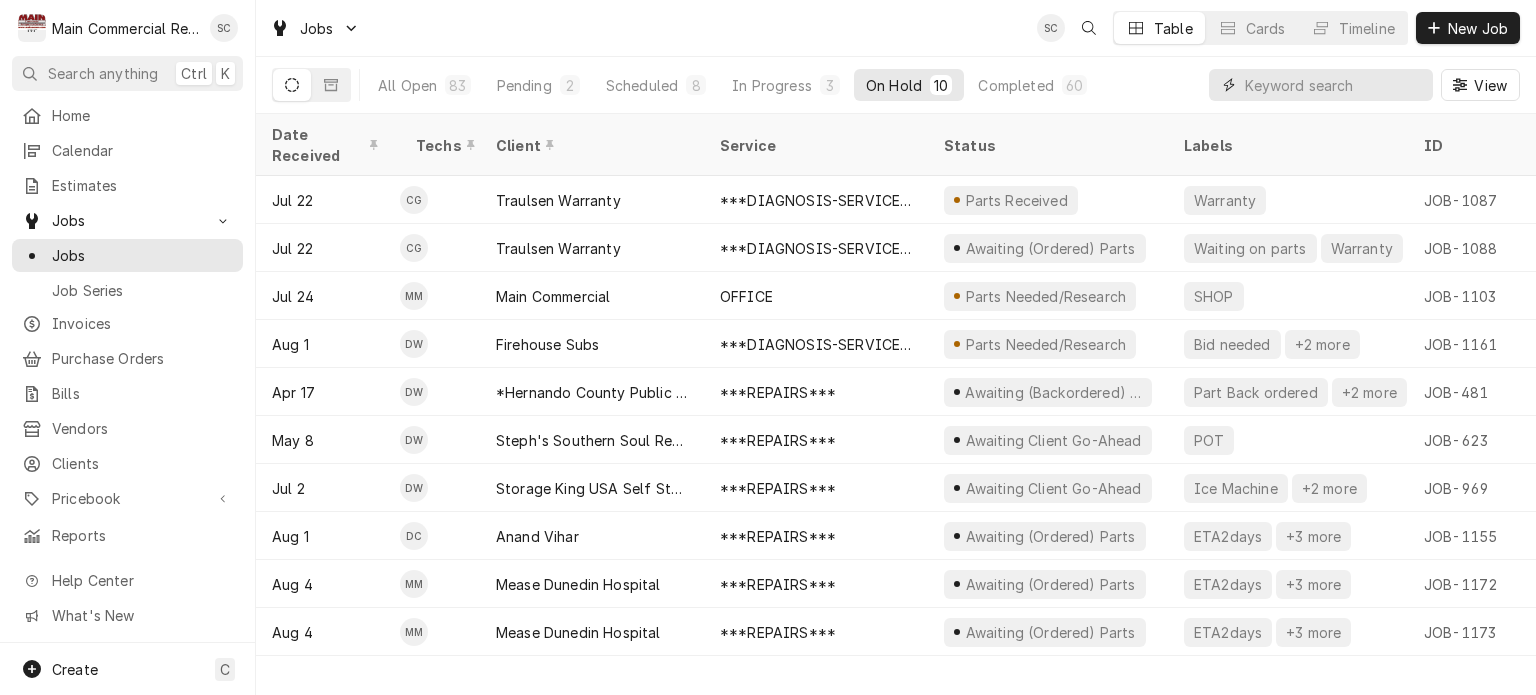 click at bounding box center (1334, 85) 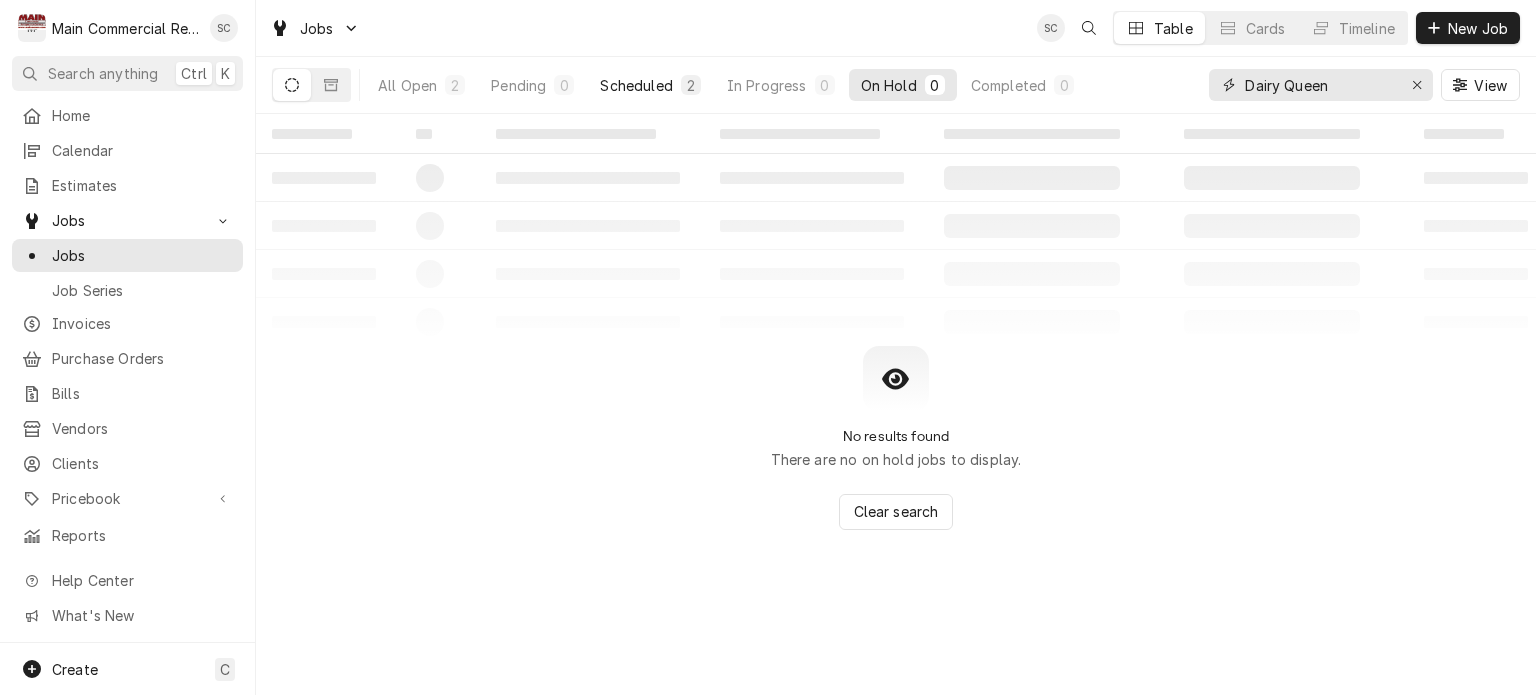type on "Dairy Queen" 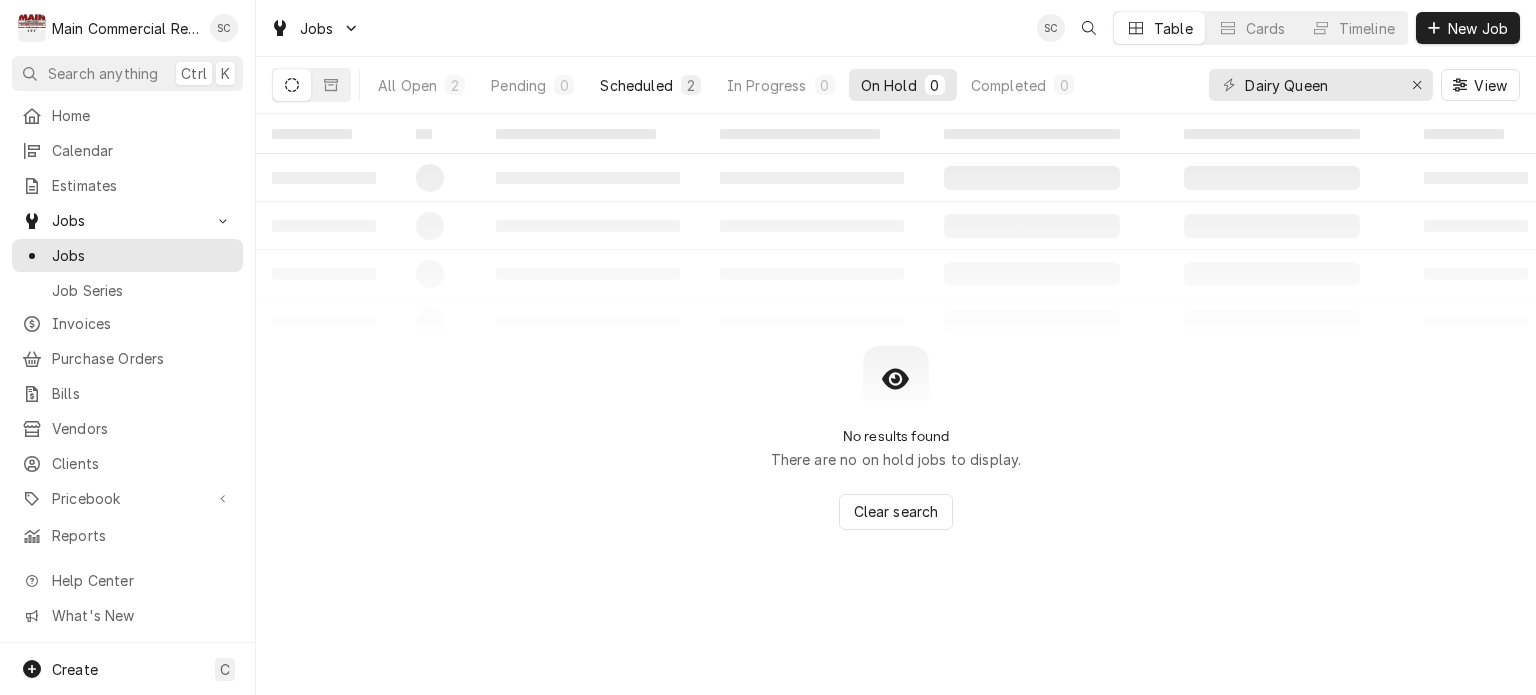 click on "Scheduled" at bounding box center [636, 85] 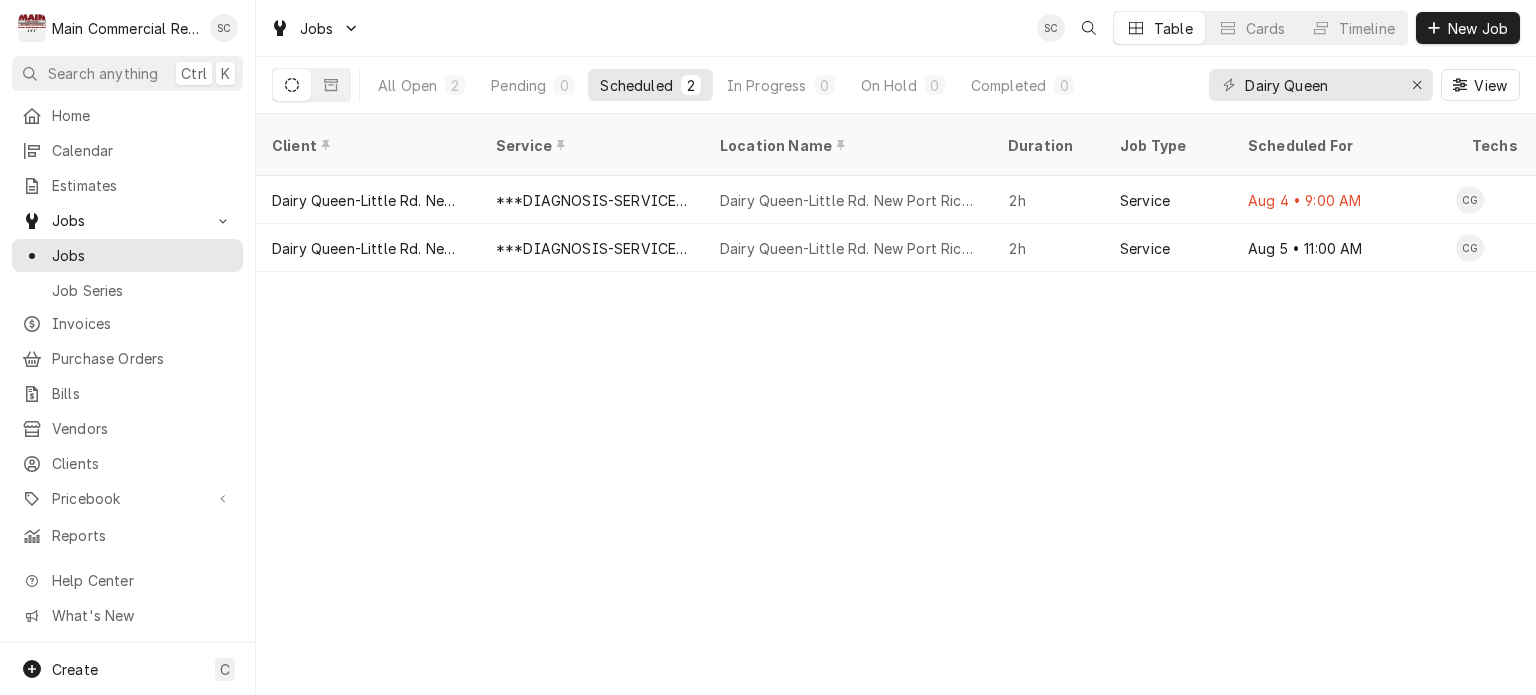 click on "Client Service Location Name Duration Job Type Scheduled For Techs Status Labels ID Priority Date Received Location Address Scheduled Last Modified Dairy Queen-Little Rd. New Port Richey ***DIAGNOSIS-SERVICE CALL*** Dairy Queen-Little Rd. New Port Richey 2h Service Aug 4   • 9:00 AM CG Past Due WIF JOB-1167 Urgent Aug 4   9200 Little Rd, New Port Richey, FL 34654 Aug 4   Aug 4   Dairy Queen-Little Rd. New Port Richey ***DIAGNOSIS-SERVICE CALL*** Dairy Queen-Little Rd. New Port Richey 2h Service Aug 5   • 11:00 AM CG Upcoming WIC JOB-1168 Urgent Aug 4   9200 Little Rd, New Port Richey, FL 34654 Aug 4   Aug 4   1NzdZB1 Date — Time — Duration — Labels No labels Reason For Call Not mentioned" at bounding box center [896, 404] 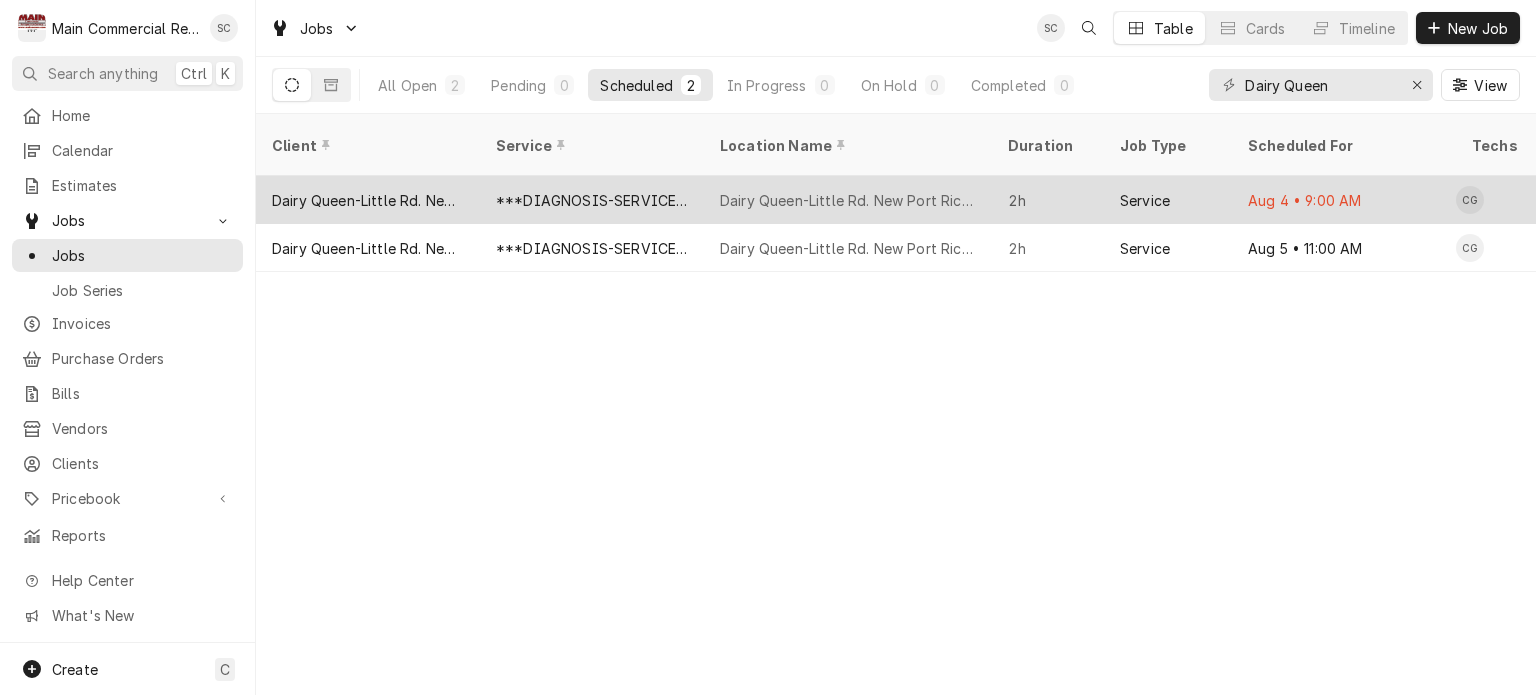 click on "Dairy Queen-Little Rd. New Port Richey" at bounding box center (848, 200) 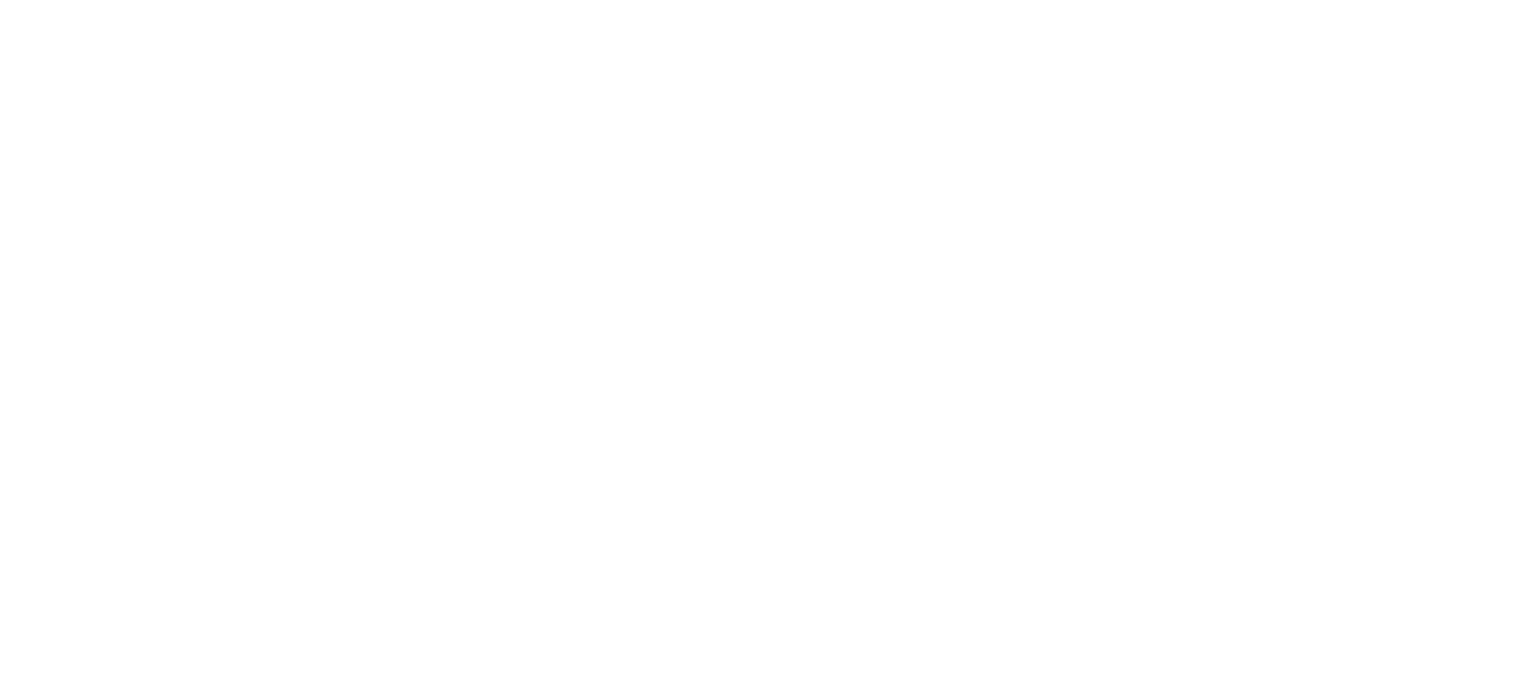 scroll, scrollTop: 0, scrollLeft: 0, axis: both 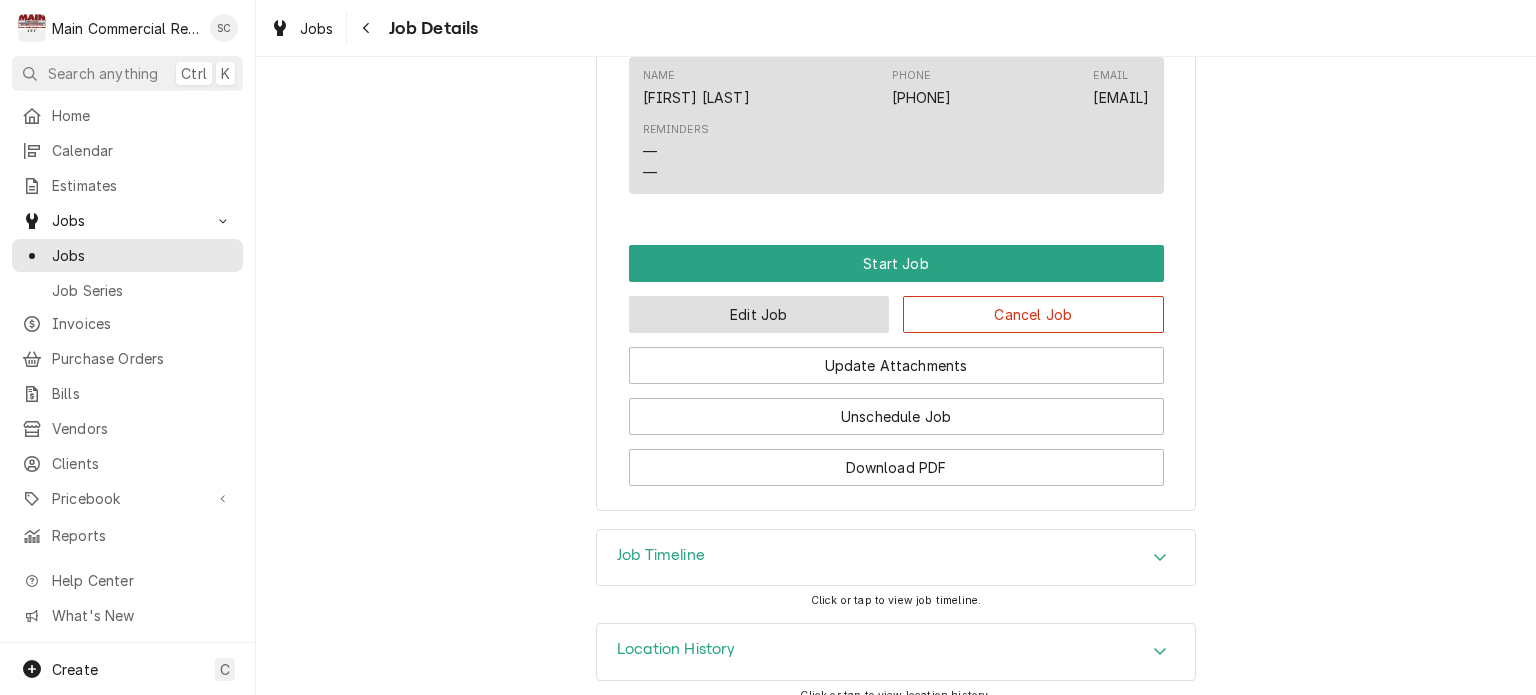 click on "Edit Job" at bounding box center [759, 314] 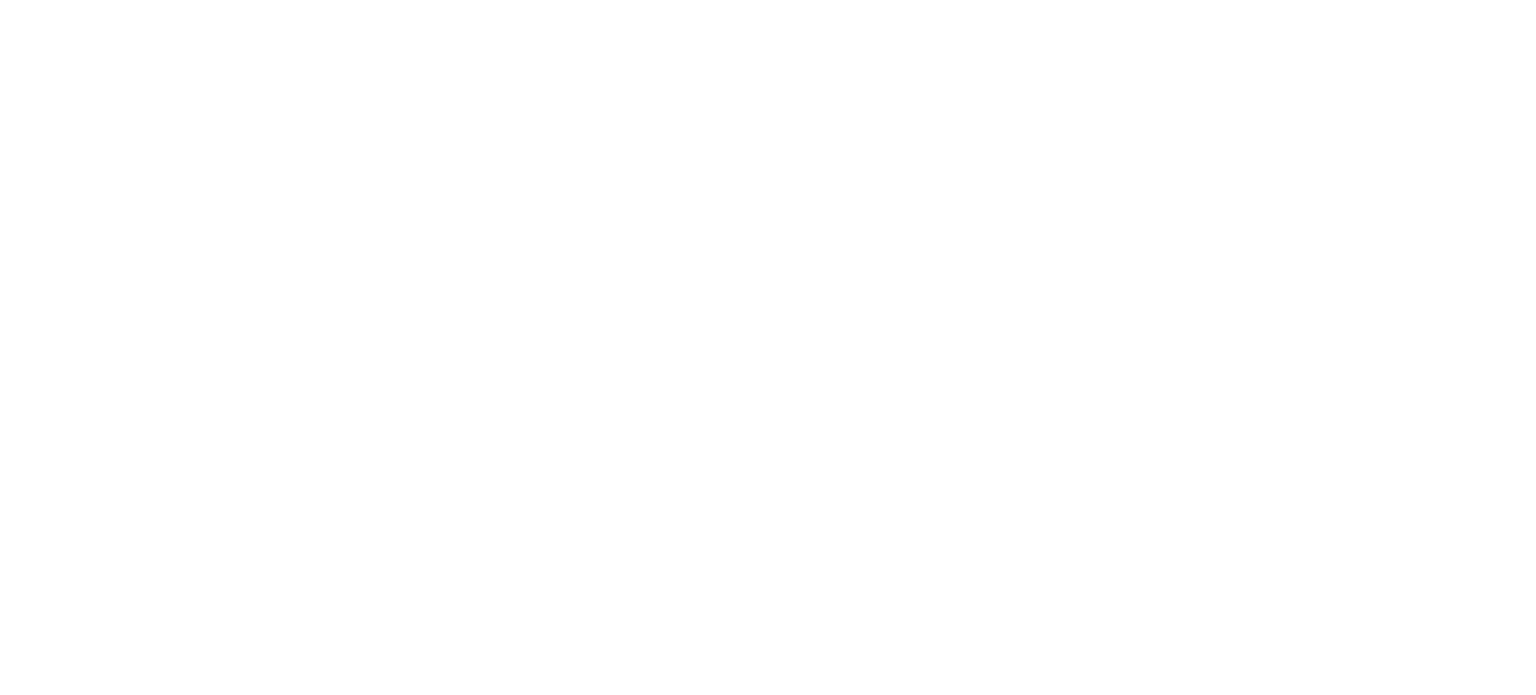 scroll, scrollTop: 0, scrollLeft: 0, axis: both 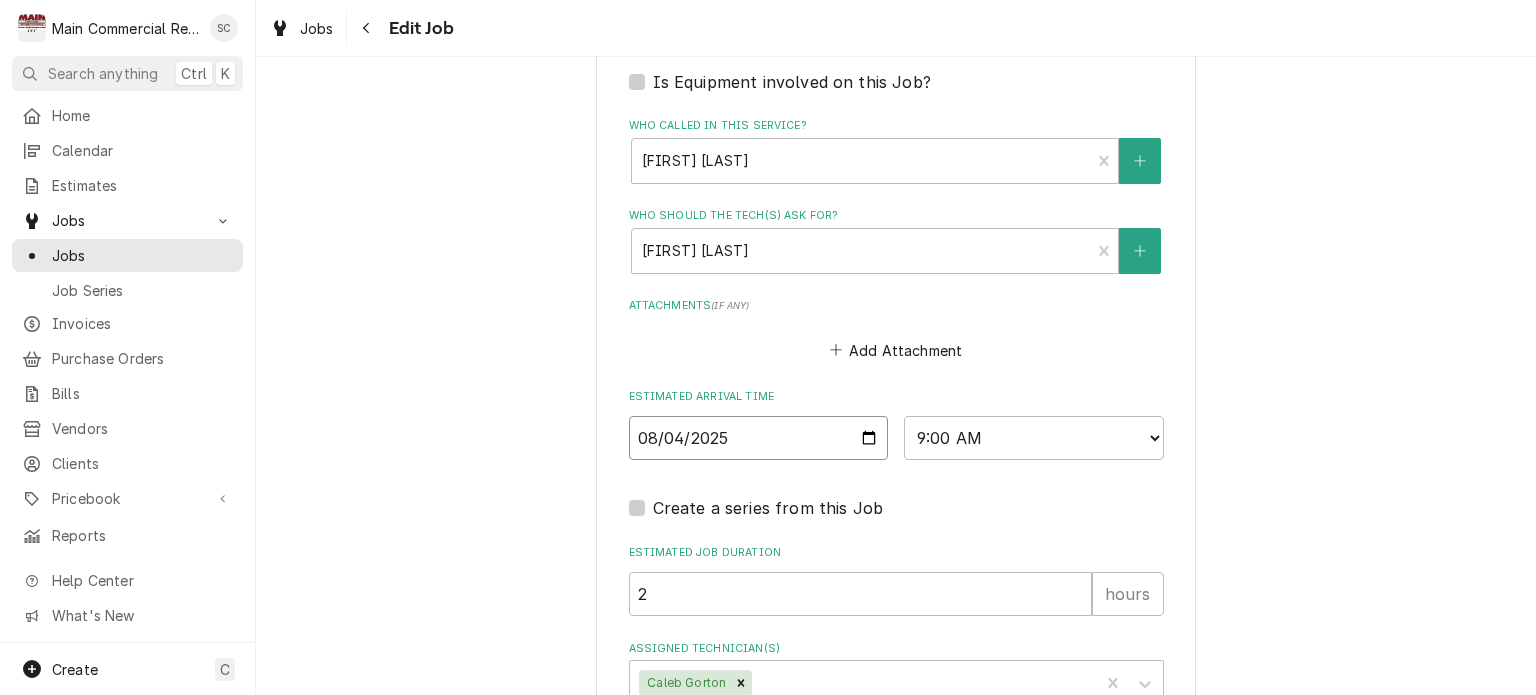 click on "2025-08-04" at bounding box center (759, 438) 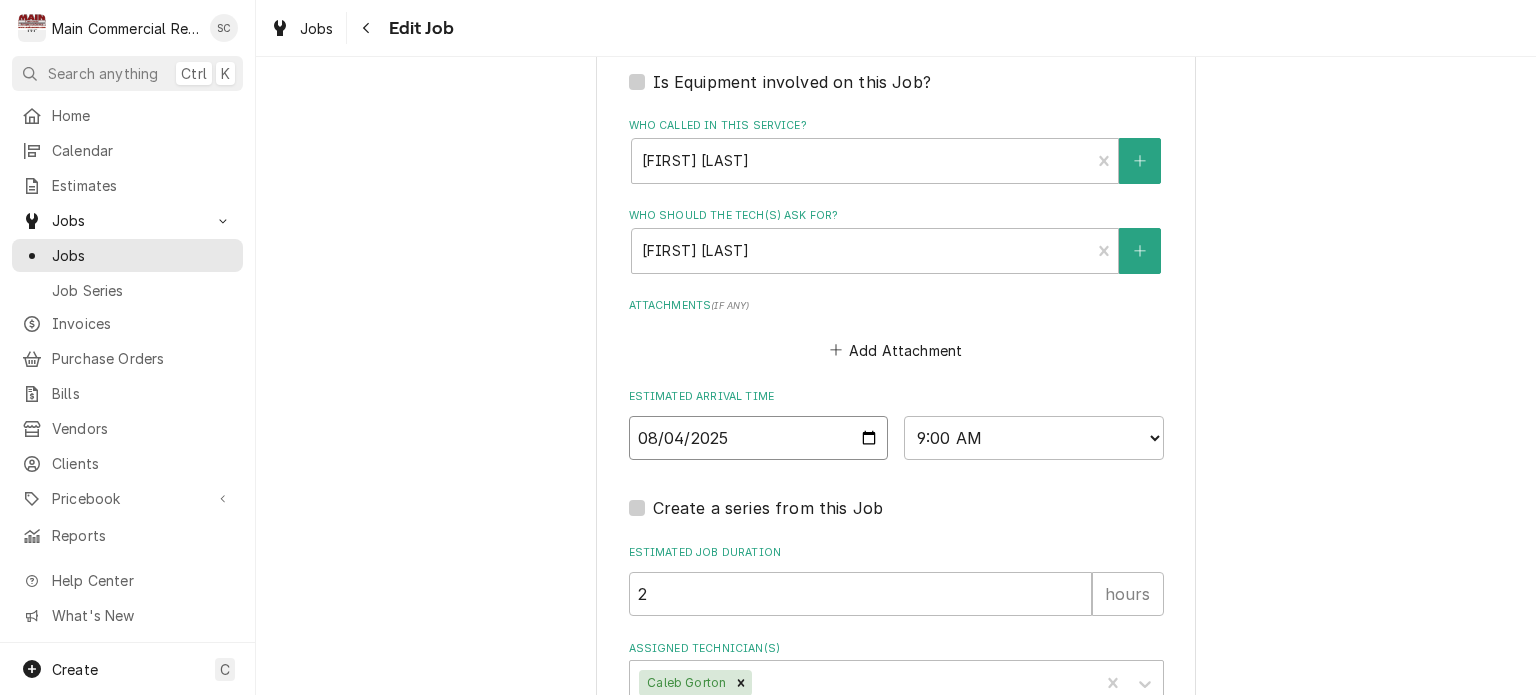 type on "x" 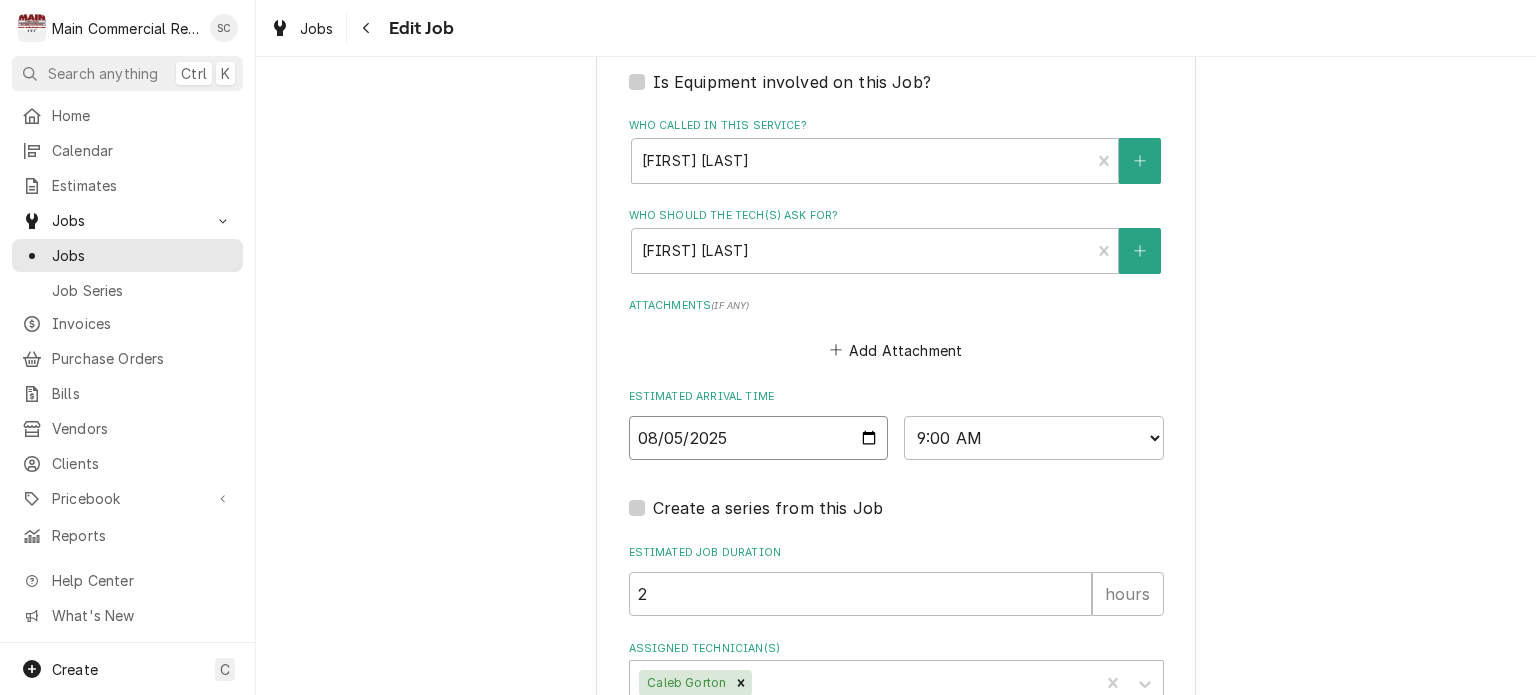 type on "2025-08-05" 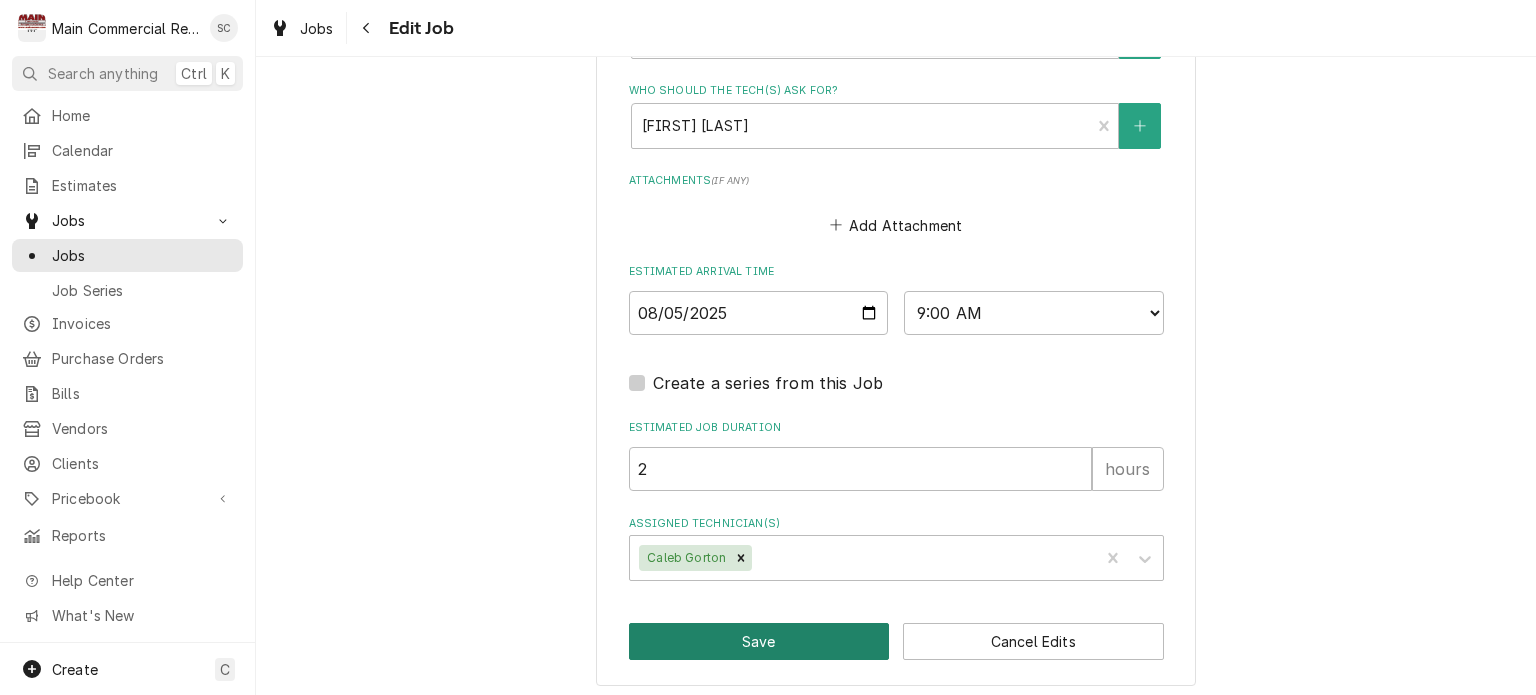 click on "Save" at bounding box center (759, 641) 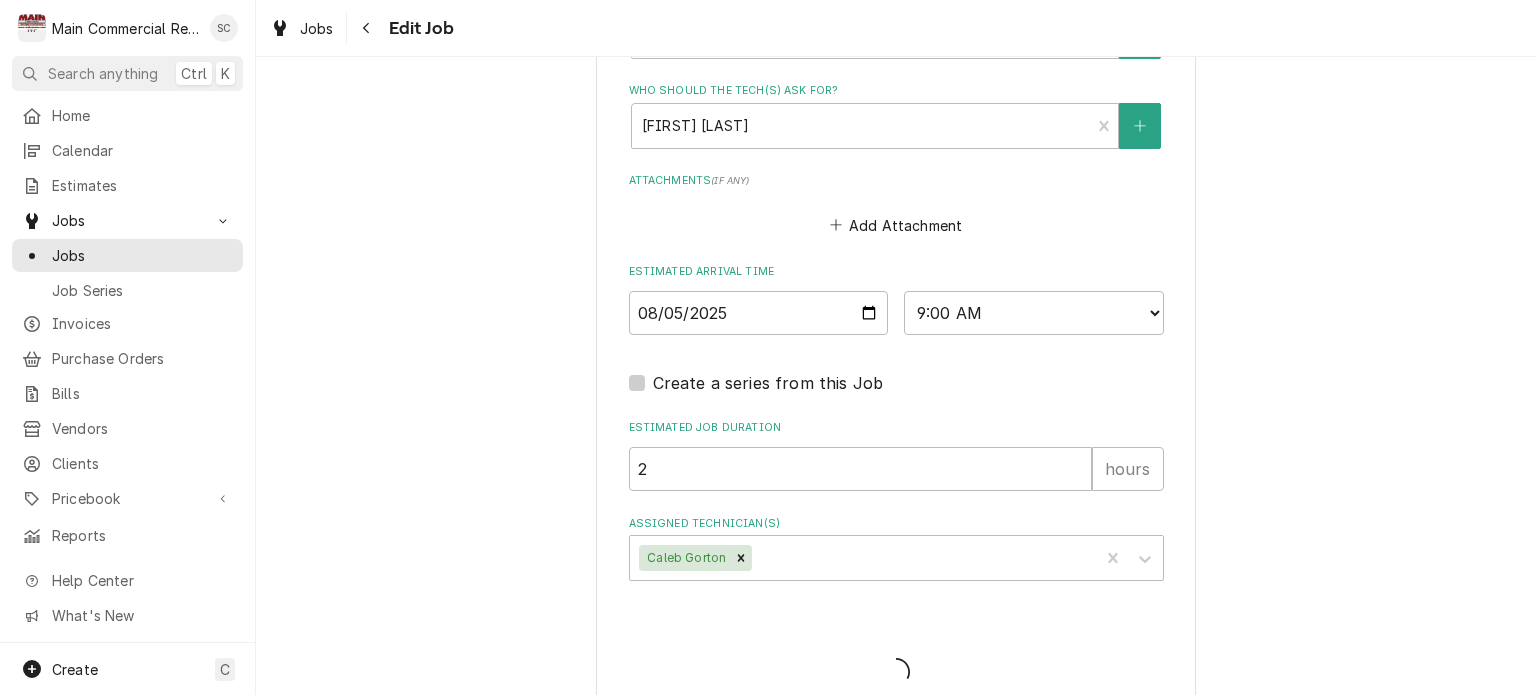 type on "x" 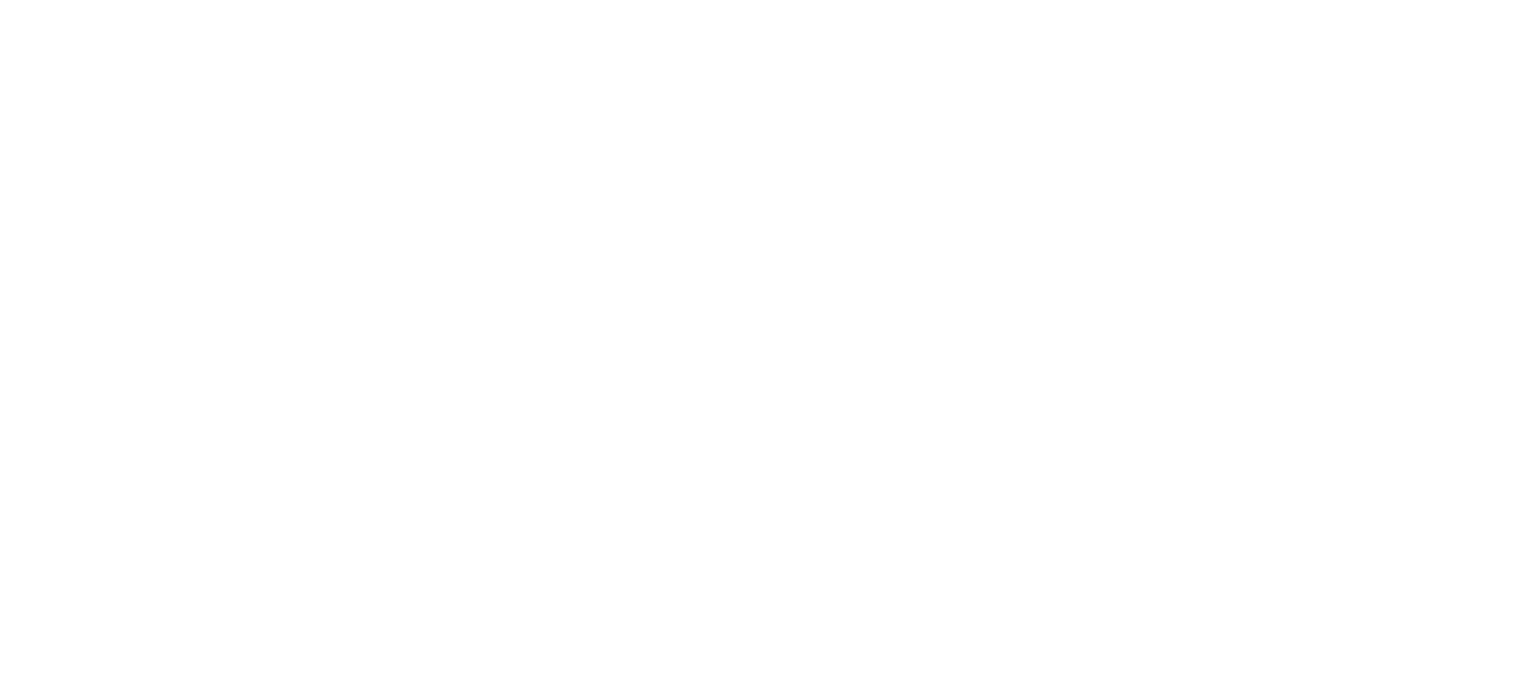scroll, scrollTop: 0, scrollLeft: 0, axis: both 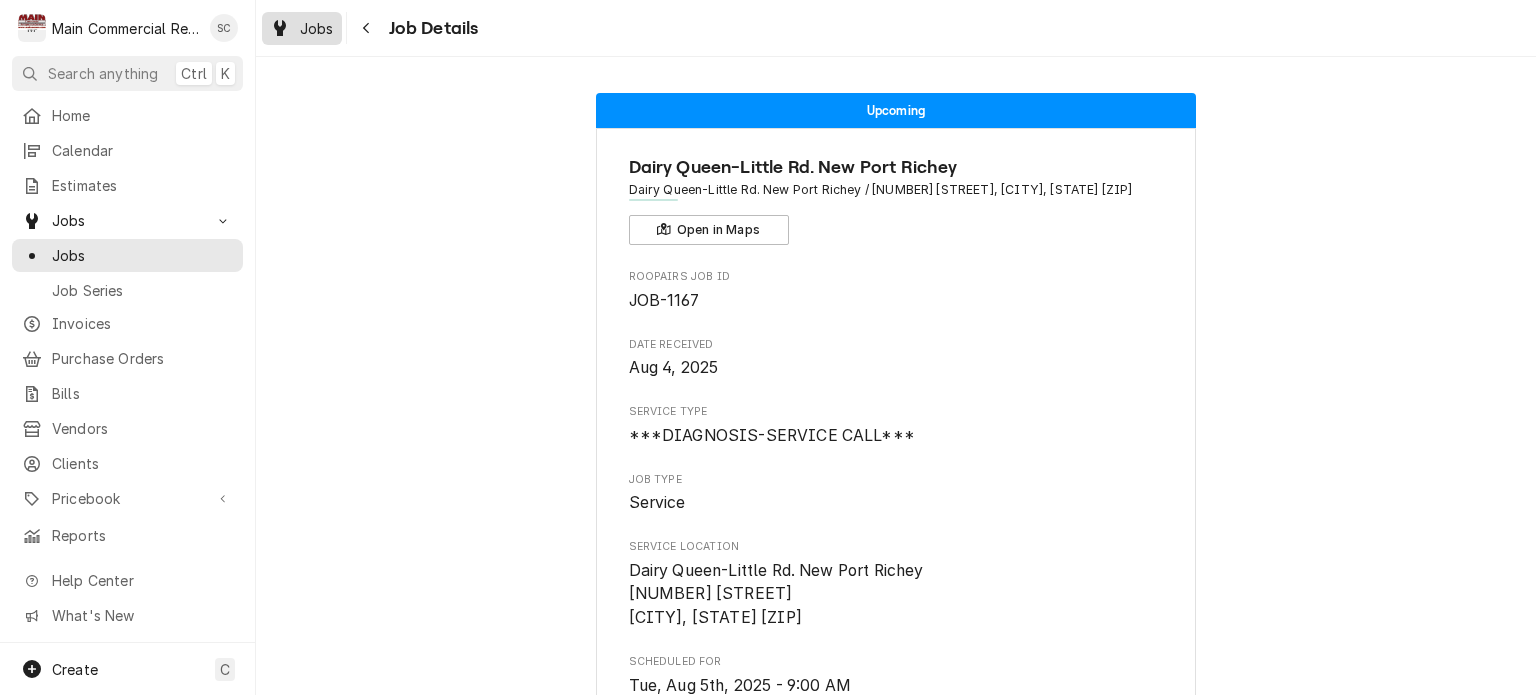 click on "Jobs" at bounding box center (317, 28) 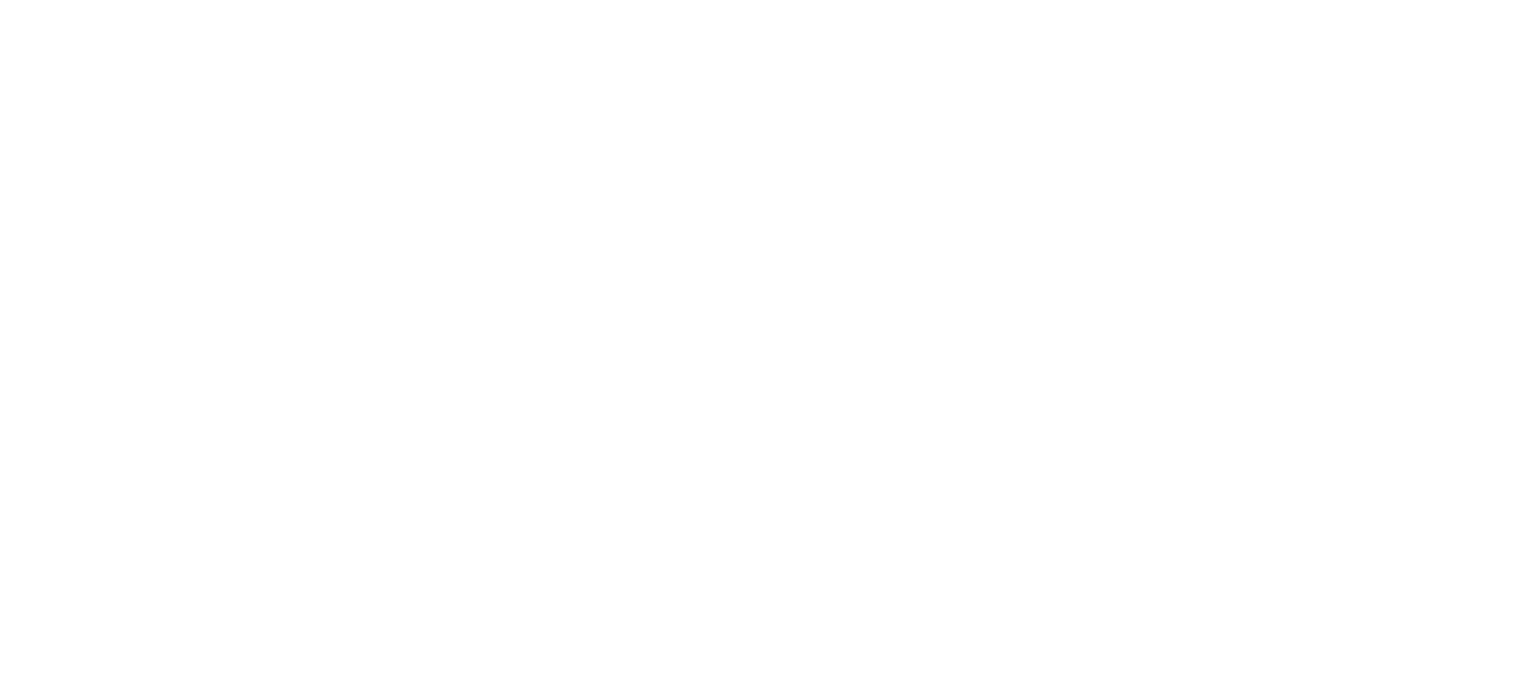 scroll, scrollTop: 0, scrollLeft: 0, axis: both 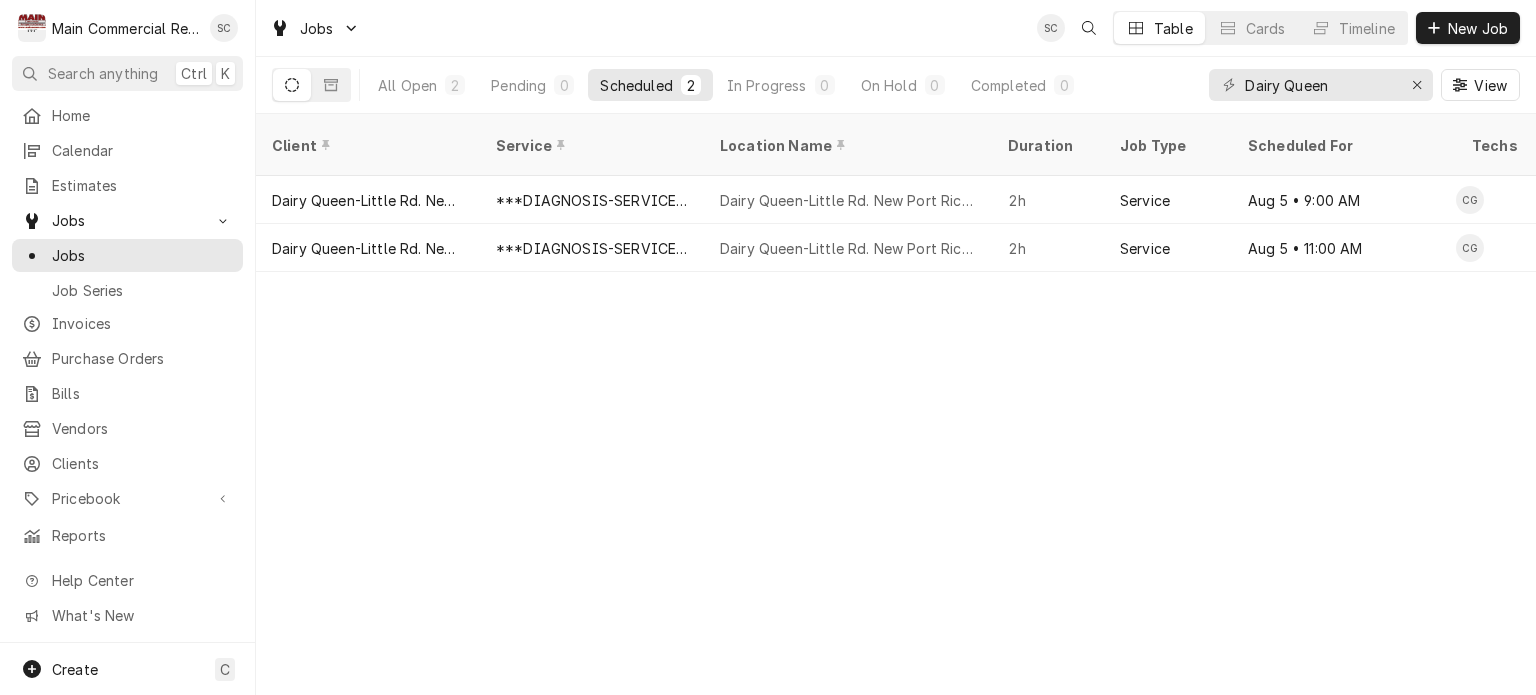 click on "Client Service Location Name Duration Job Type Scheduled For Techs Status Labels ID Priority Date Received Location Address Scheduled Last Modified Dairy Queen-Little Rd. New Port Richey ***DIAGNOSIS-SERVICE CALL*** Dairy Queen-Little Rd. New Port Richey 2h Service Aug 5   • 9:00 AM CG Upcoming WIF JOB-1167 Urgent Aug 4   9200 Little Rd, New Port Richey, FL 34654 Aug 4   Aug 5   Dairy Queen-Little Rd. New Port Richey ***DIAGNOSIS-SERVICE CALL*** Dairy Queen-Little Rd. New Port Richey 2h Service Aug 5   • 11:00 AM CG Upcoming WIC JOB-1168 Urgent Aug 4   9200 Little Rd, New Port Richey, FL 34654 Aug 4   Aug 4   1NzdZB1 Date — Time — Duration — Labels No labels Reason For Call Not mentioned" at bounding box center (896, 404) 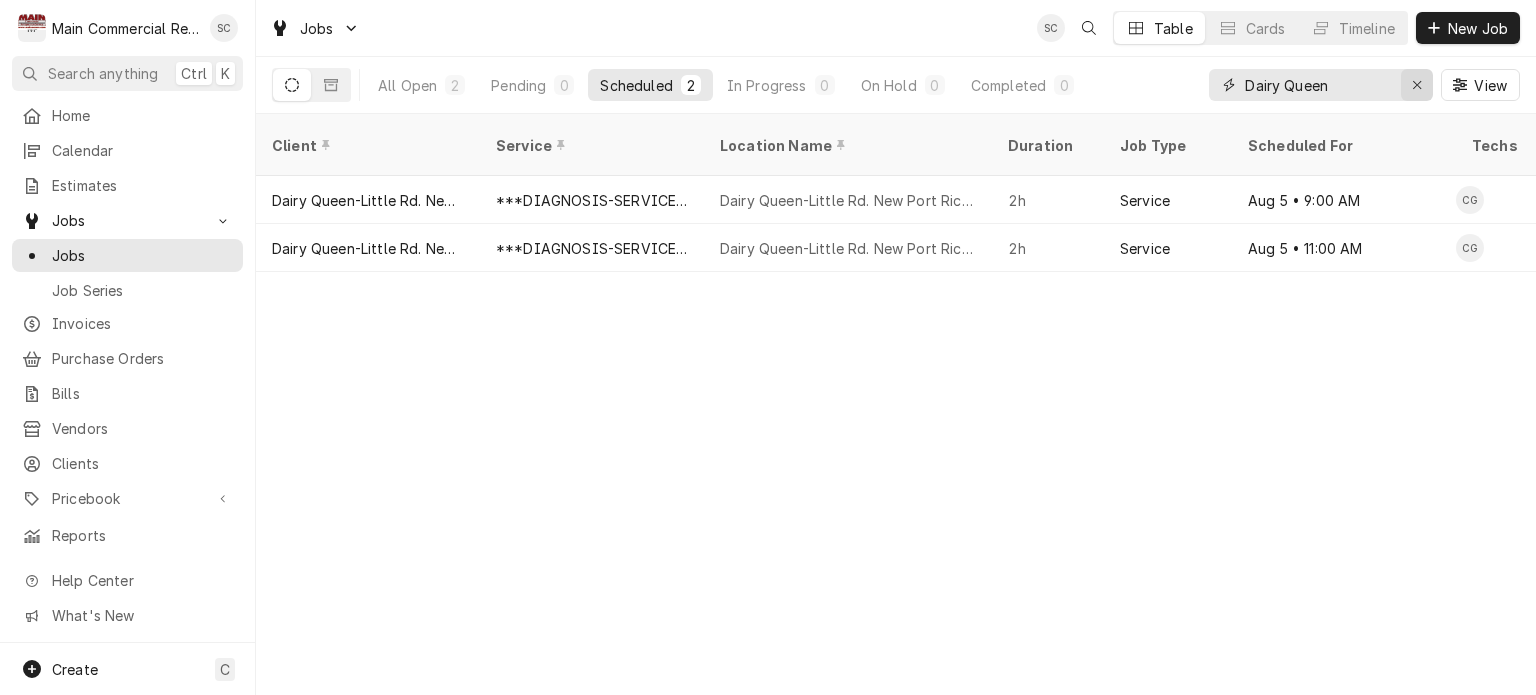 click 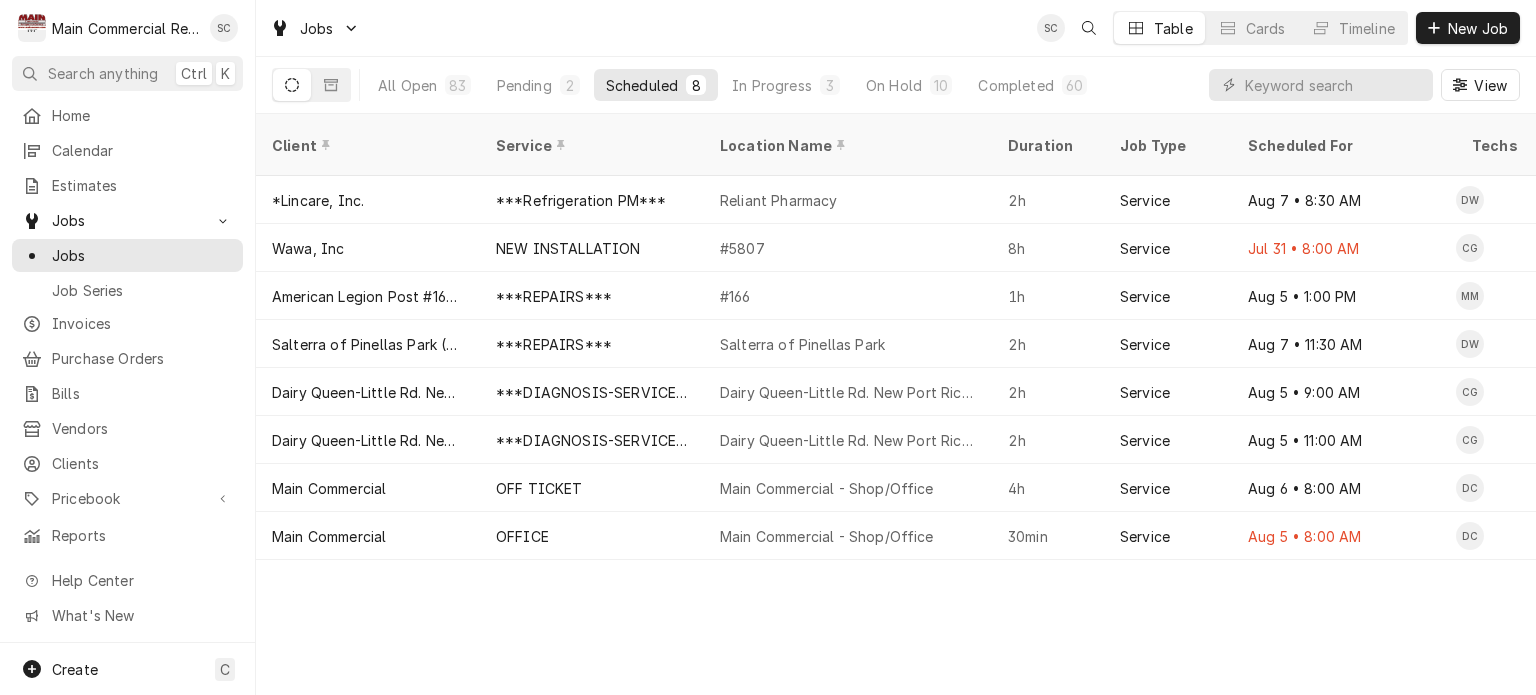 click on "Client Service Location Name Duration Job Type Scheduled For Techs Status Labels ID Priority Date Received Location Address Scheduled Last Modified *Lincare, Inc. ***Refrigeration PM*** Reliant Pharmacy 2h Service Aug 7   • 8:30 AM DW Upcoming PM JOB-1075 No Priority Jul 21   3985 Gateway Center Blvd., Pinellas Park, FL 33782 Aug 1   Aug 1   Wawa, Inc NEW INSTALLATION #5807 8h Service Jul 31   • 8:00 AM CG Past Due No Charge JOB-1116 Urgent Jul 25   2137 N. Schillinger Rd, Semmes, AL 36575 Jul 25   Jul 25   American Legion Post #166-Homosassa ***REPAIRS*** #166 1h Service Aug 5   • 1:00 PM MM Upcoming A/C JOB-1157 Low Aug 1   4520 S. Suncoast Blvd, Homosassa, FL 34446 Aug 4   Aug 4   Salterra of Pinellas Park (Previously Volante) ***REPAIRS*** Salterra of Pinellas Park 2h Service Aug 7   • 11:30 AM DW Upcoming Baker +4 more JOB-1162 No Priority Aug 1   8980 49th St N, Pinellas Park, FL 33782 Aug 1   Aug 1   Dairy Queen-Little Rd. New Port Richey ***DIAGNOSIS-SERVICE CALL*** 2h Service Aug 5   CG WIF" at bounding box center (896, 404) 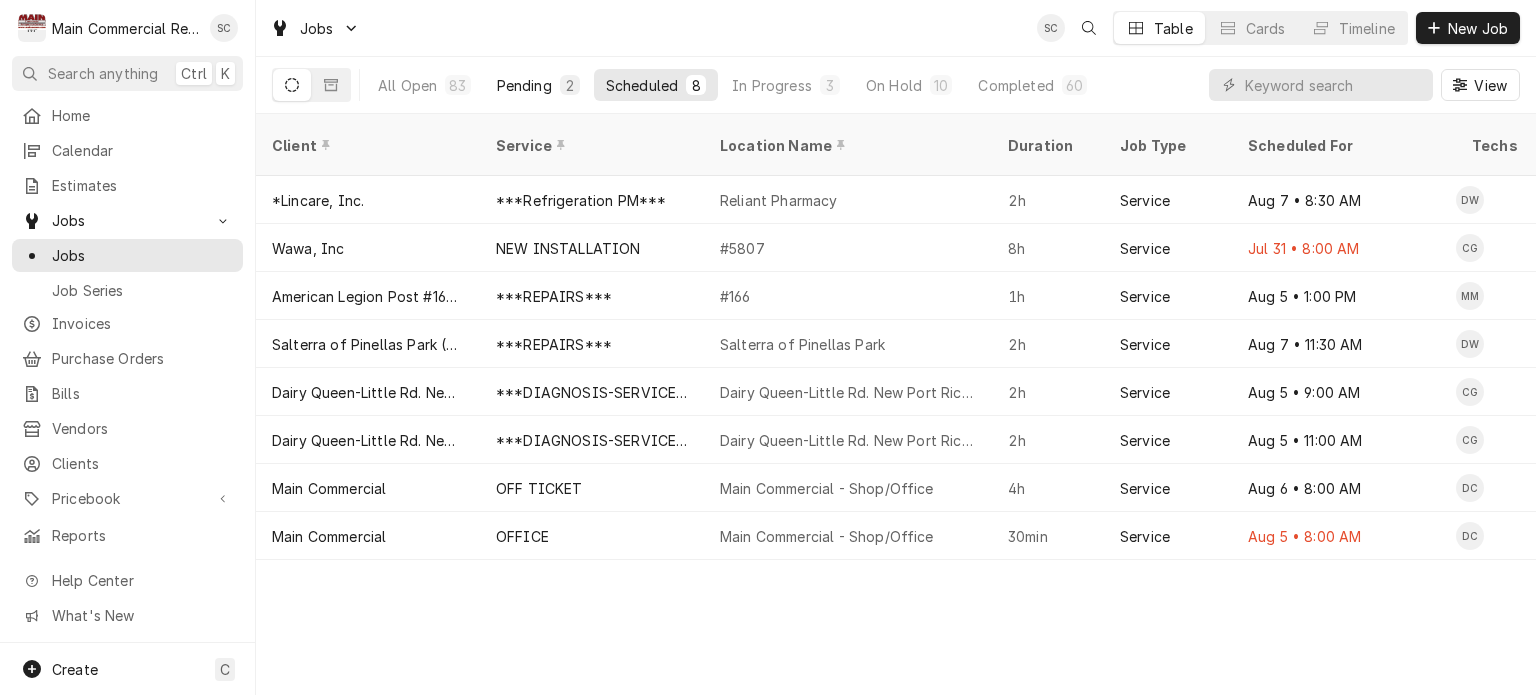 click on "Pending" at bounding box center [524, 85] 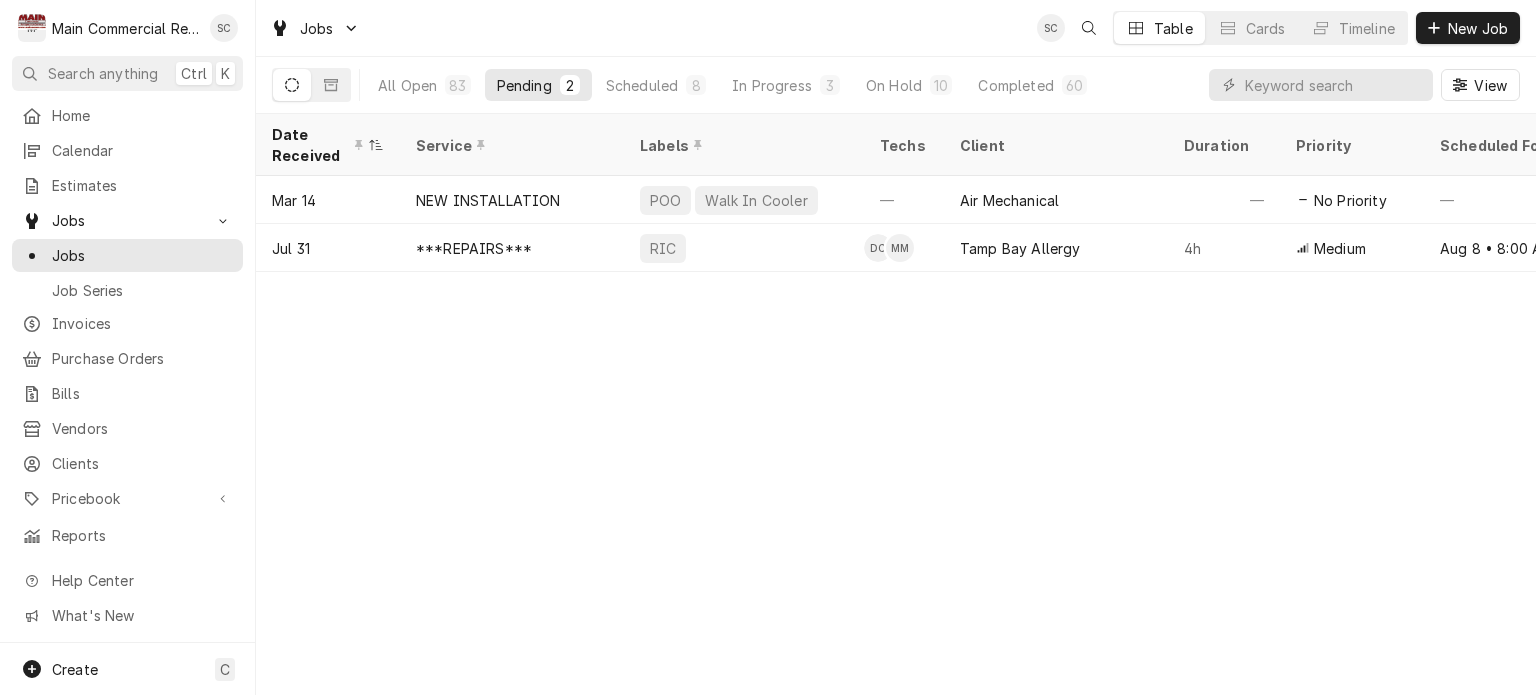 click on "Date Received Service Labels Techs Client Duration Priority Scheduled For Location Name Location Address Last Modified Job Type Status Mar 14   NEW INSTALLATION POO Walk In Cooler — Air Mechanical — No Priority — TGH Brooksville/Springhill 10461 Quality Dr, Spring Hill, FL 34609 Apr 29   Service Draft Jul 31   ***REPAIRS*** RIC DC MM Tamp Bay Allergy 4h Medium Aug 8   • 8:00 AM Tampa Bay Allergy-Dr. Weiss 3251 McMullen Booth Rd, Clearwater, FL 33761 Jul 31   Service Draft kg8L9zx Date — Time — Duration — Labels No labels Reason For Call Not mentioned" at bounding box center (896, 404) 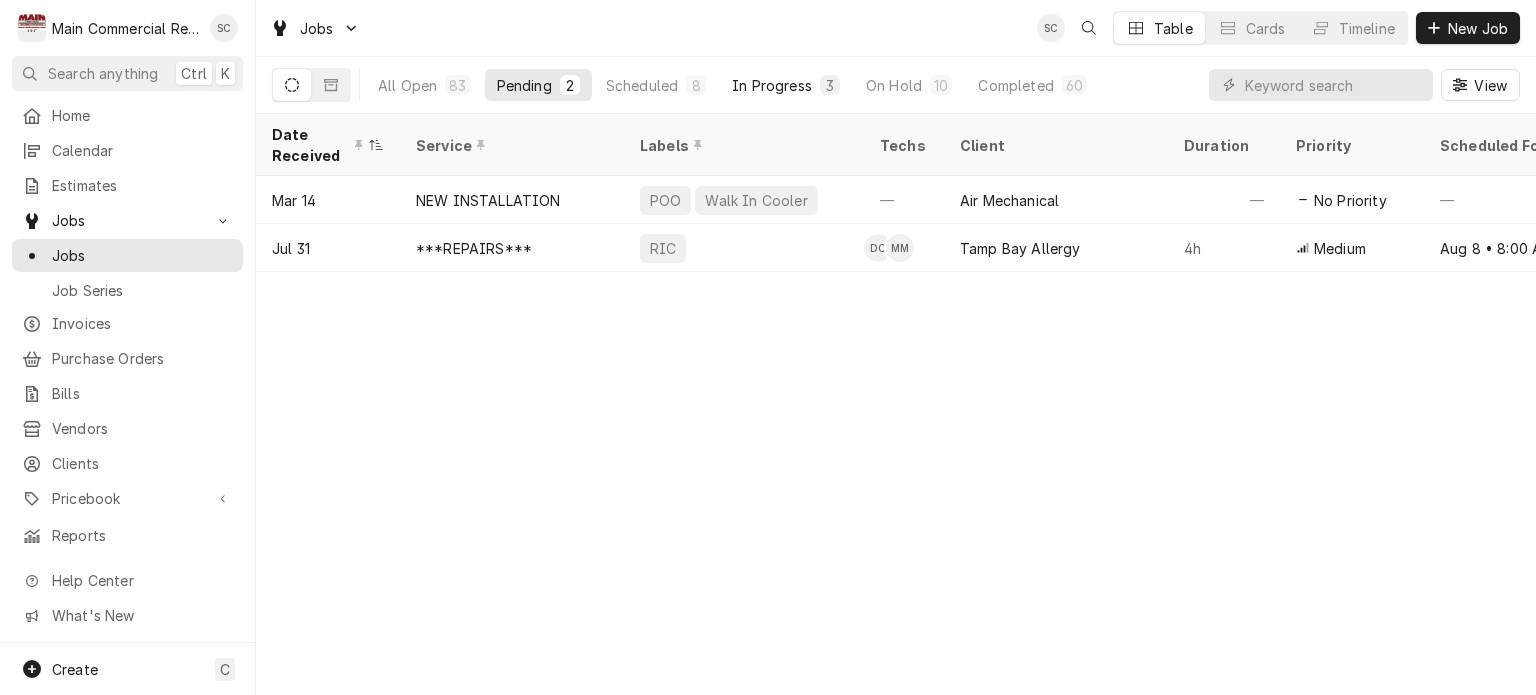 click on "In Progress" at bounding box center (772, 85) 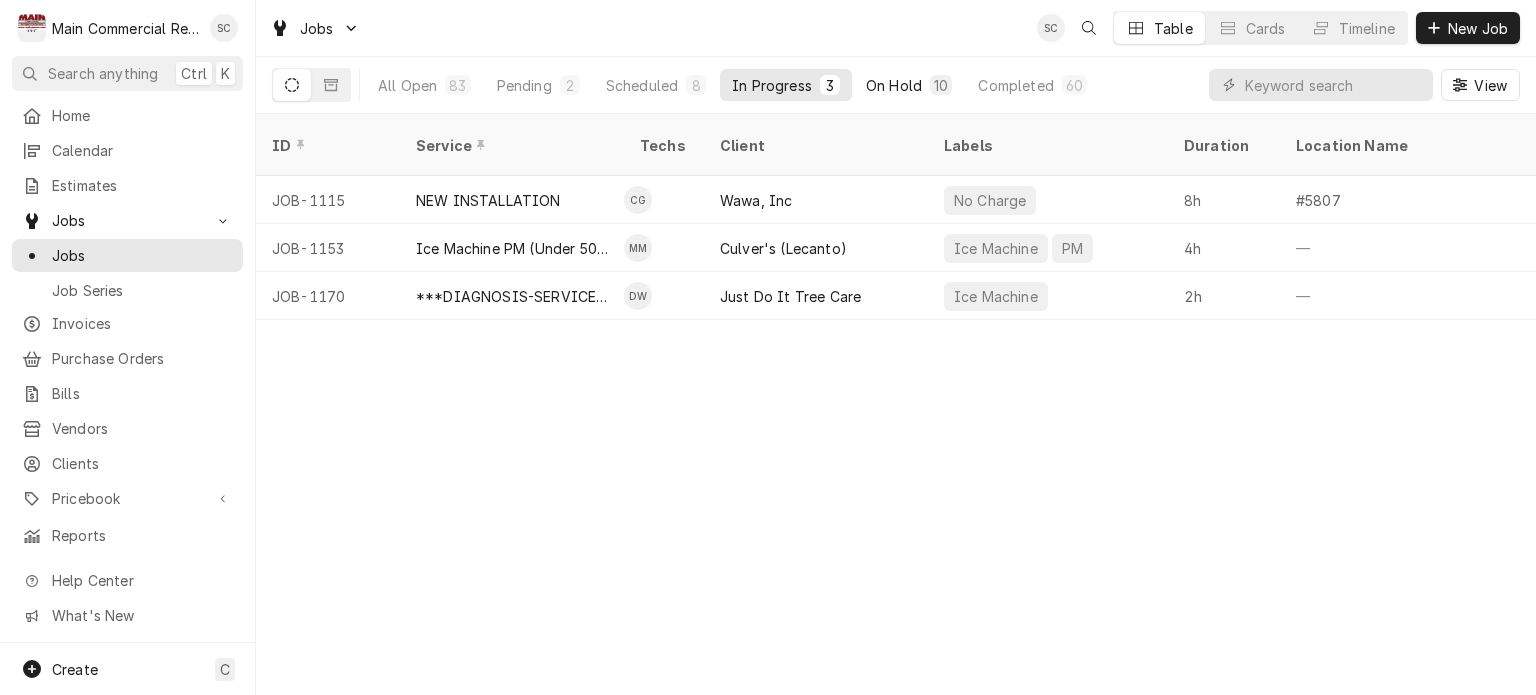 click on "On Hold" at bounding box center (894, 85) 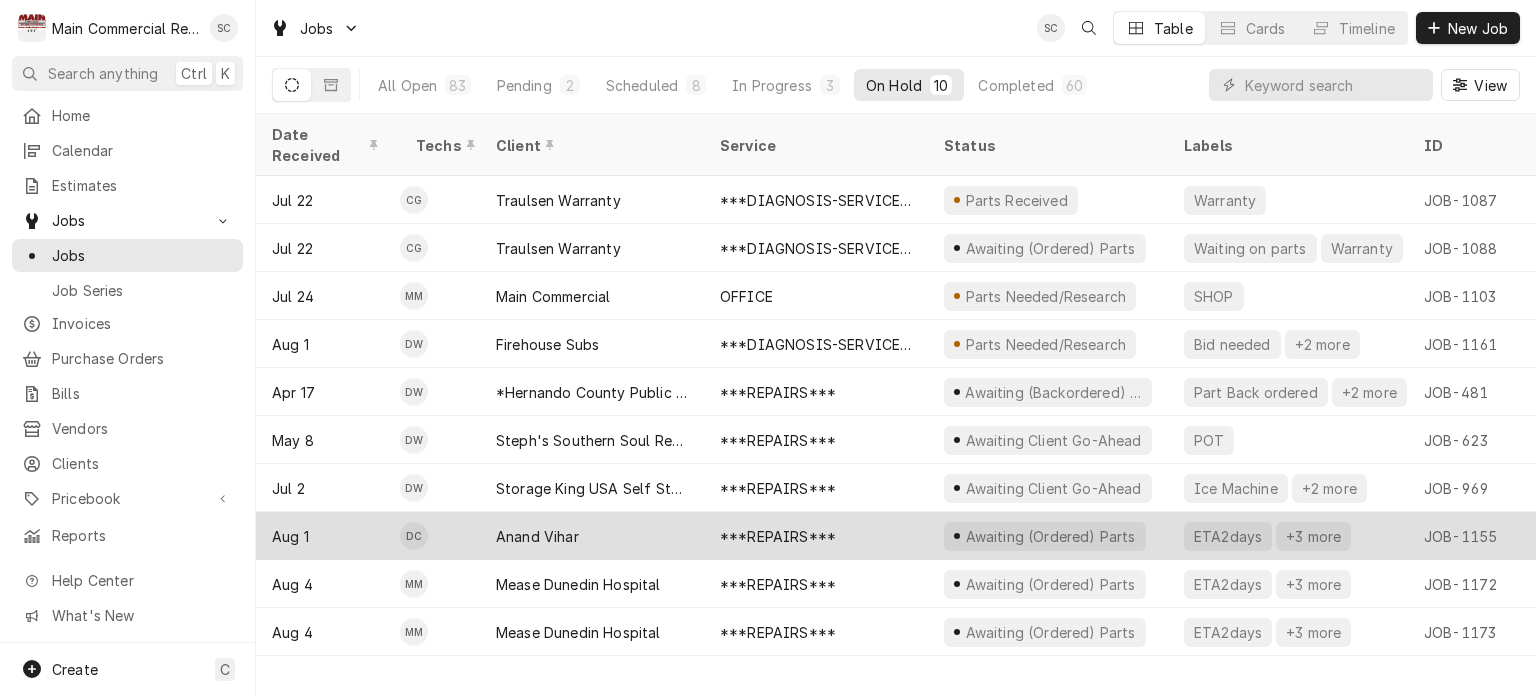click on "Anand Vihar" at bounding box center [592, 536] 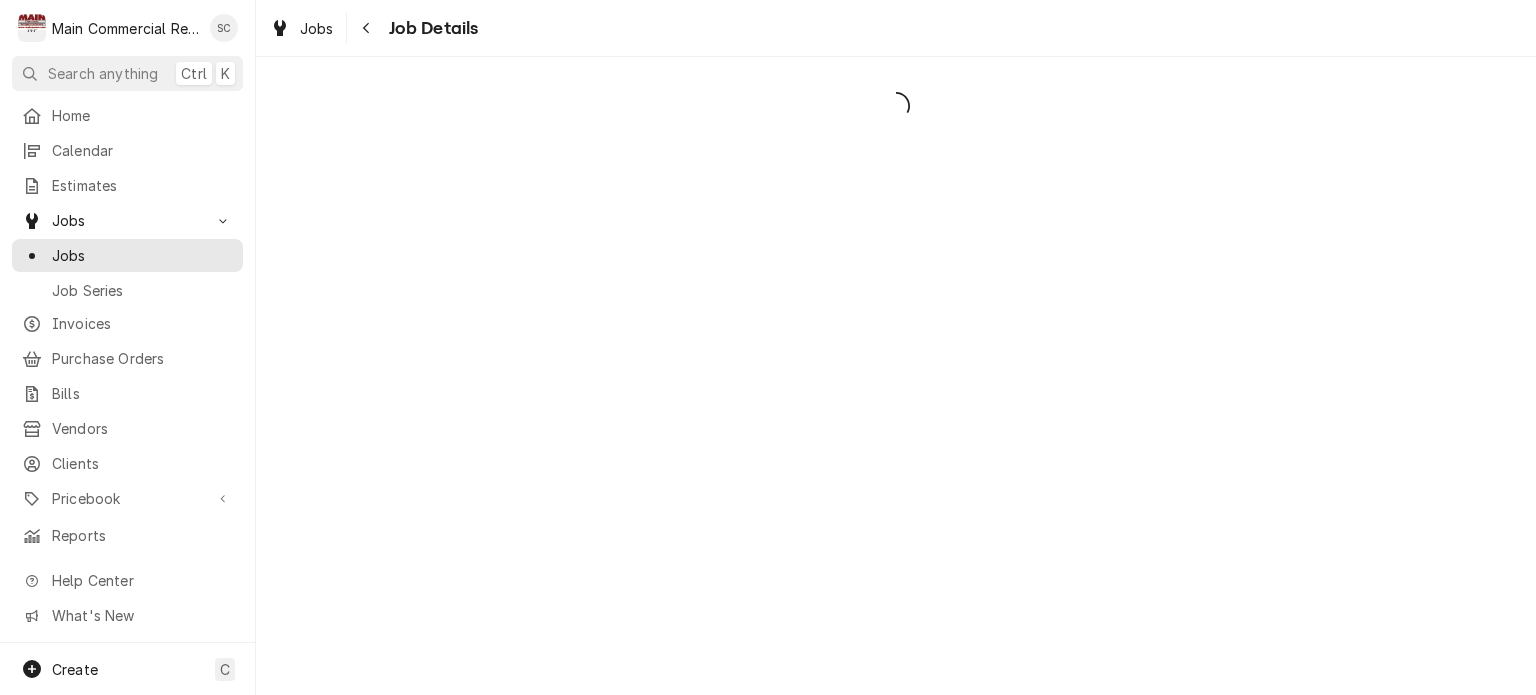 scroll, scrollTop: 0, scrollLeft: 0, axis: both 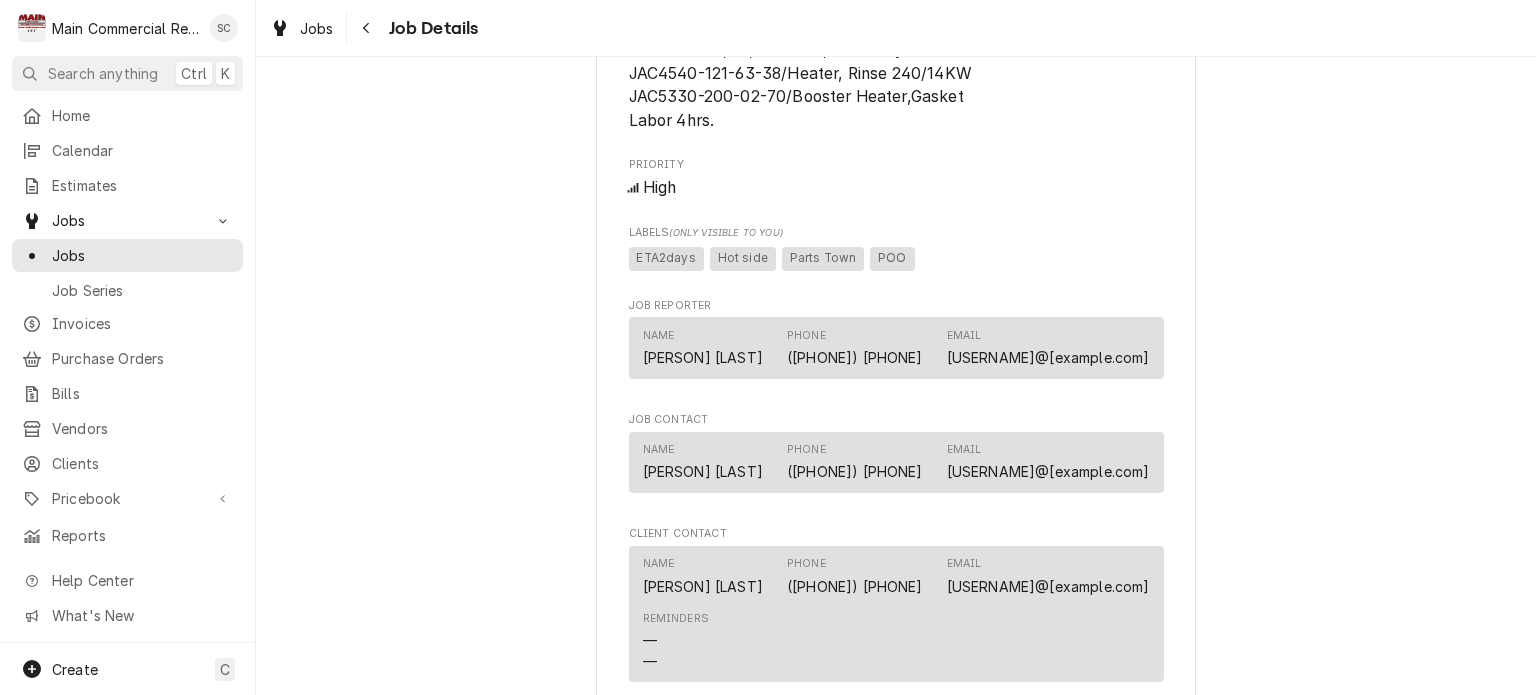 click on "Awaiting (Ordered) Parts Anand Vihar Anand Vihar - Community Club House / 1115 Narmada Way, Wesley Chapel, FL 33543 Open in Maps Roopairs Job ID JOB-1155 Date Received Aug 1, 2025 Service Type ***REPAIRS*** Job Type Service Service Location Anand Vihar - Community Club House
1115 Narmada Way
Wesley Chapel, FL 33543 Client Notes  (Only Visible to You) Gate code 0088 (it will call Bryan so you can get in) Scheduled For Fri, Aug 1st, 2025 - 6:00 AM Started On Fri, Aug 1st, 2025 - 3:09 PM On Hold On Fri, Aug 1st, 2025 - 3:09 PM On Hold SubStatus Awaiting (Ordered) Parts On Hold Message When were part(s) ordered? Parts on order from Parts Town. ETA Monday. -src Last Modified Fri, Aug 1st, 2025 - 3:09 PM Estimated Job Duration 4h Assigned Technician(s) Dylan Crawford Reason For Call Technician Instructions  (Only Visible to You) Priority High Labels  (Only Visible to You) ETA2days Hot side Parts Town POO Job Reporter Name Bryan Schultz Phone (813) 376-0798 Email bryanschultz@anandvihartampa.com Job Contact Name —" at bounding box center (896, -101) 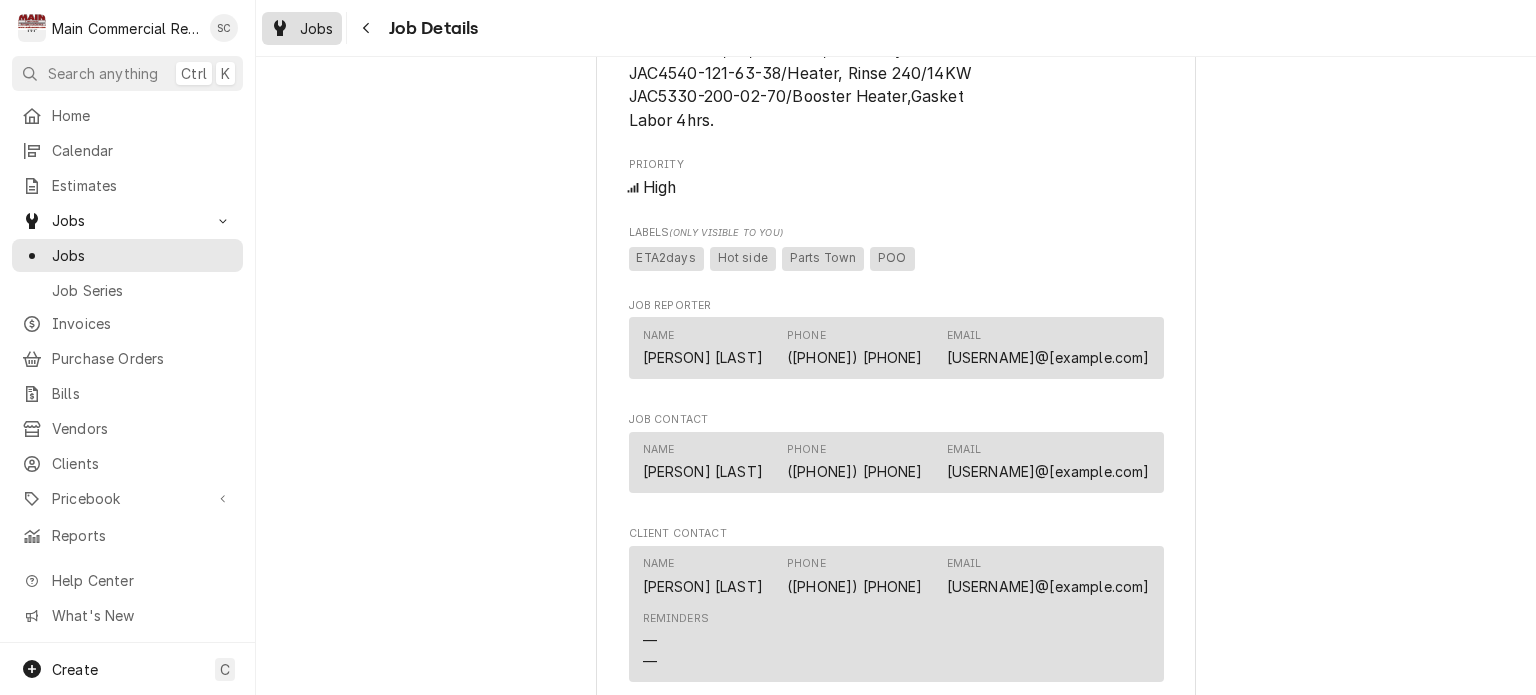 click on "Jobs" at bounding box center [317, 28] 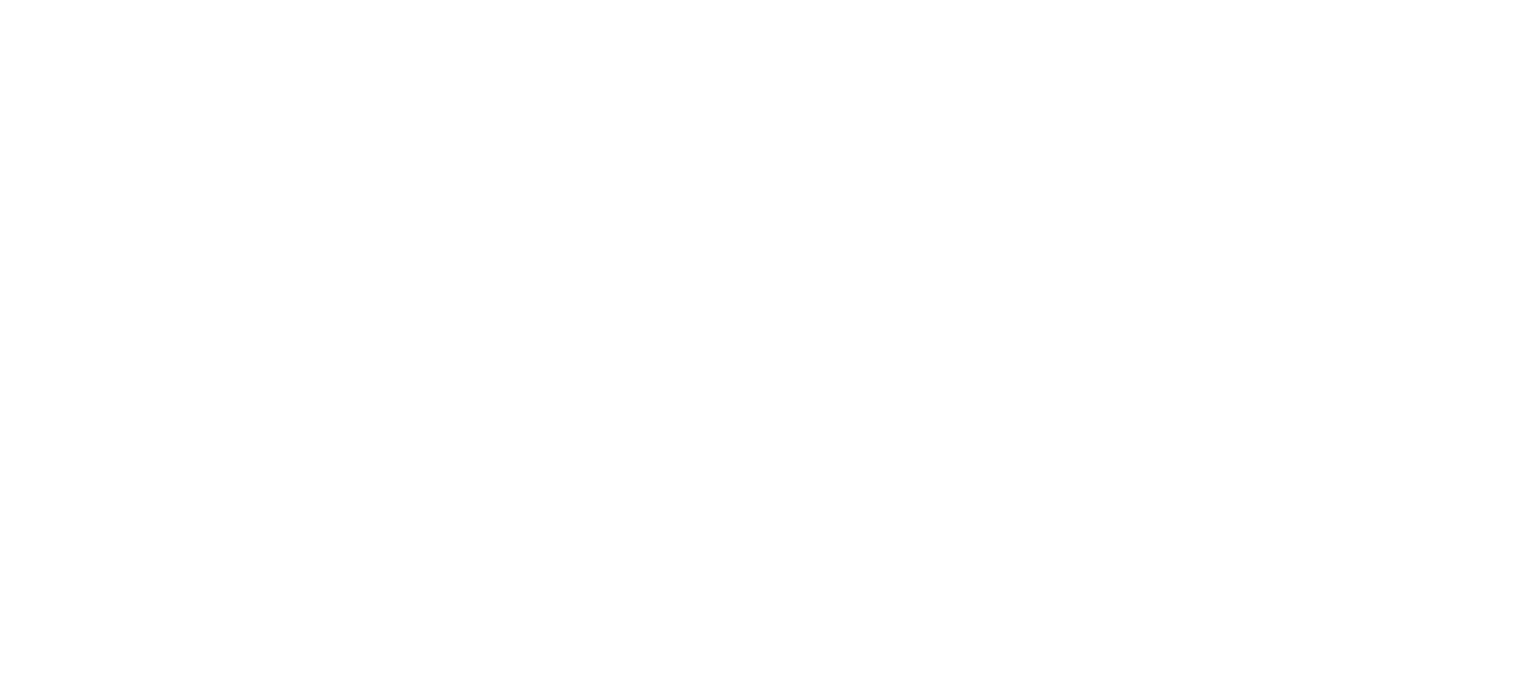 scroll, scrollTop: 0, scrollLeft: 0, axis: both 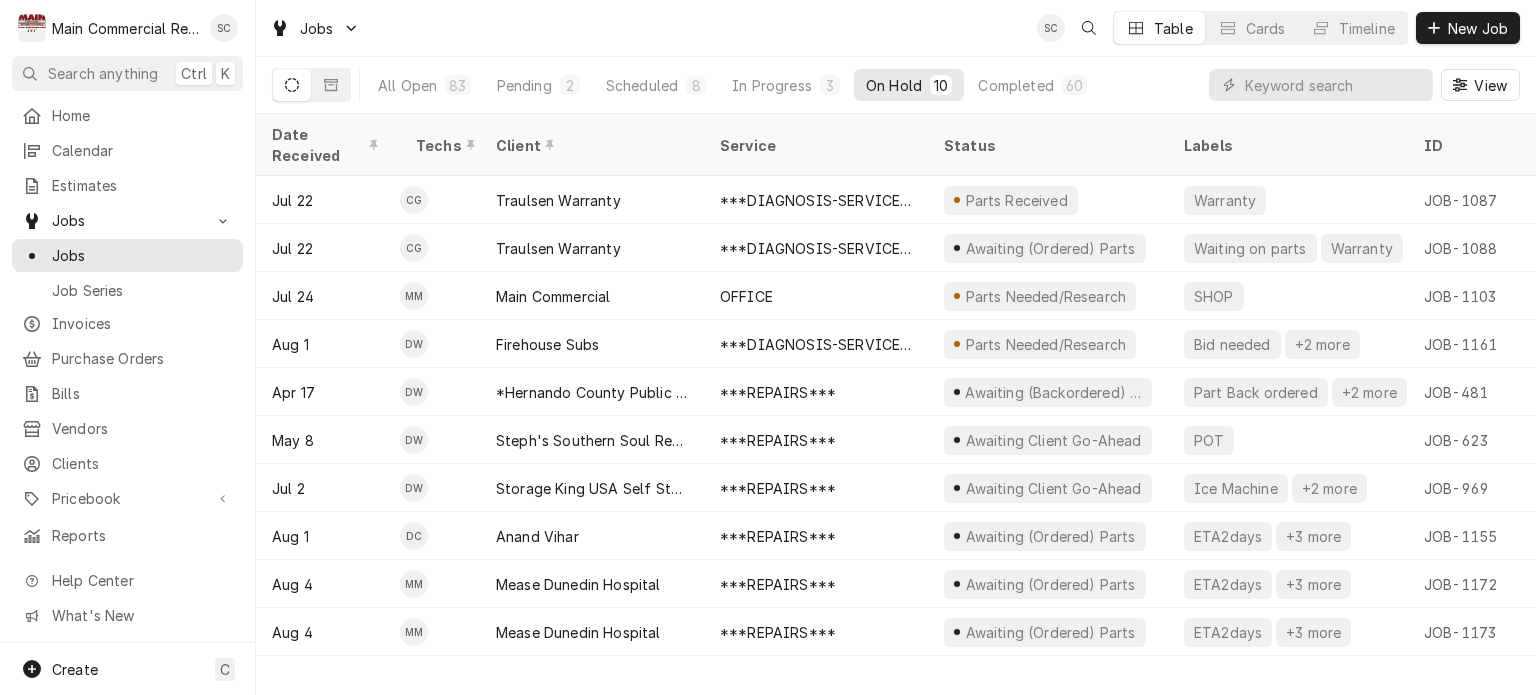 click on "Jobs   SC Table Cards Timeline New Job" at bounding box center (896, 28) 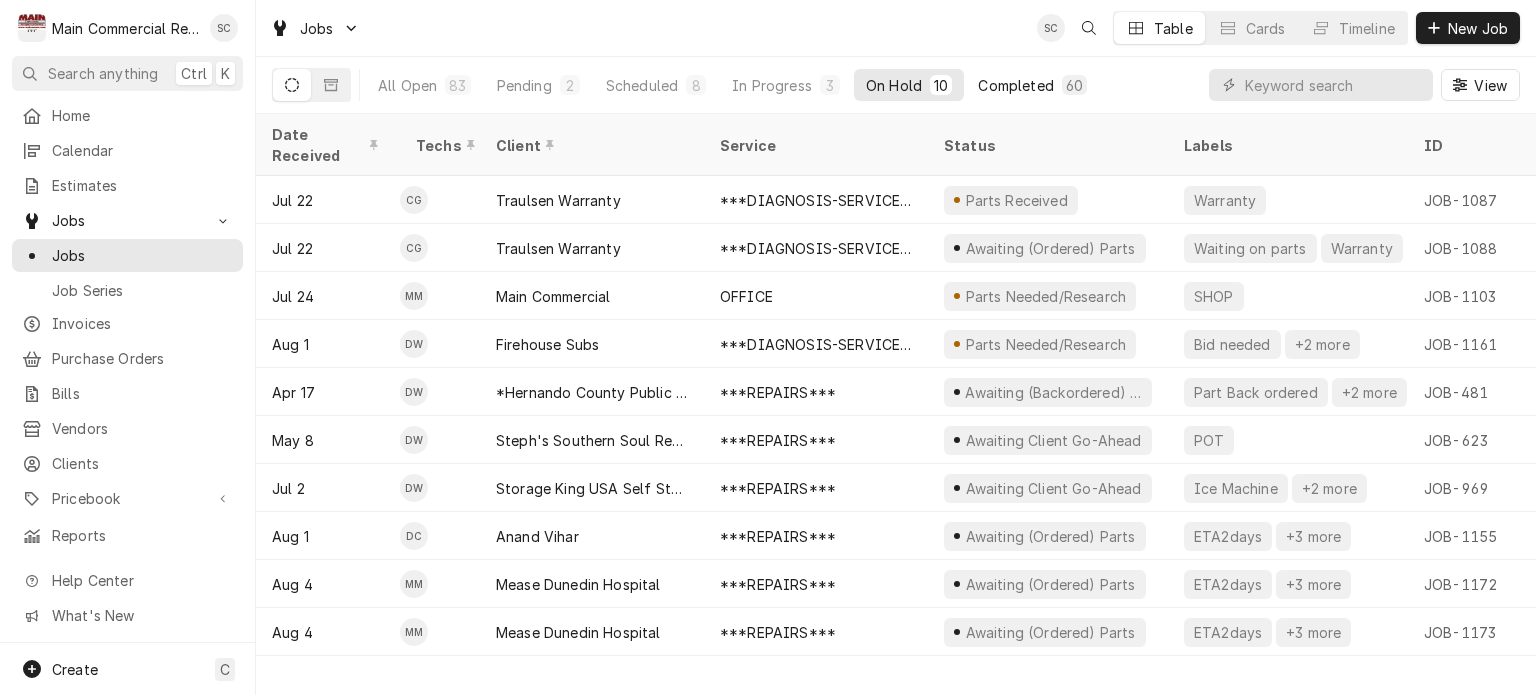 click on "Completed" at bounding box center [1015, 85] 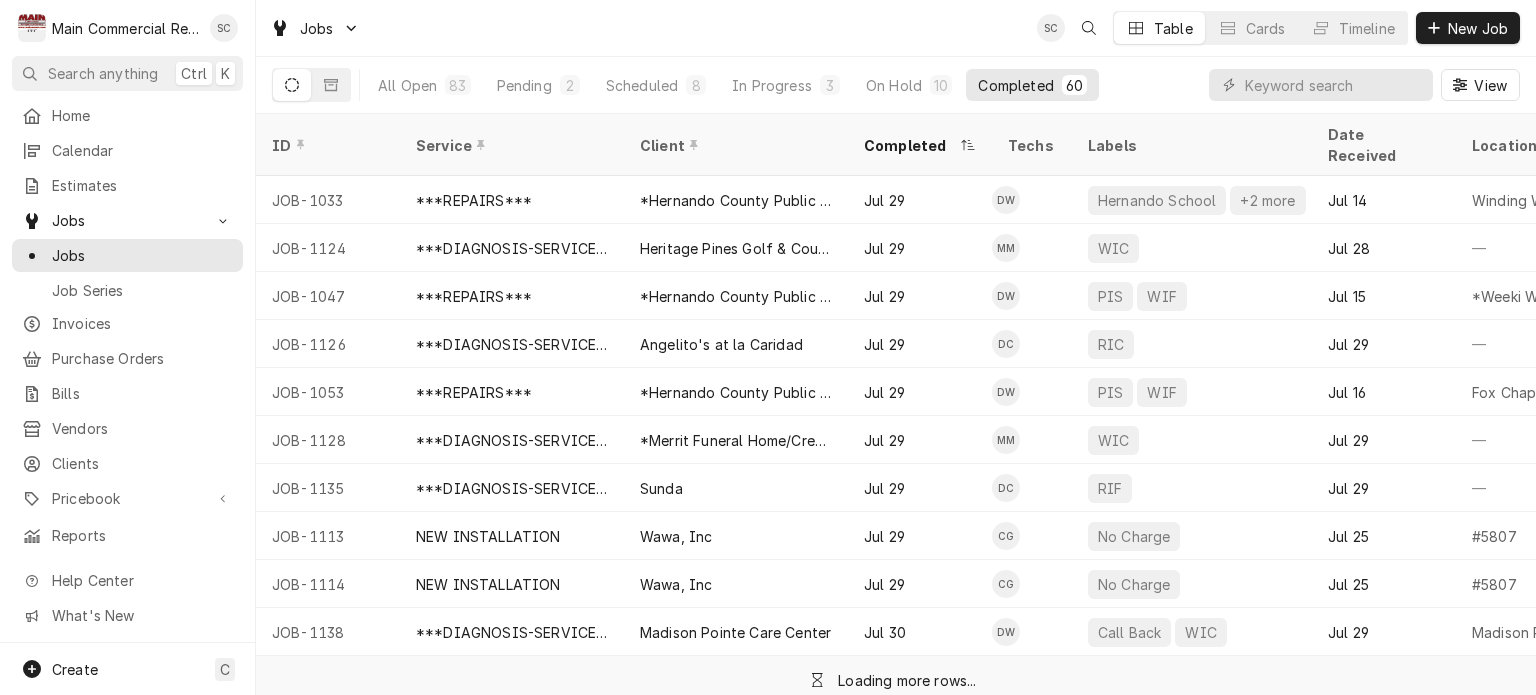 scroll, scrollTop: 1248, scrollLeft: 0, axis: vertical 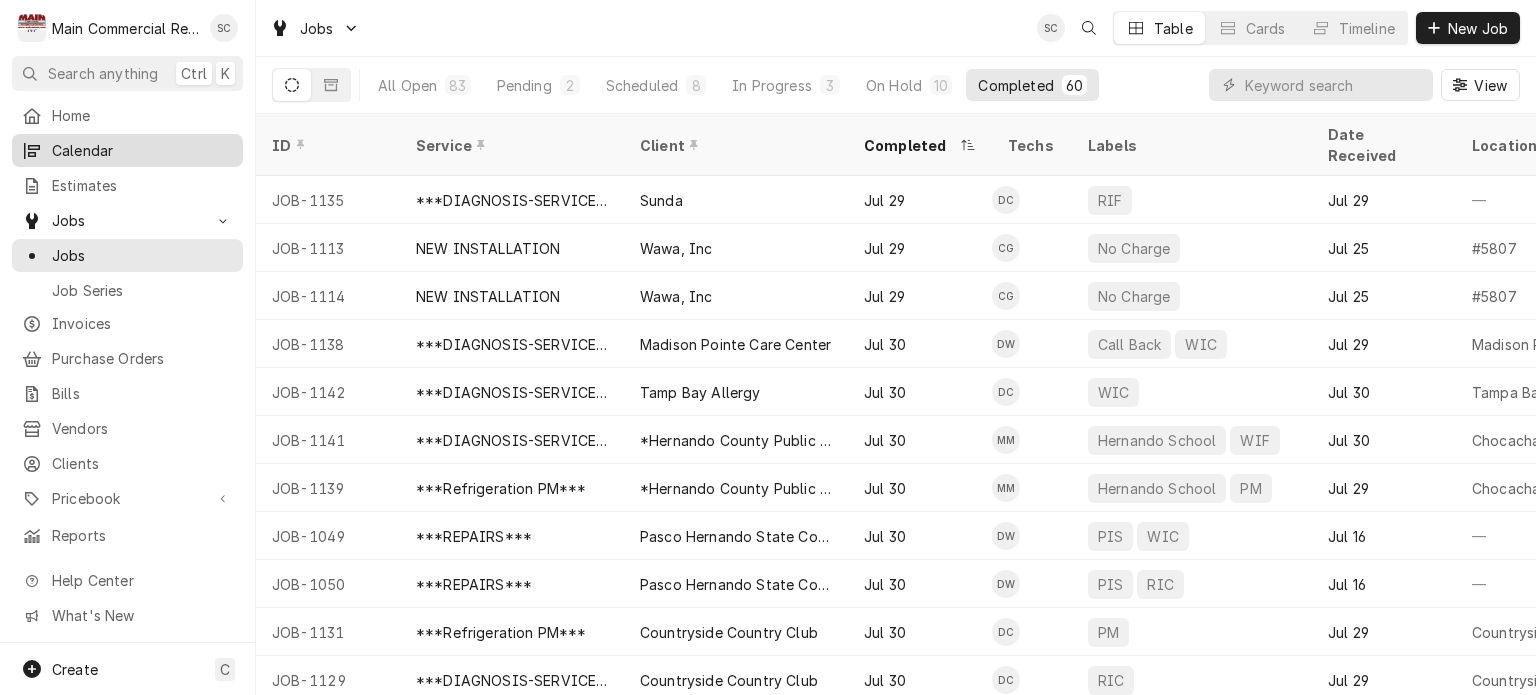click on "Calendar" at bounding box center (142, 150) 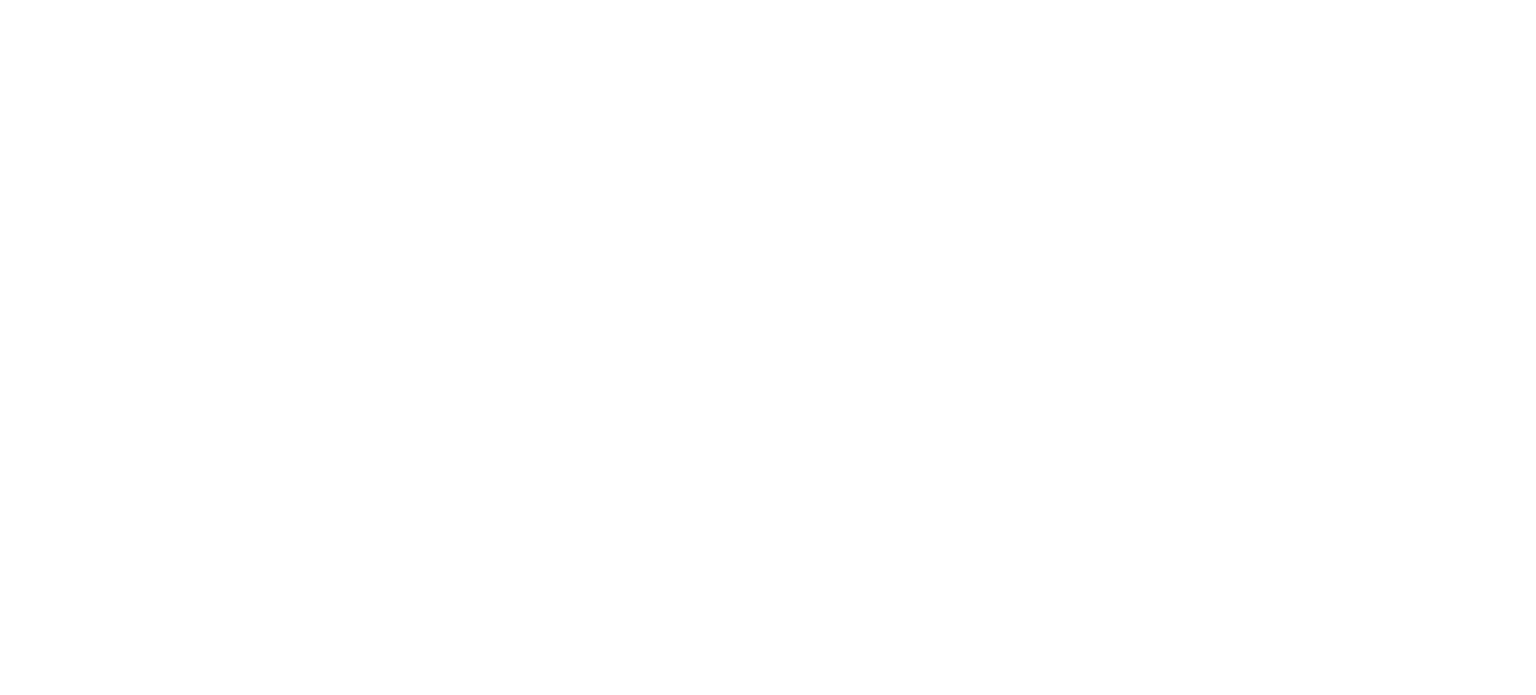 scroll, scrollTop: 0, scrollLeft: 0, axis: both 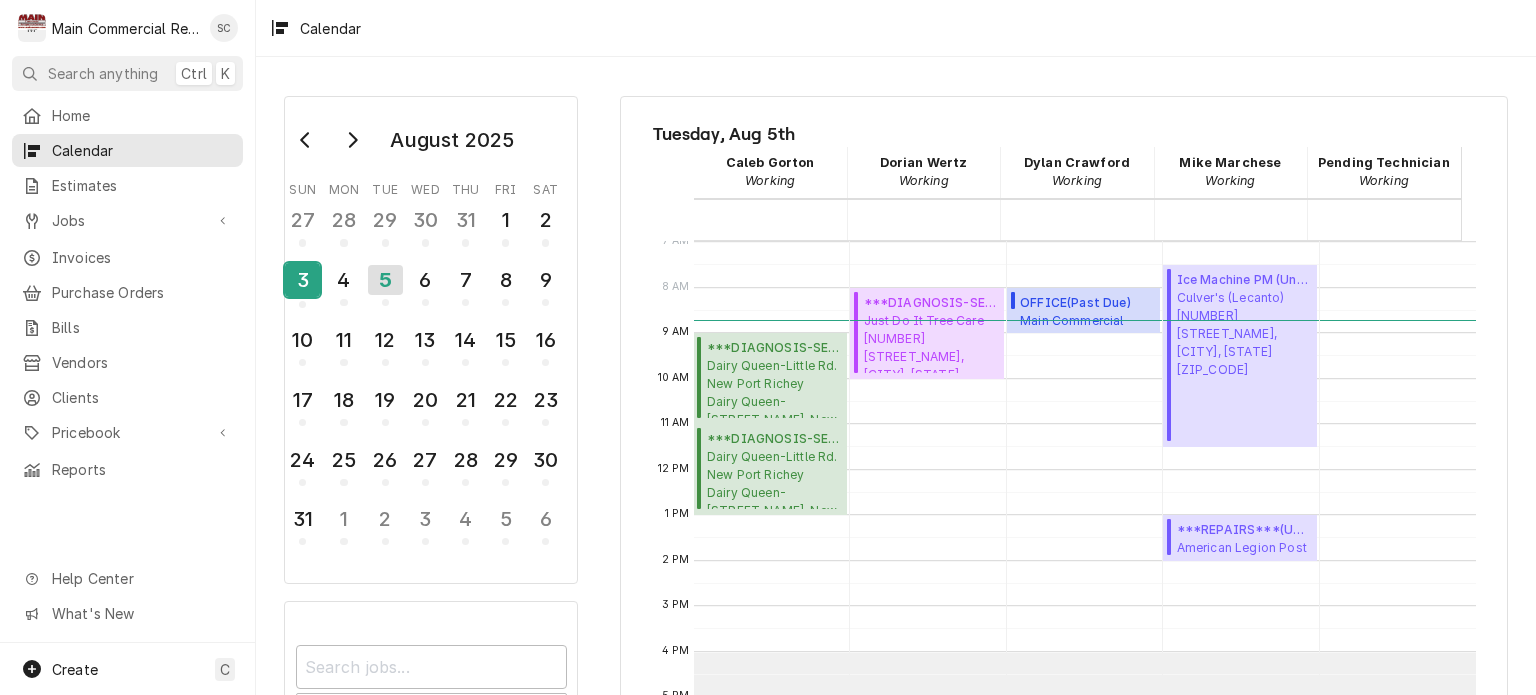 click on "3" at bounding box center [302, 280] 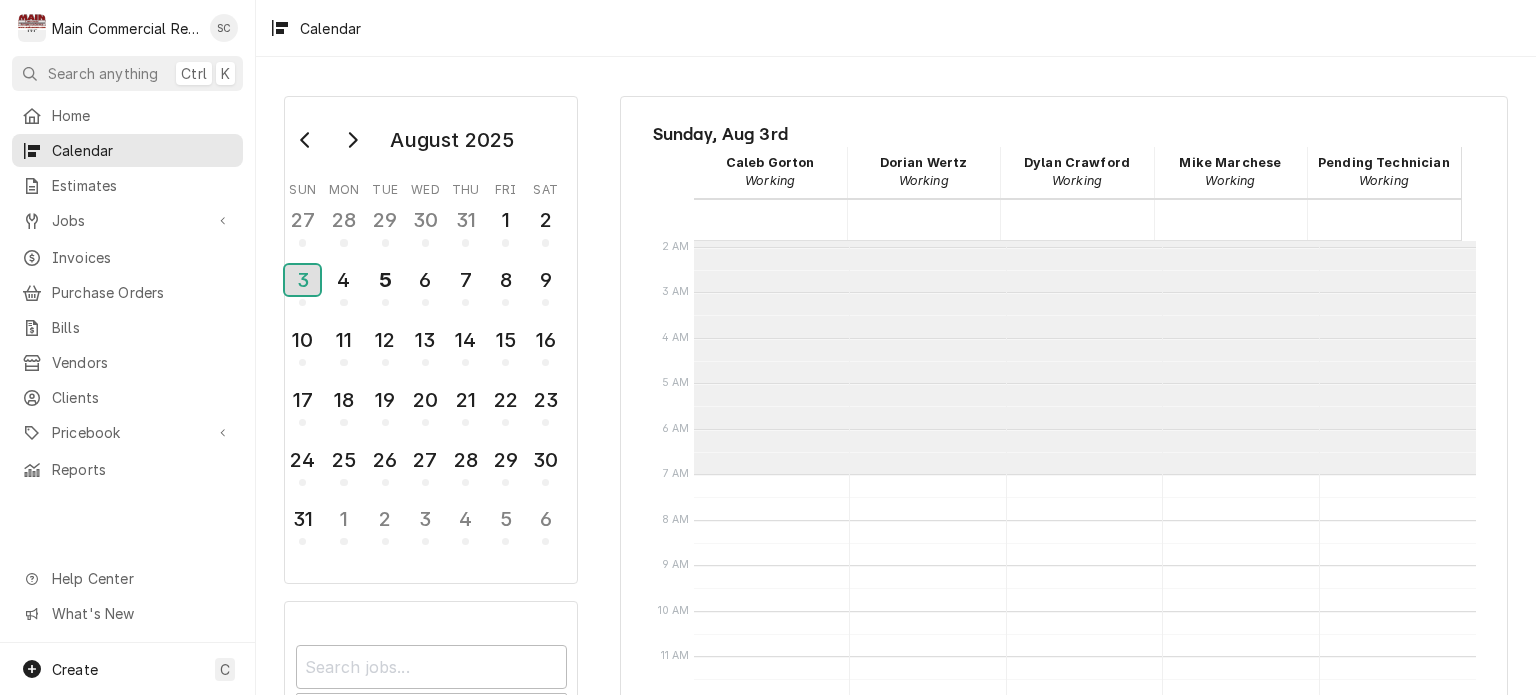 scroll, scrollTop: 0, scrollLeft: 0, axis: both 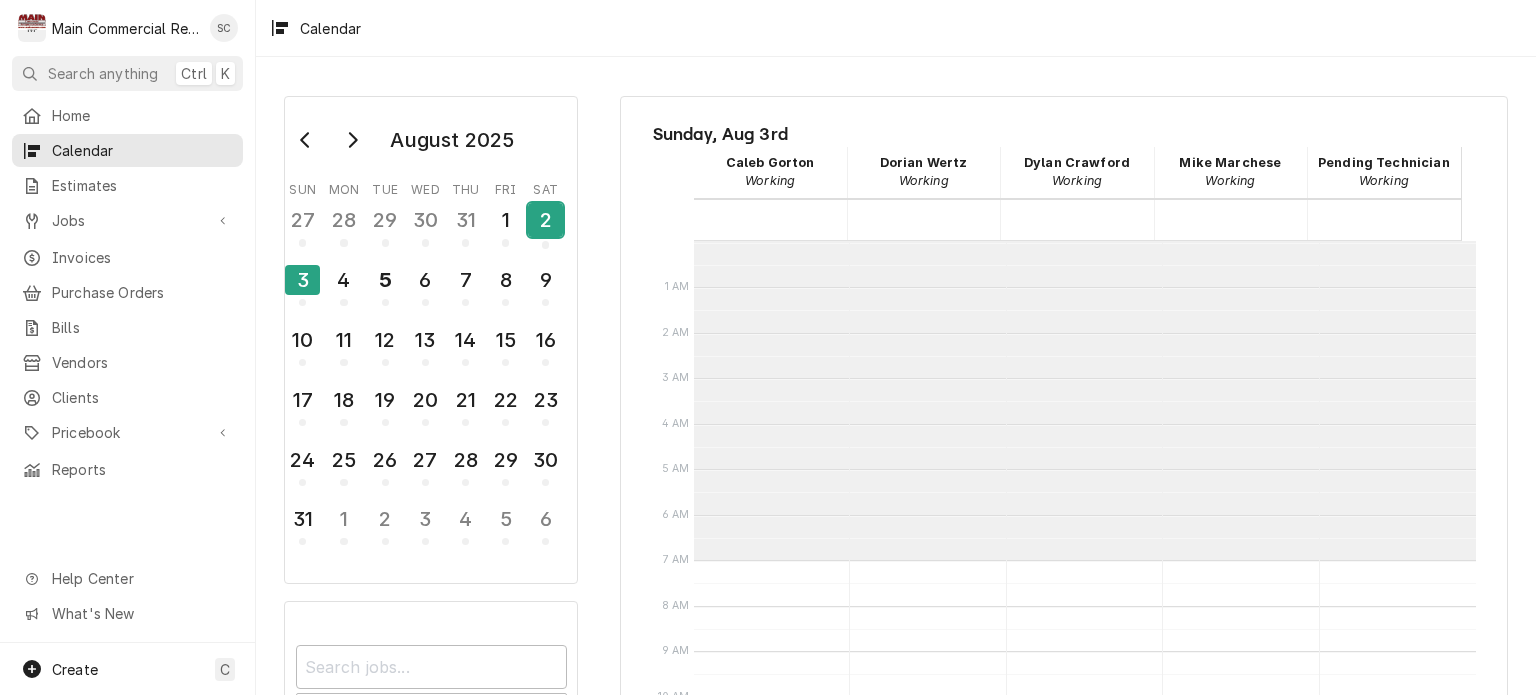 click on "2" at bounding box center (545, 223) 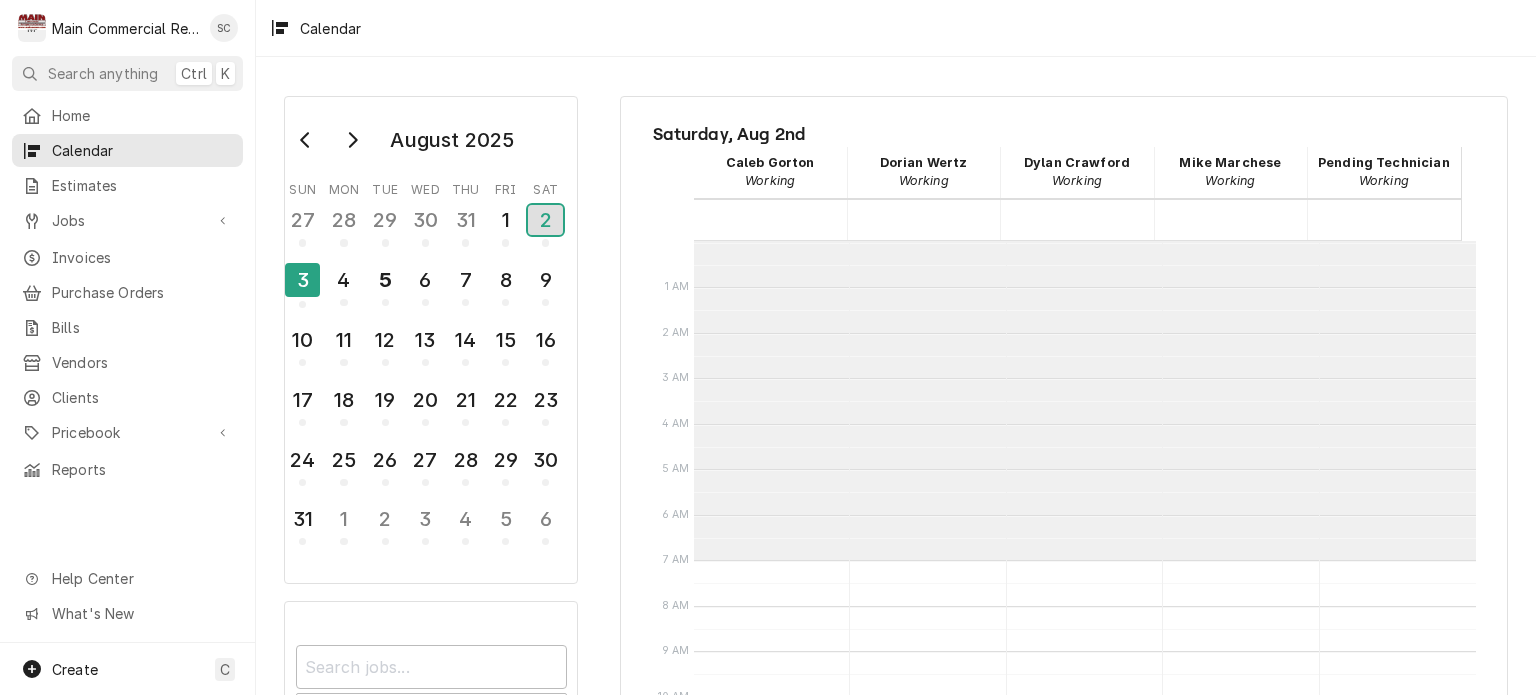 scroll, scrollTop: 319, scrollLeft: 0, axis: vertical 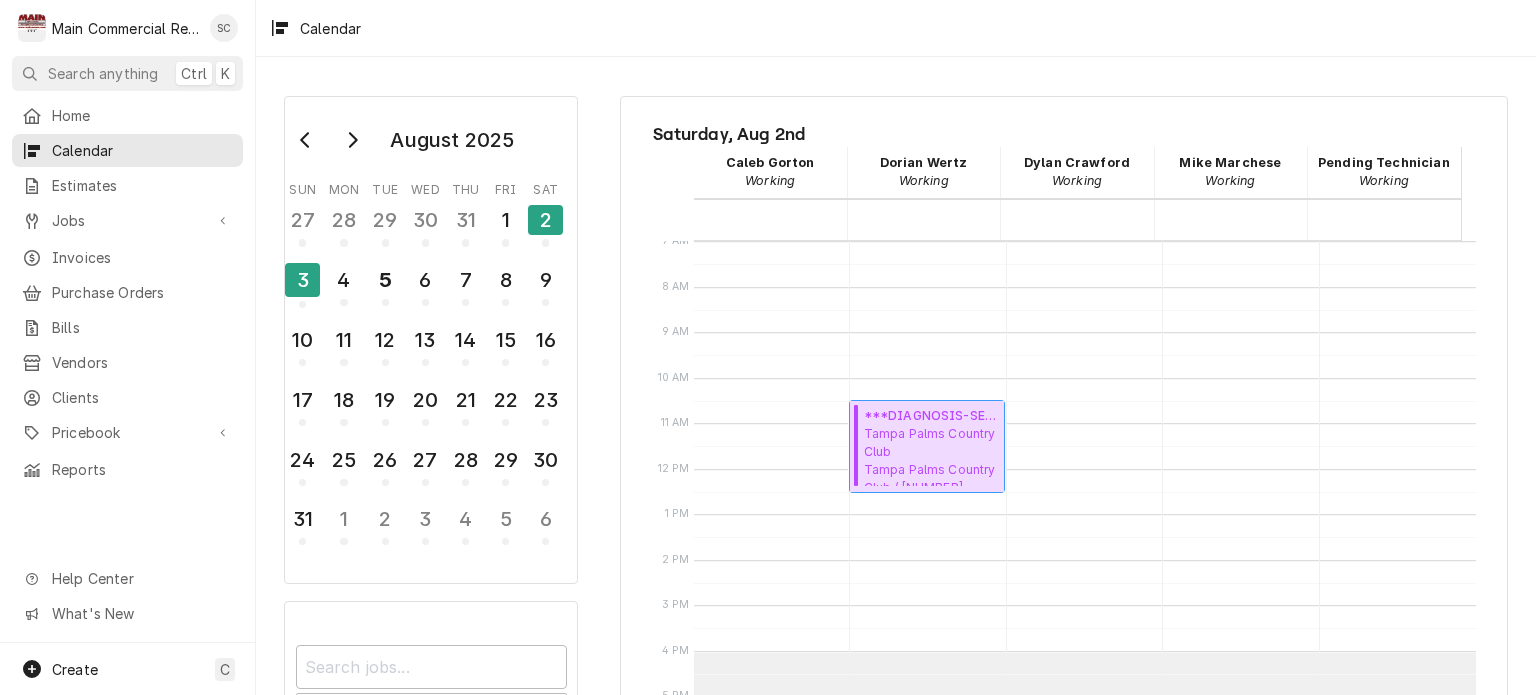 click on "Tampa Palms Country Club Tampa Palms Country Club / 5811 Tampa Palms Blvd, Tampa, FL 33647" at bounding box center (931, 455) 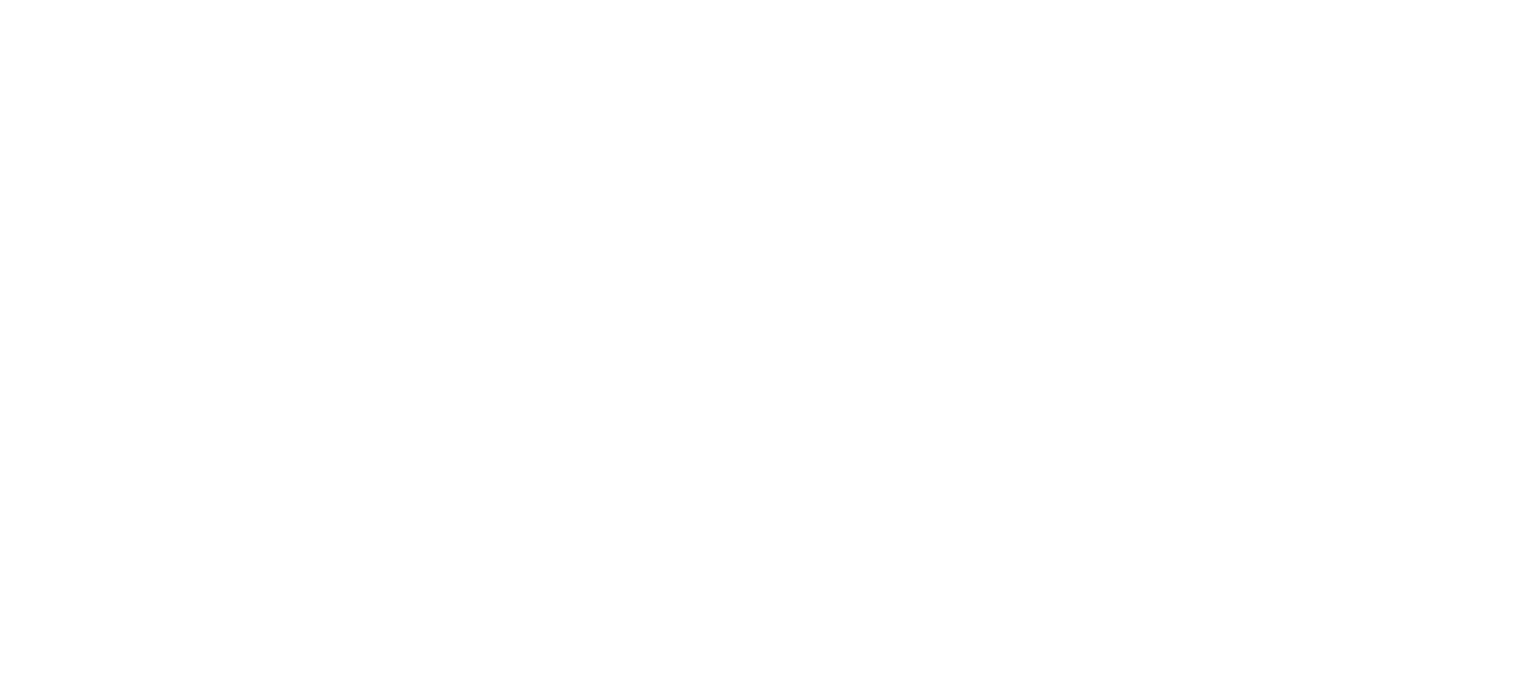 scroll, scrollTop: 0, scrollLeft: 0, axis: both 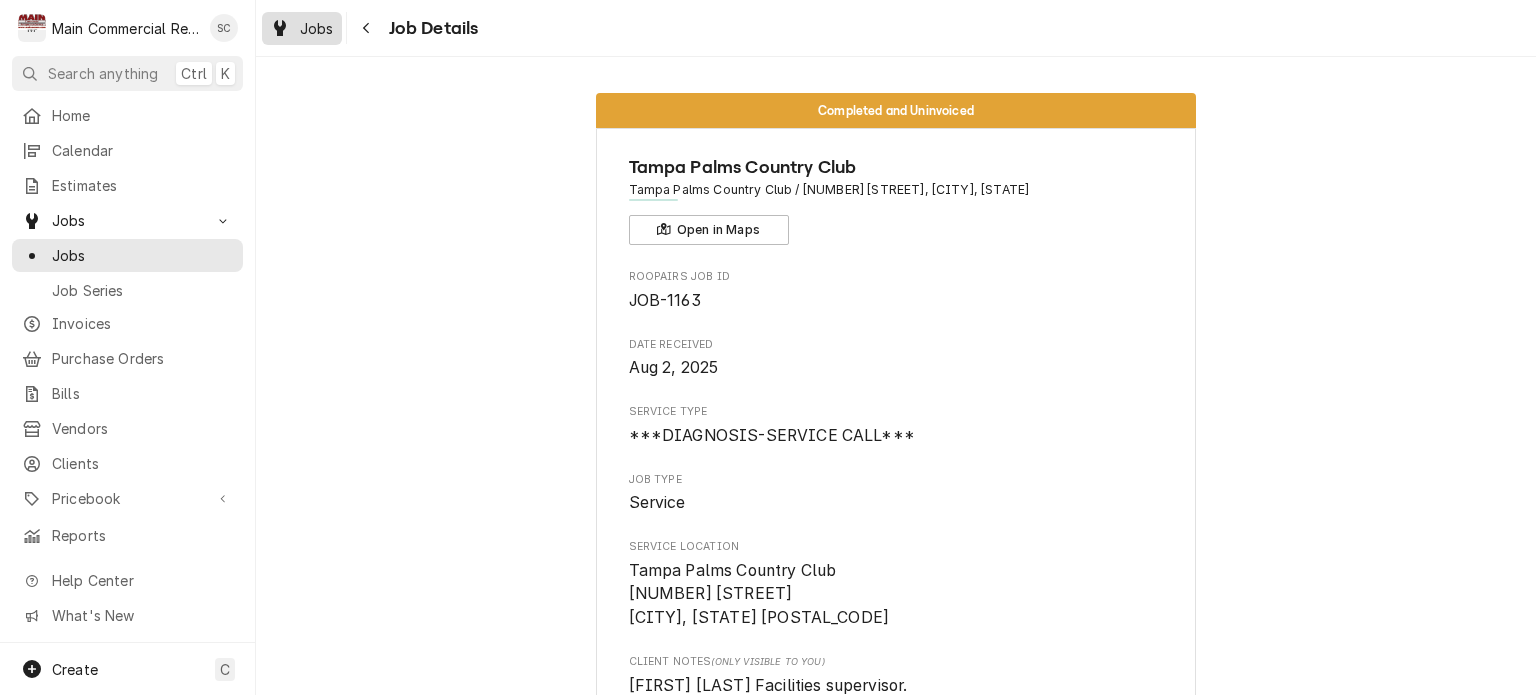 click on "Jobs" at bounding box center [317, 28] 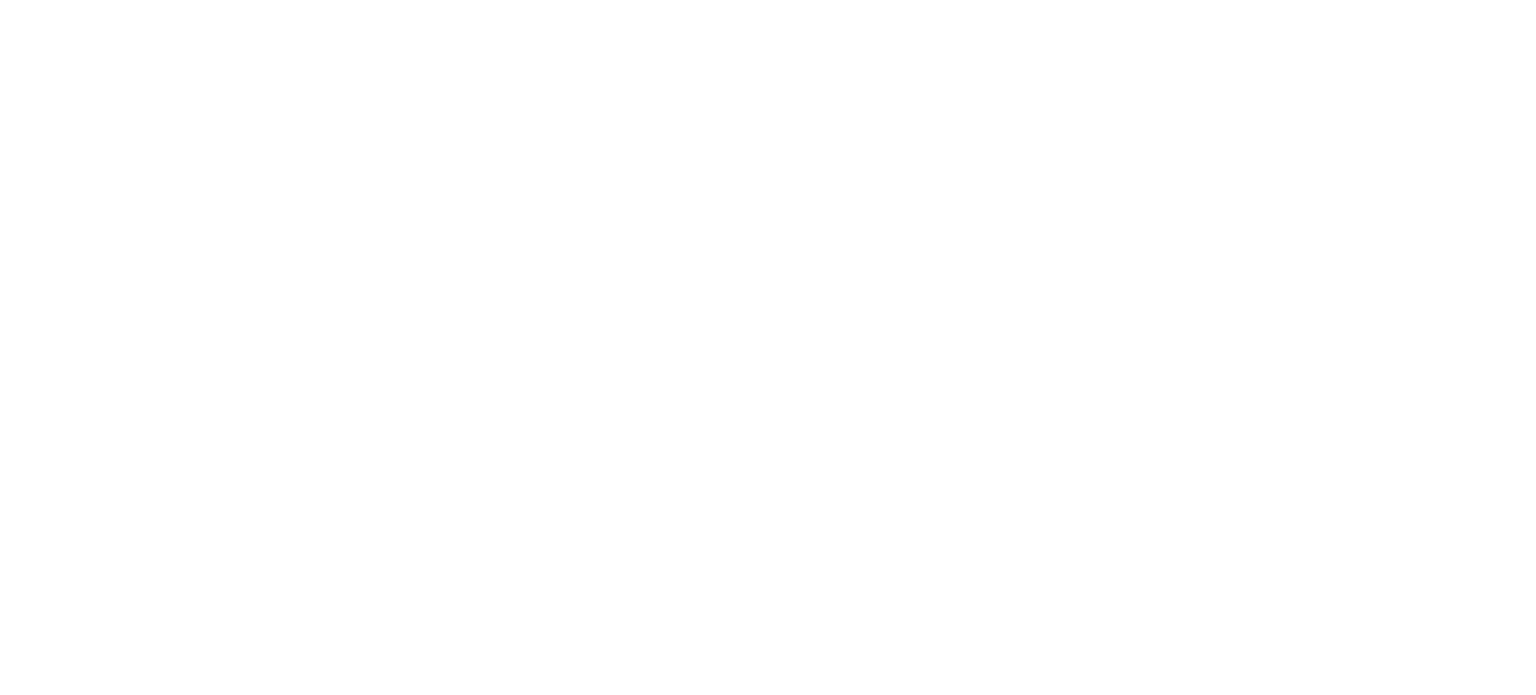 scroll, scrollTop: 0, scrollLeft: 0, axis: both 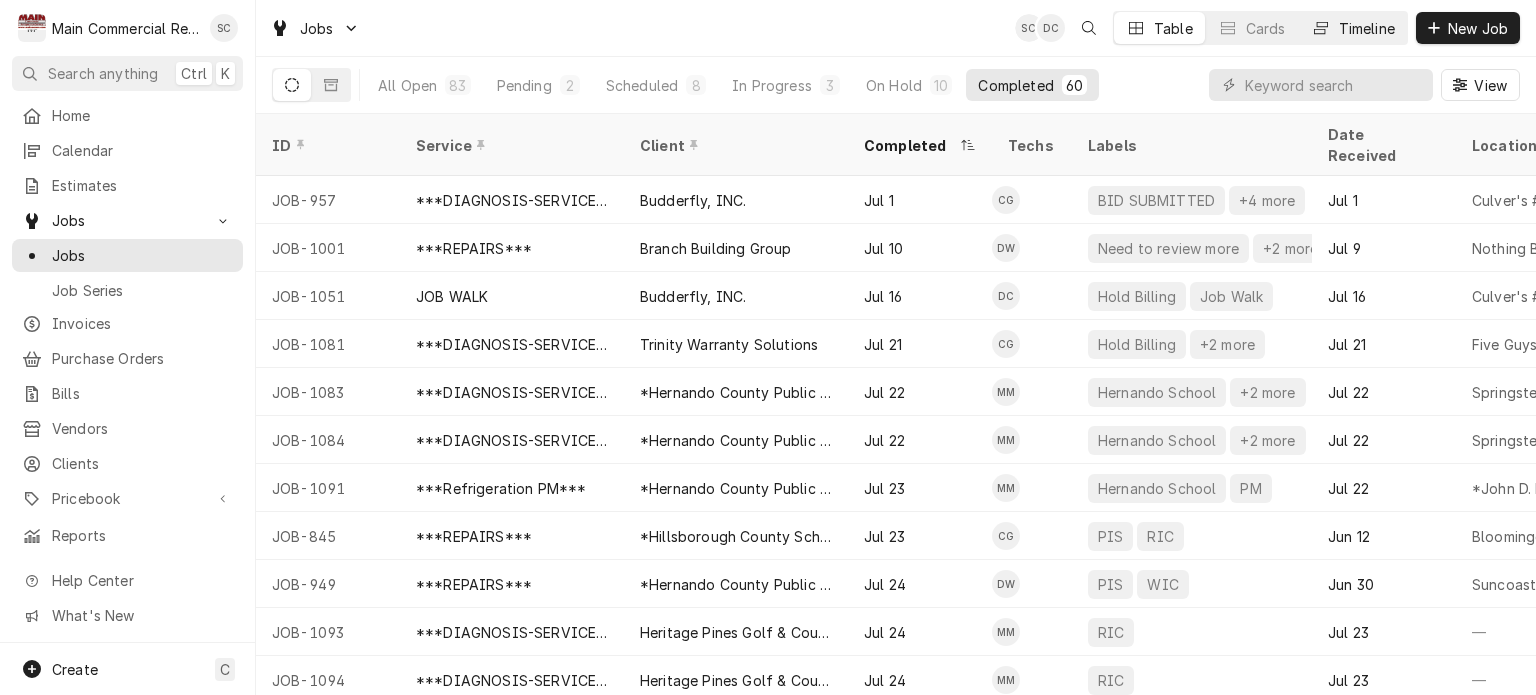 click on "Timeline" at bounding box center (1367, 28) 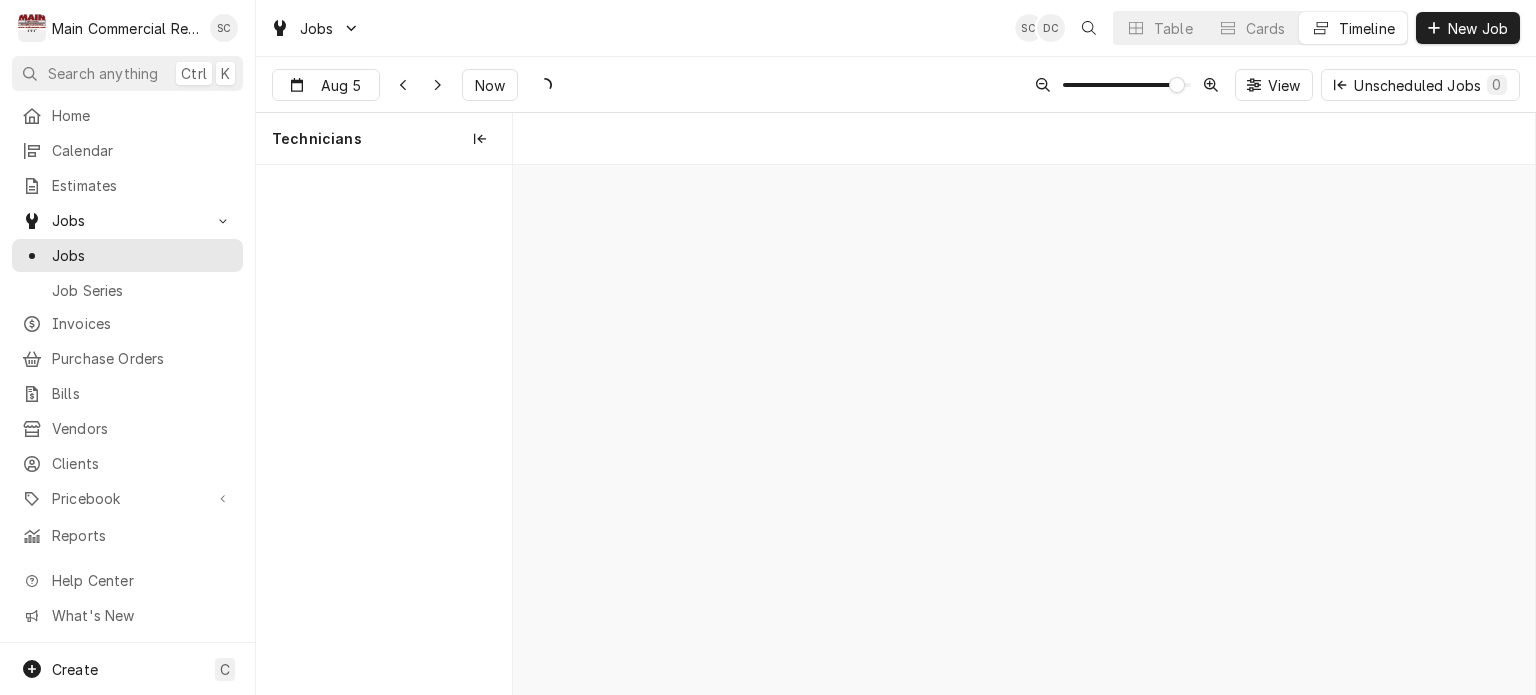 scroll, scrollTop: 0, scrollLeft: 20275, axis: horizontal 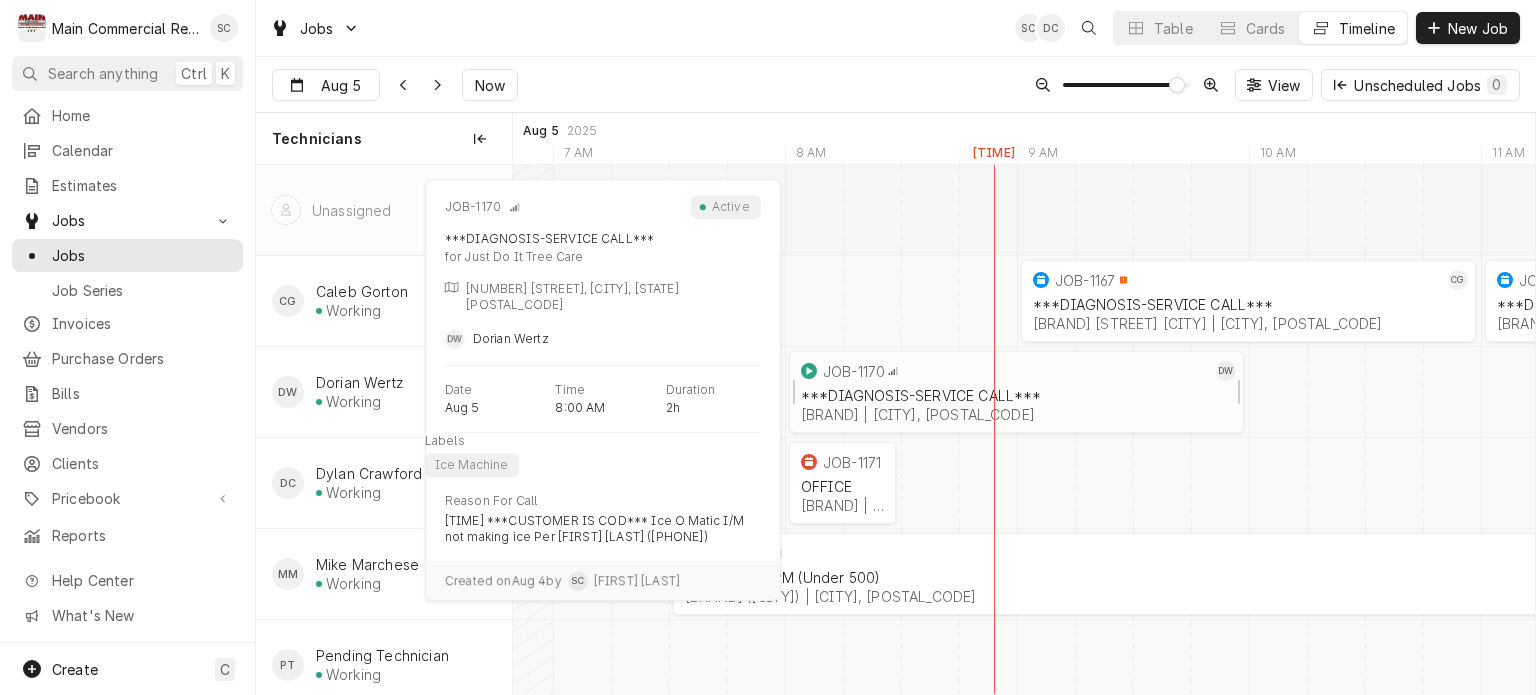 click on "Just Do It Tree Care | Hudson, 34669" at bounding box center (1016, 414) 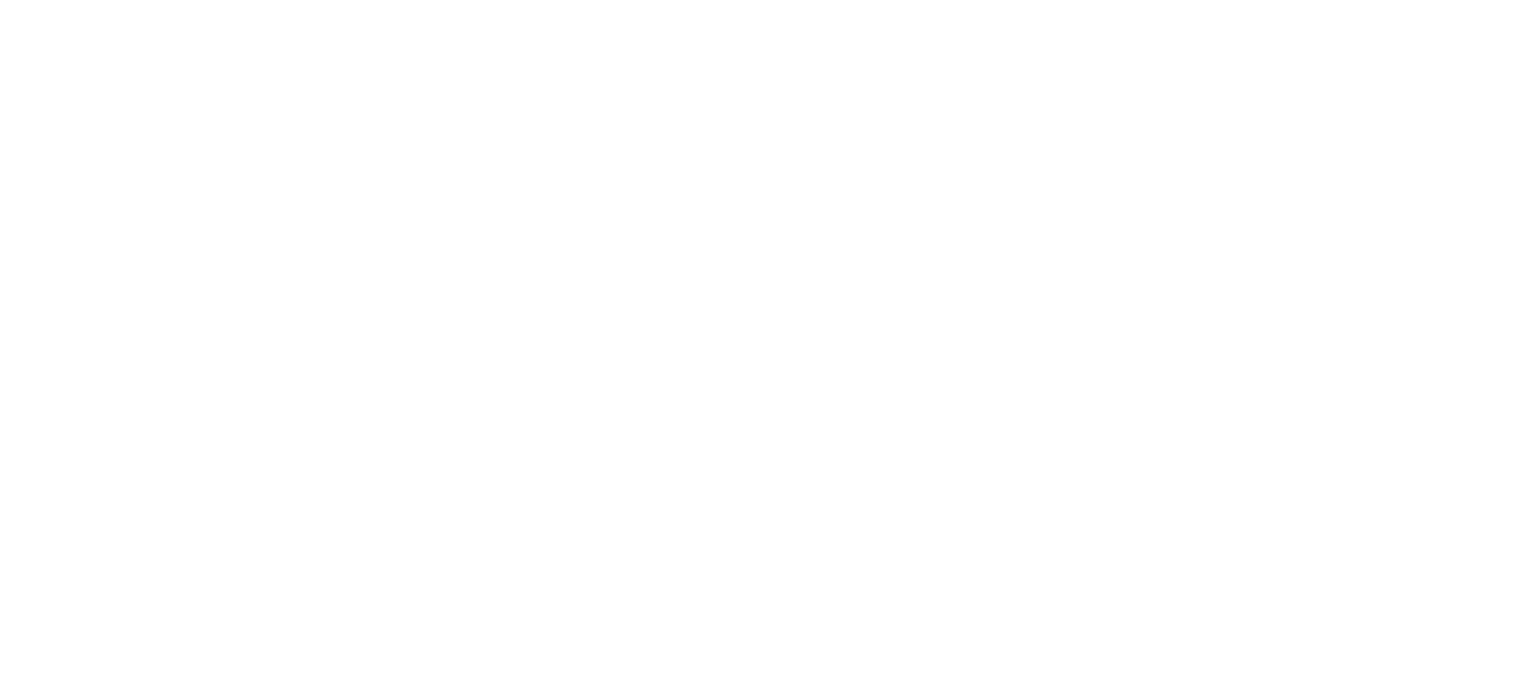 scroll, scrollTop: 0, scrollLeft: 0, axis: both 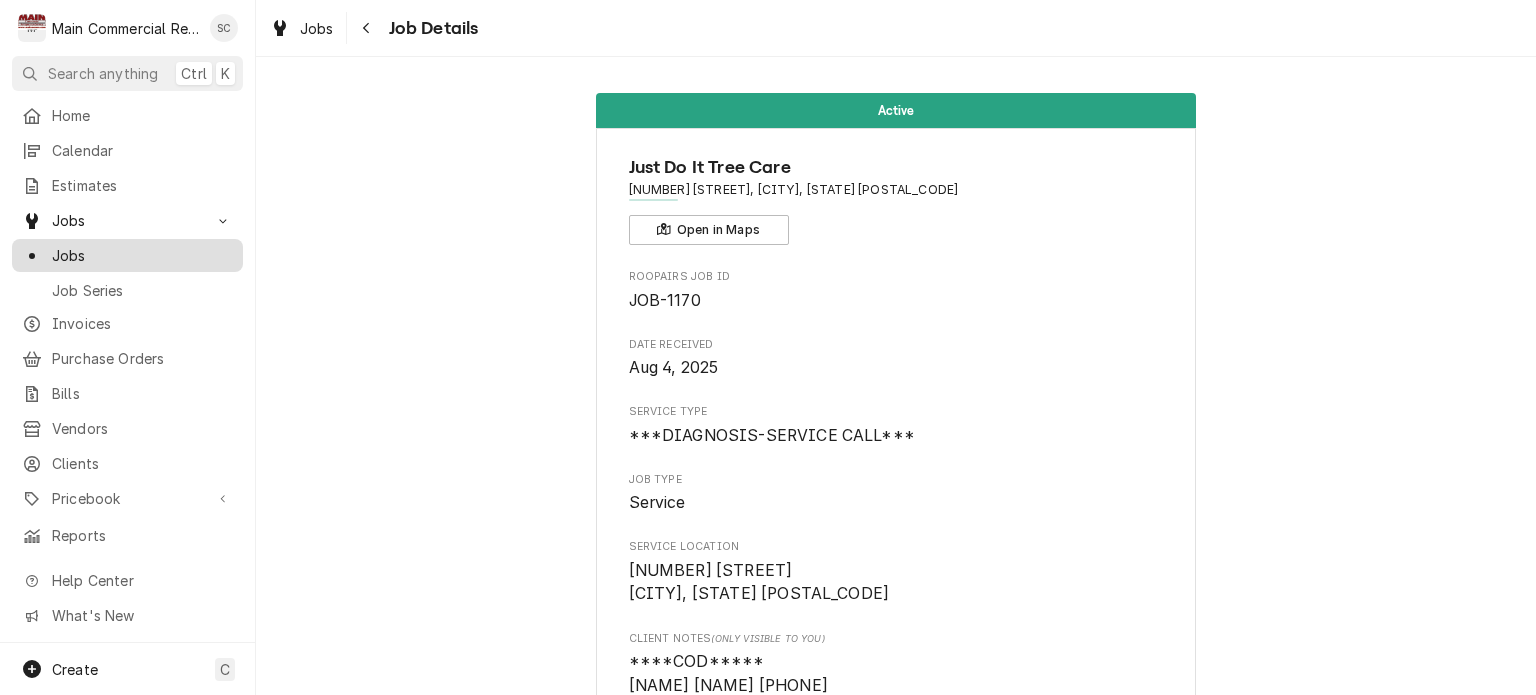 click on "Jobs" at bounding box center (142, 255) 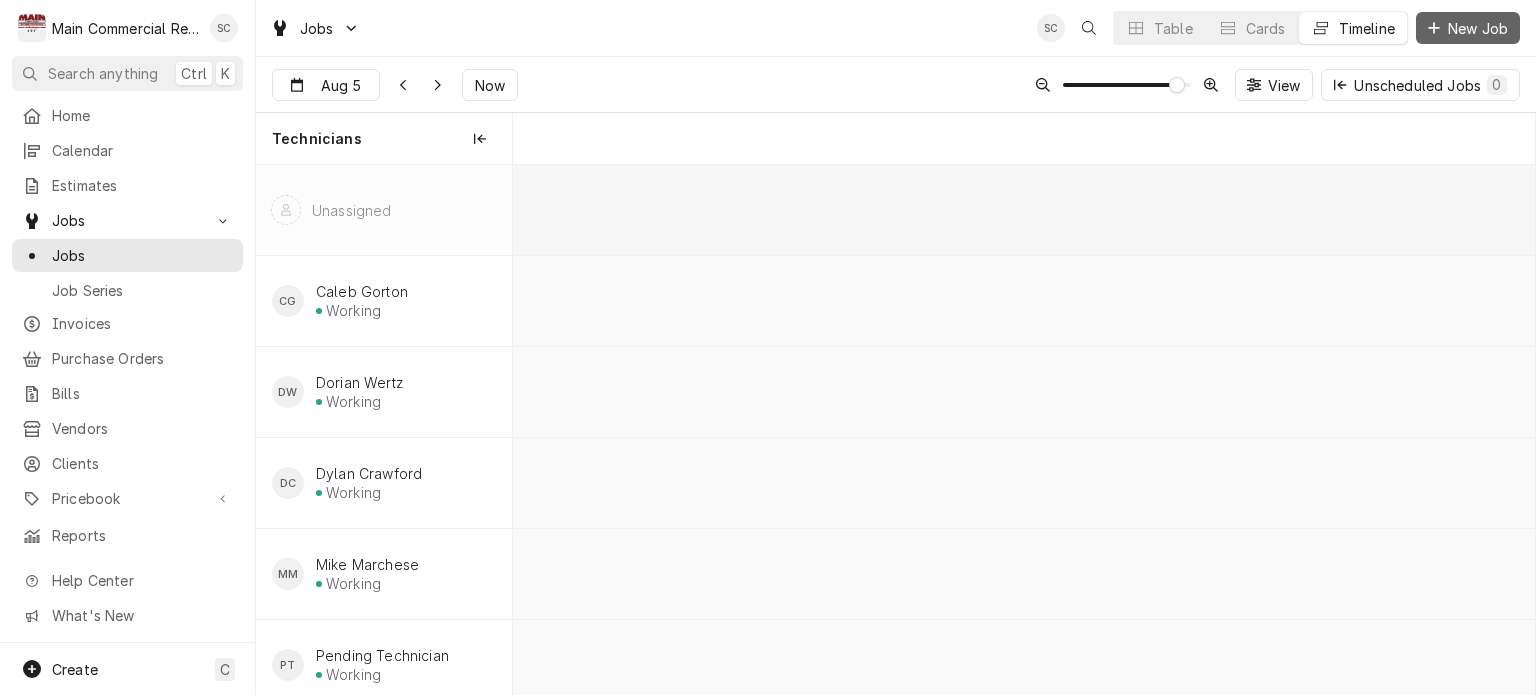 scroll, scrollTop: 0, scrollLeft: 0, axis: both 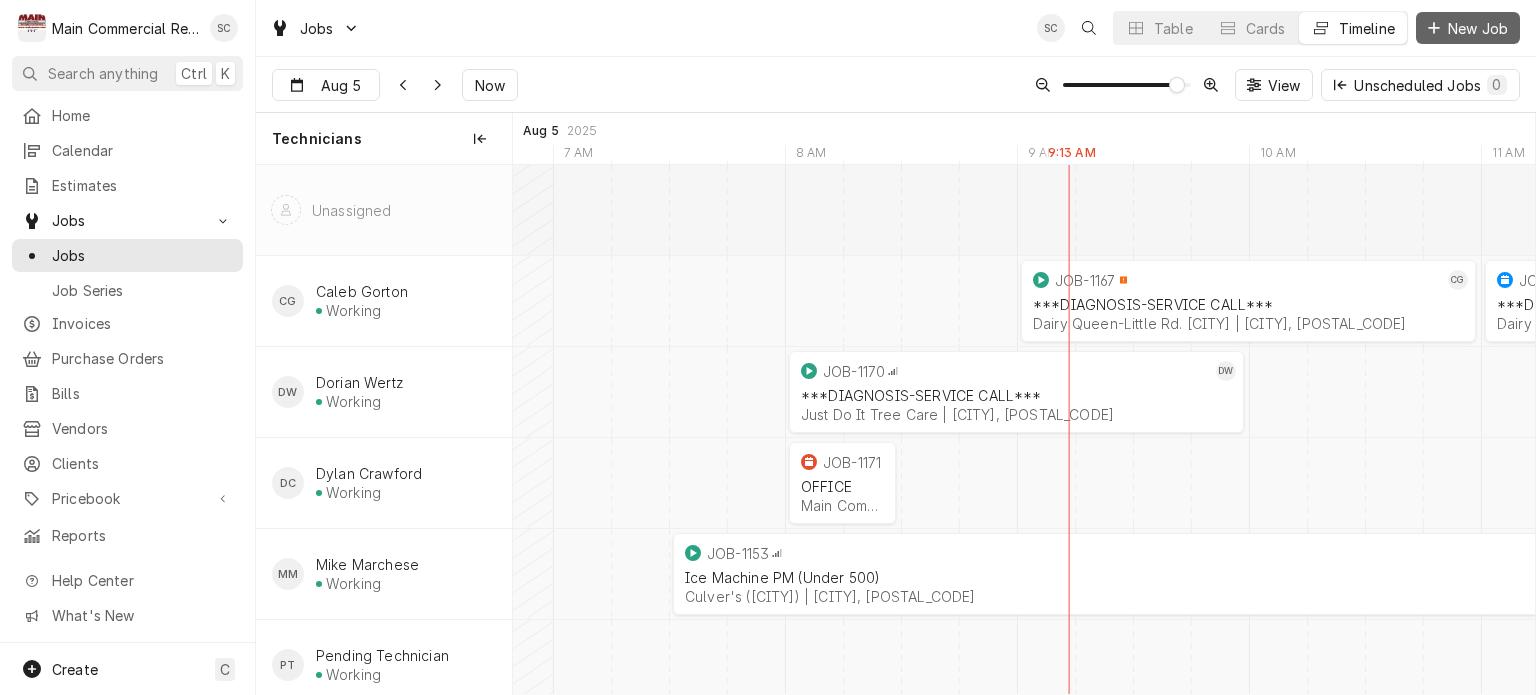 click on "New Job" at bounding box center (1478, 28) 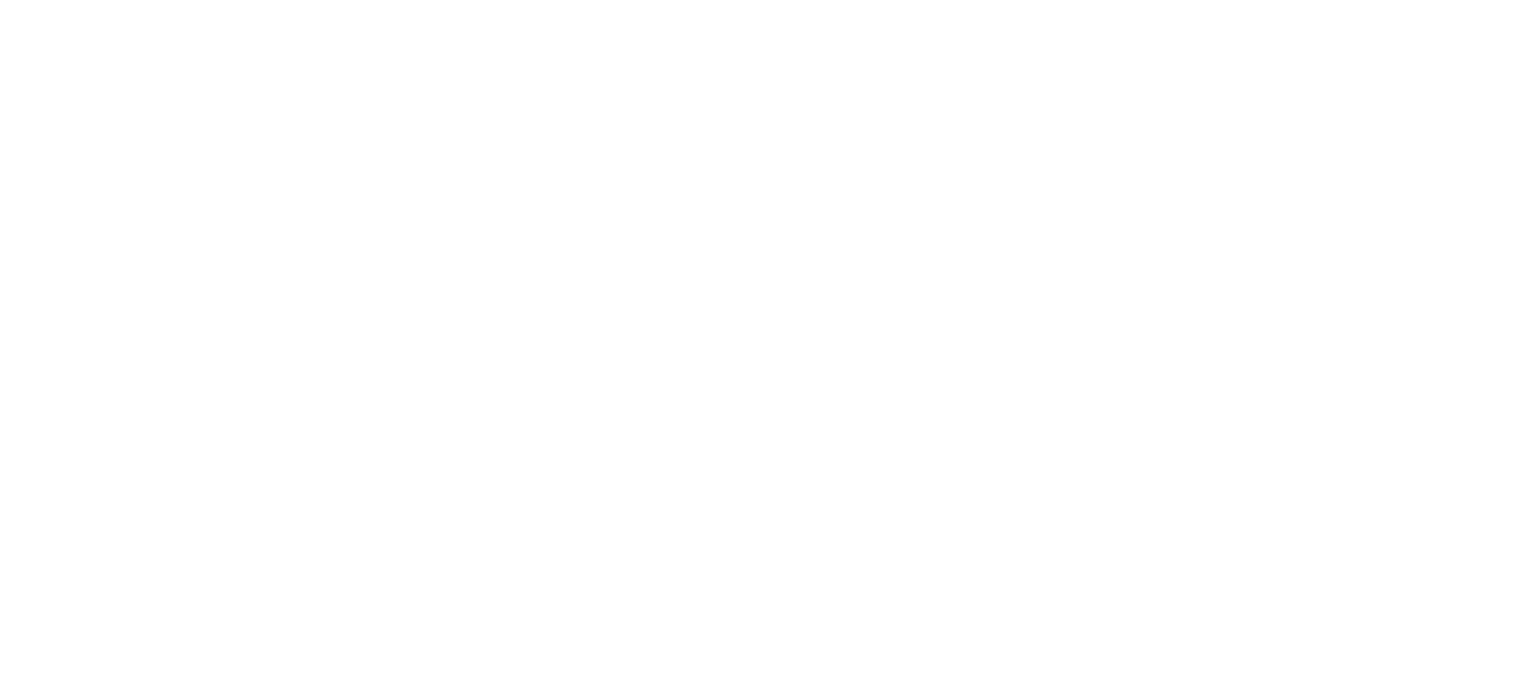 scroll, scrollTop: 0, scrollLeft: 0, axis: both 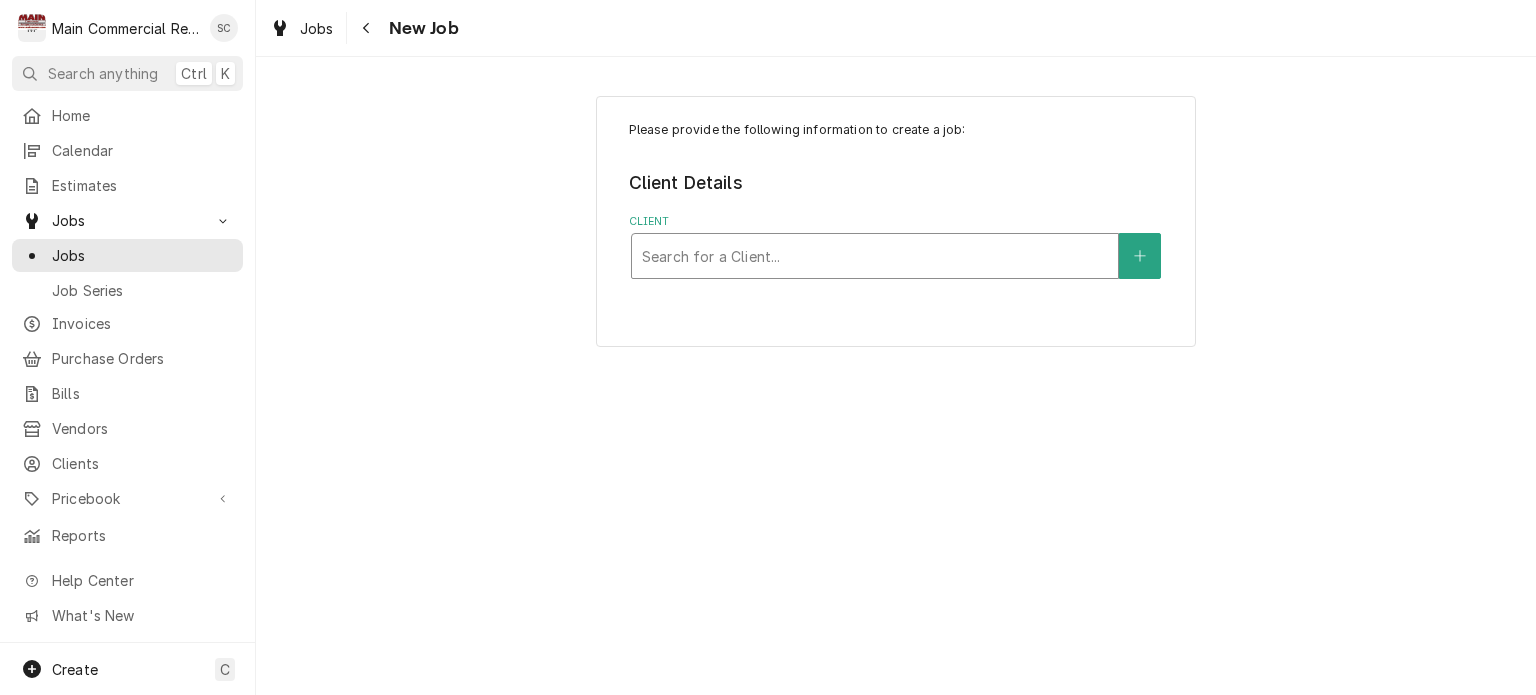 click at bounding box center [875, 256] 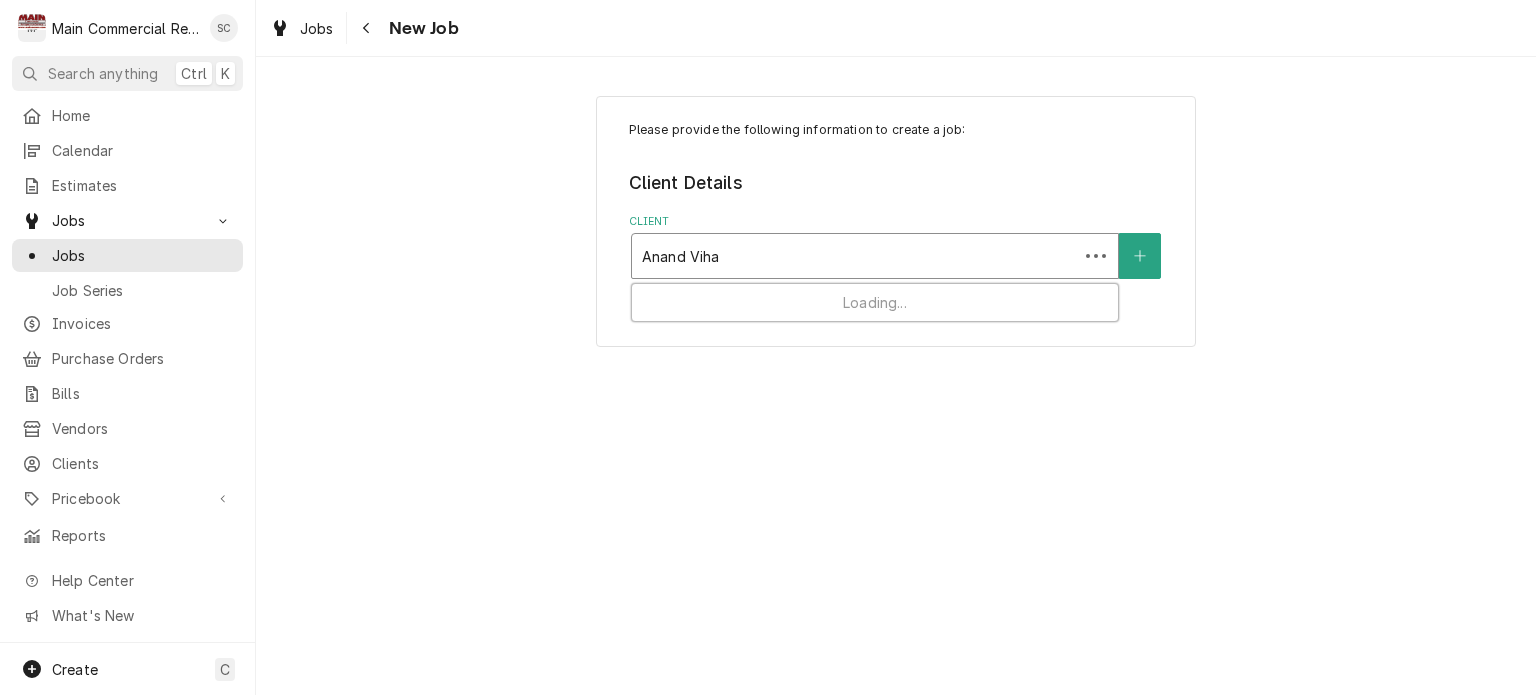 type on "Anand Vihar" 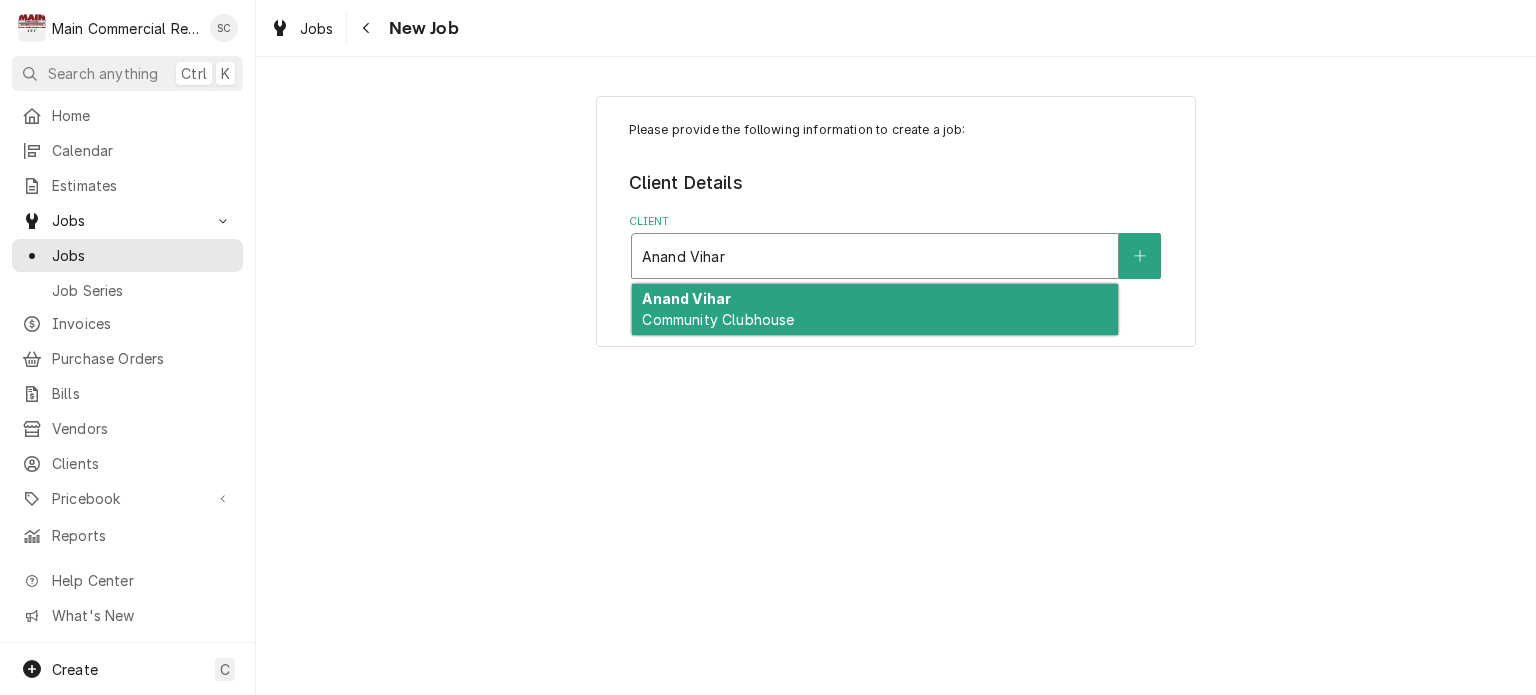 click on "Anand Vihar Community Clubhouse" at bounding box center (875, 310) 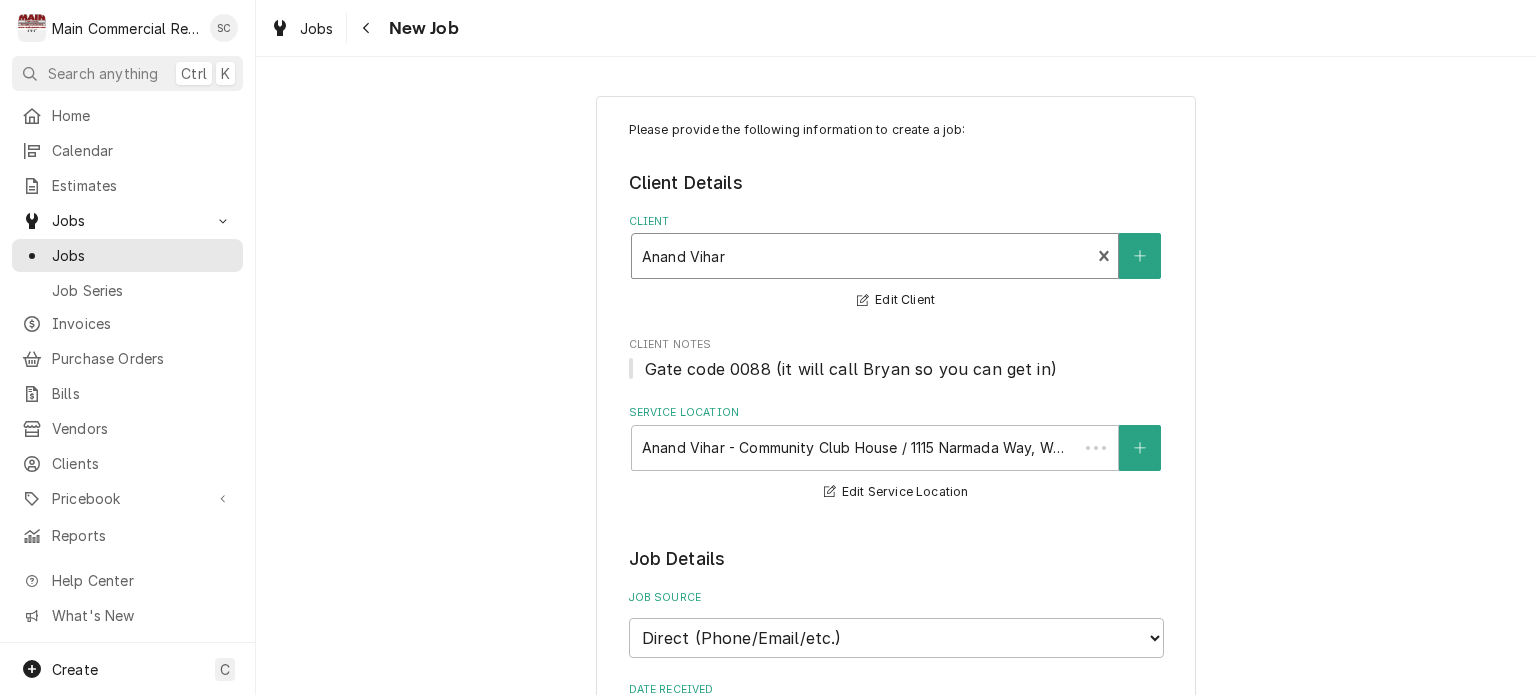 type on "x" 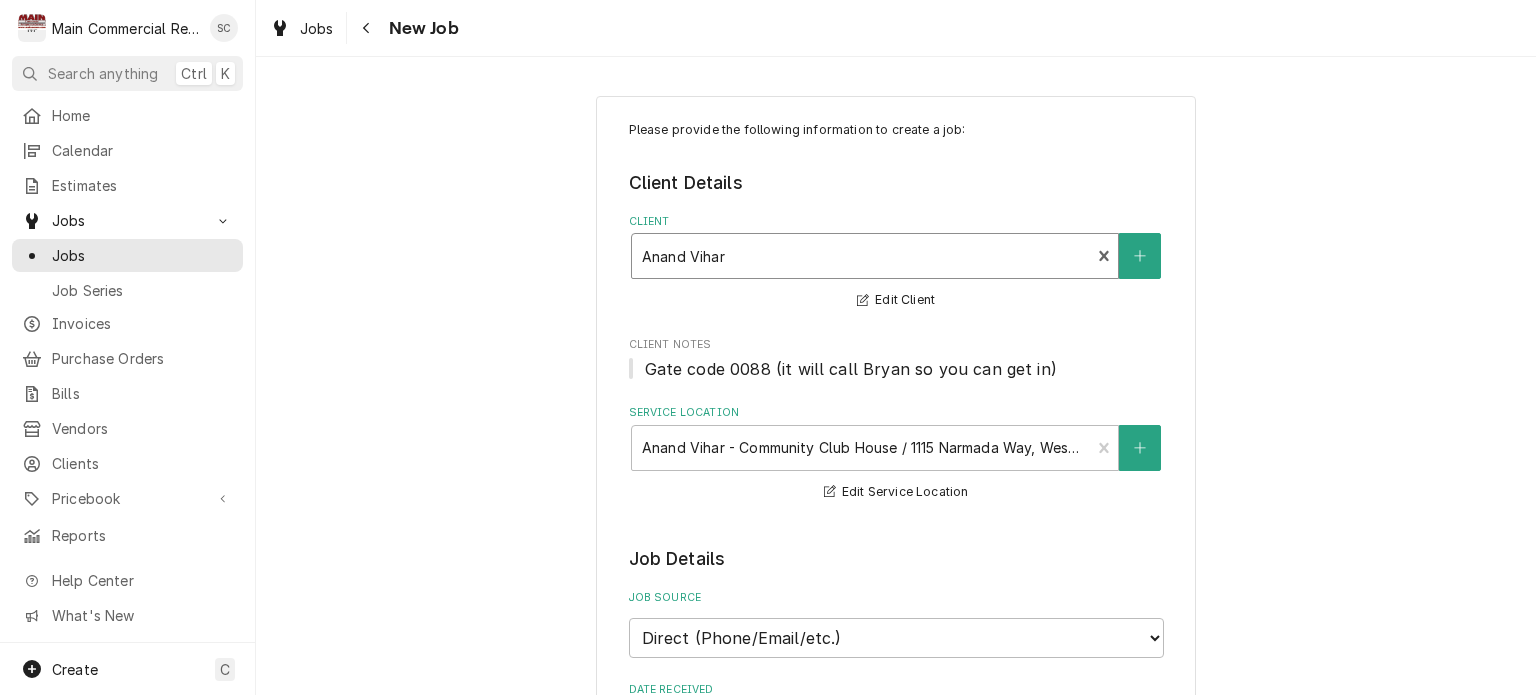 scroll, scrollTop: 400, scrollLeft: 0, axis: vertical 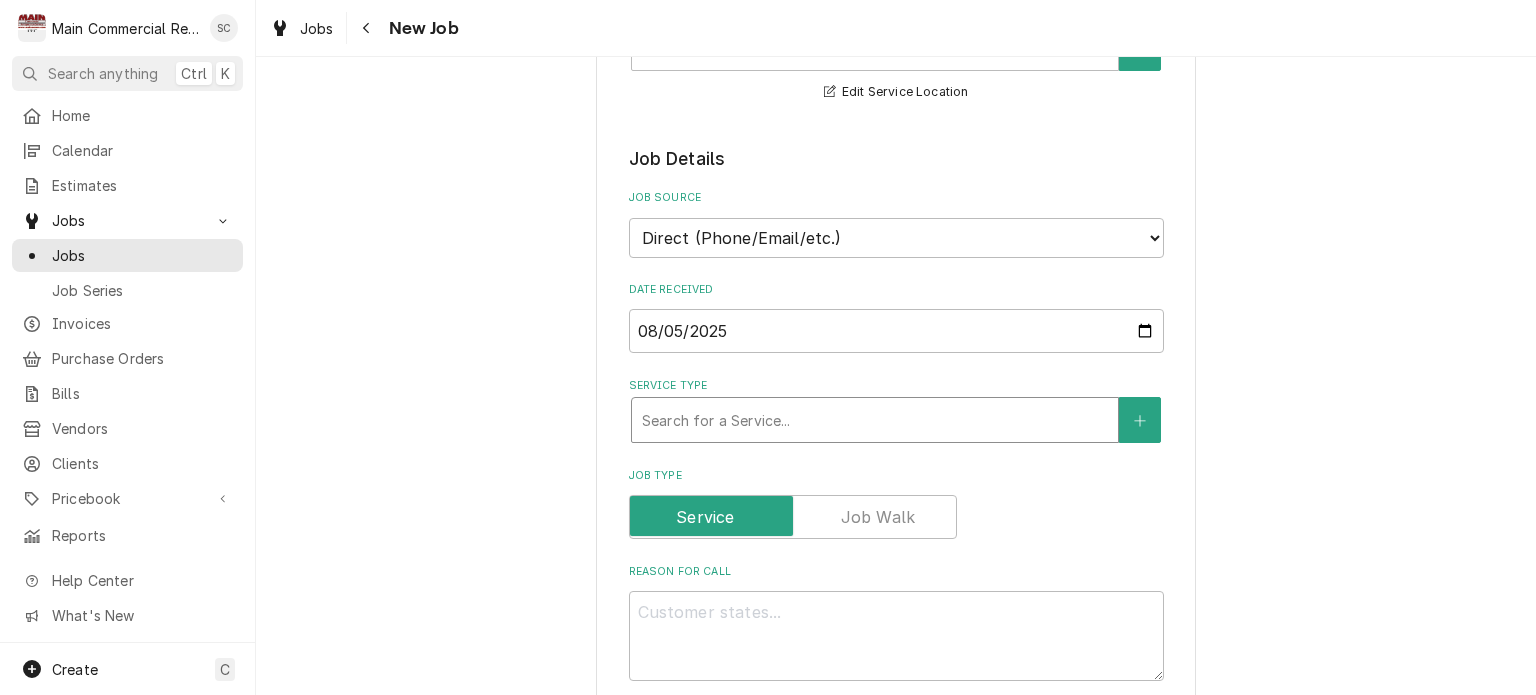 click at bounding box center (875, 420) 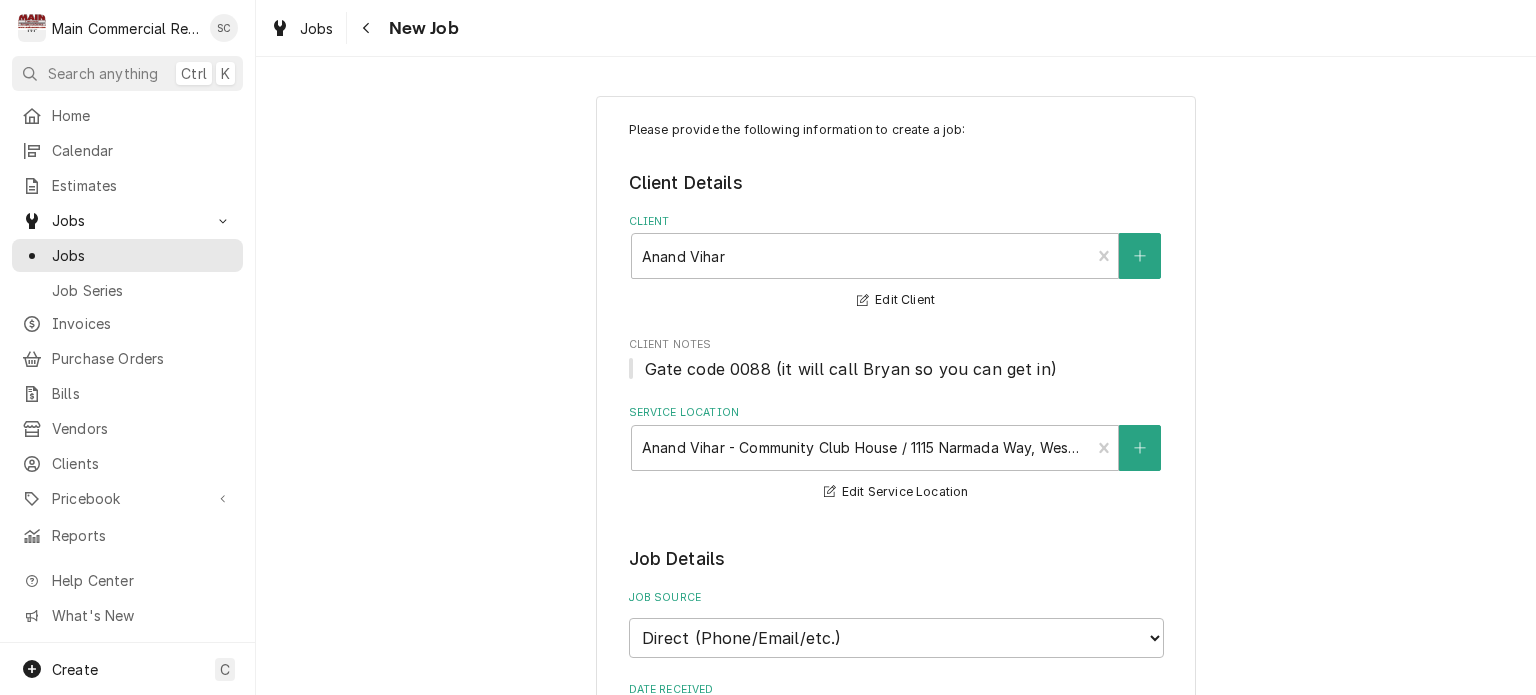 scroll, scrollTop: 600, scrollLeft: 0, axis: vertical 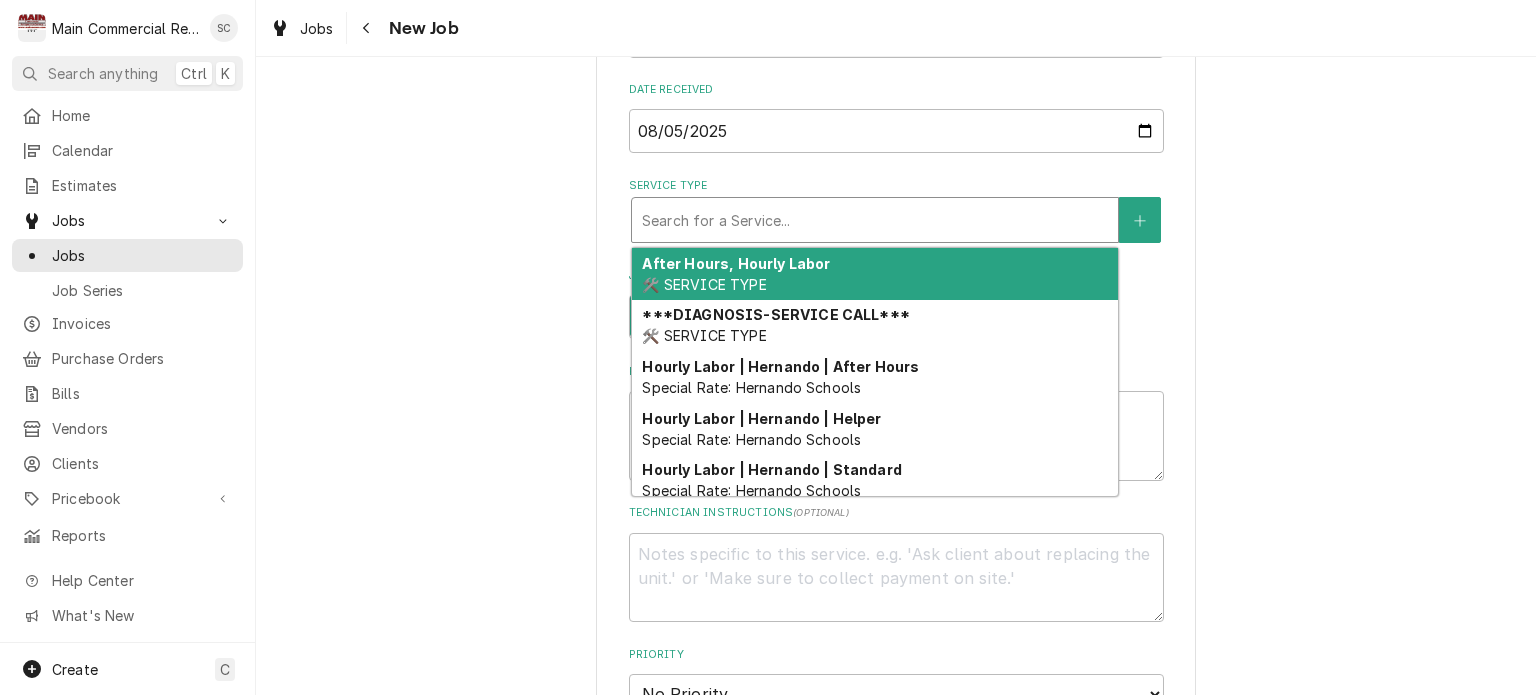 click on "Please provide the following information to create a job: Client Details Client Anand Vihar Community Clubhouse Edit Client Client Notes Gate code 0088 (it will call Bryan so you can get in) Service Location Anand Vihar - Community Club House / 1115 Narmada Way, Wesley Chapel, FL 33543 Edit Service Location Job Details Job Source Direct (Phone/Email/etc.) Service Channel Corrigo Ecotrak Other Date Received 2025-08-05 Service Type 10 results available. Use Up and Down to choose options, press Enter to select the currently focused option, press Escape to exit the menu, press Tab to select the option and exit the menu. Search for a Service... After Hours, Hourly Labor 🛠️ SERVICE TYPE ***DIAGNOSIS-SERVICE CALL*** 🛠️ SERVICE TYPE Hourly Labor | Hernando | After Hours Special Rate: Hernando Schools Hourly Labor | Hernando | Helper Special Rate: Hernando Schools Hourly Labor | Hernando | Standard Special Rate: Hernando Schools Hourly Labor | Hillsborough | Standard Special Rate: Hillsborough Schools  ( ) )" at bounding box center [896, 541] 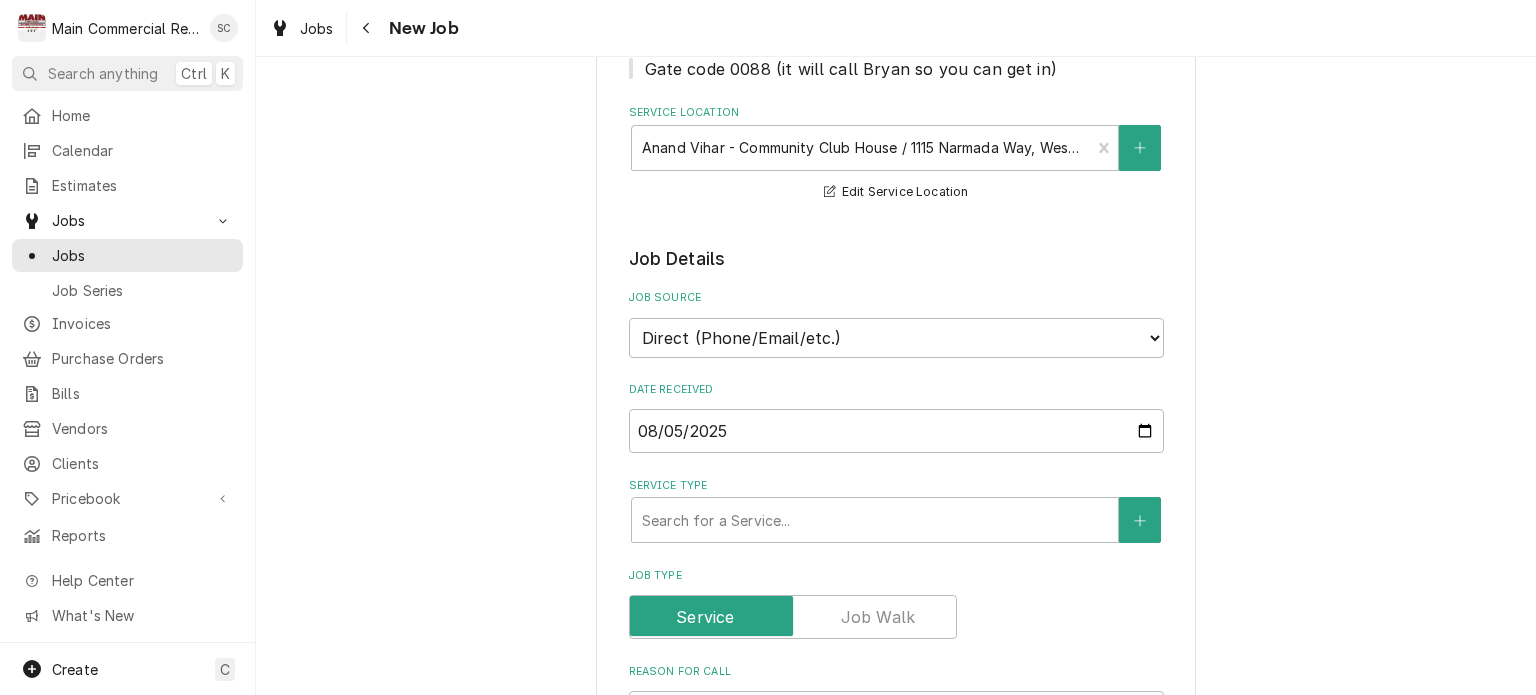 scroll, scrollTop: 500, scrollLeft: 0, axis: vertical 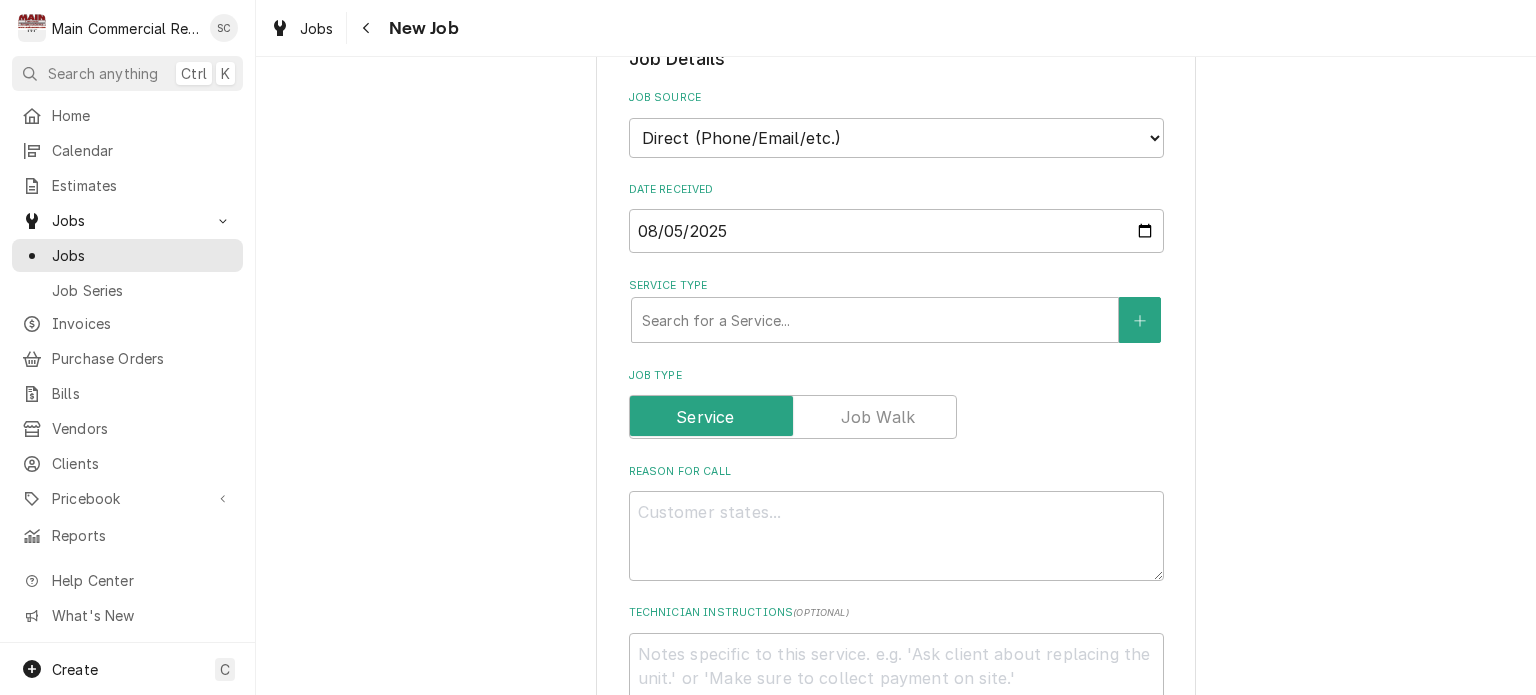 click at bounding box center (793, 417) 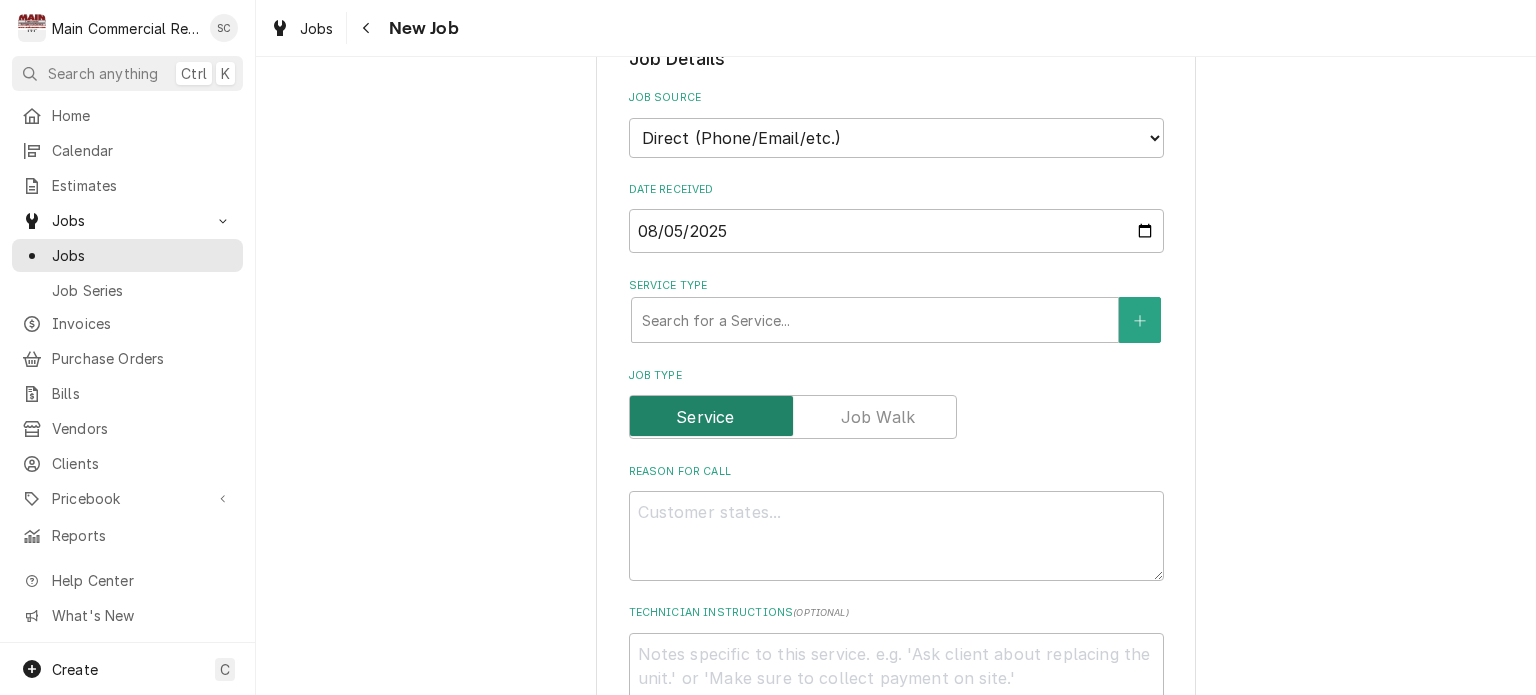 click at bounding box center [793, 417] 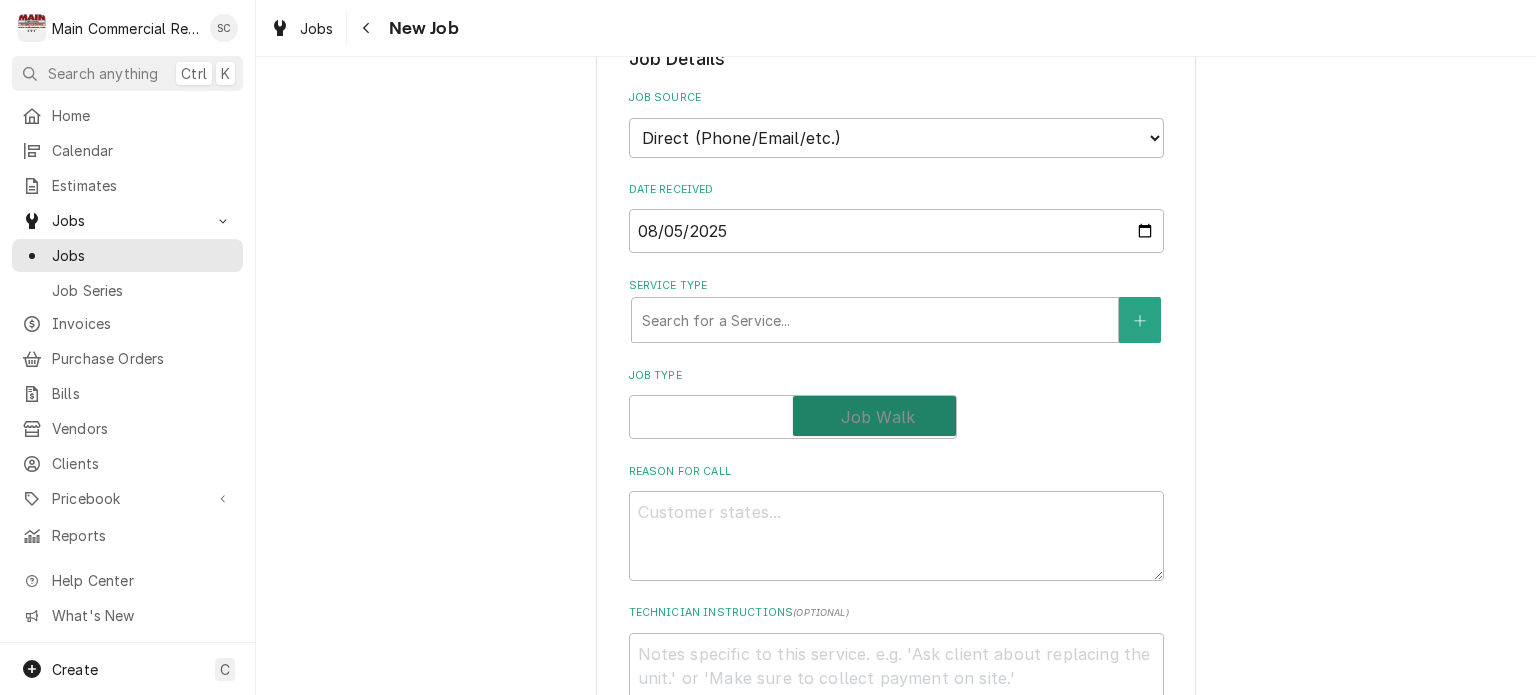 checkbox on "true" 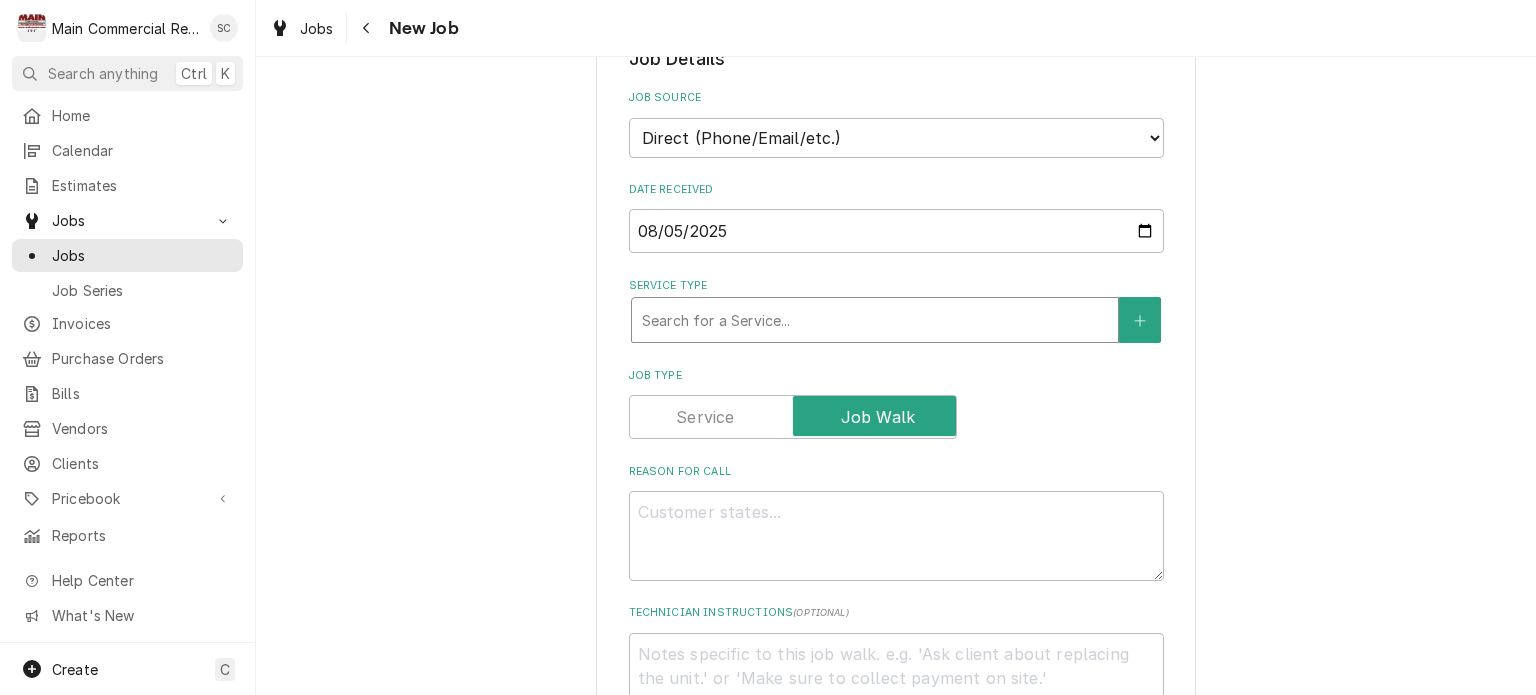 click on "Search for a Service..." at bounding box center [875, 320] 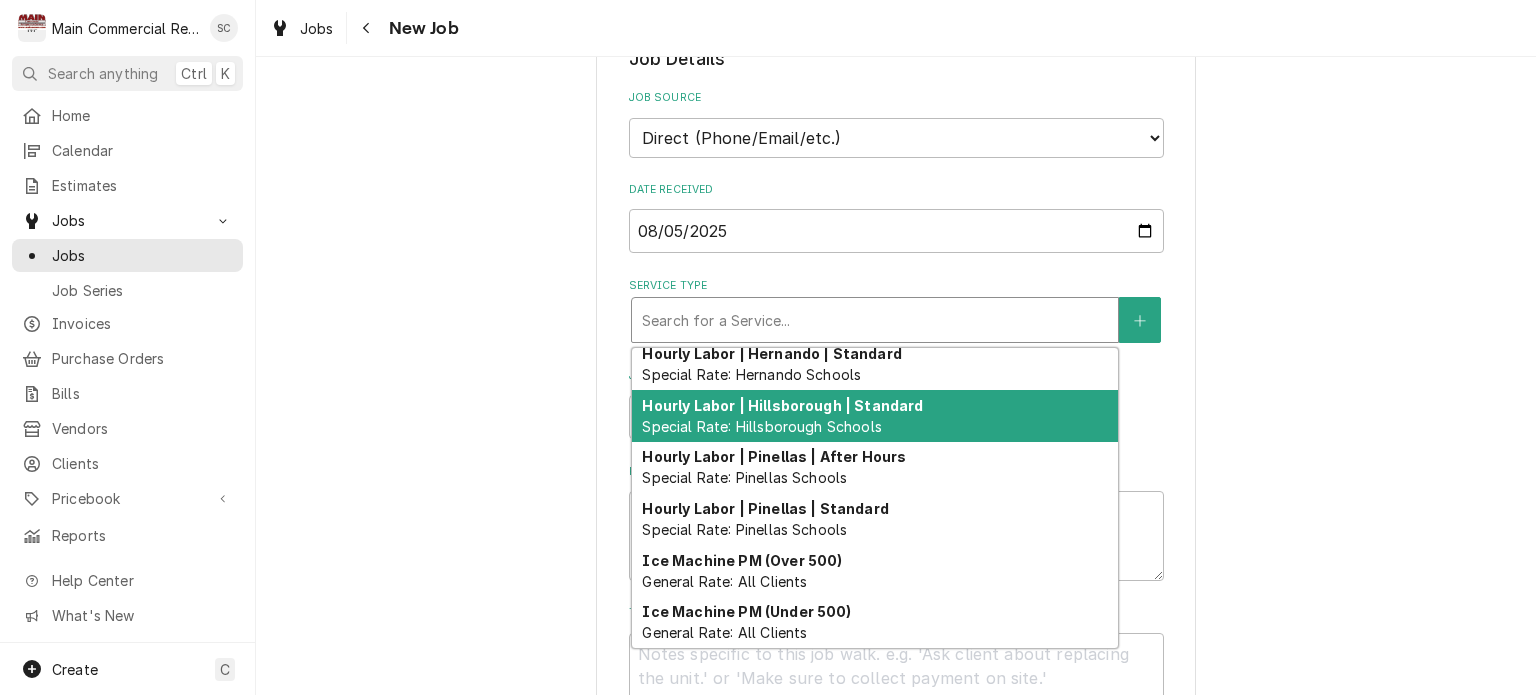 scroll, scrollTop: 416, scrollLeft: 0, axis: vertical 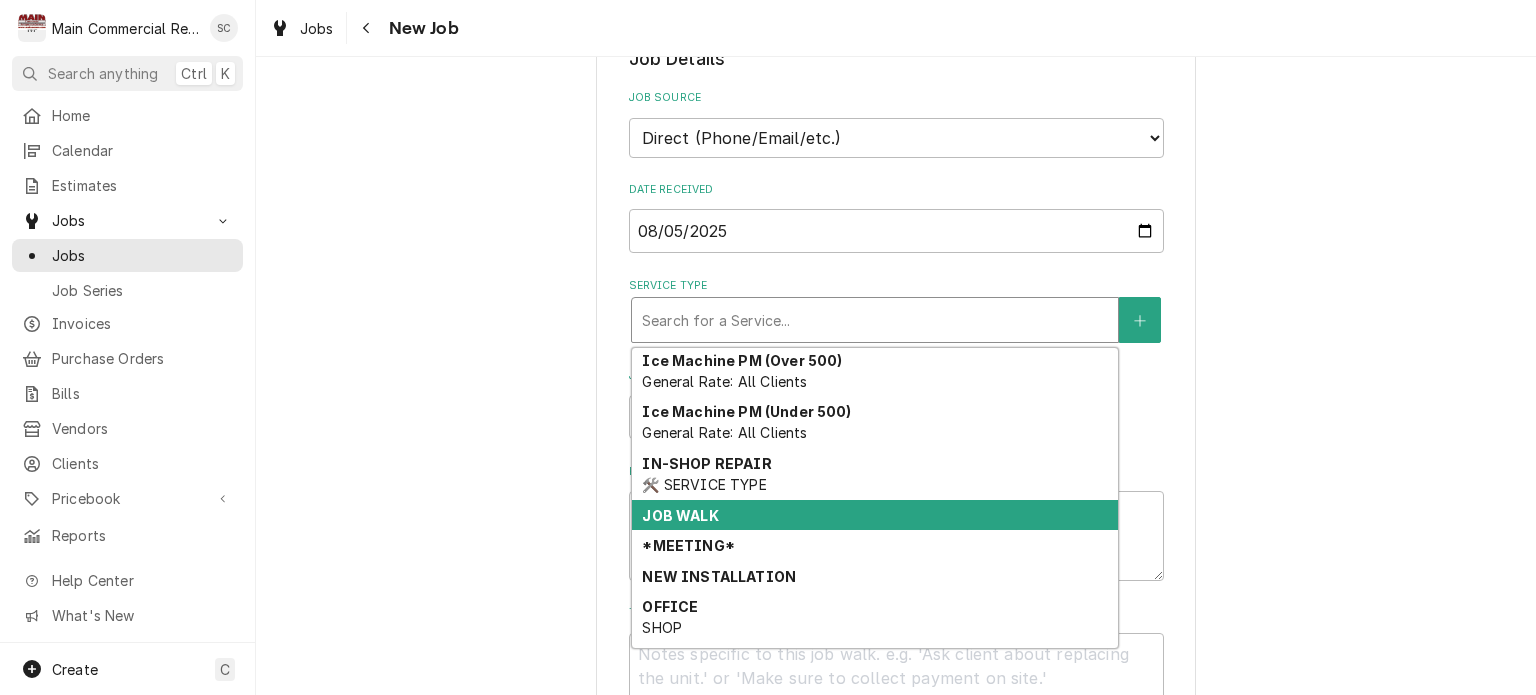 click on "JOB WALK" at bounding box center (875, 515) 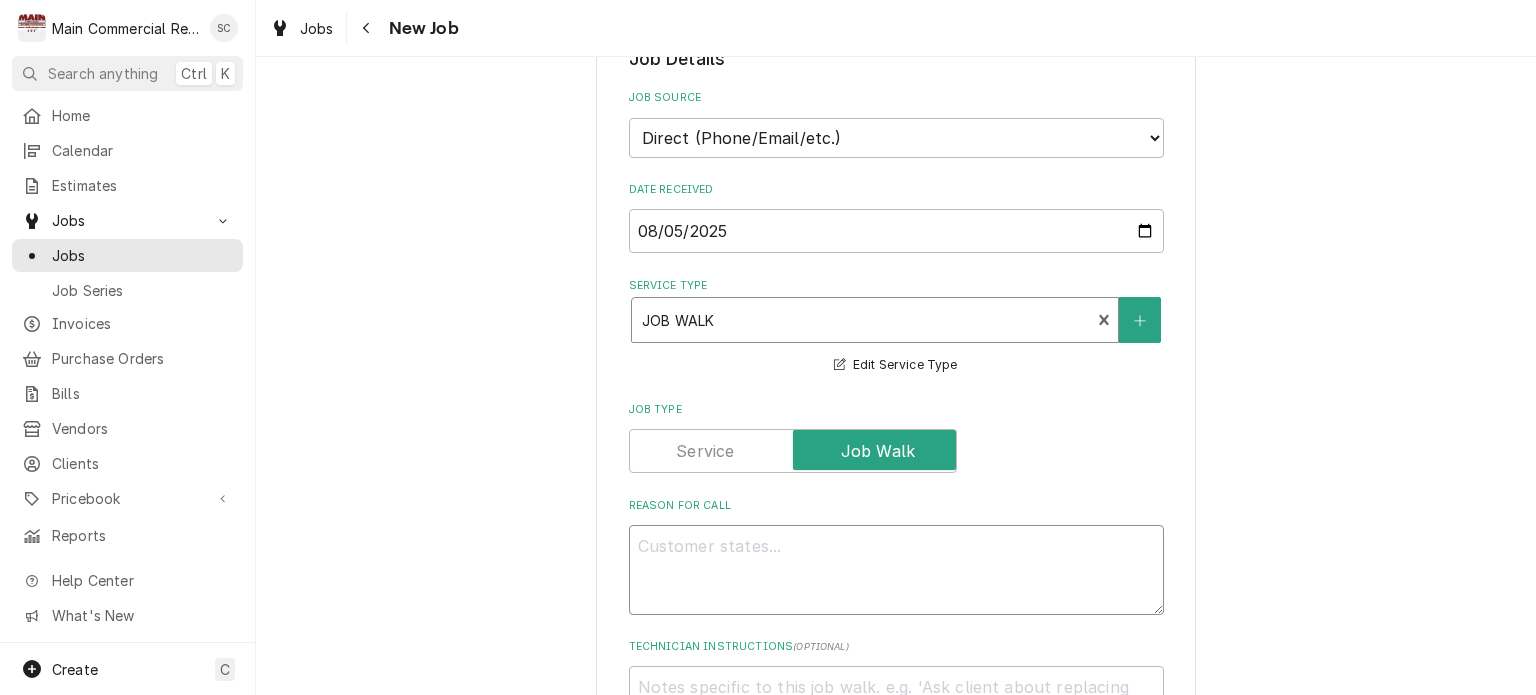 click on "Reason For Call" at bounding box center (896, 570) 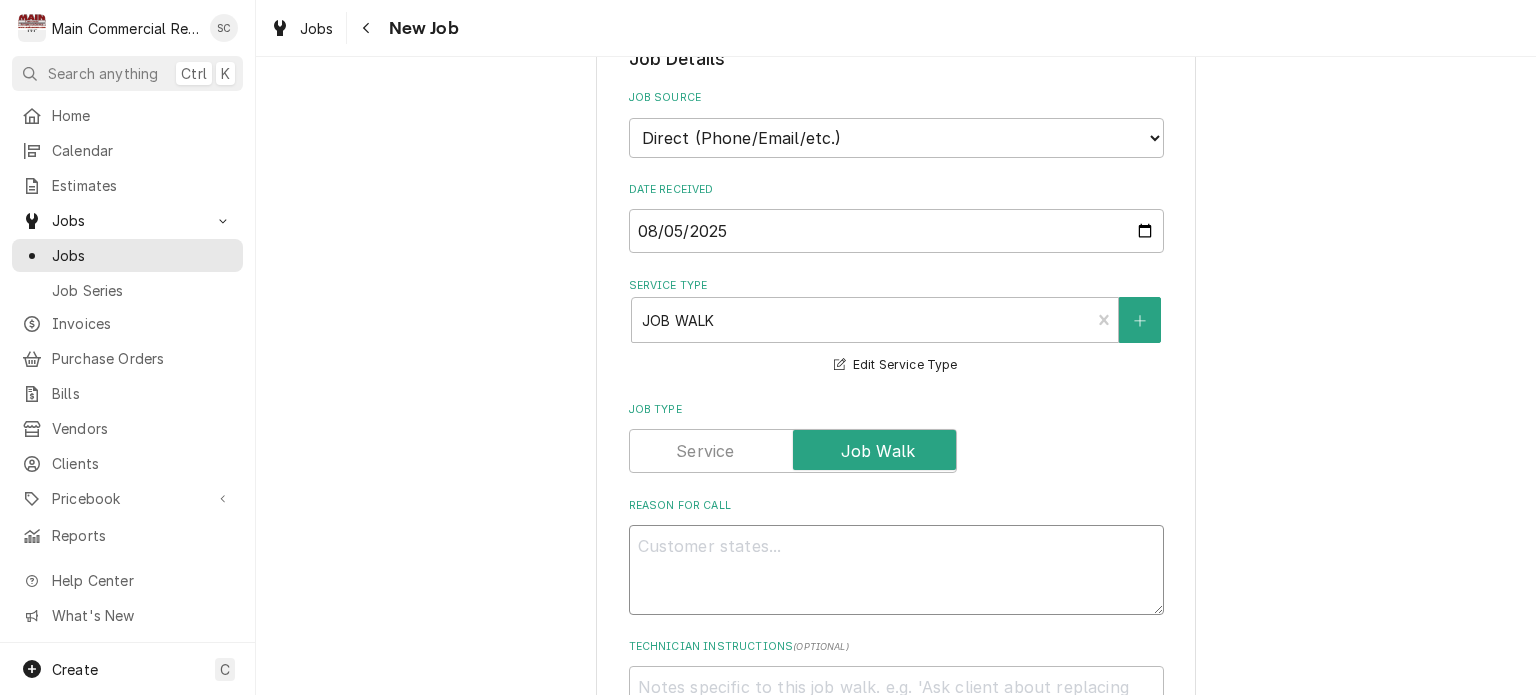 type on "x" 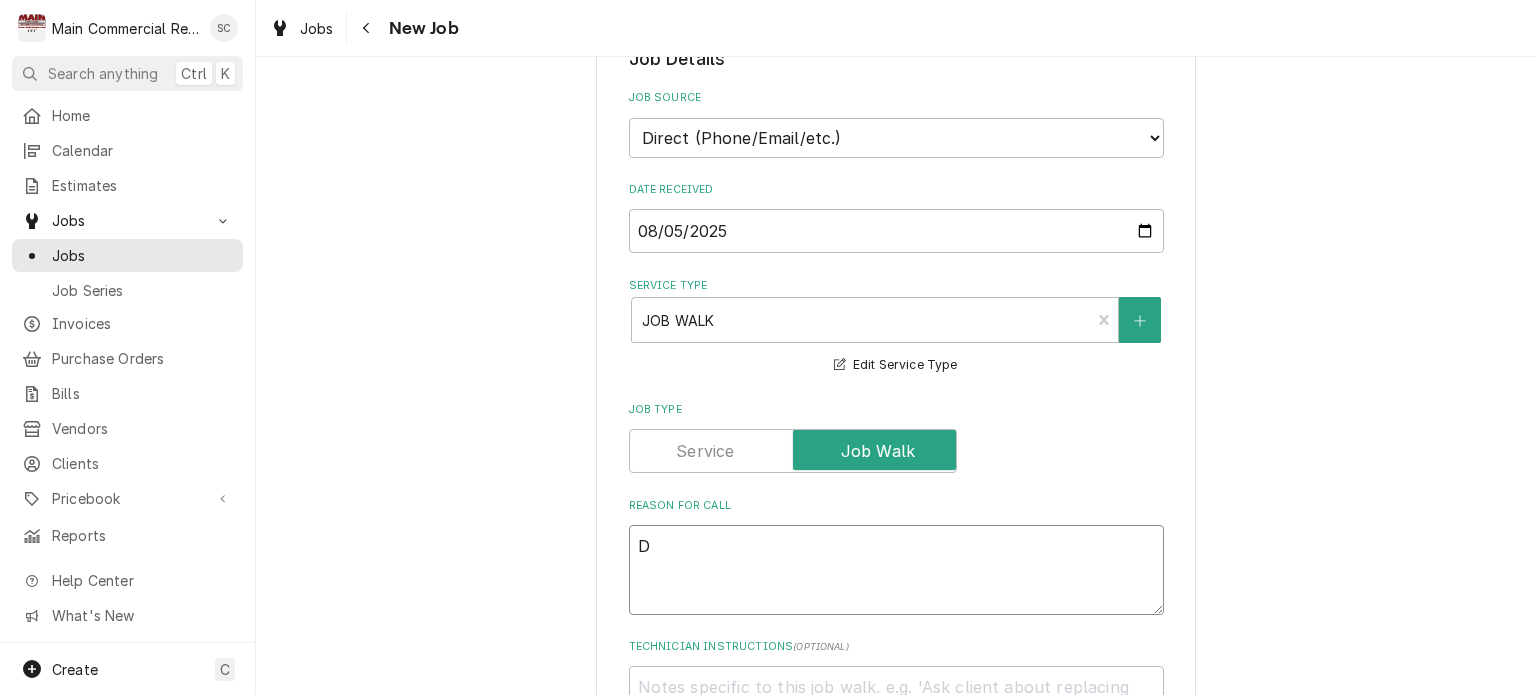 type on "x" 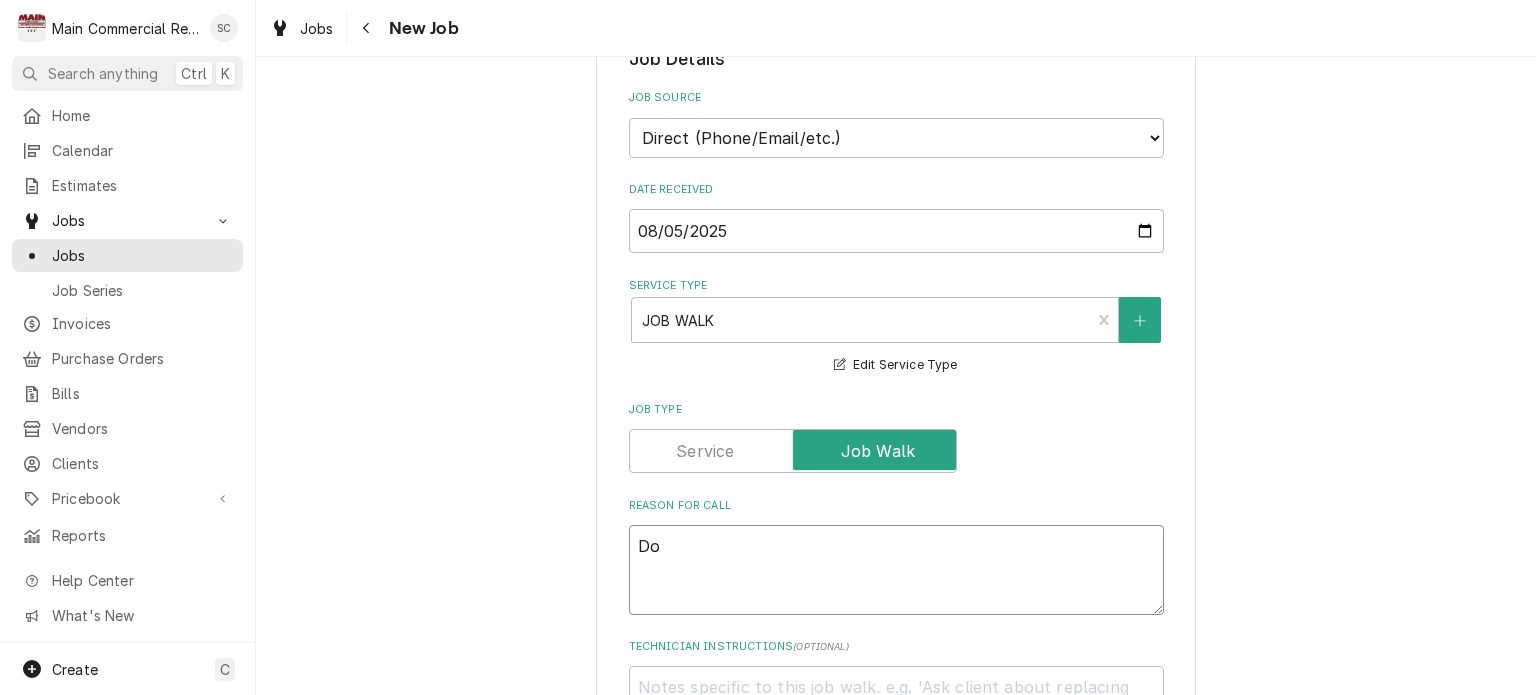 type on "x" 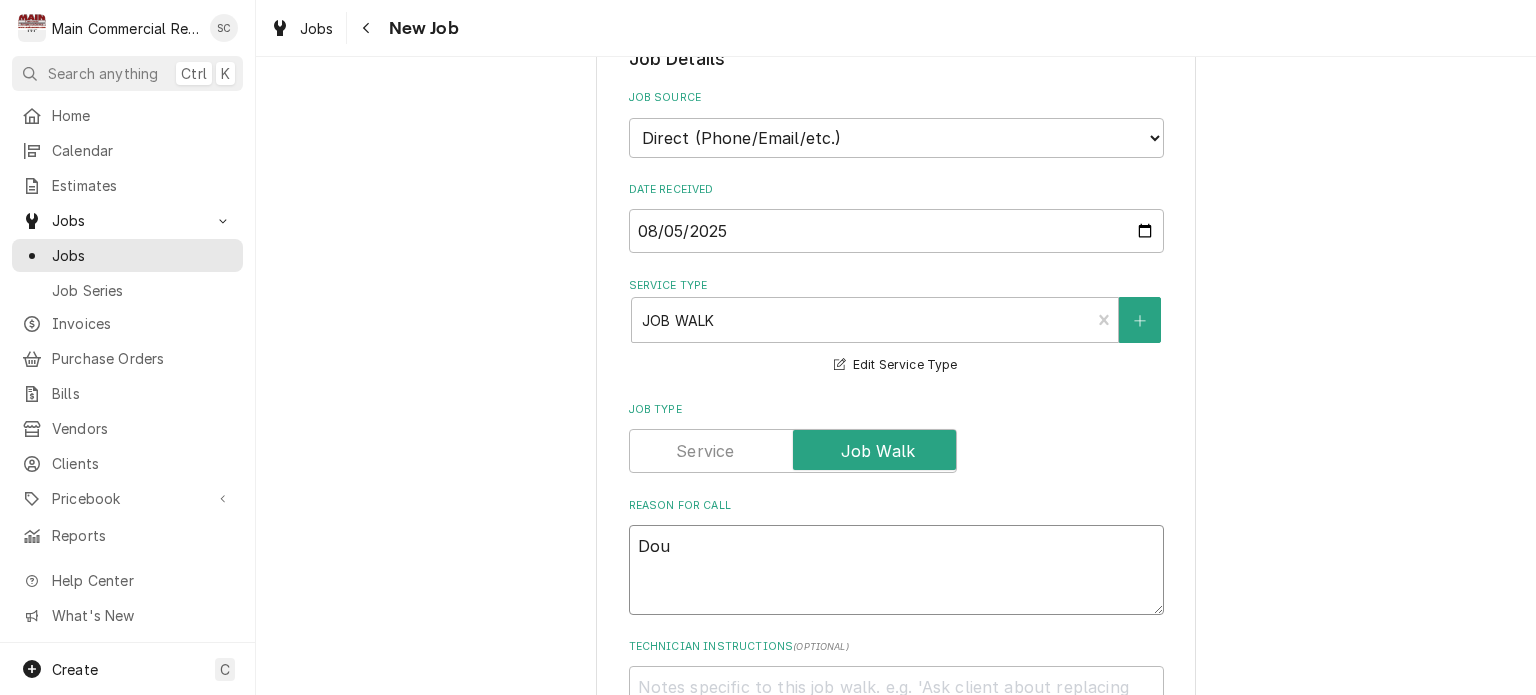 type on "x" 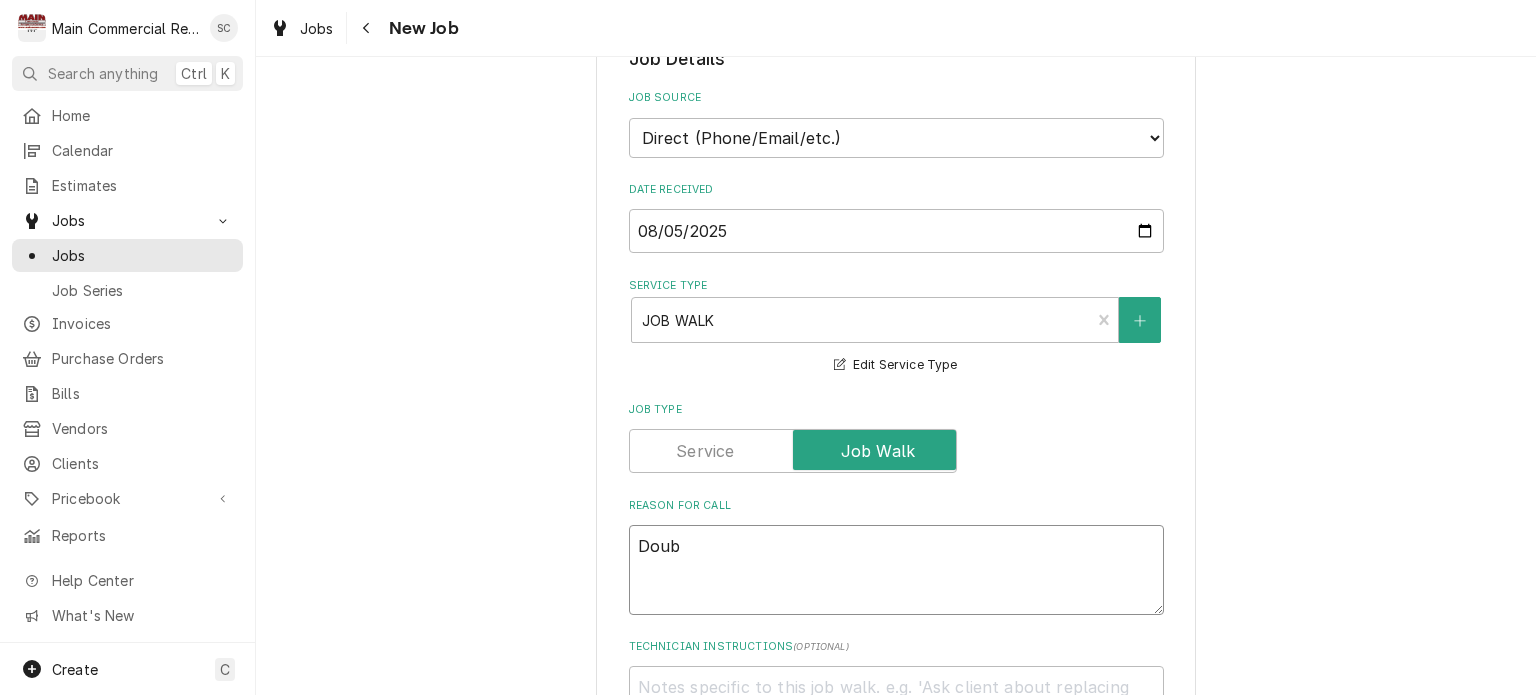 type on "x" 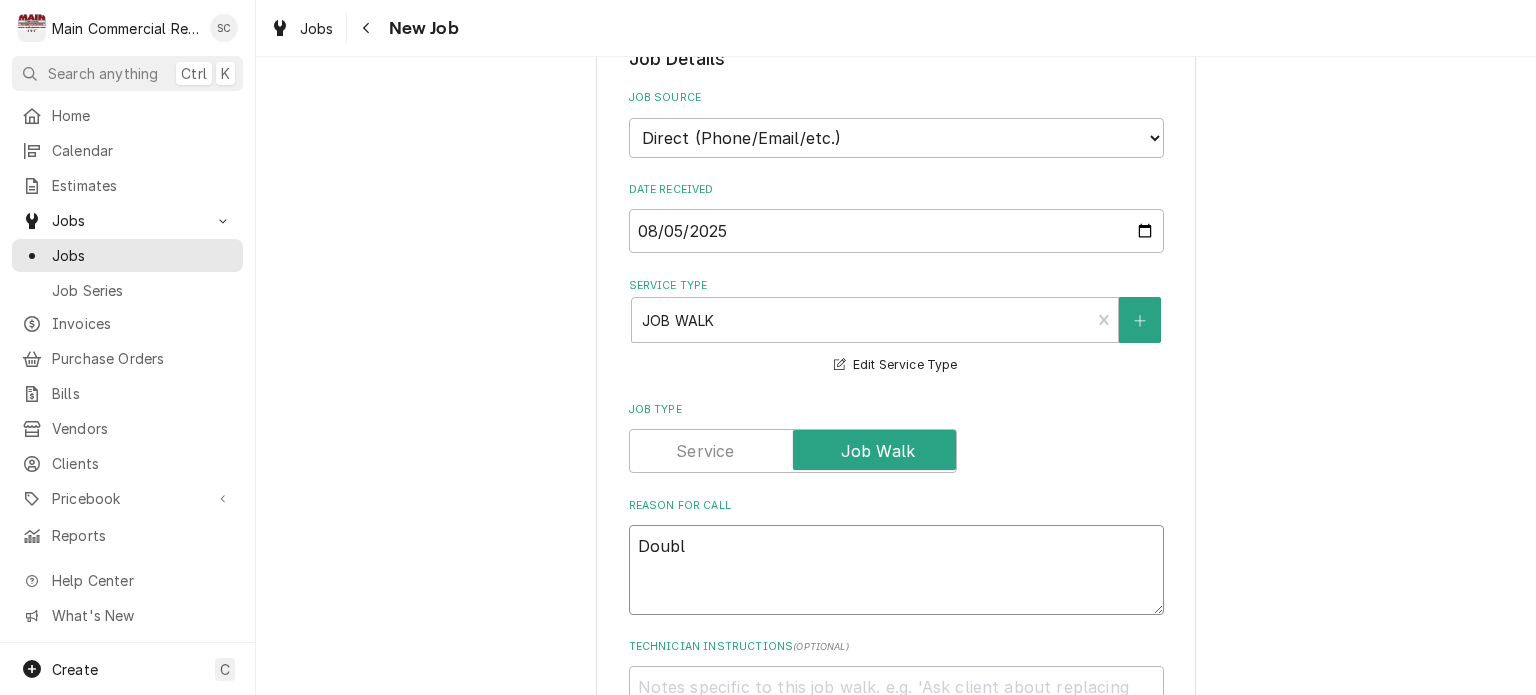 type on "Double" 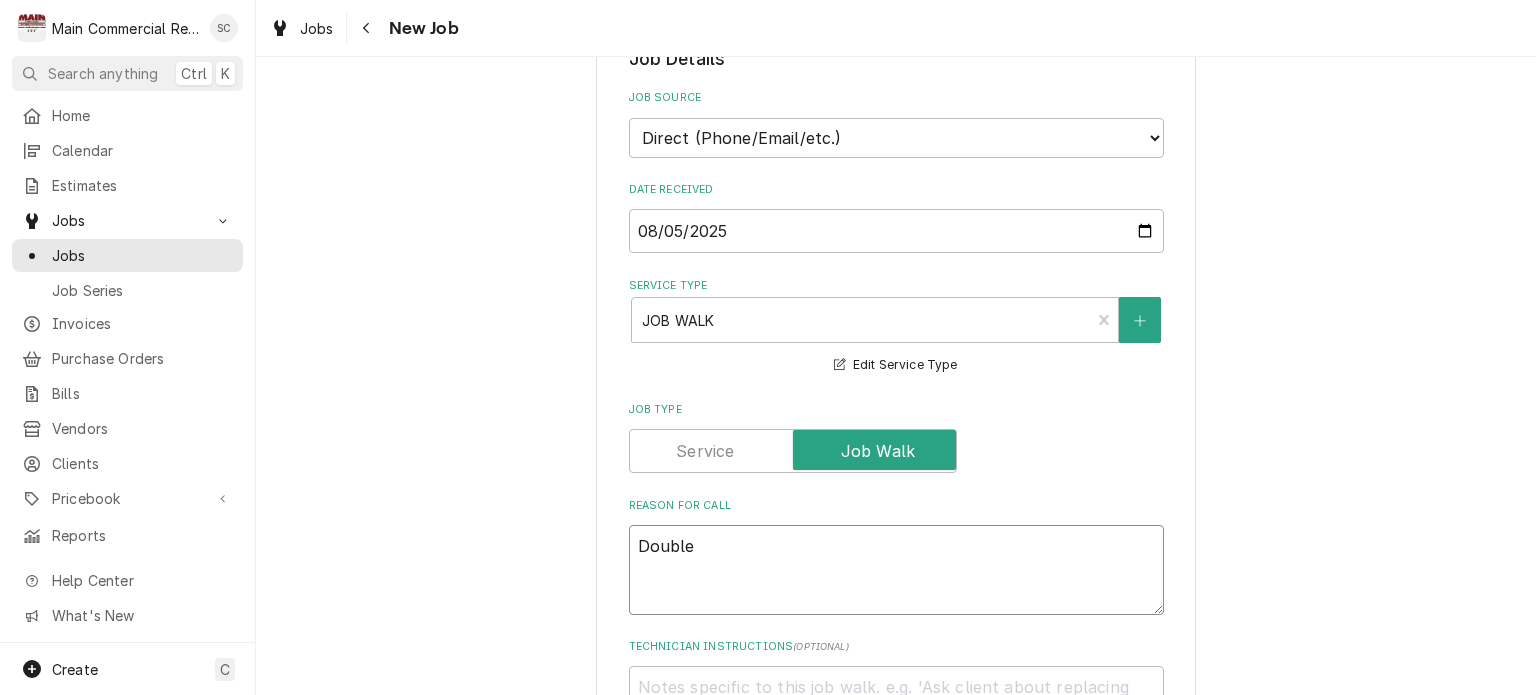type on "x" 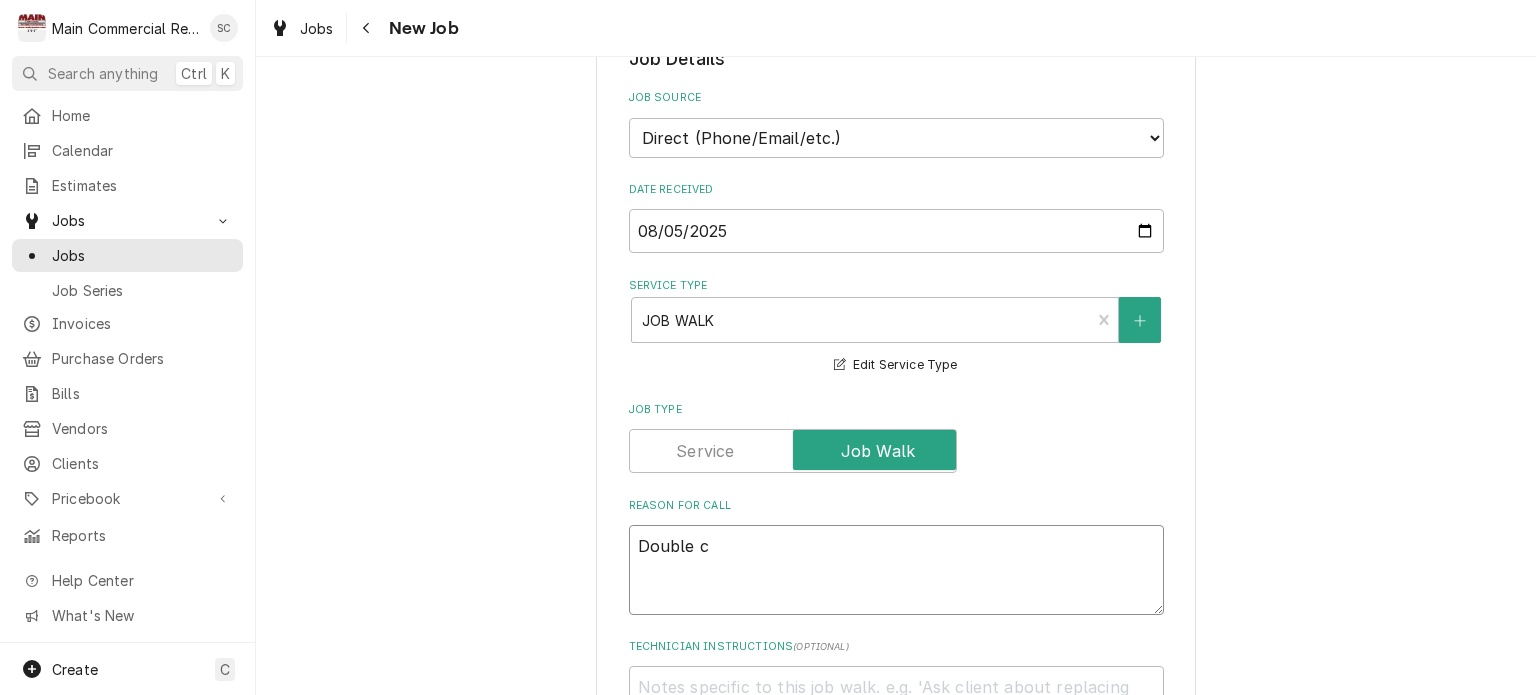 type on "x" 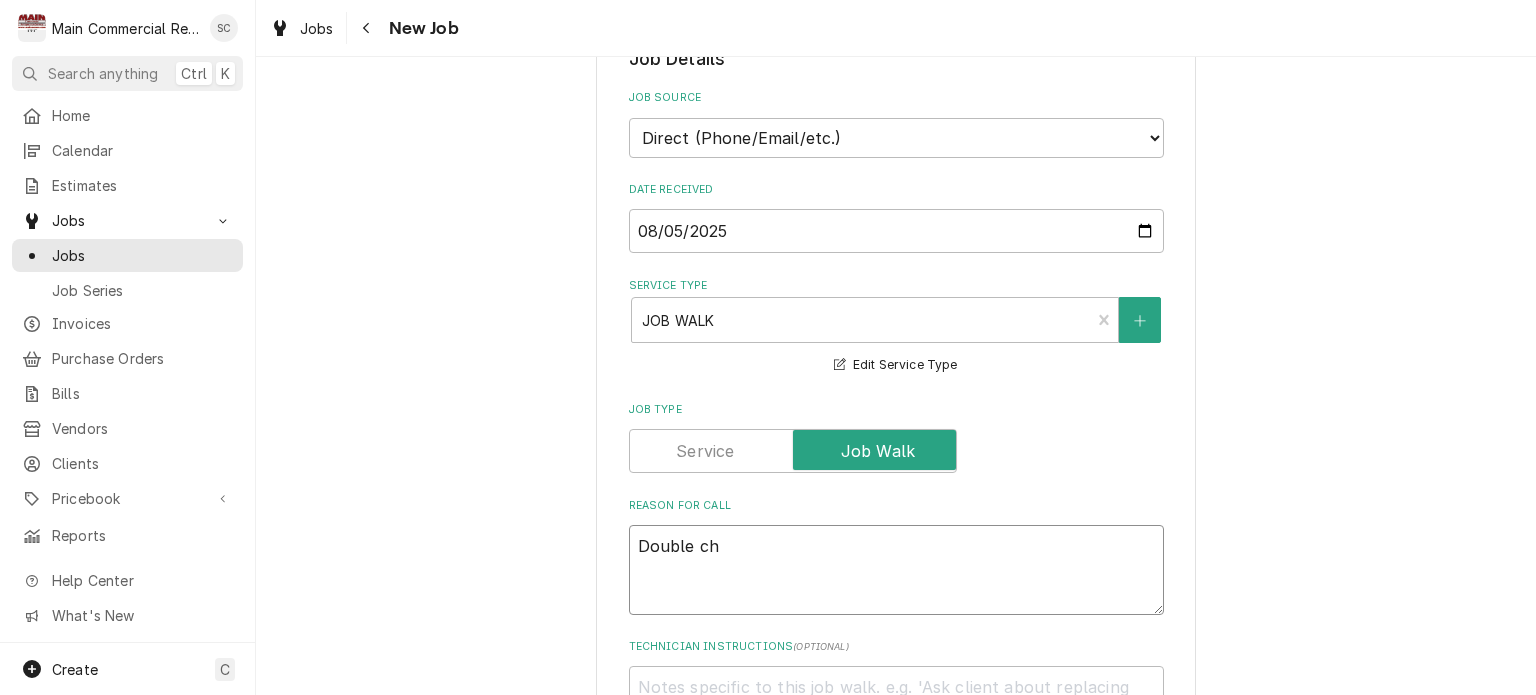 type on "x" 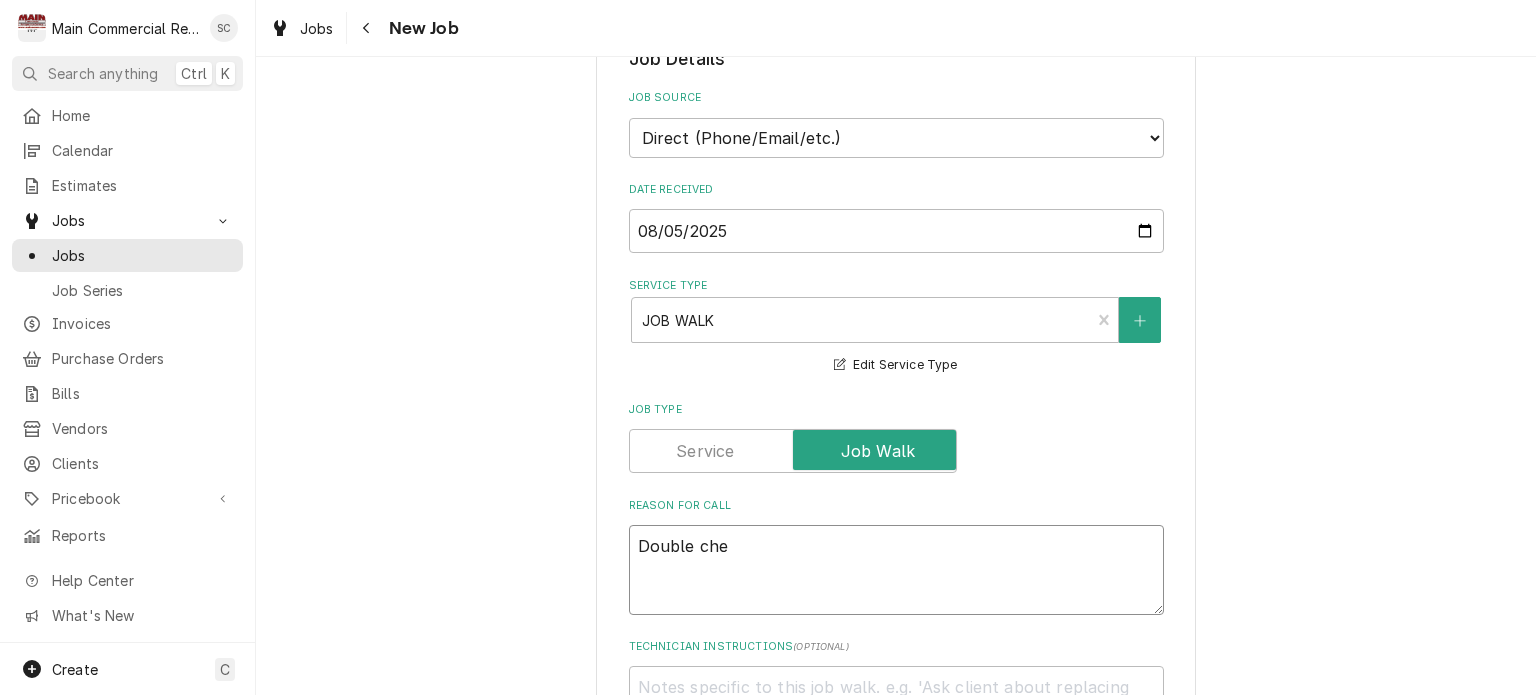 type on "x" 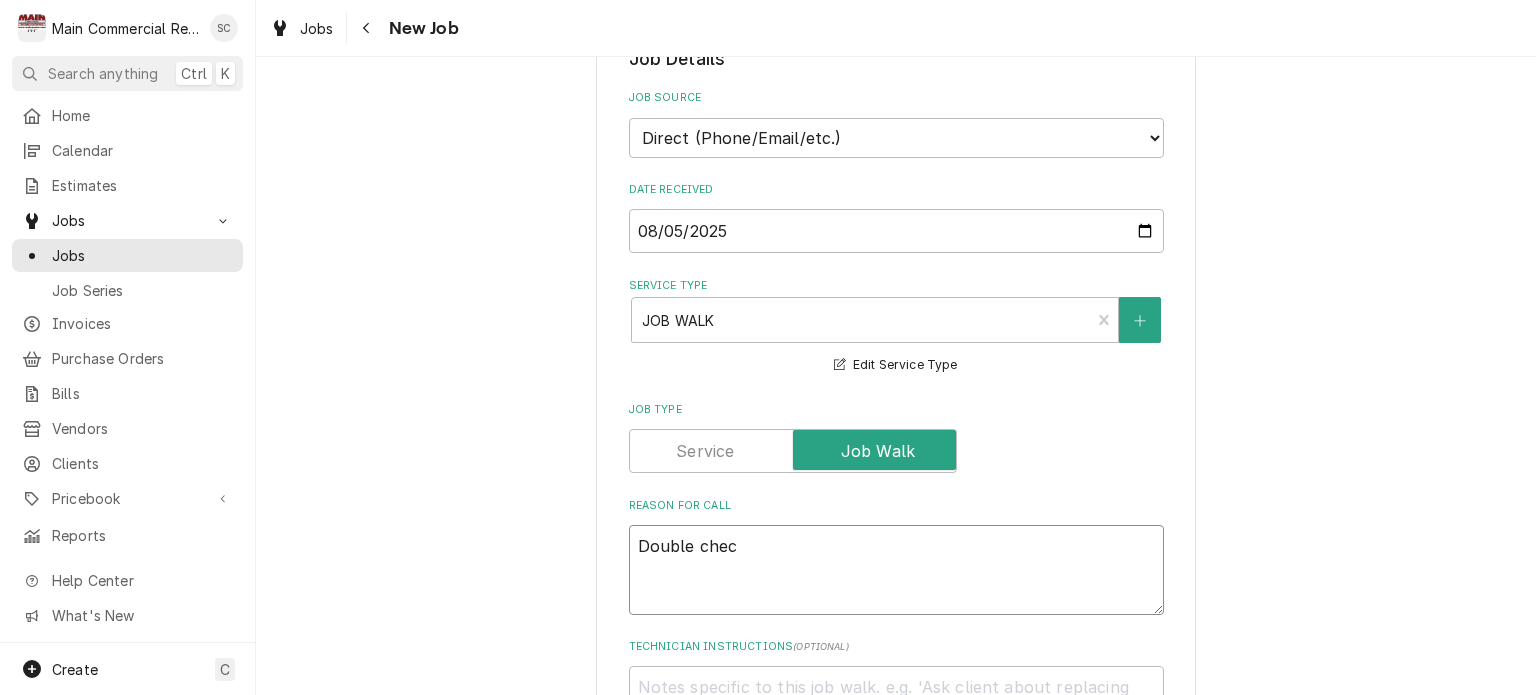 type on "x" 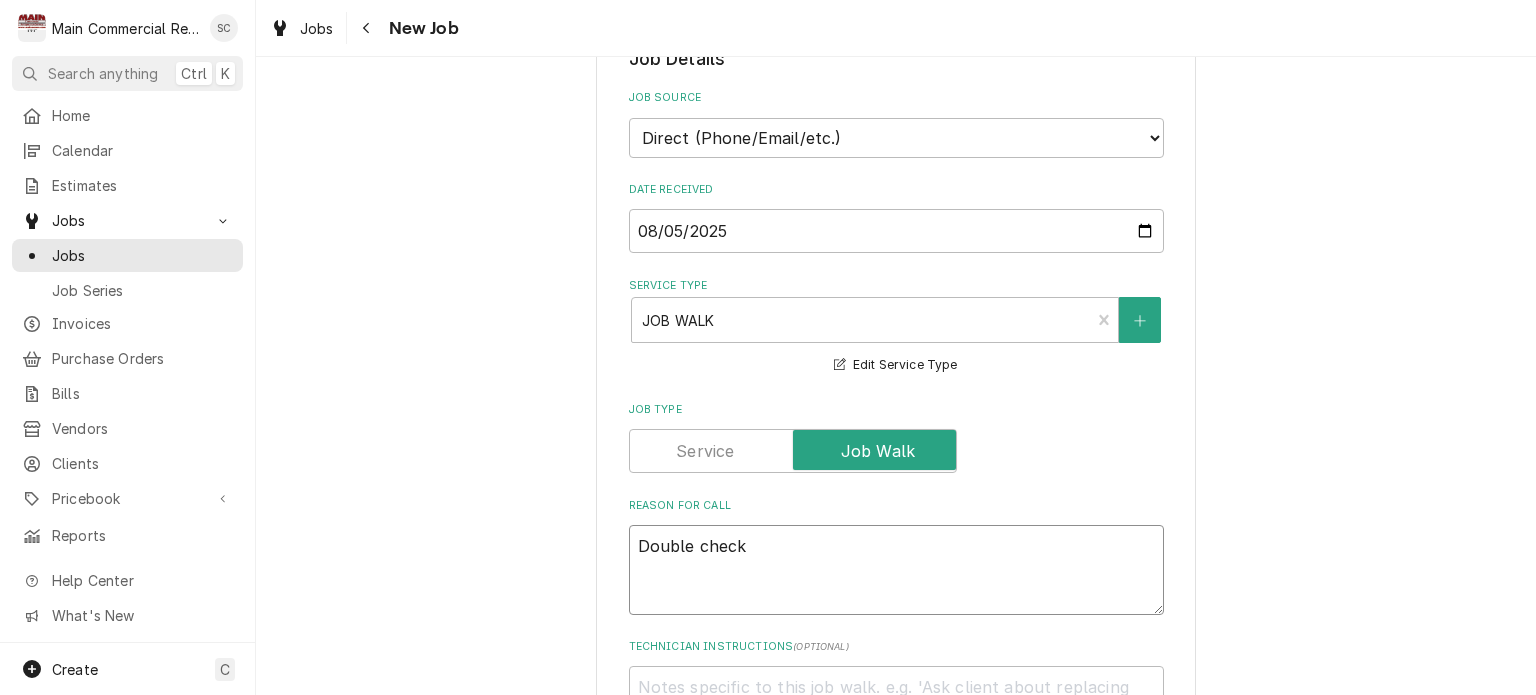 type on "x" 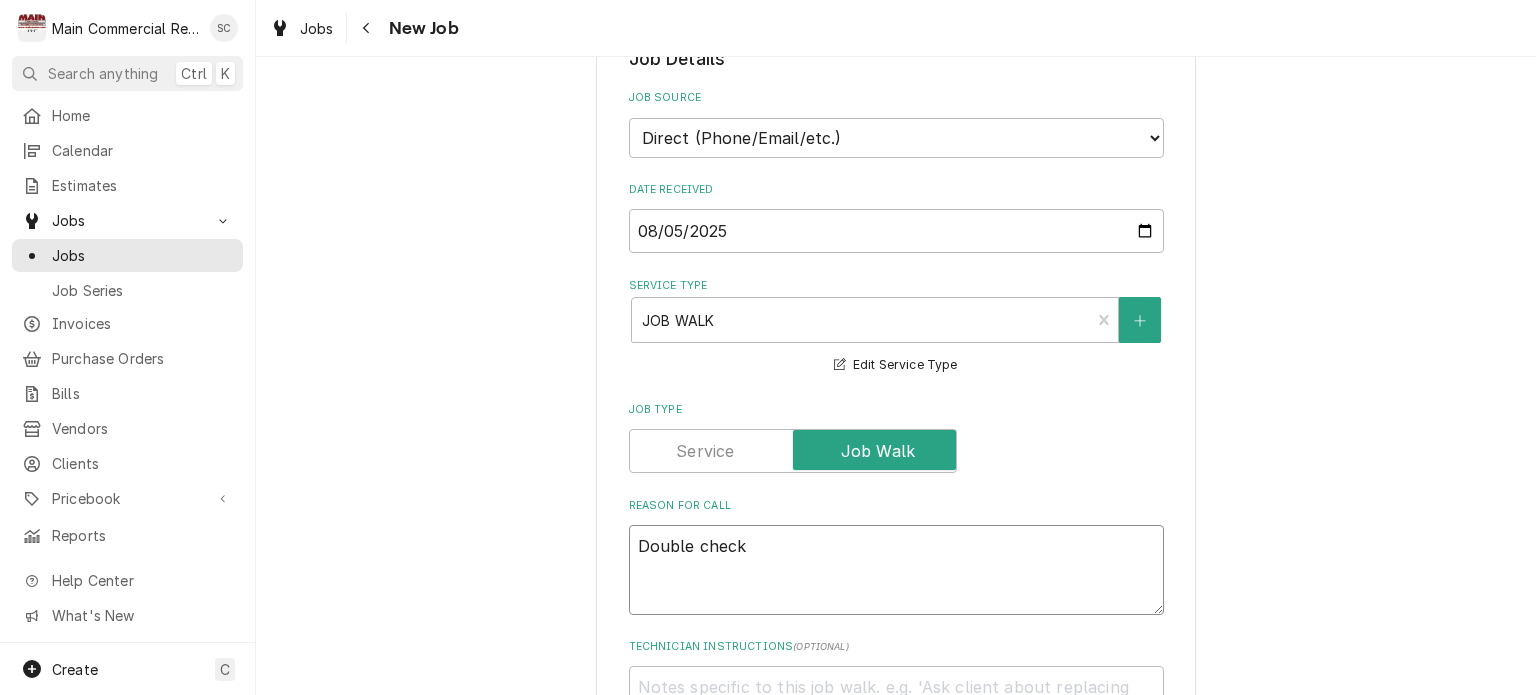type on "x" 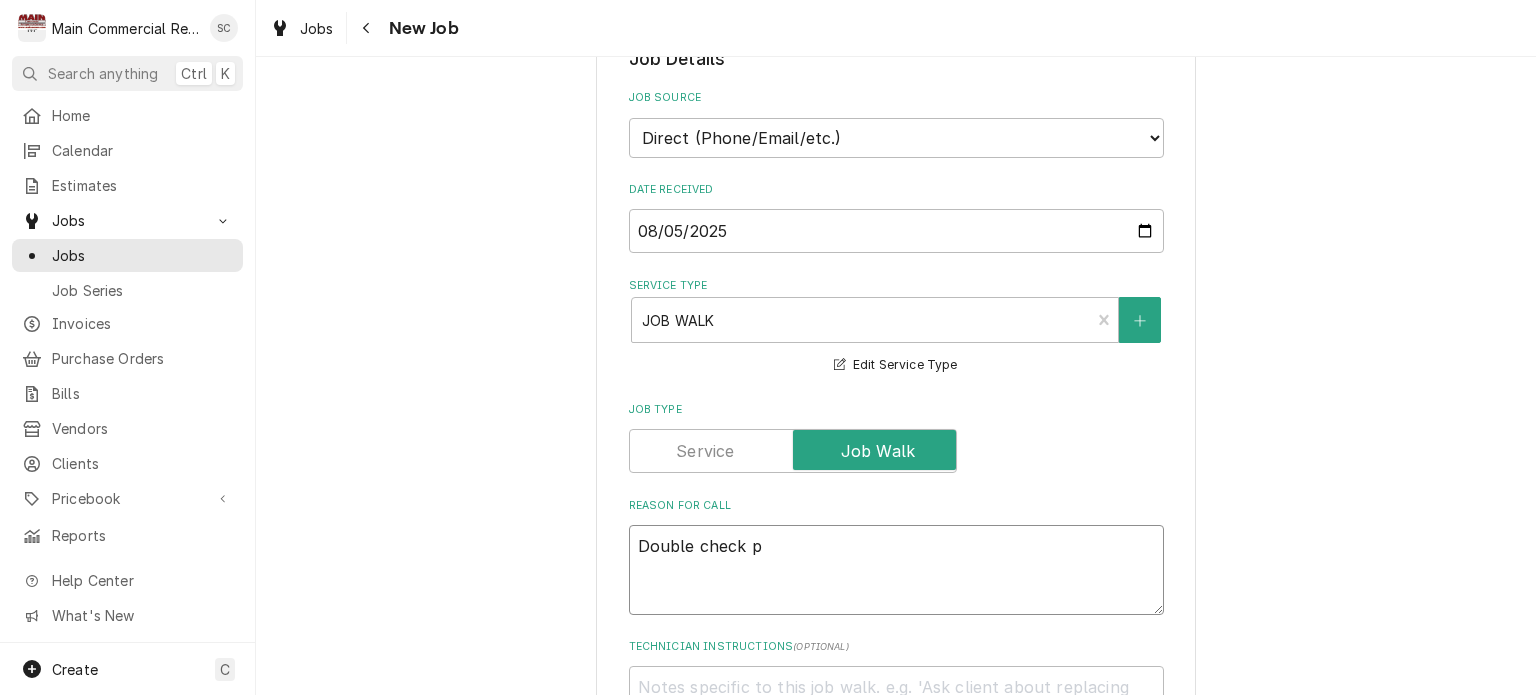 type on "x" 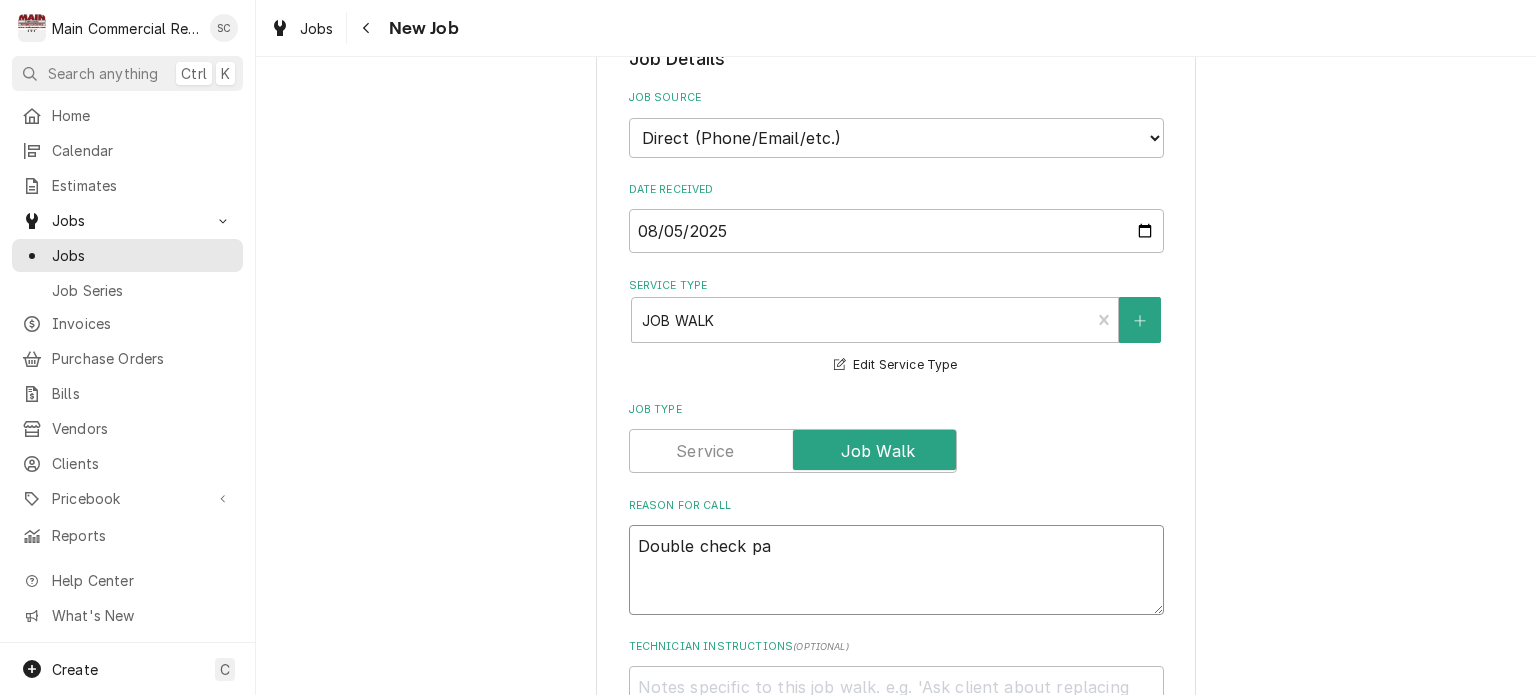 type on "x" 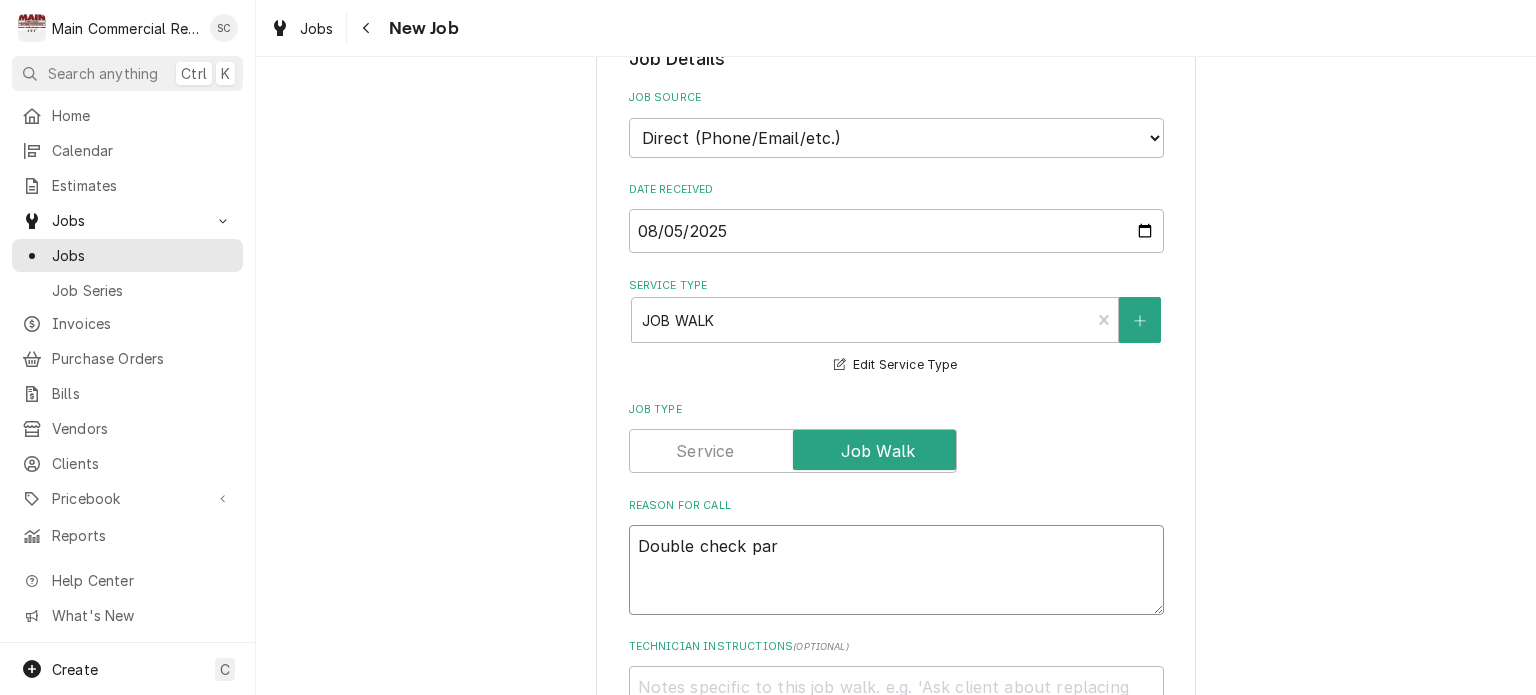 type on "x" 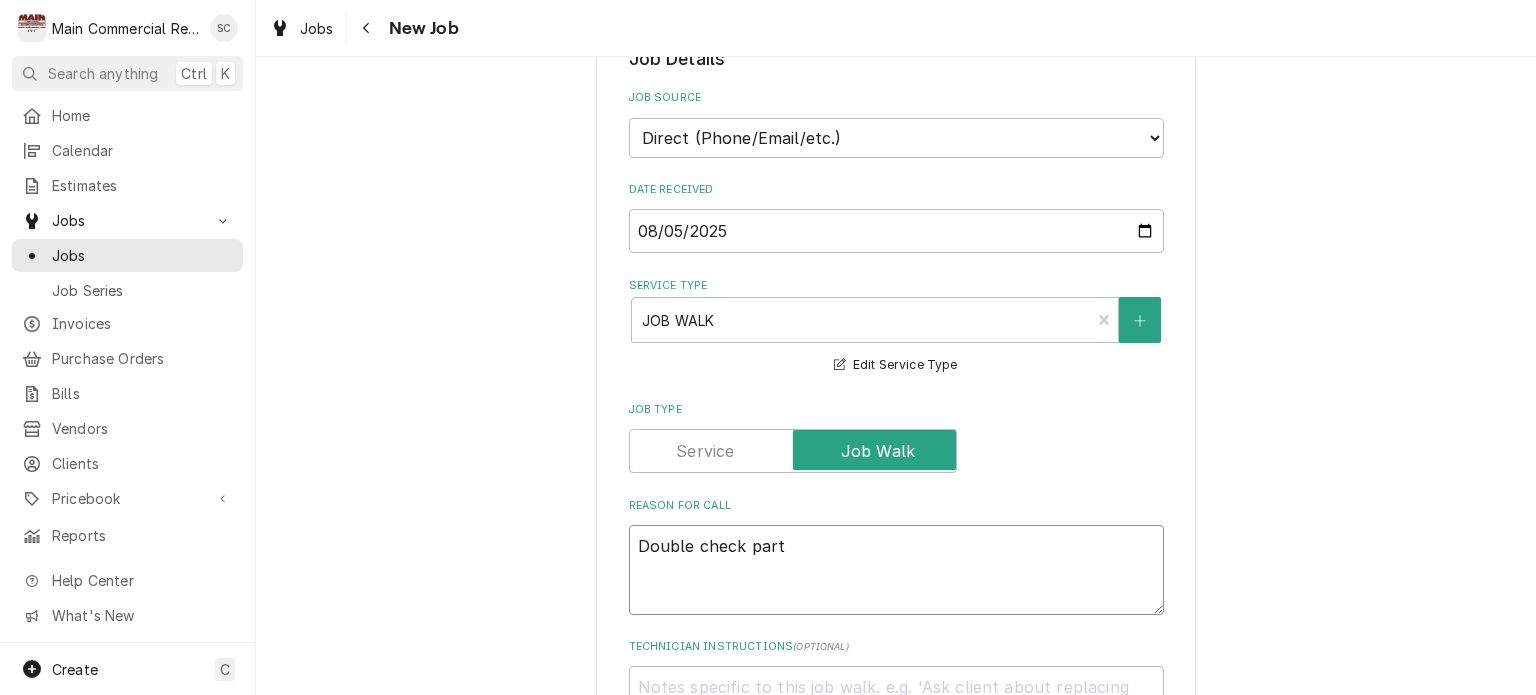 type on "x" 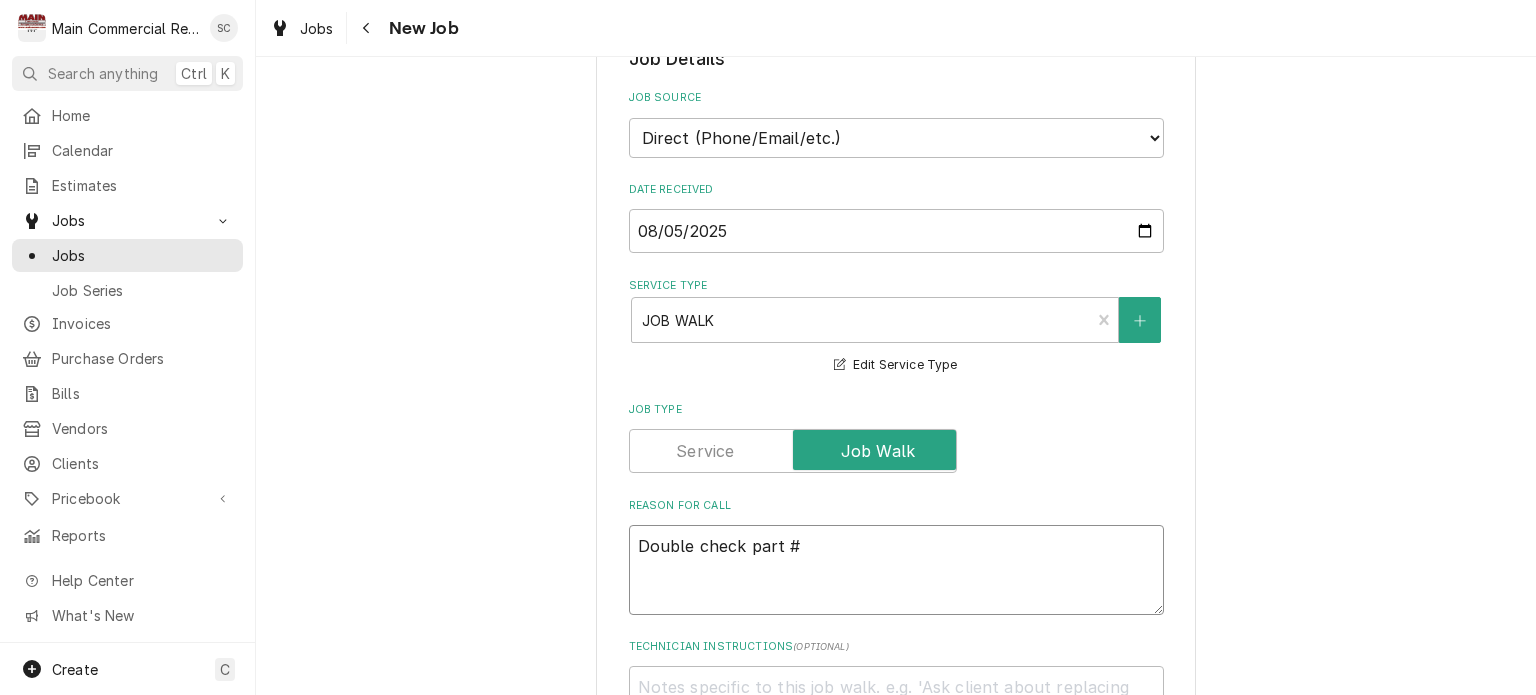 type on "x" 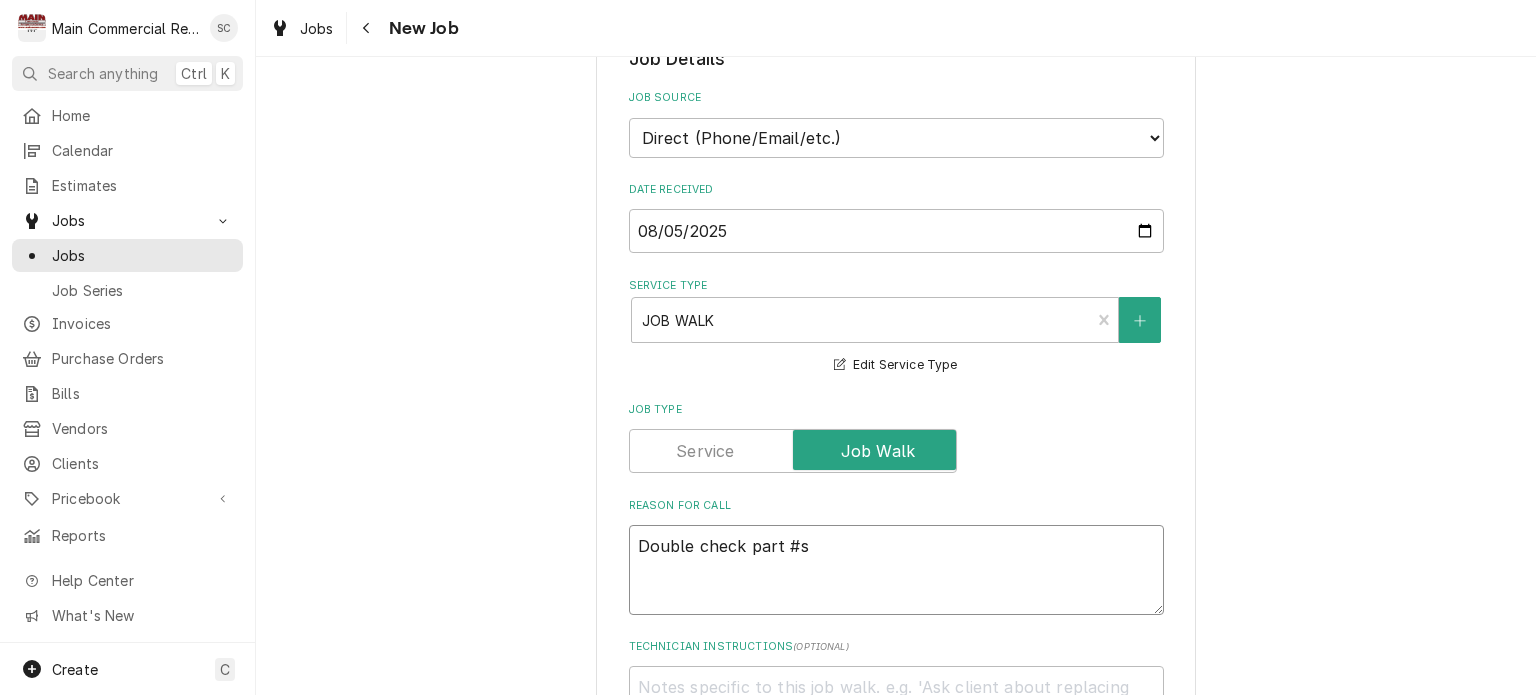 type on "x" 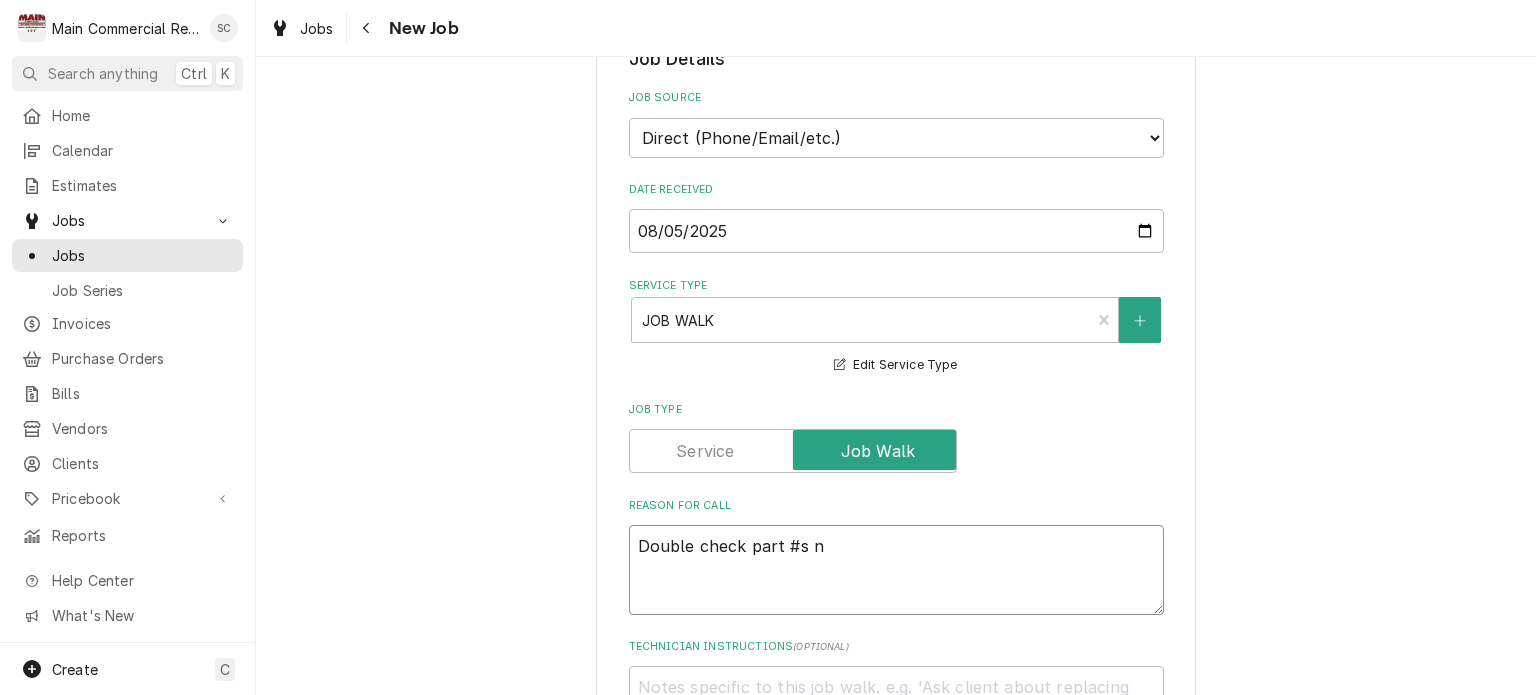 type on "x" 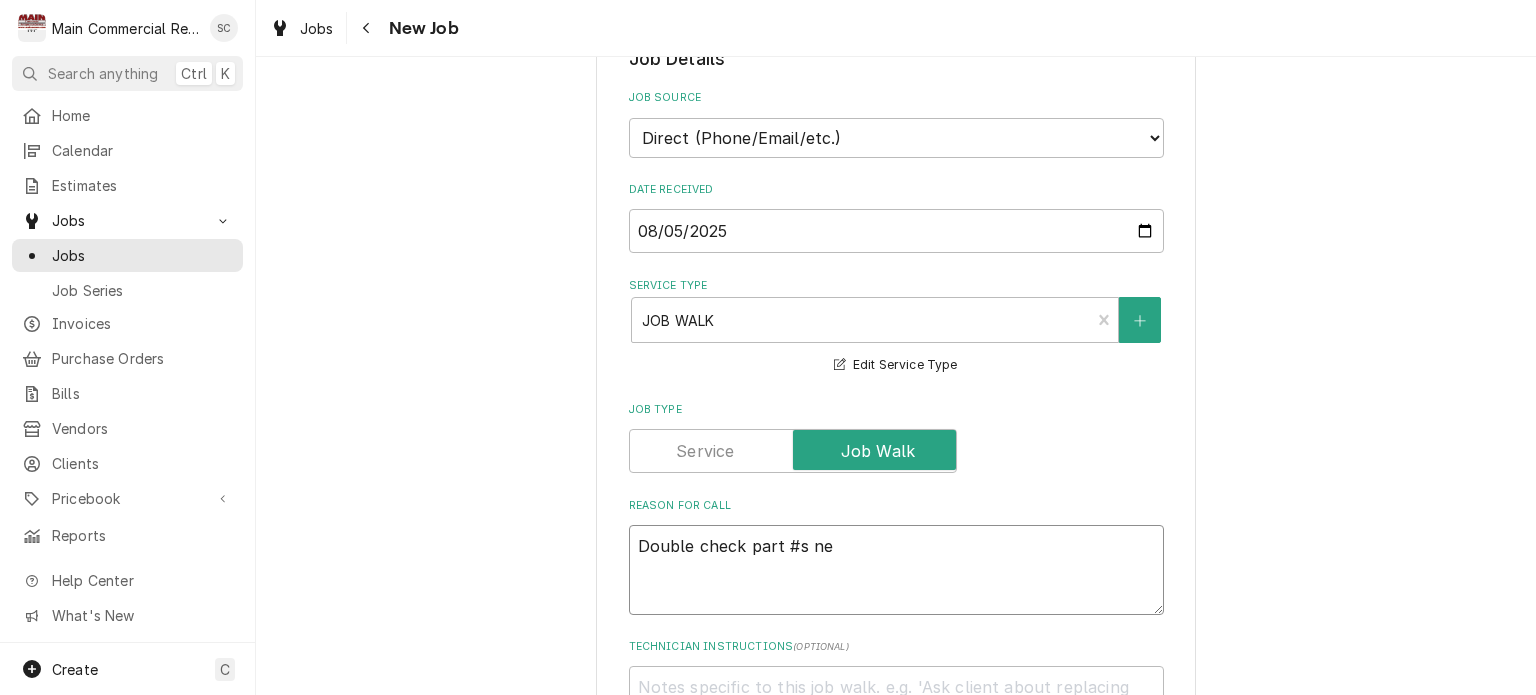 type on "x" 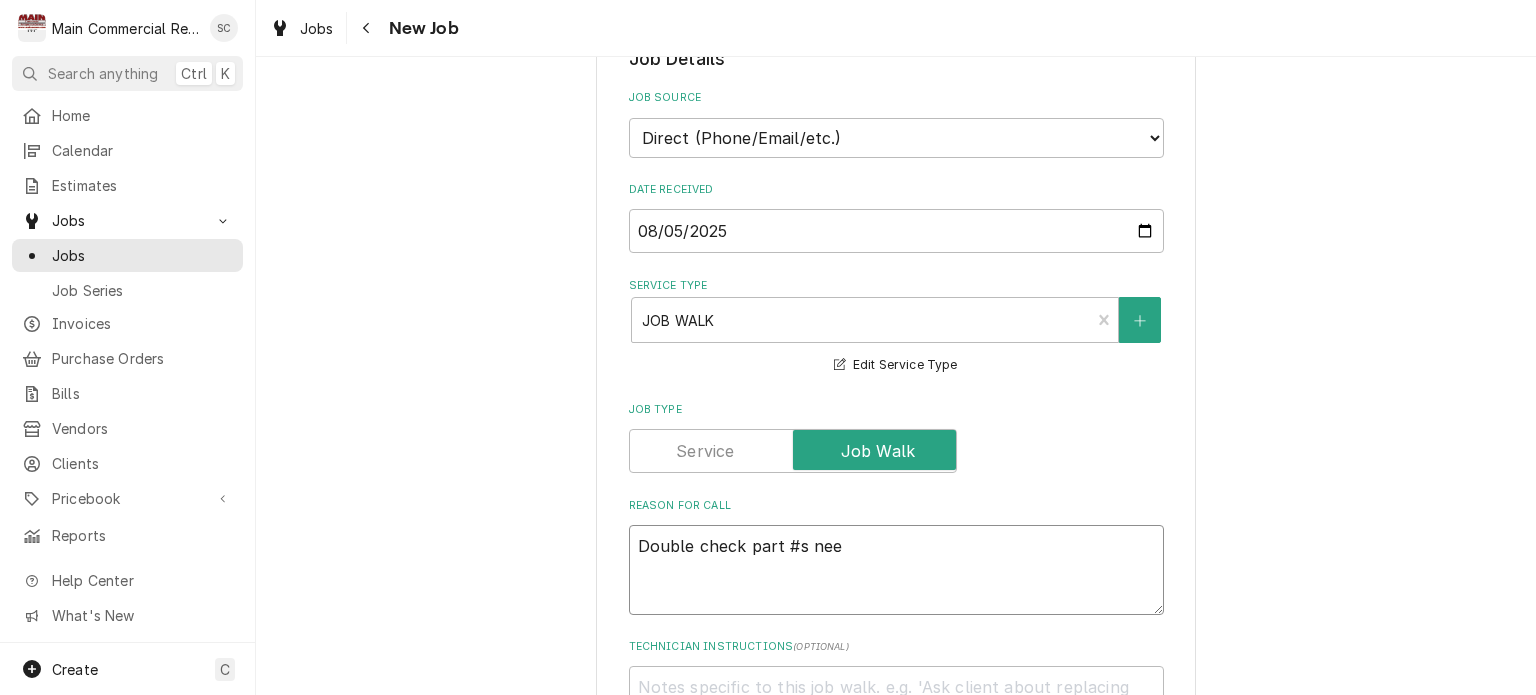 type on "x" 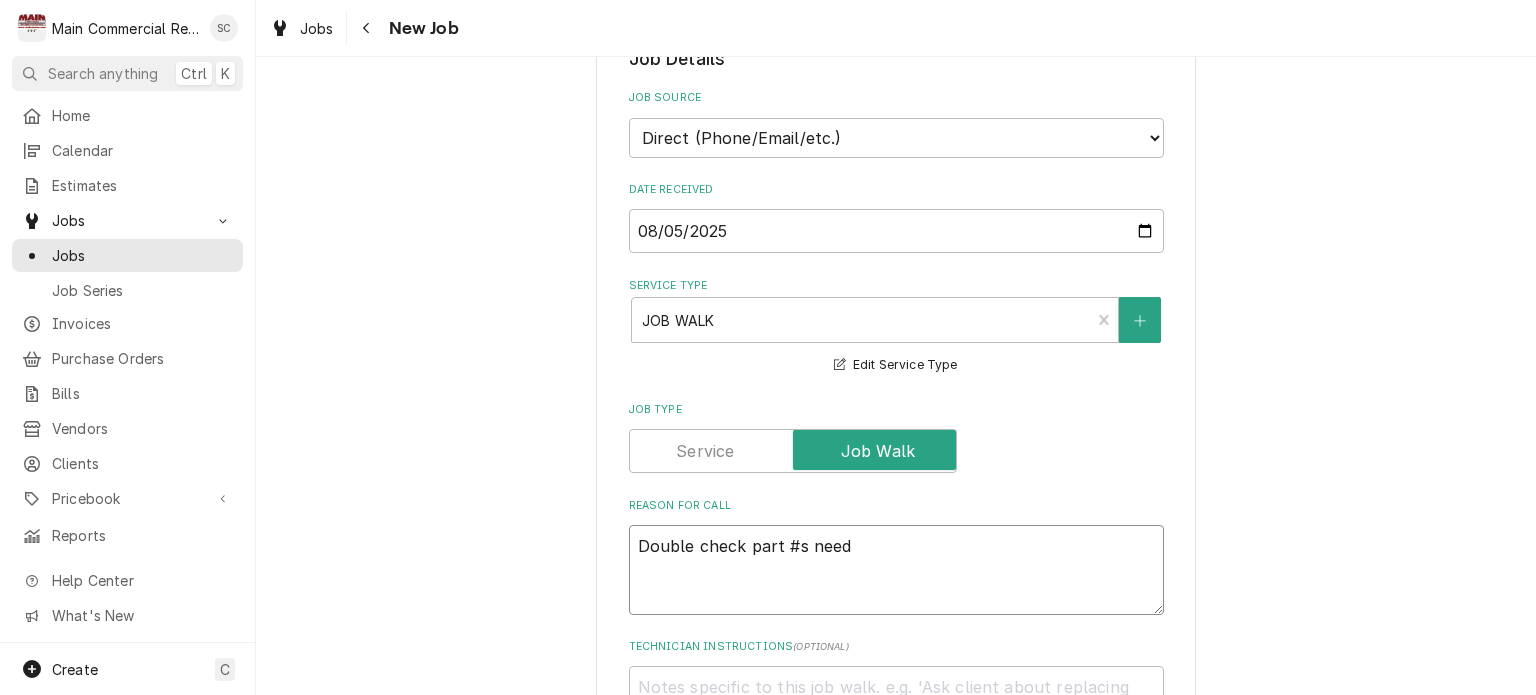 type on "x" 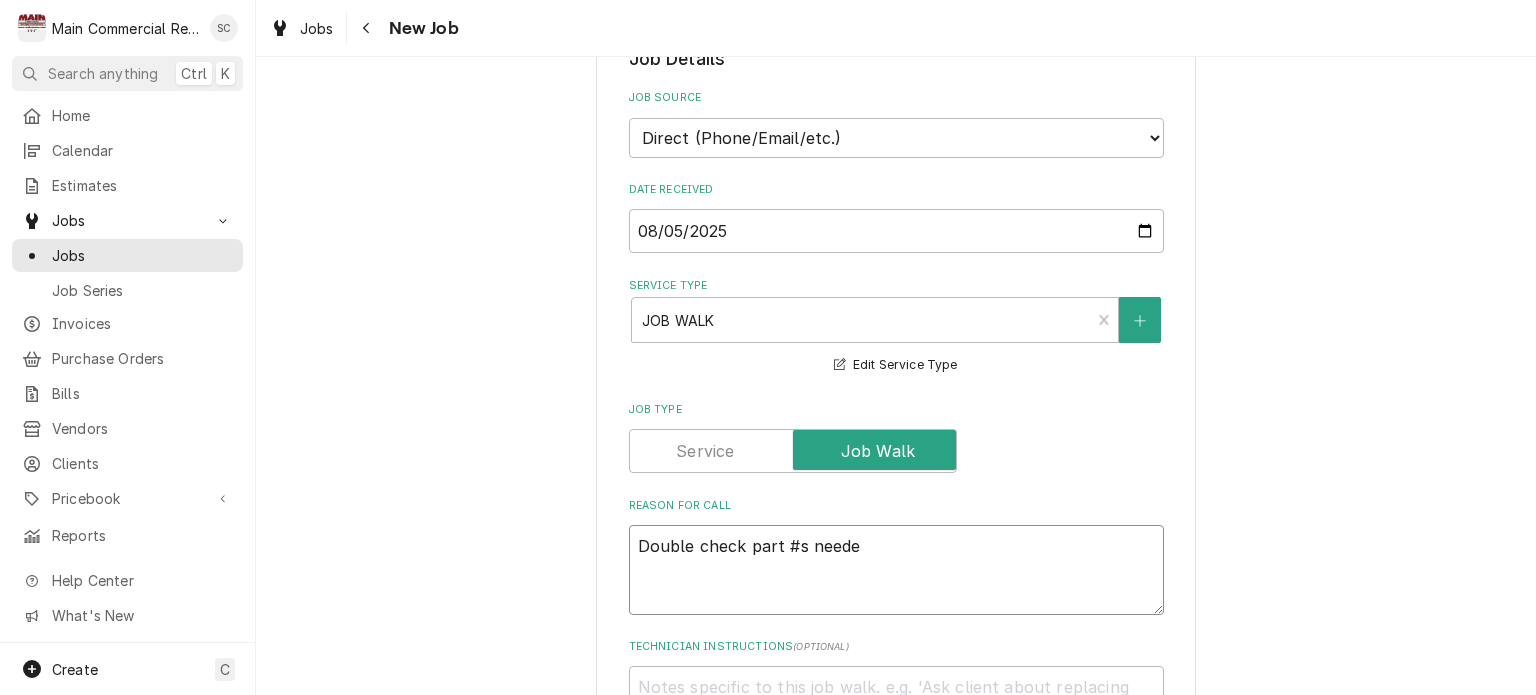 type on "x" 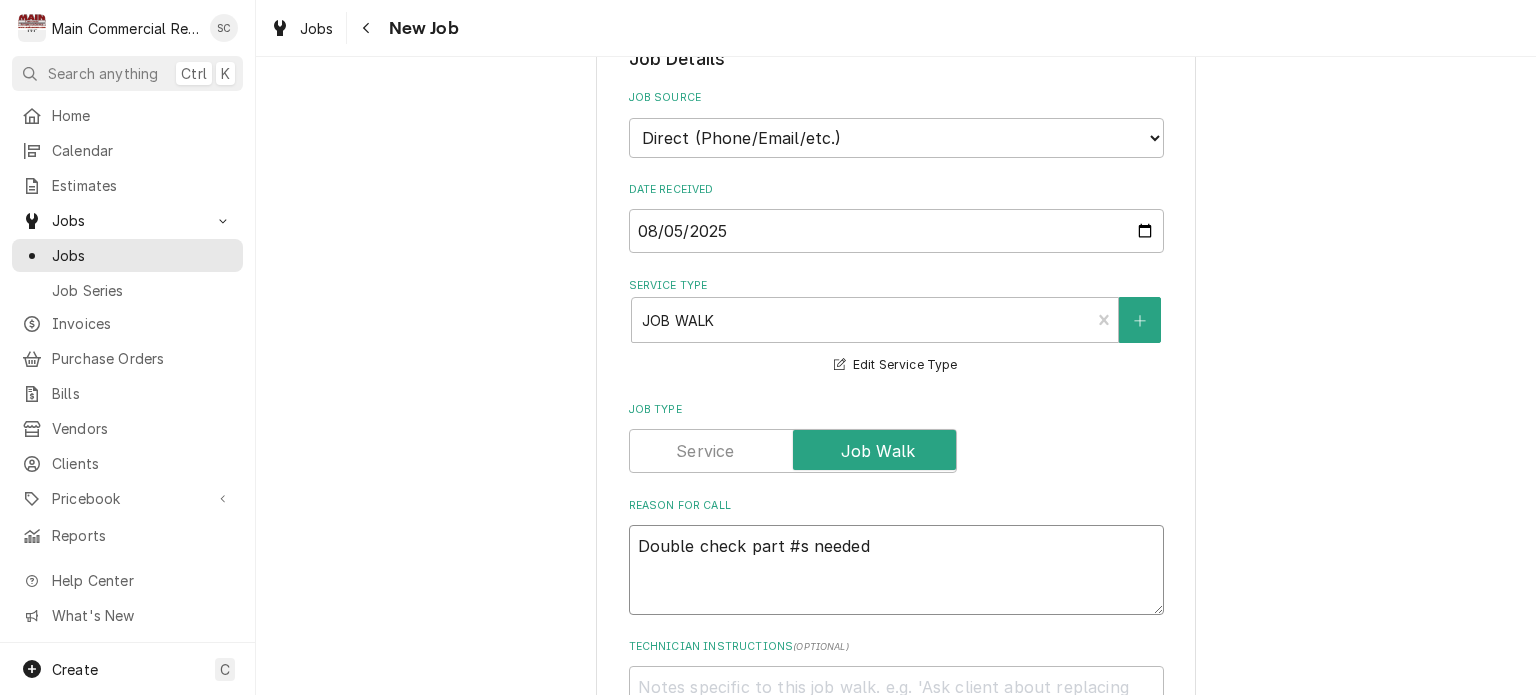 type on "x" 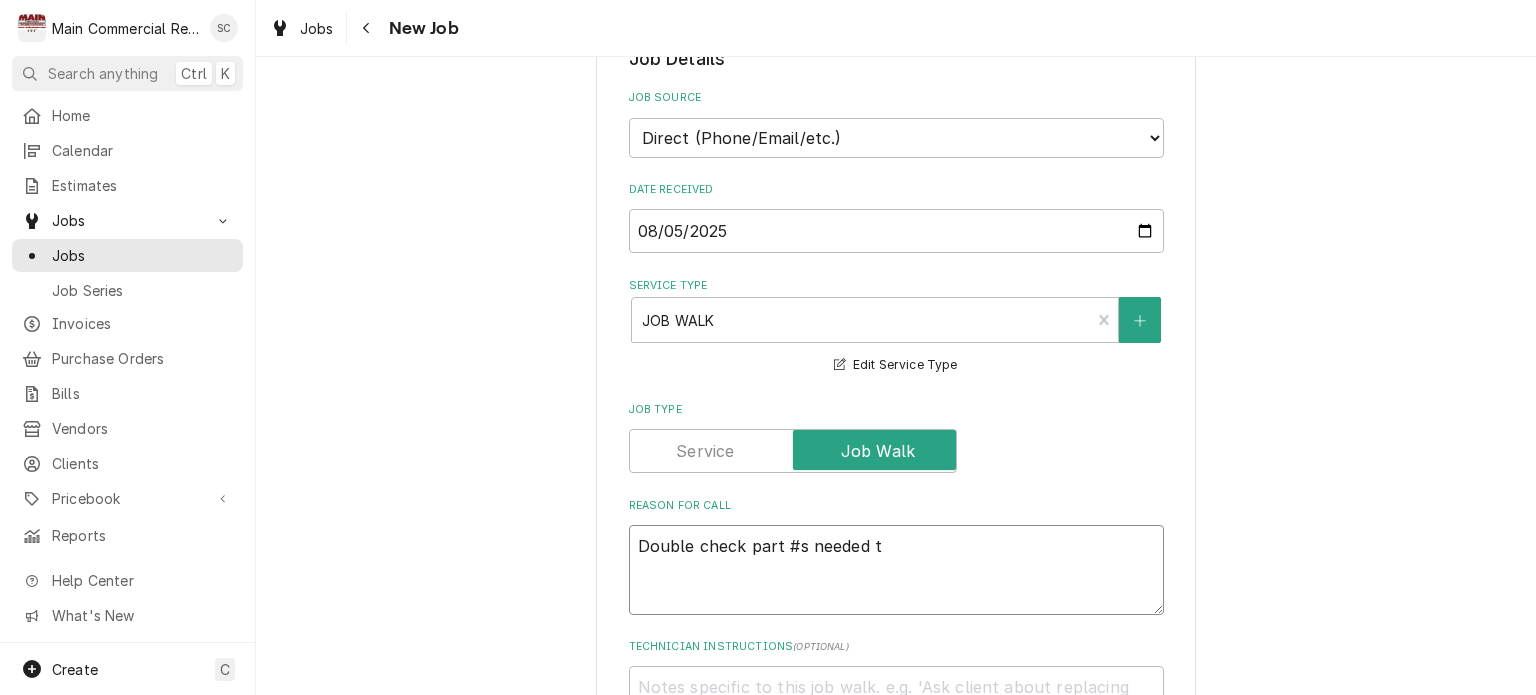 type on "x" 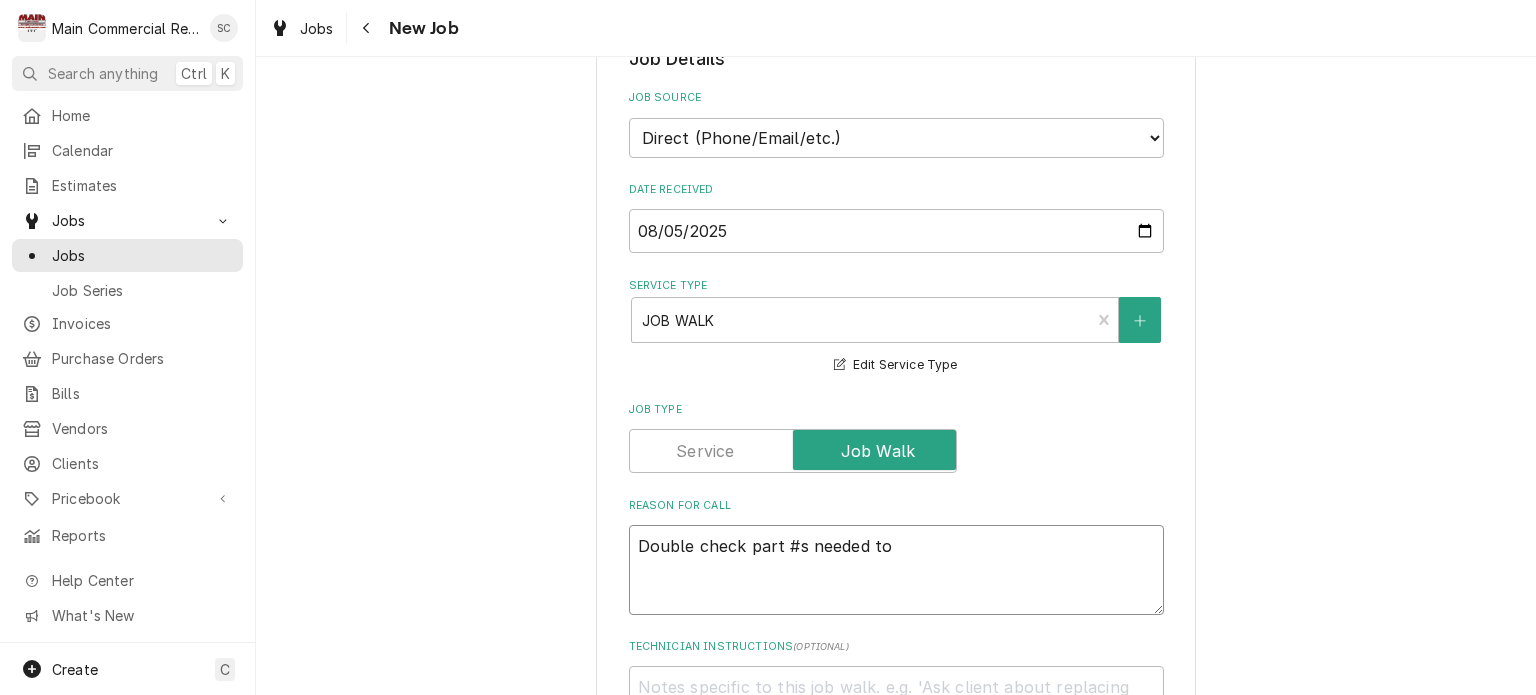 type on "x" 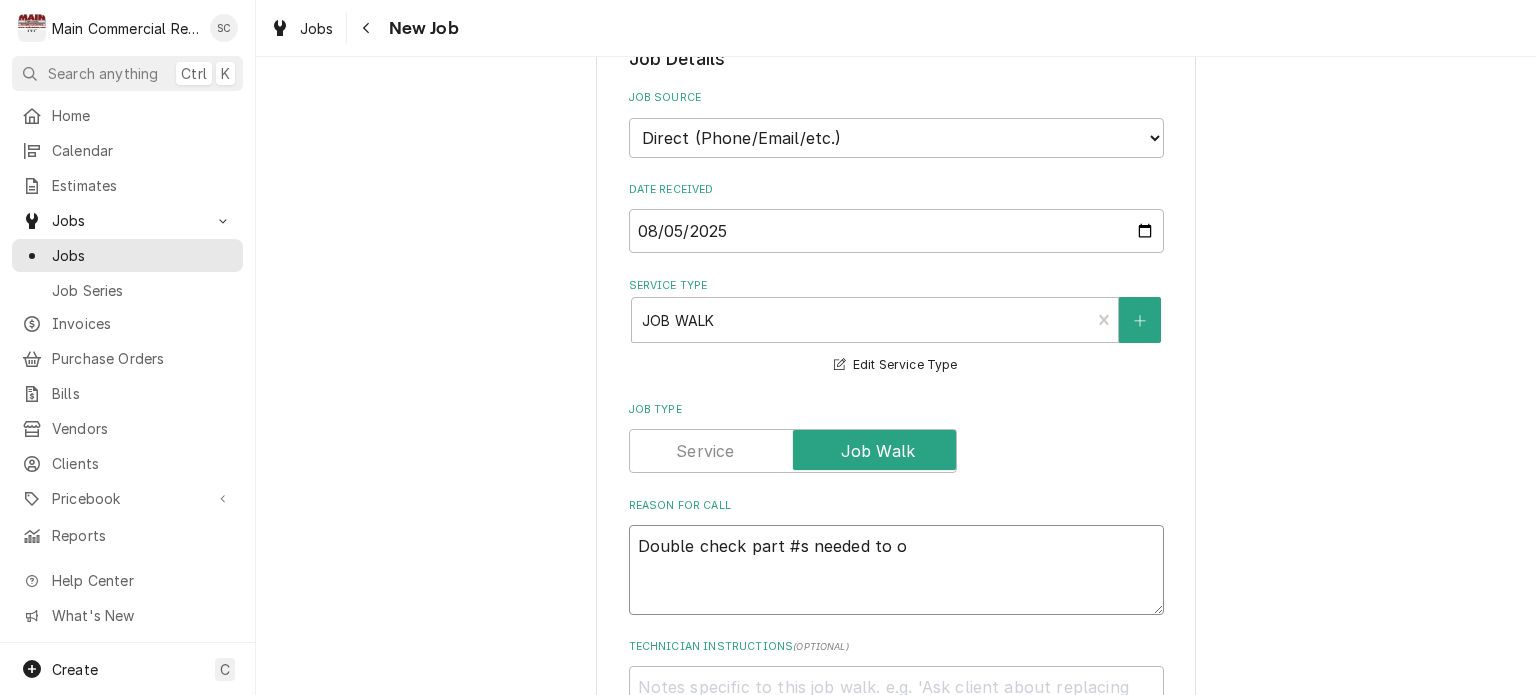 type on "x" 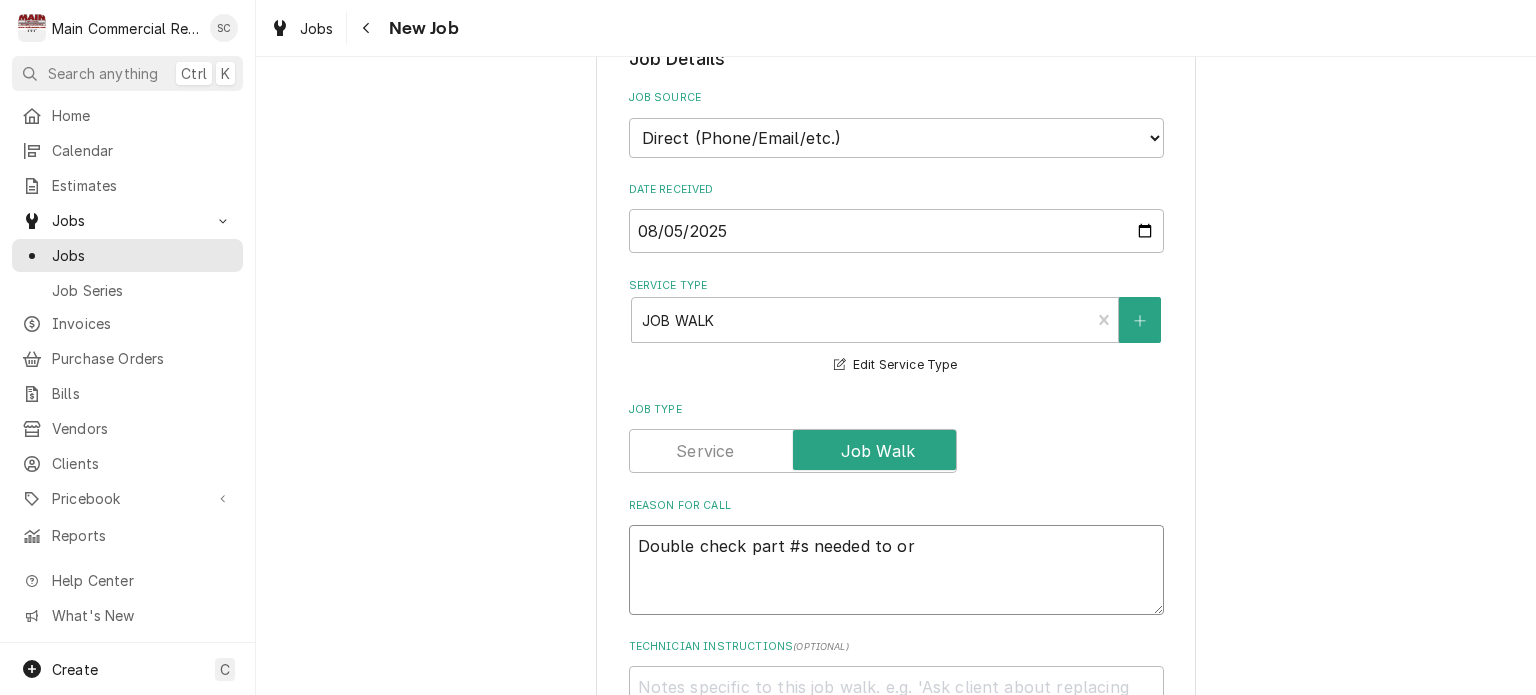 type on "x" 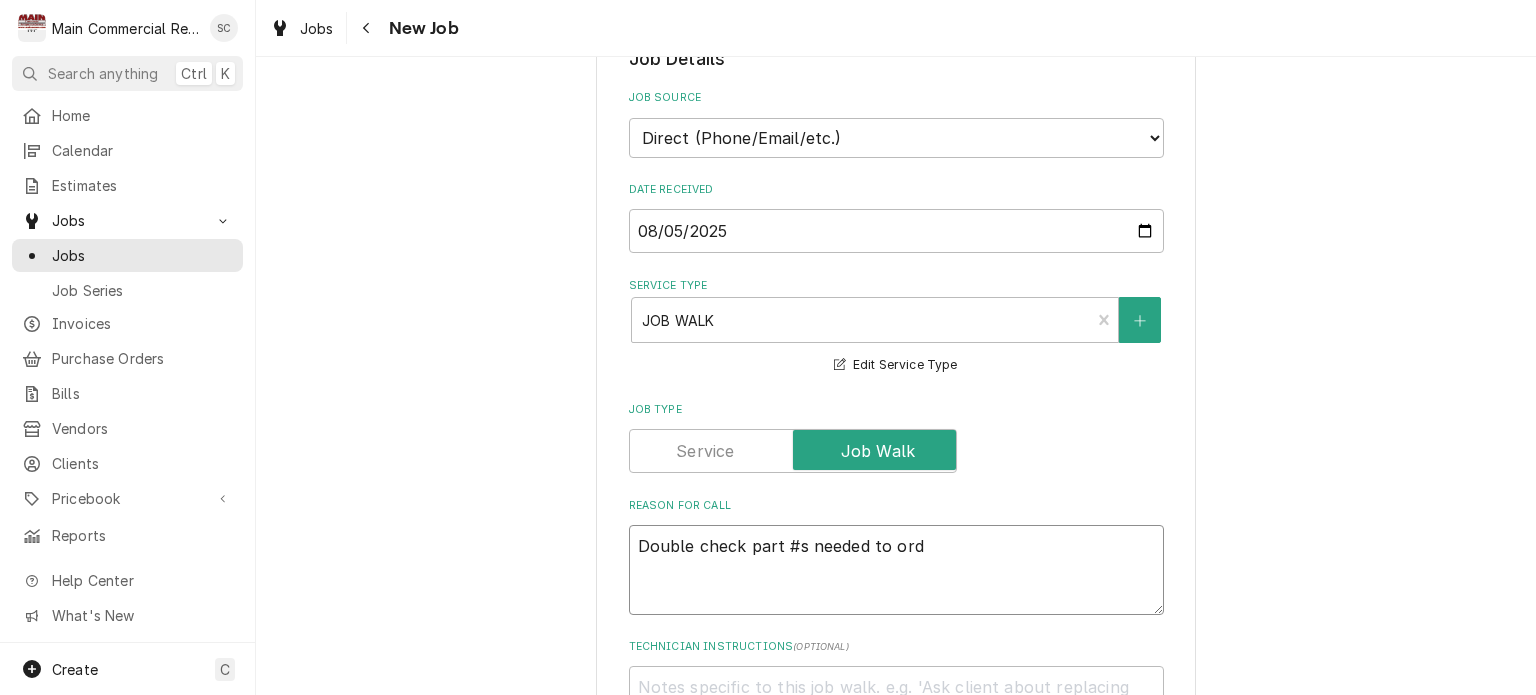 type on "x" 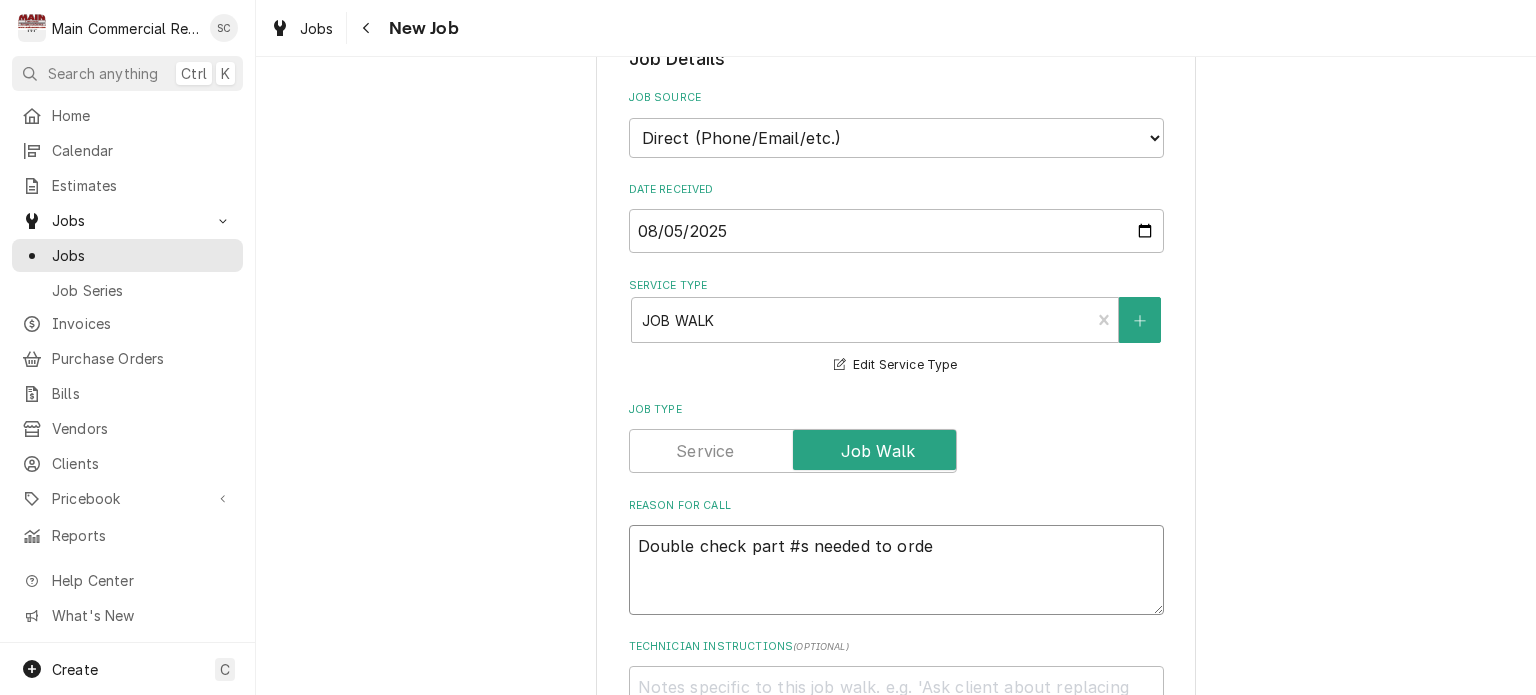 type on "x" 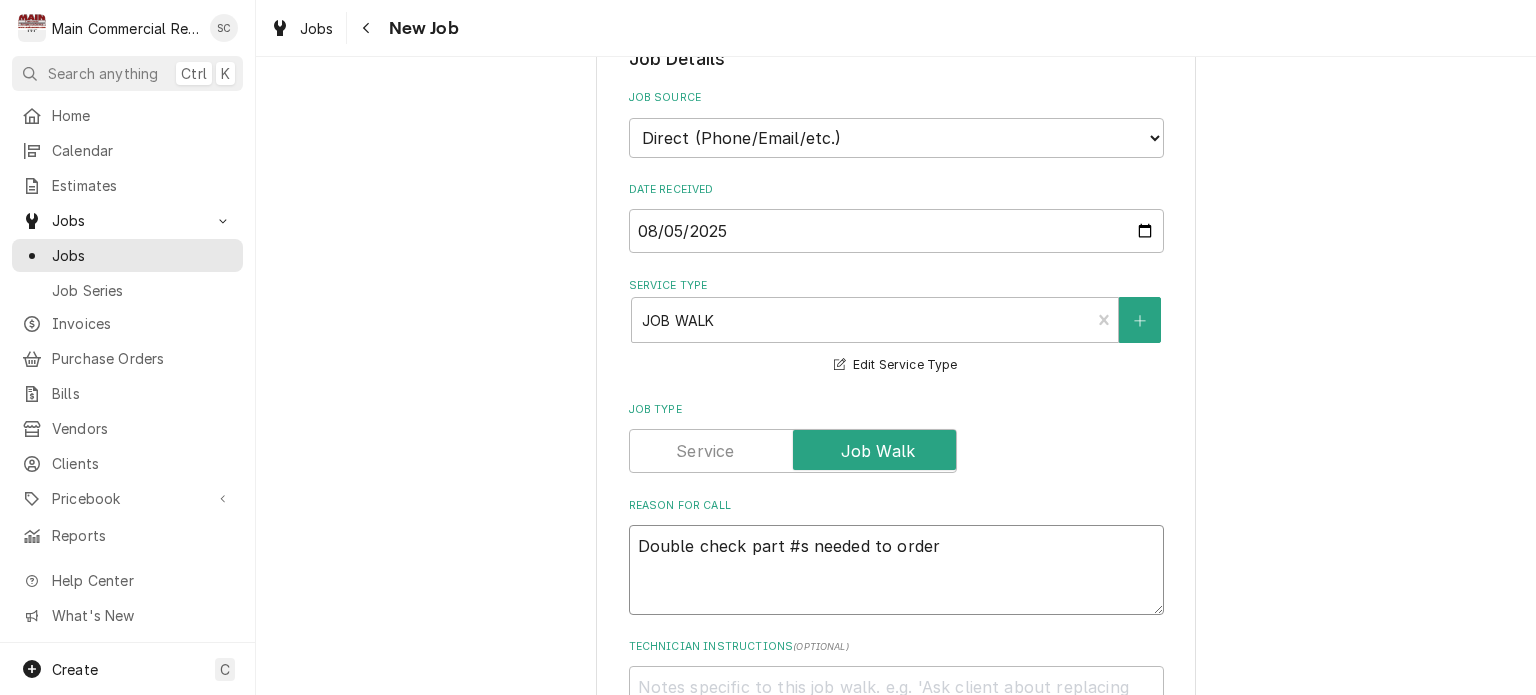 type on "x" 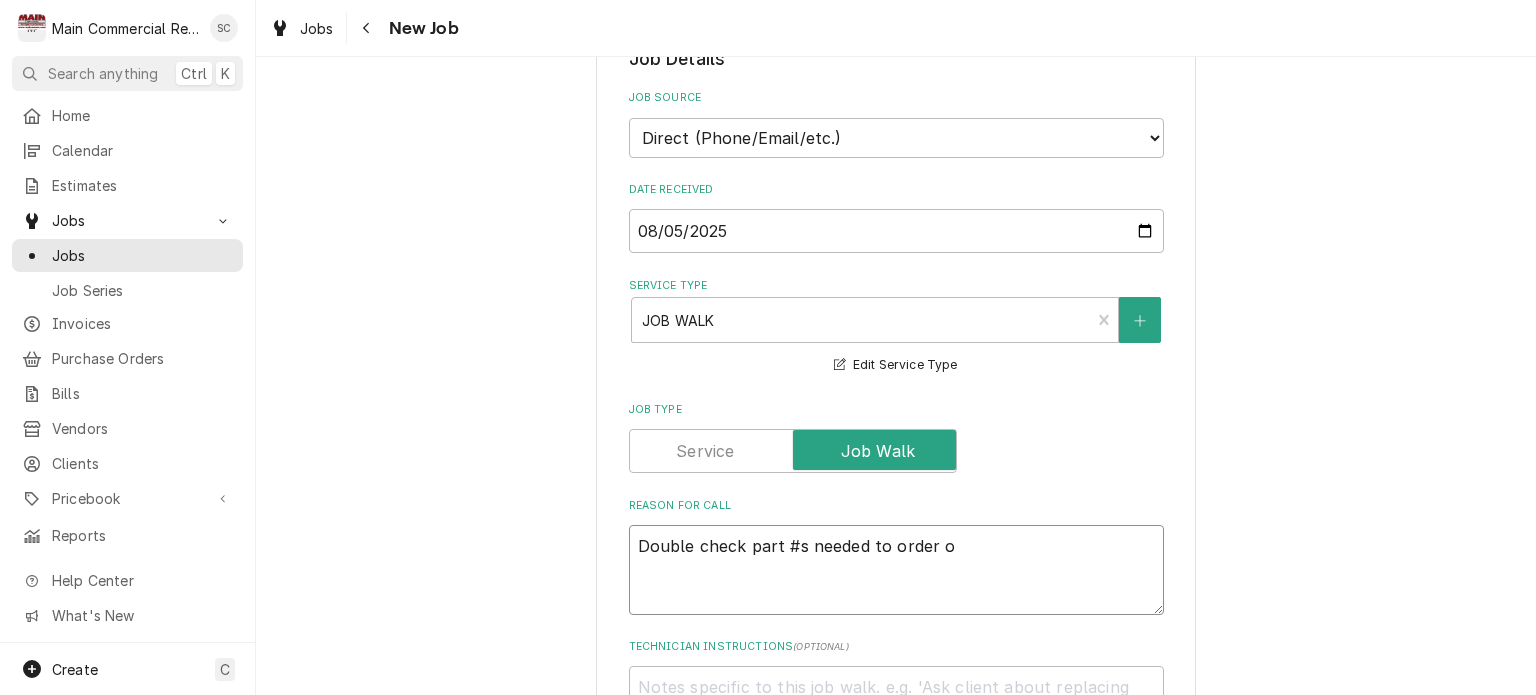type on "x" 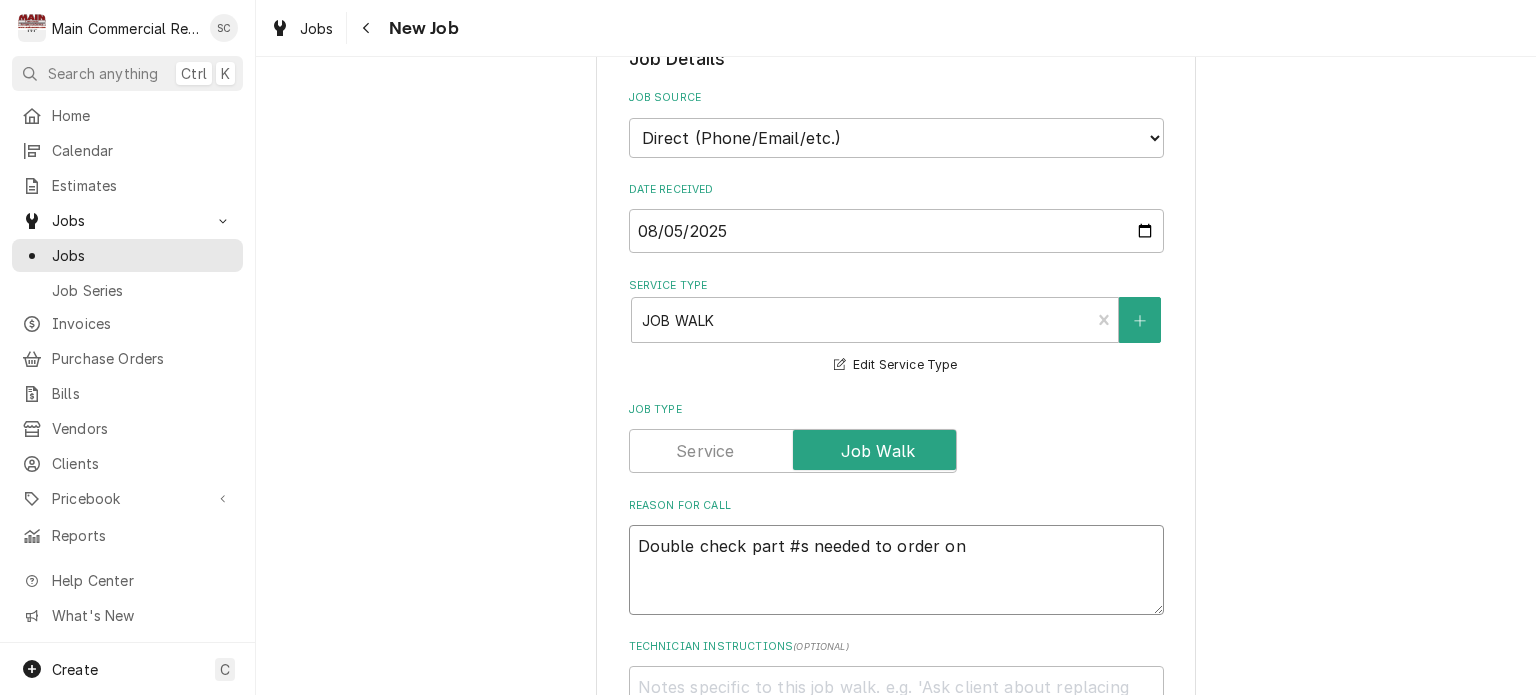 type on "Double check part #s needed to order on" 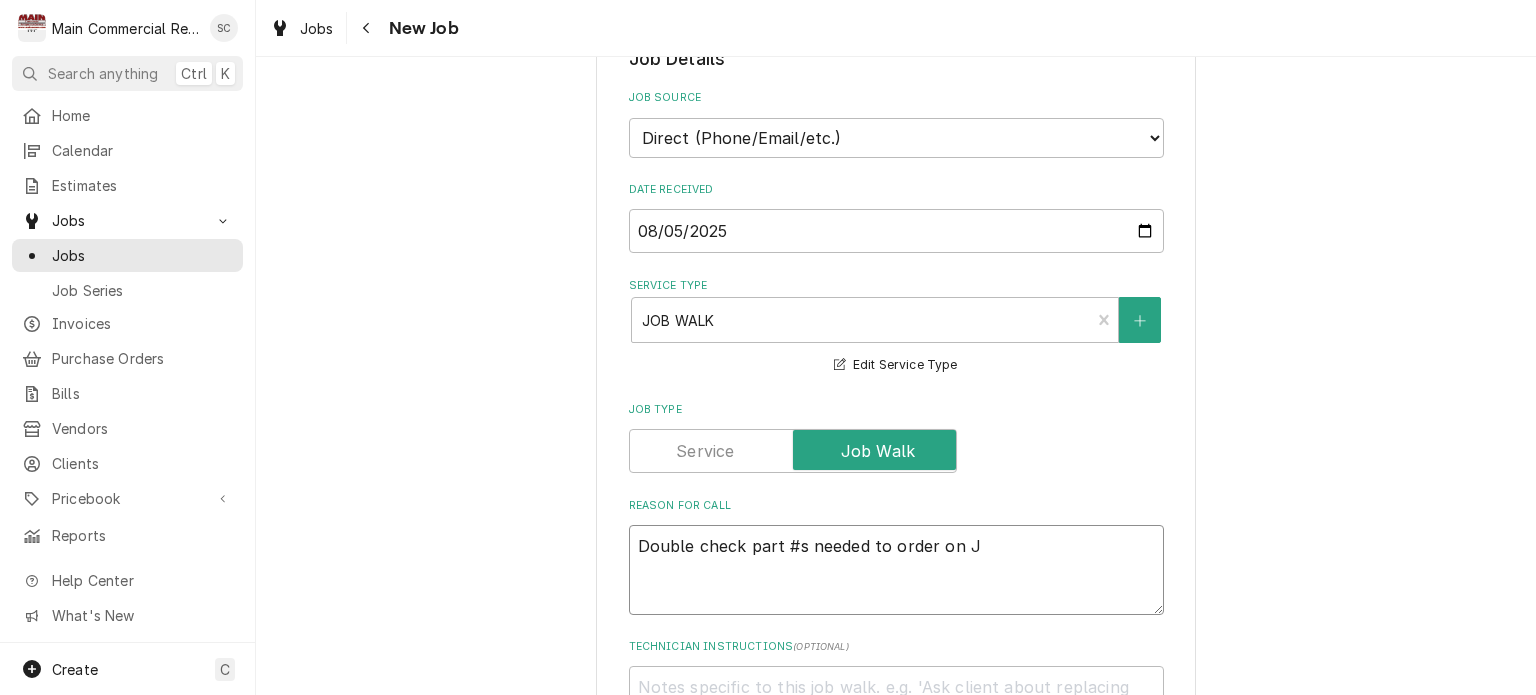 type on "x" 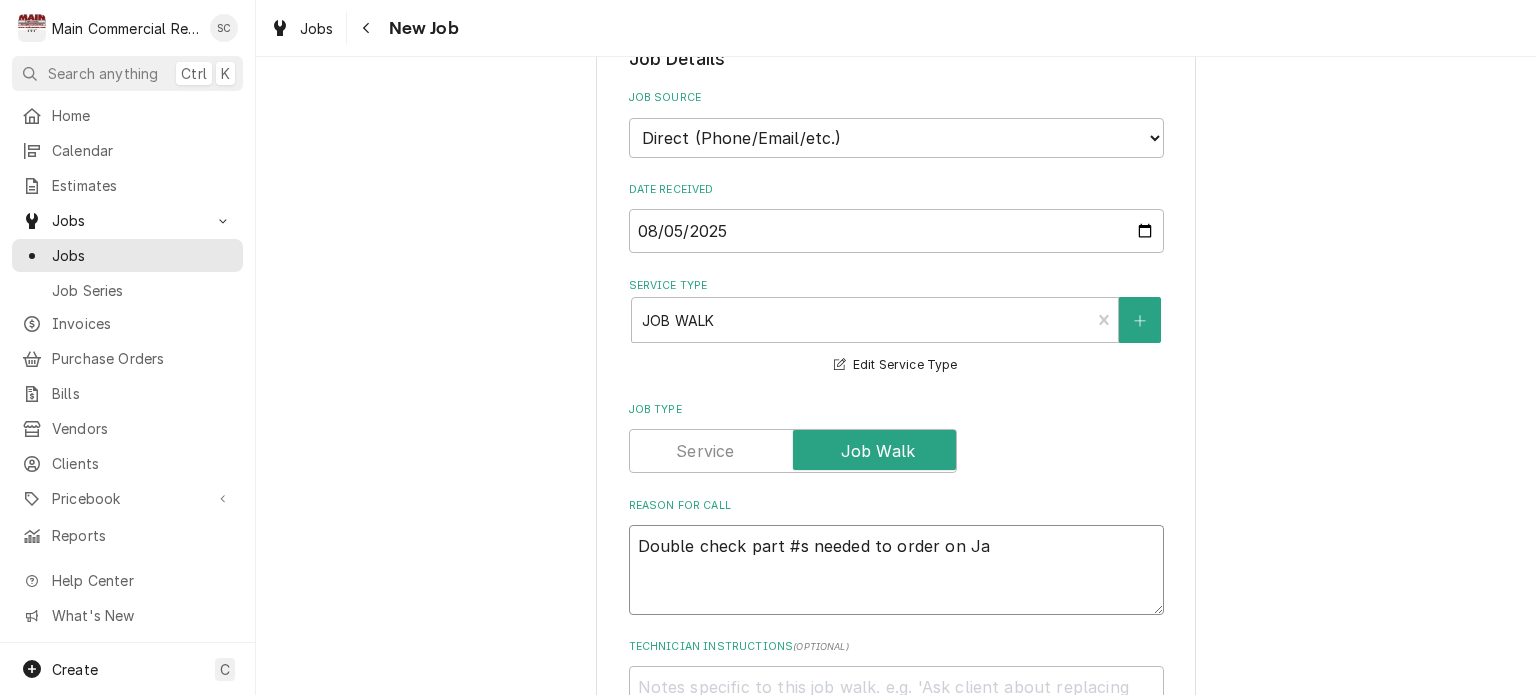 type on "x" 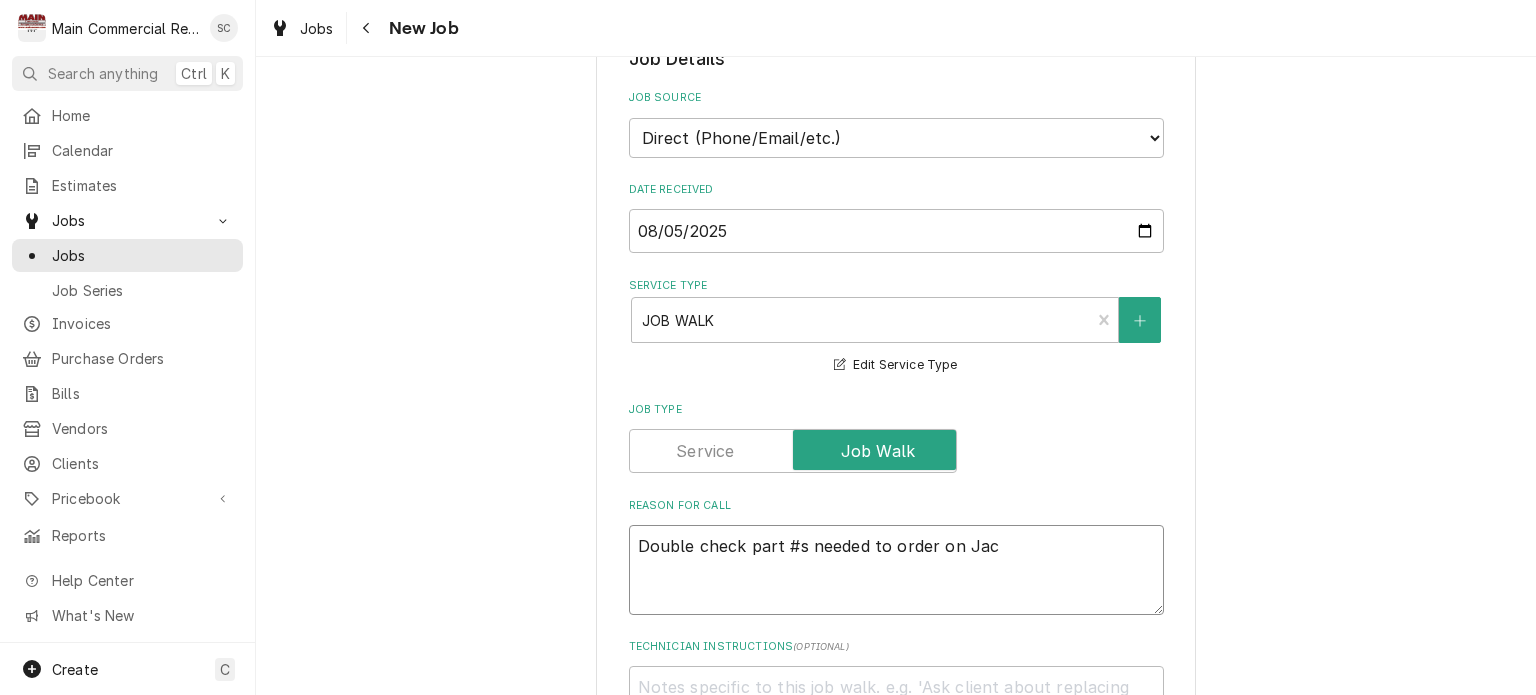 type on "x" 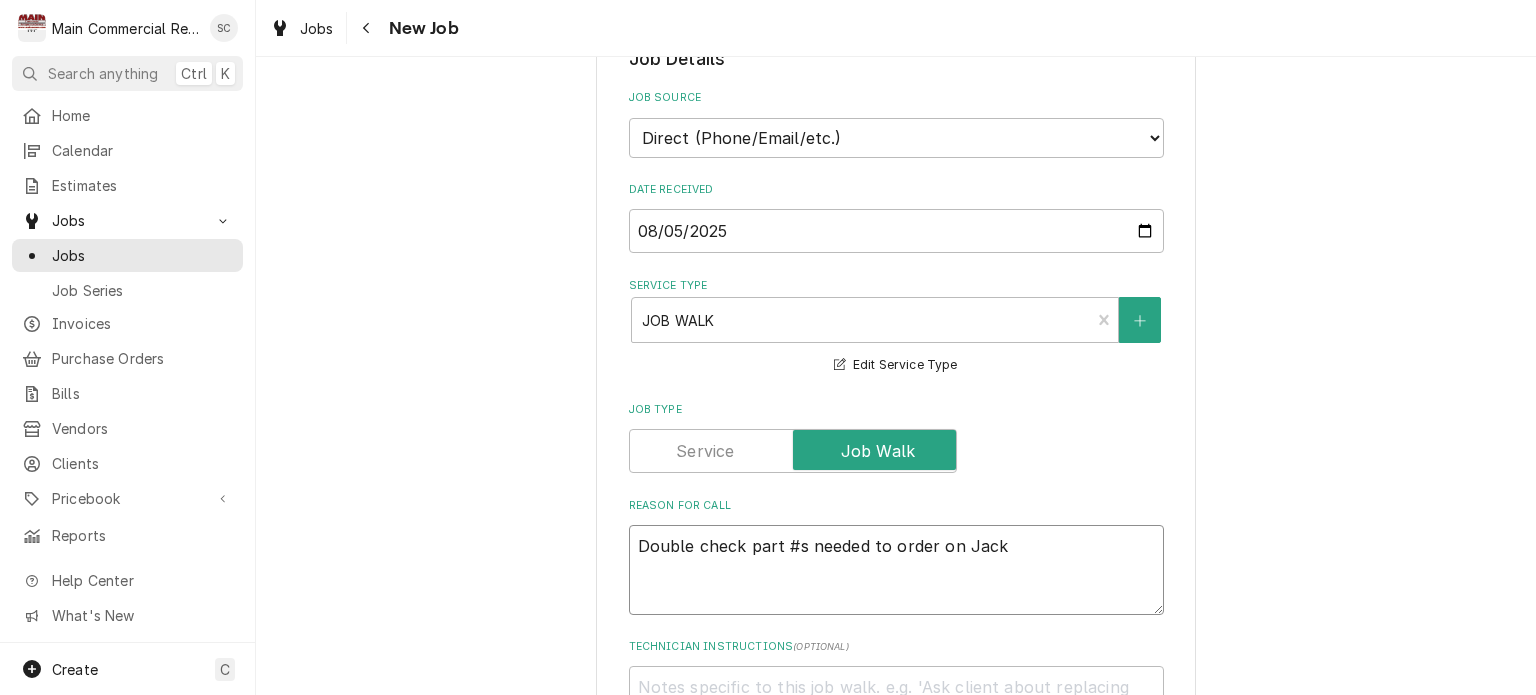 type on "x" 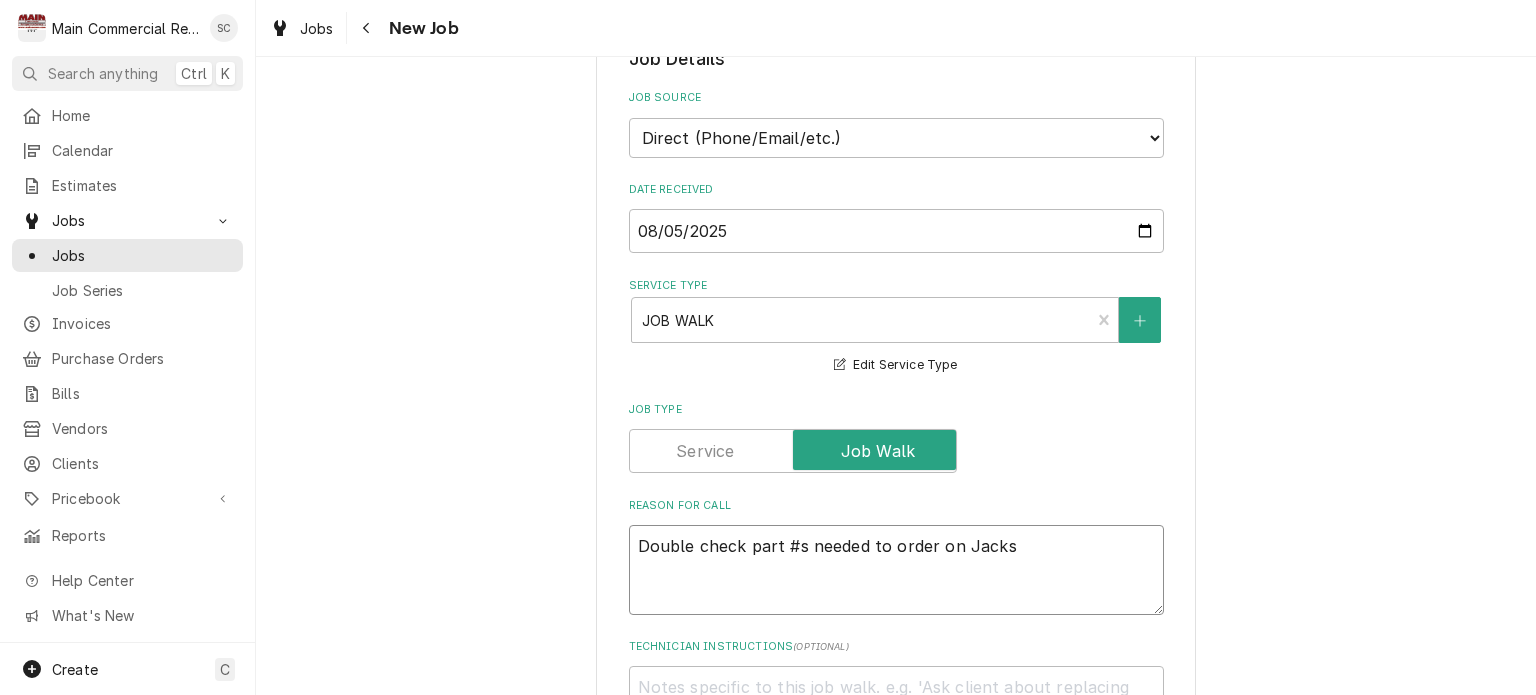type on "x" 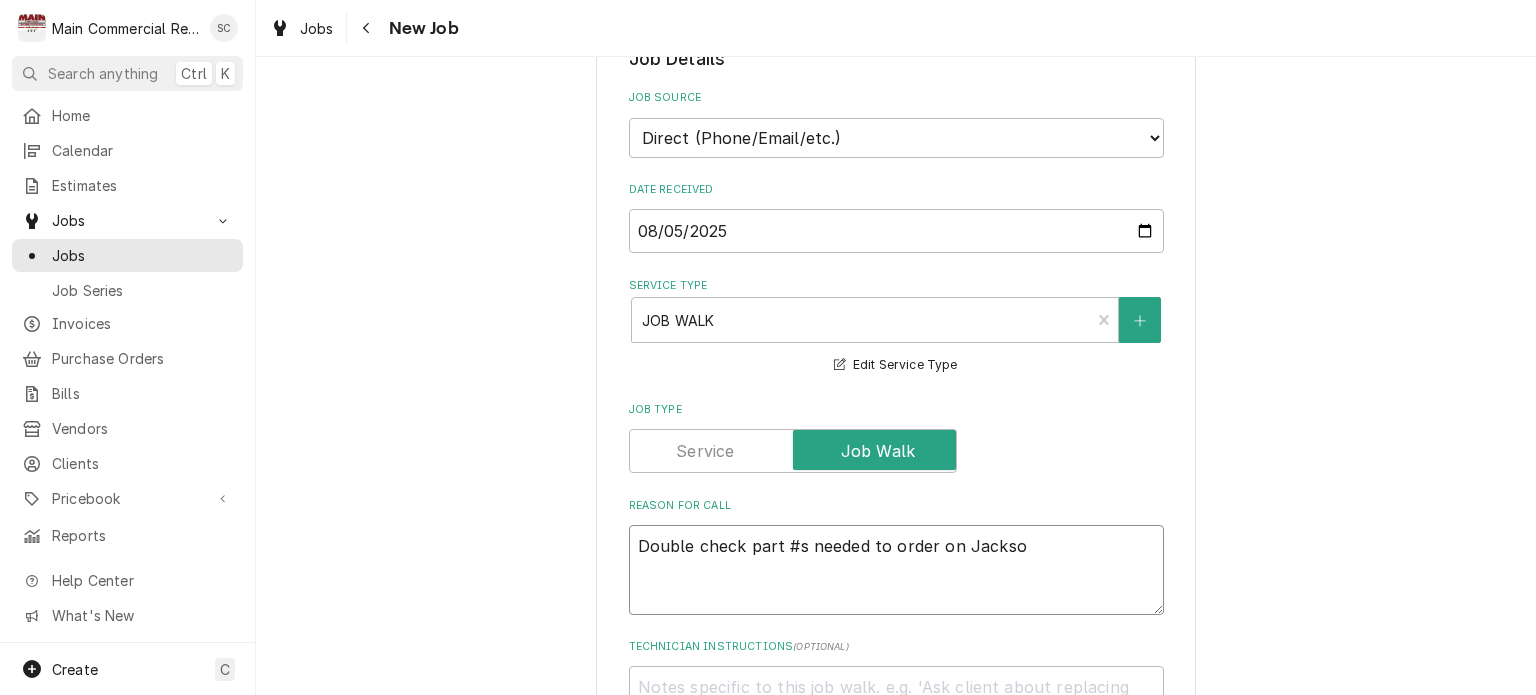 type on "x" 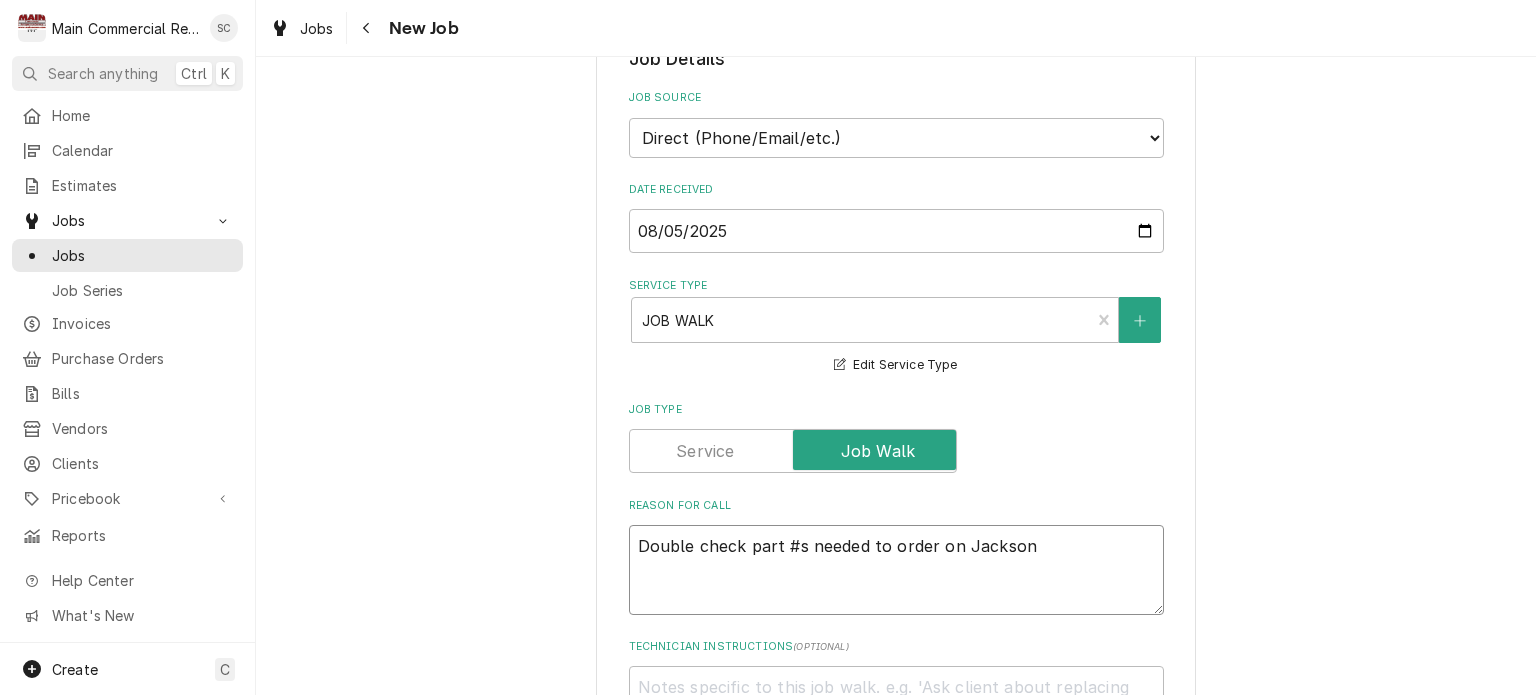 type on "x" 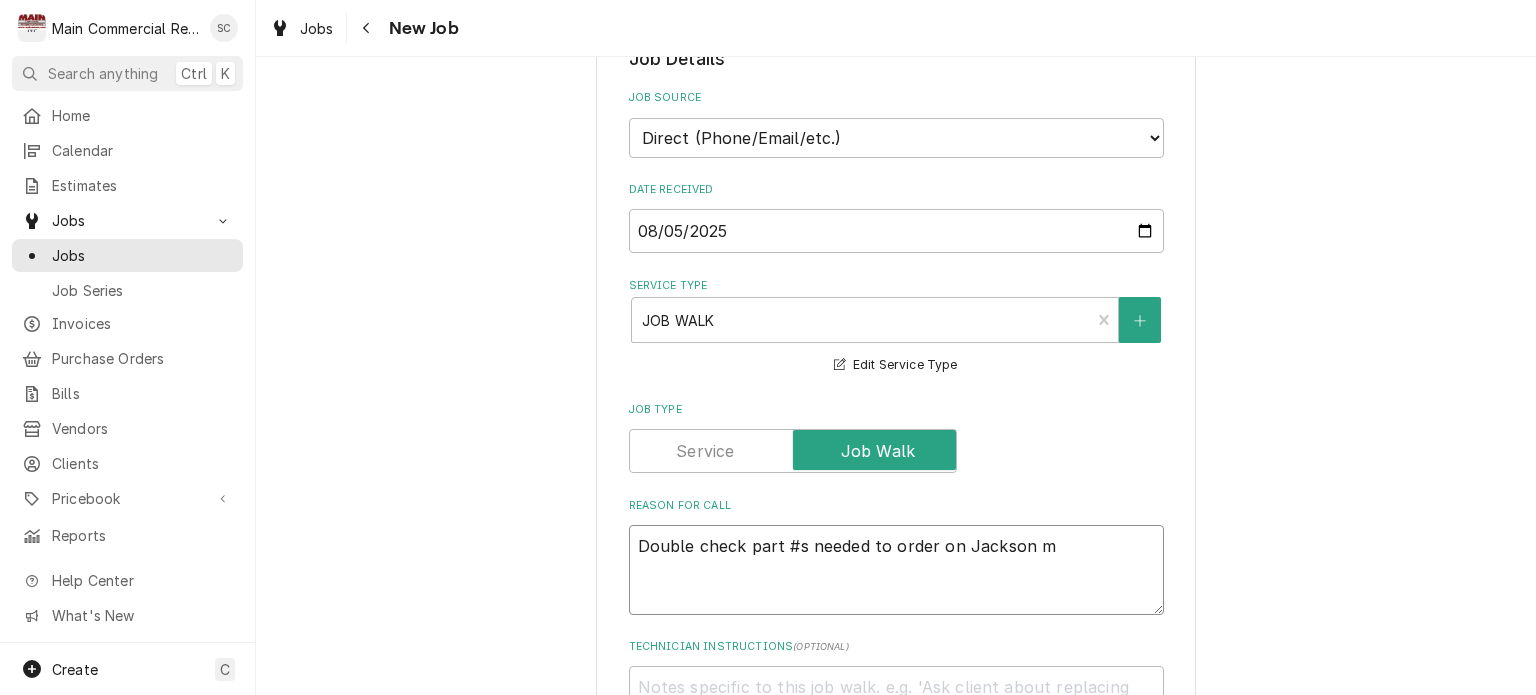 type on "x" 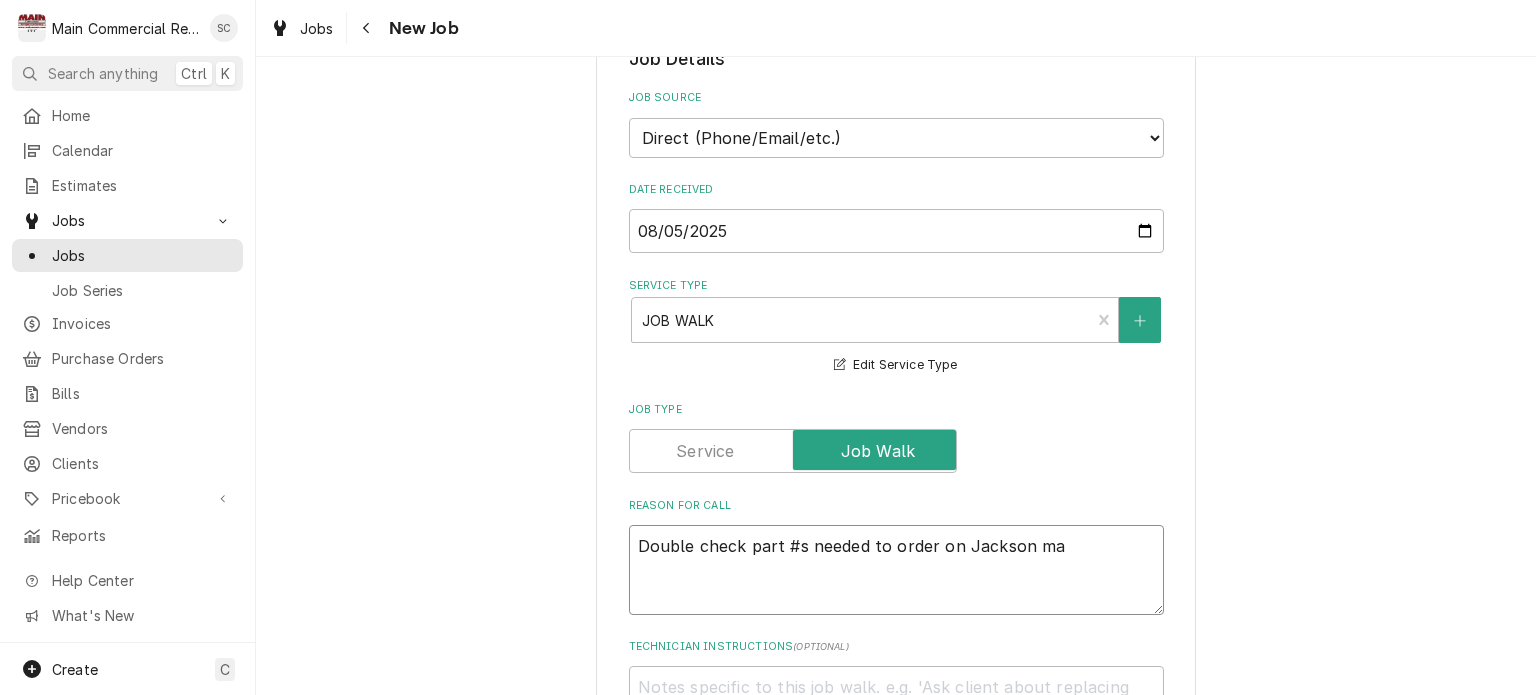 type on "x" 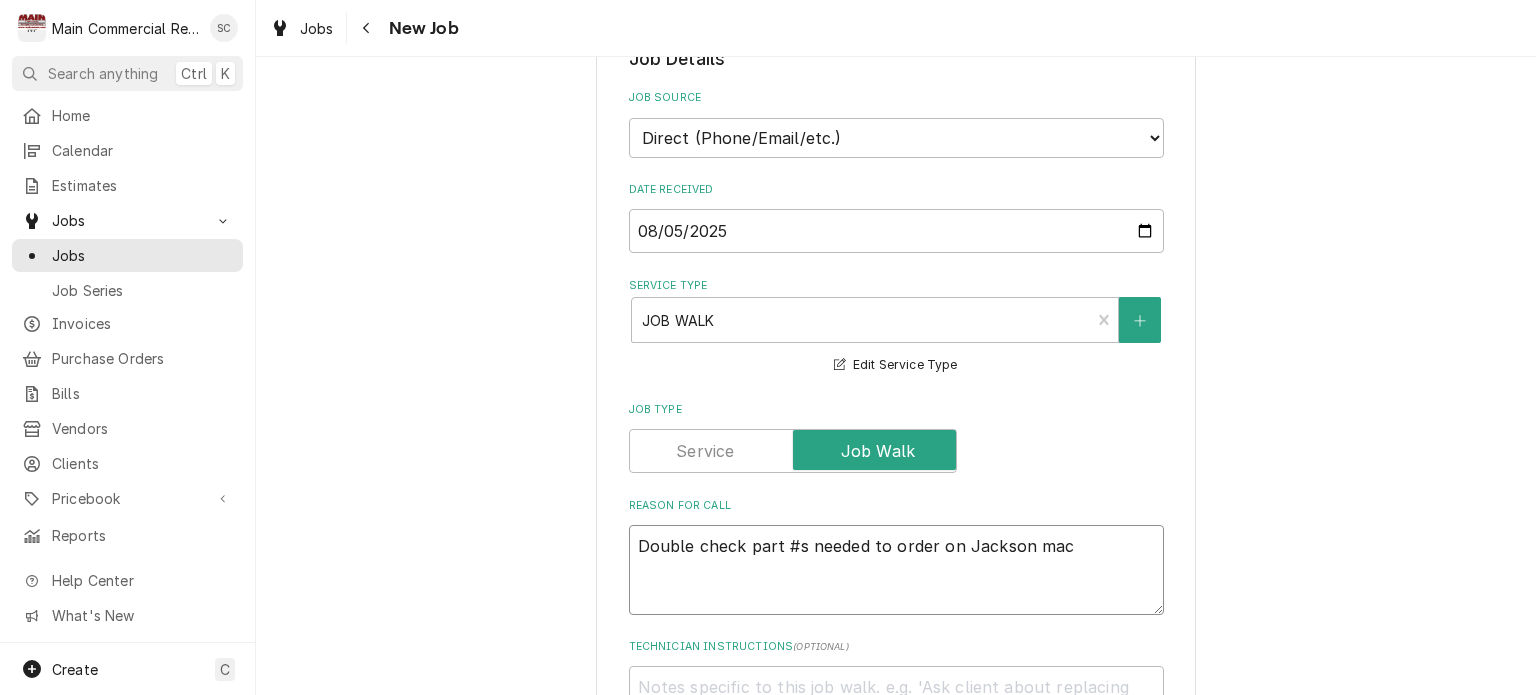type on "x" 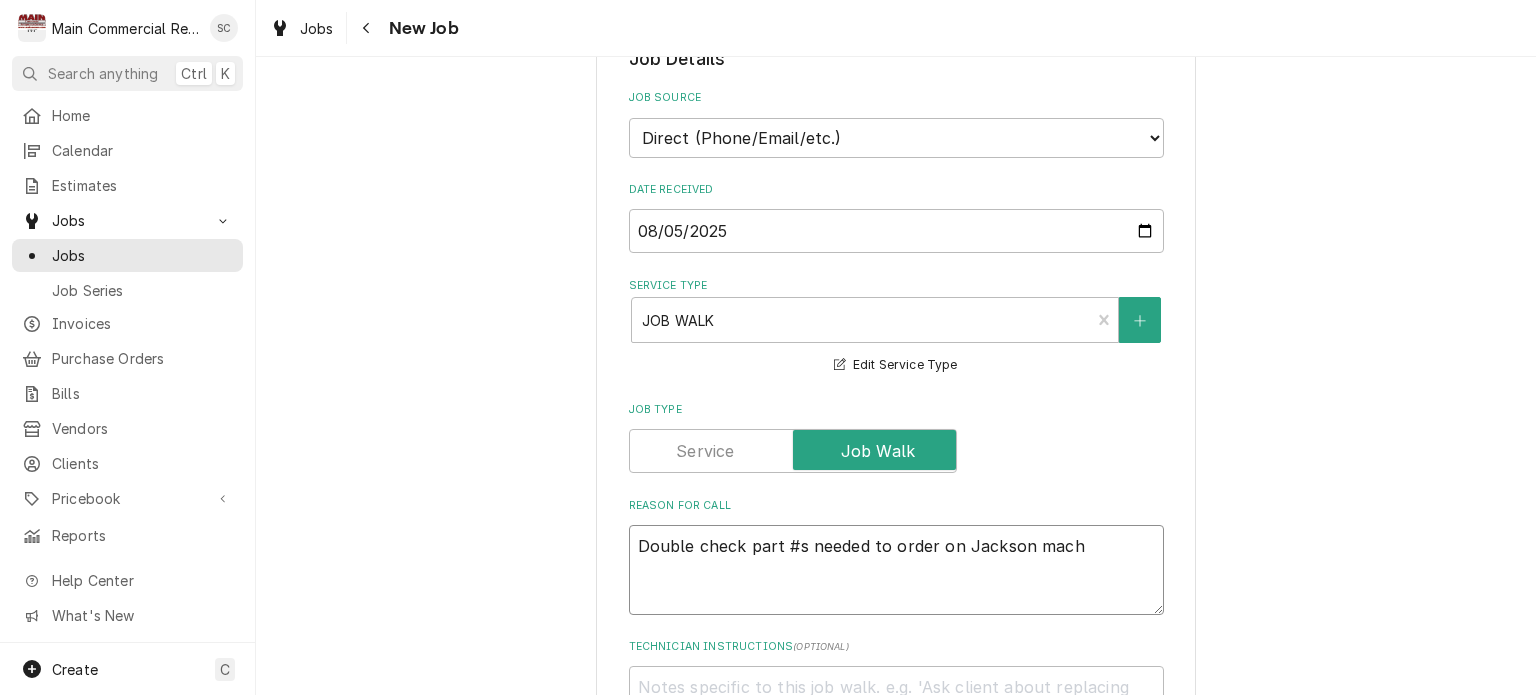 type on "x" 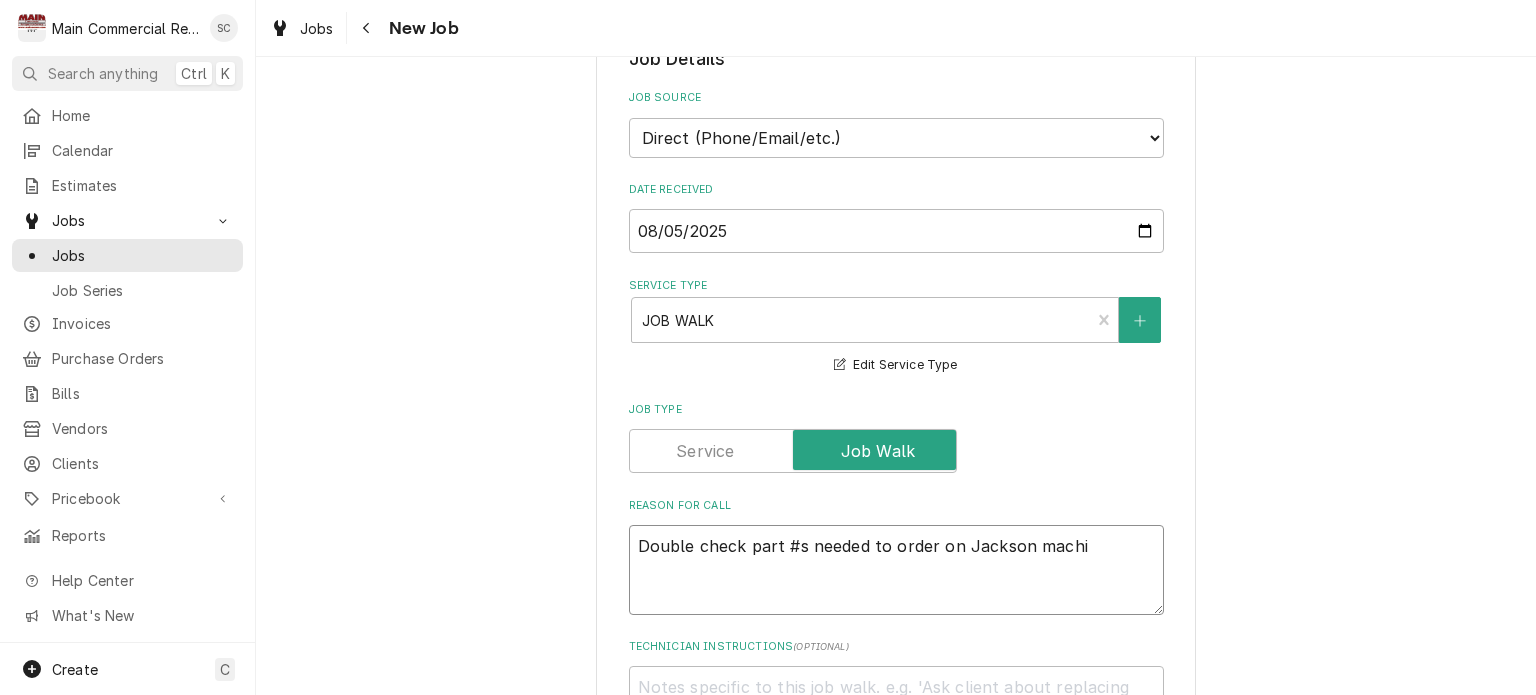 type on "x" 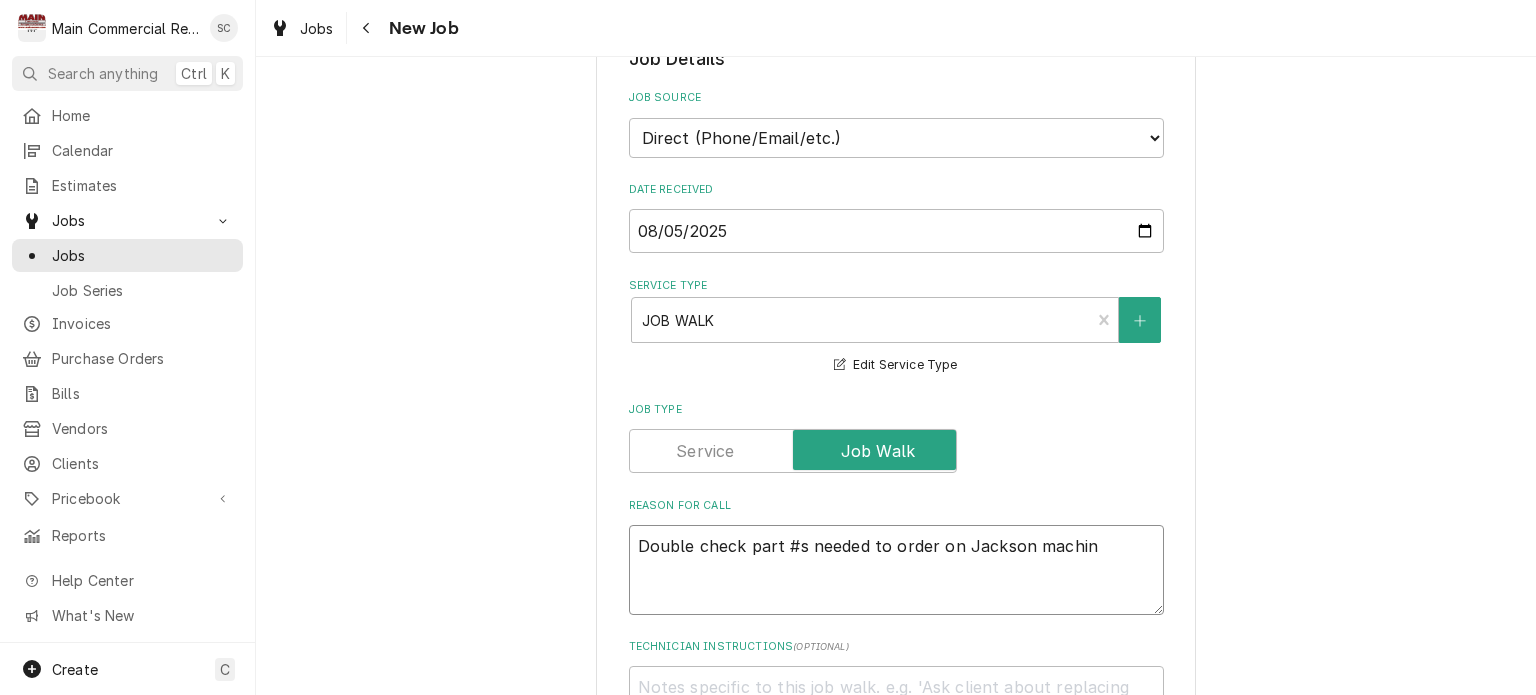 type on "x" 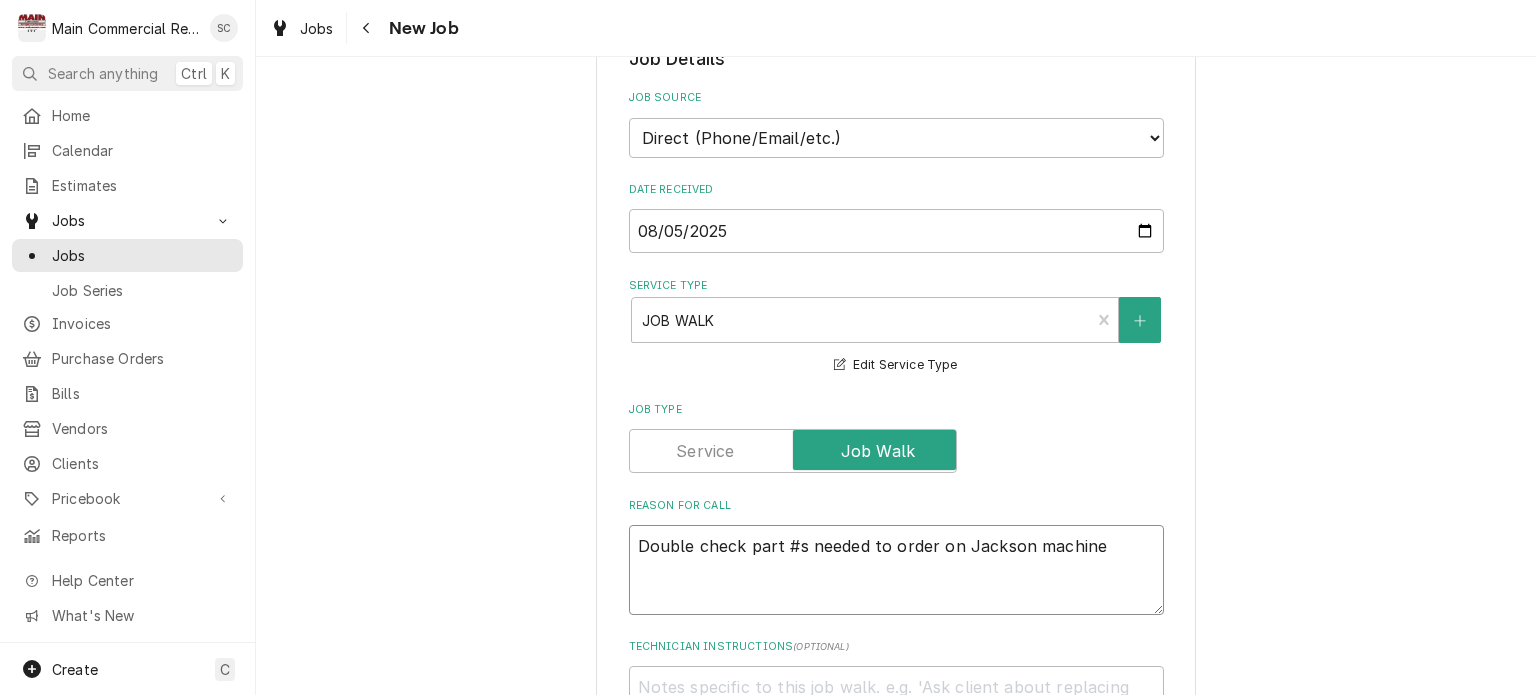 type on "x" 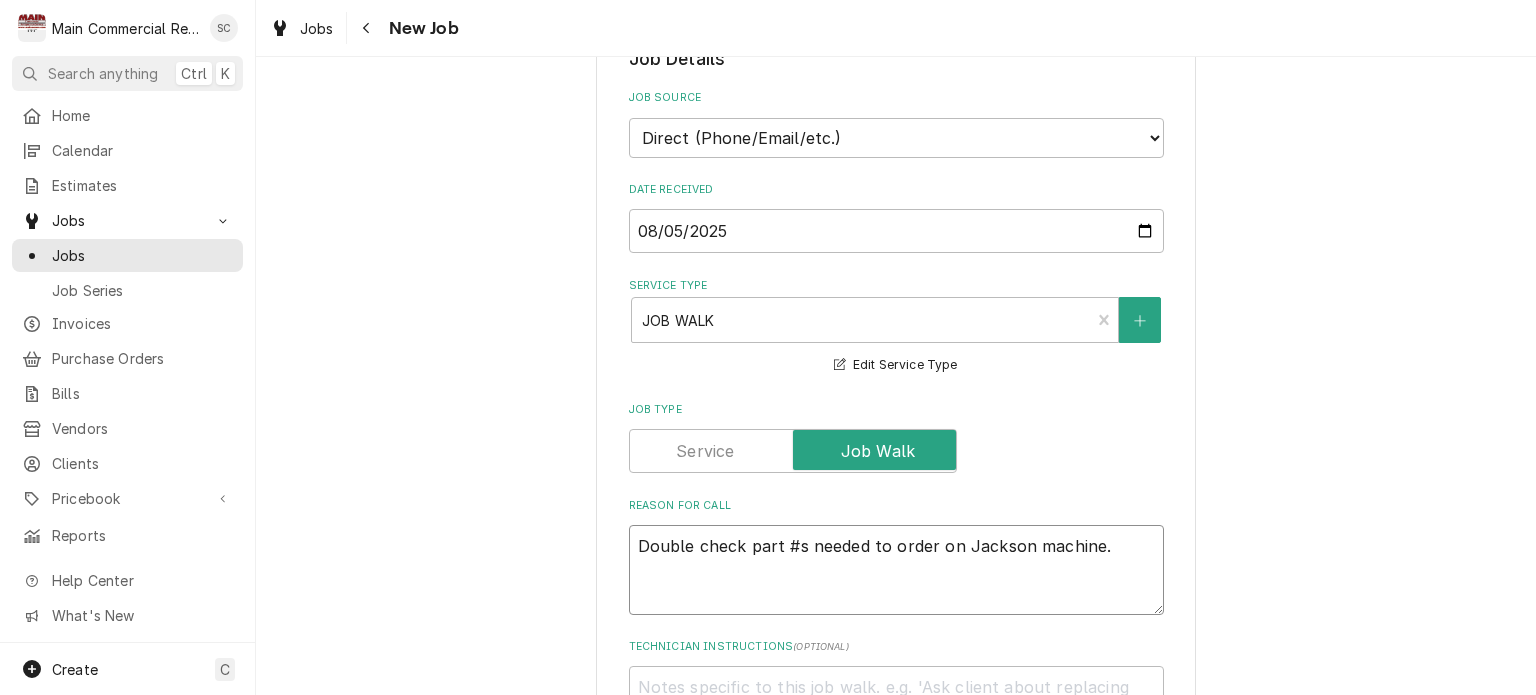 type on "x" 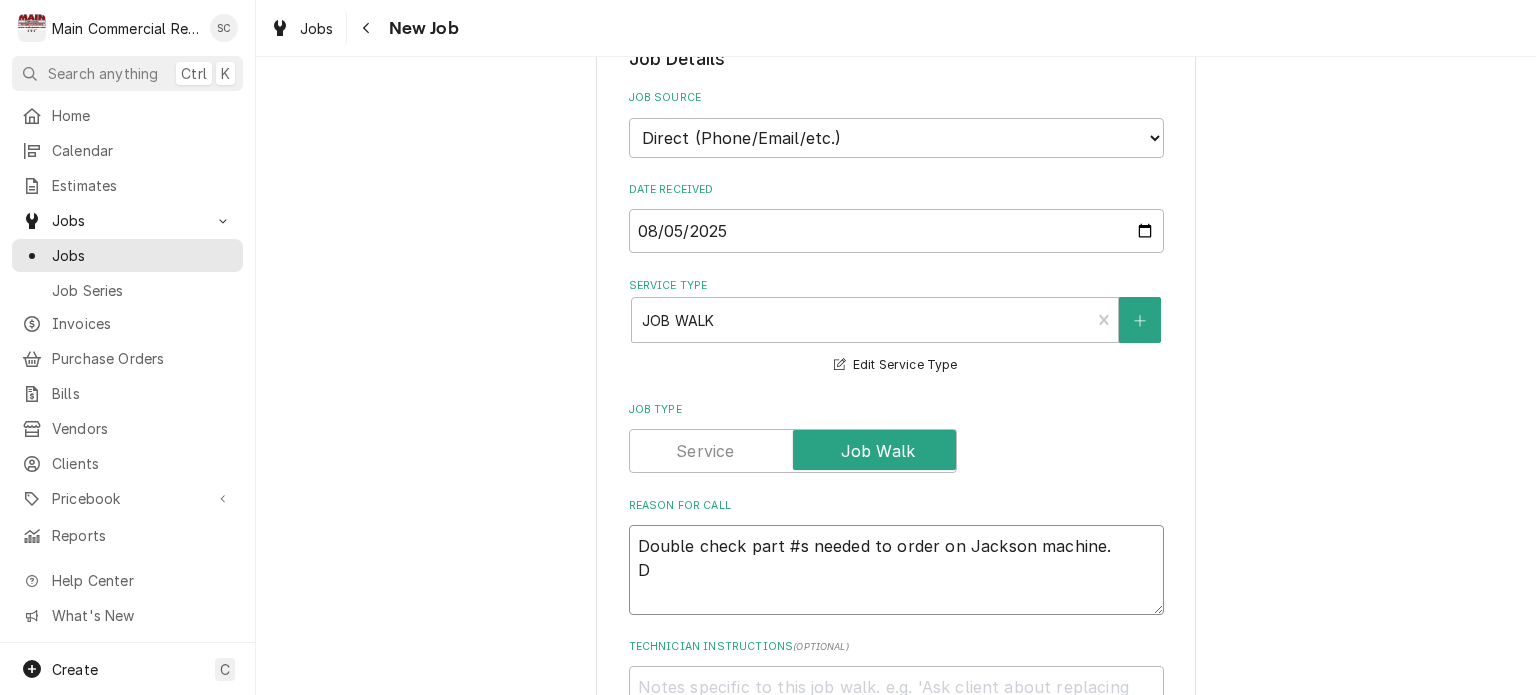 type on "x" 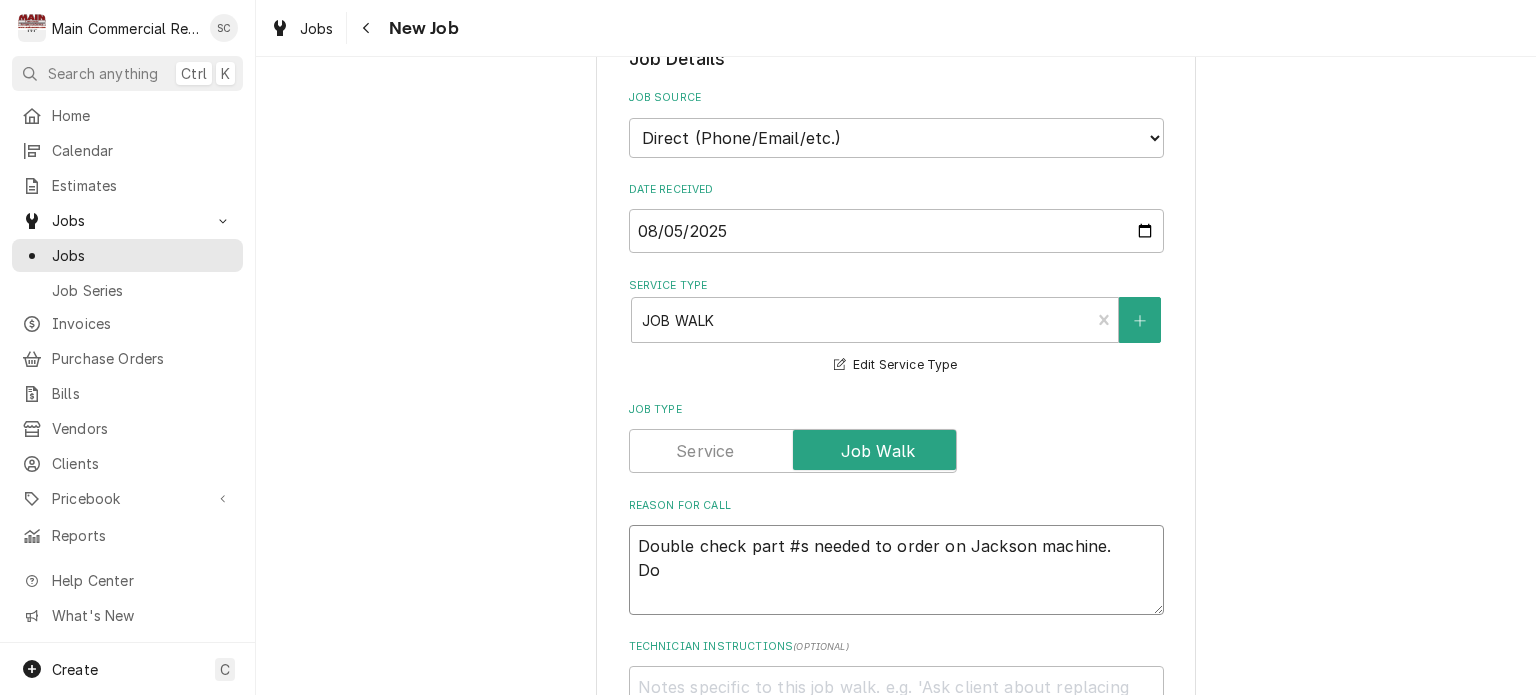 type on "x" 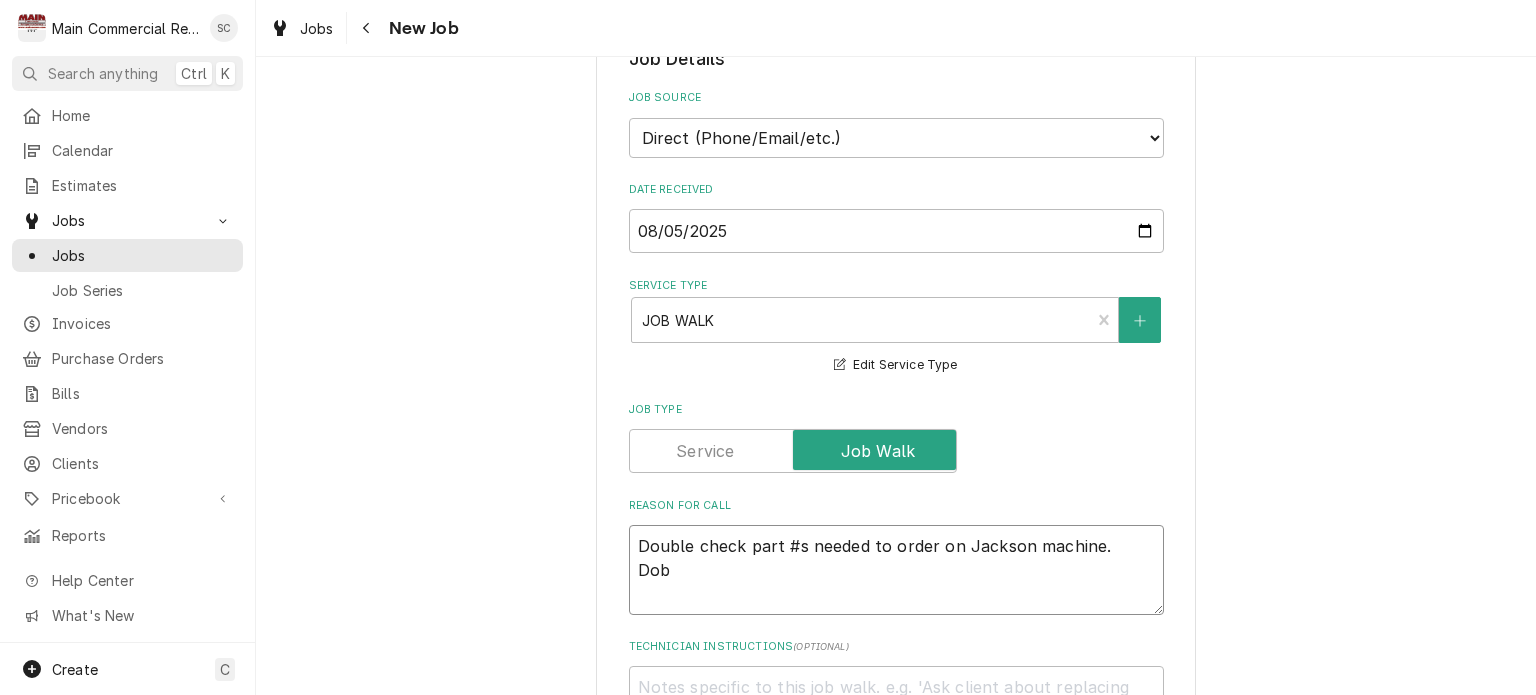 type on "x" 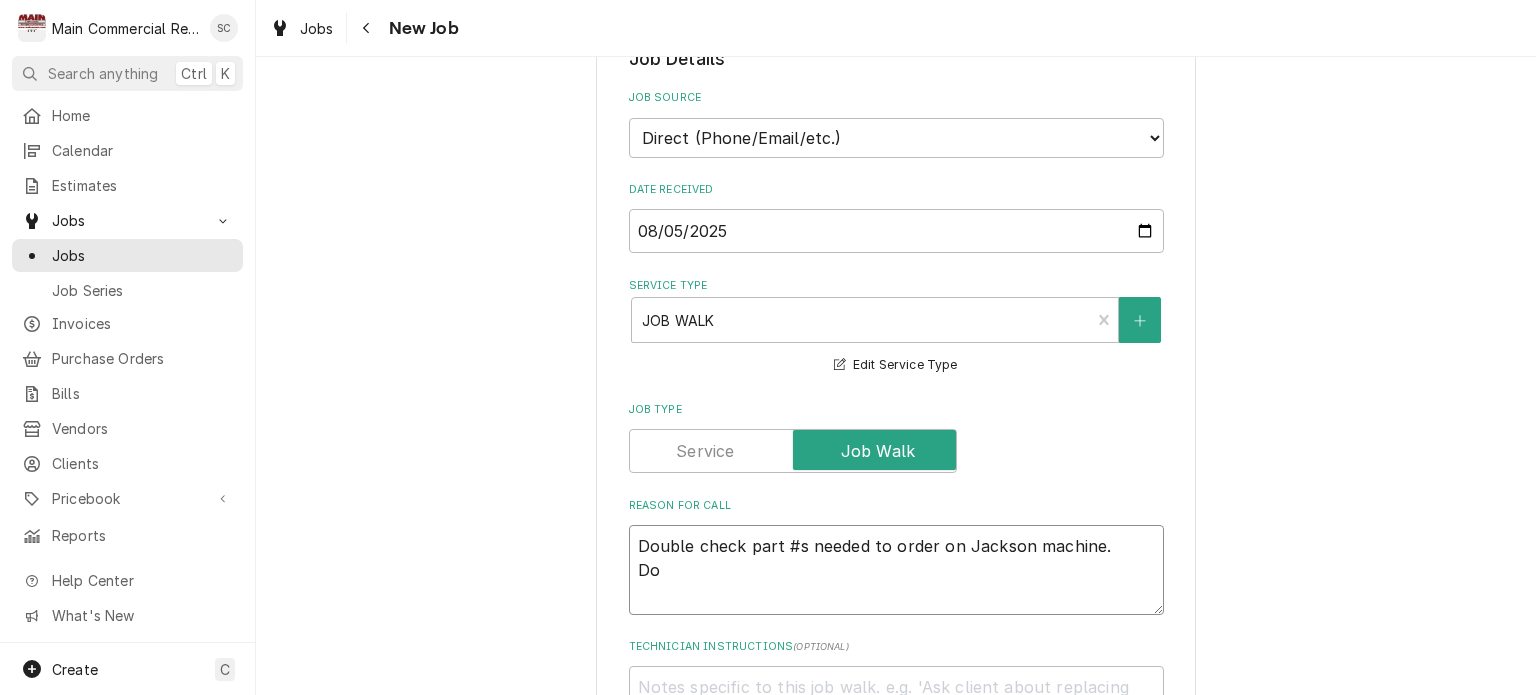 type on "x" 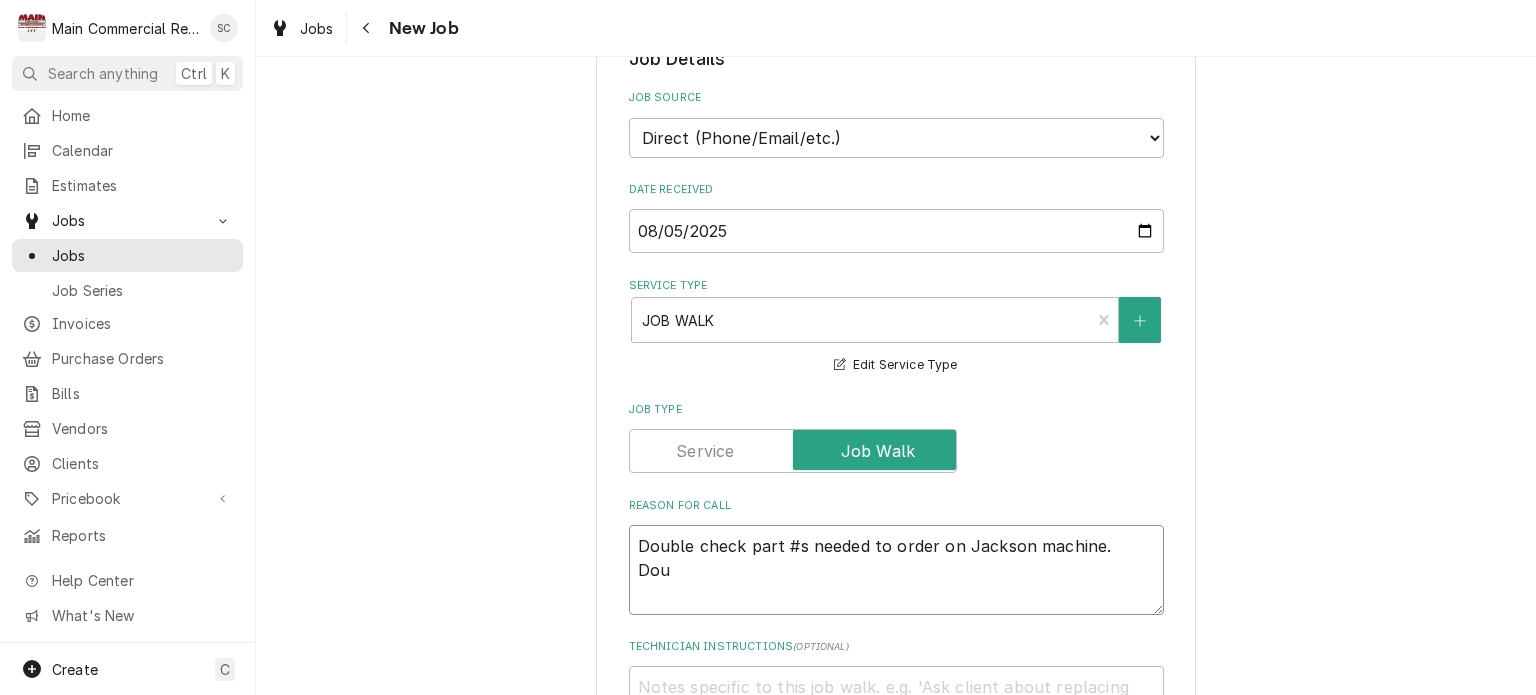 type on "x" 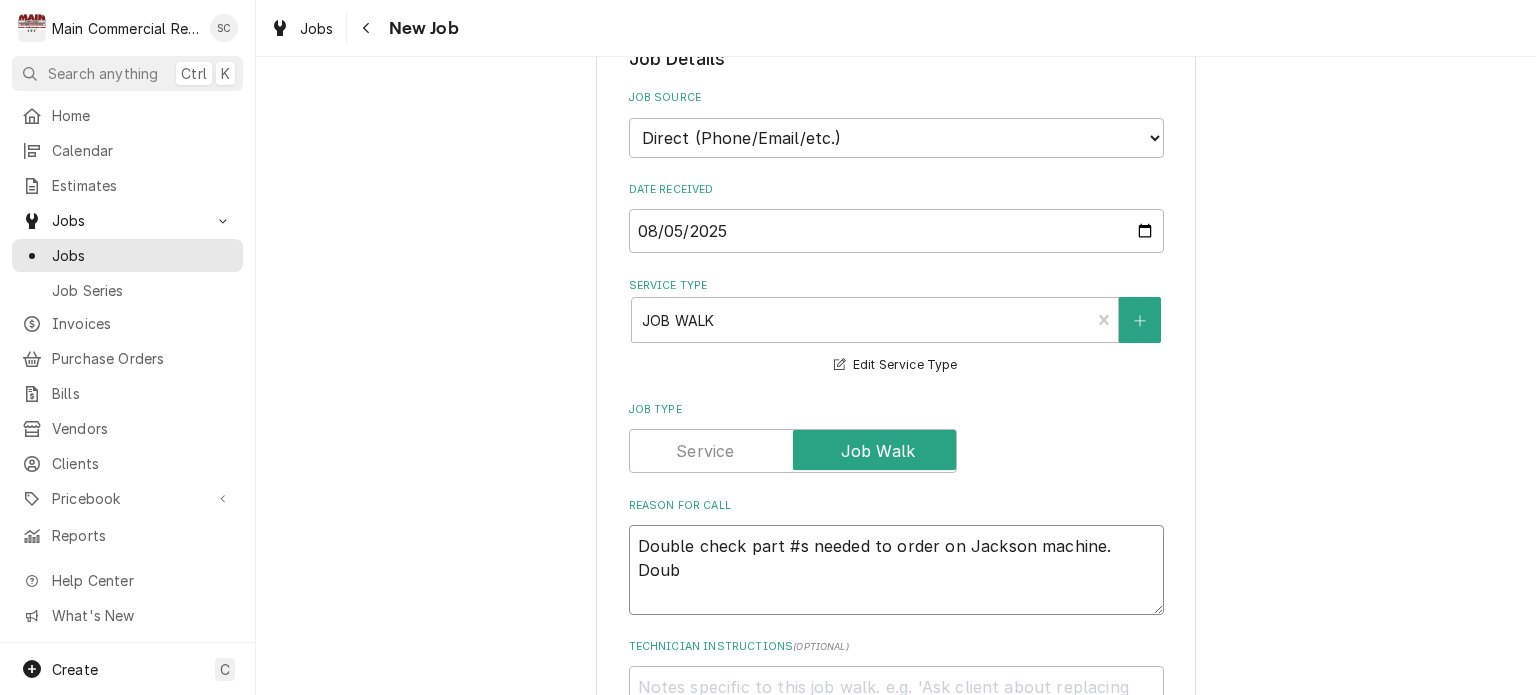 type on "x" 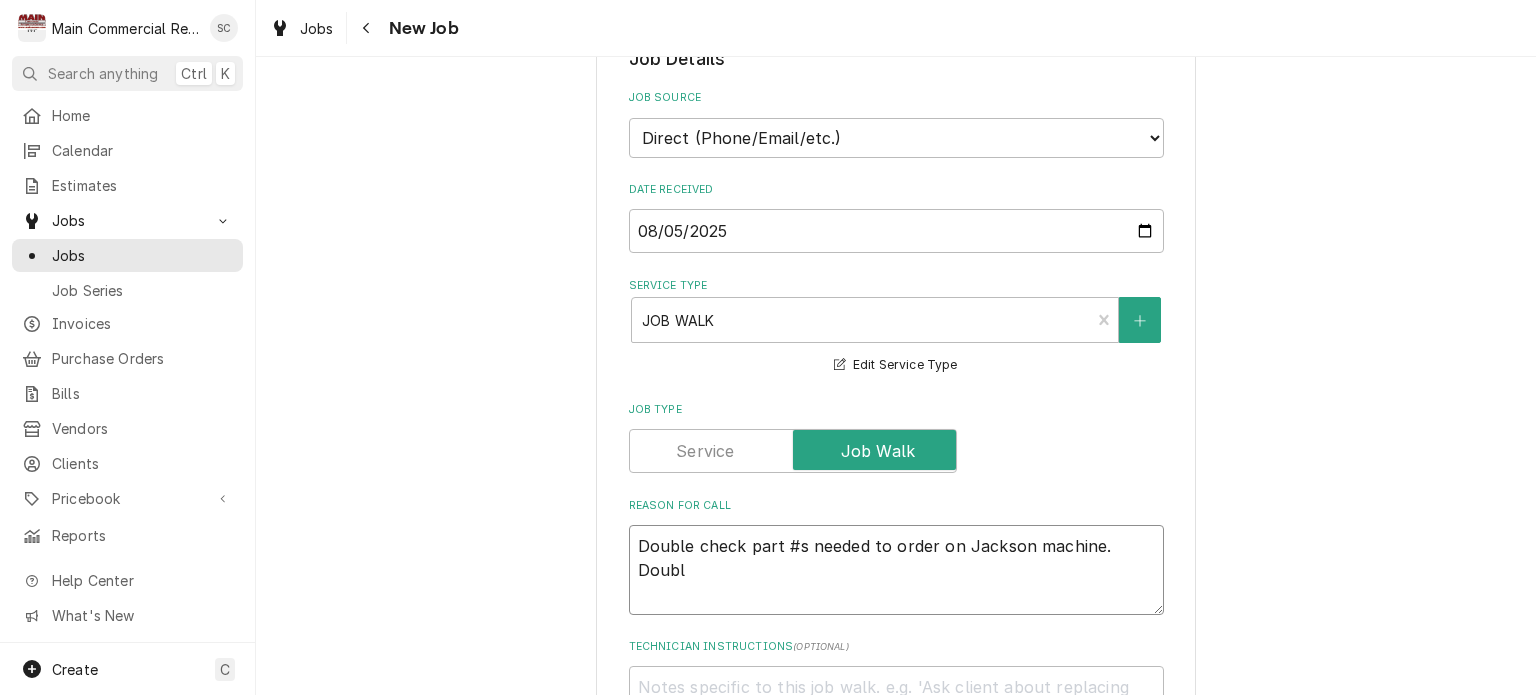 type on "x" 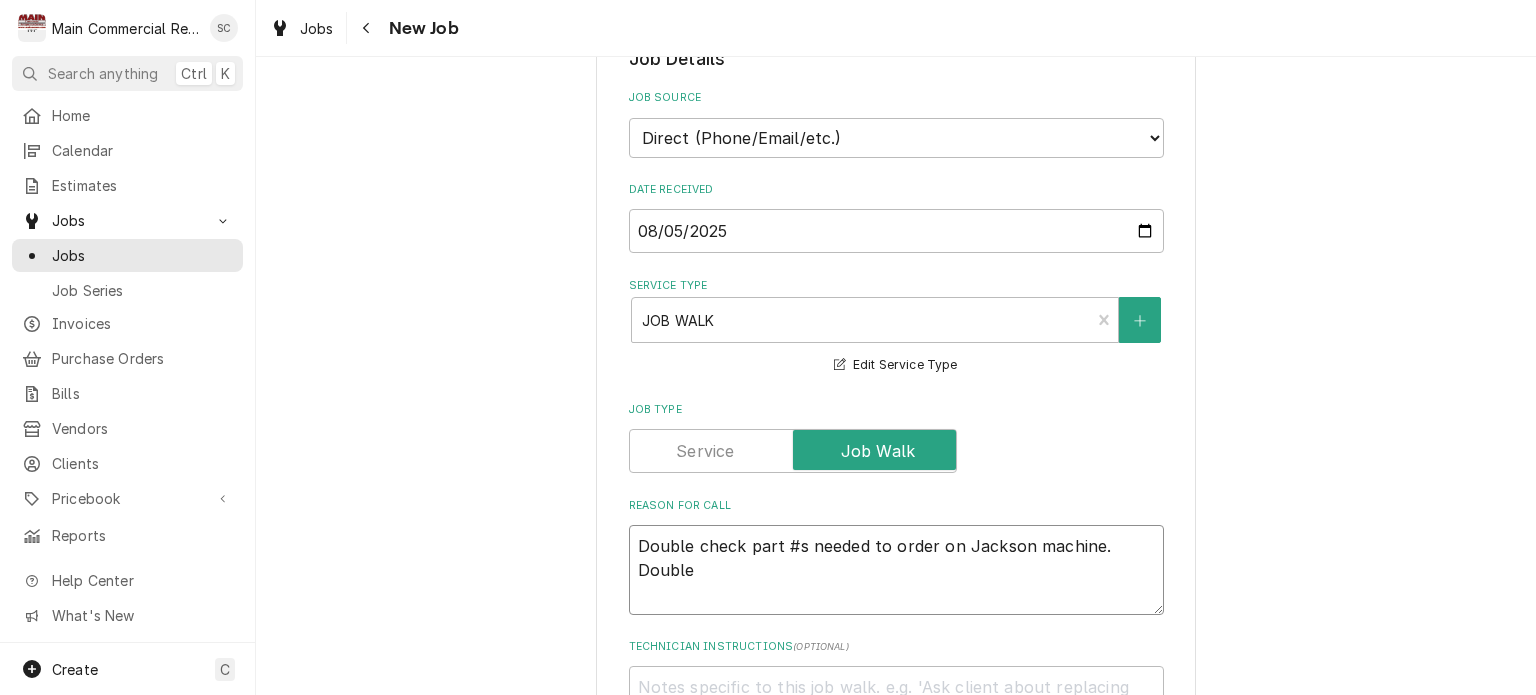 type on "x" 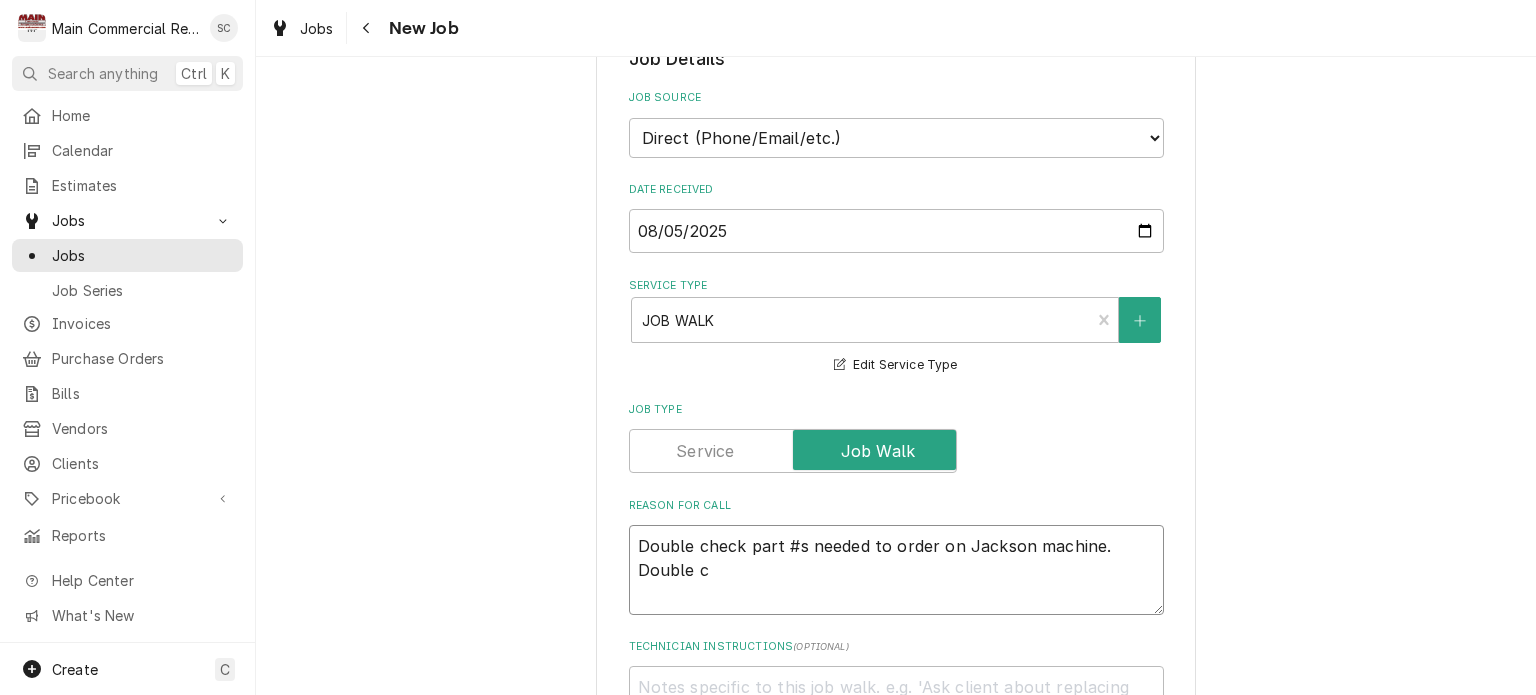 type on "x" 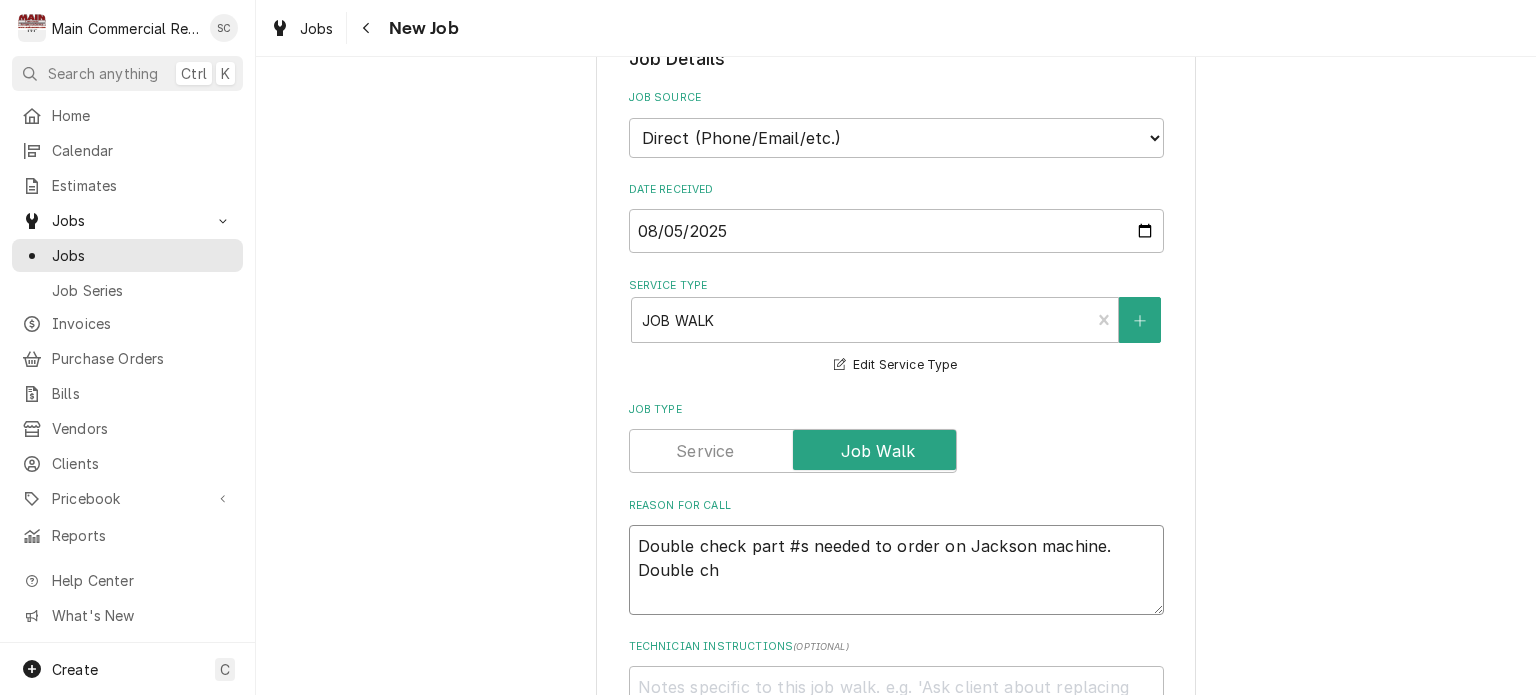type on "x" 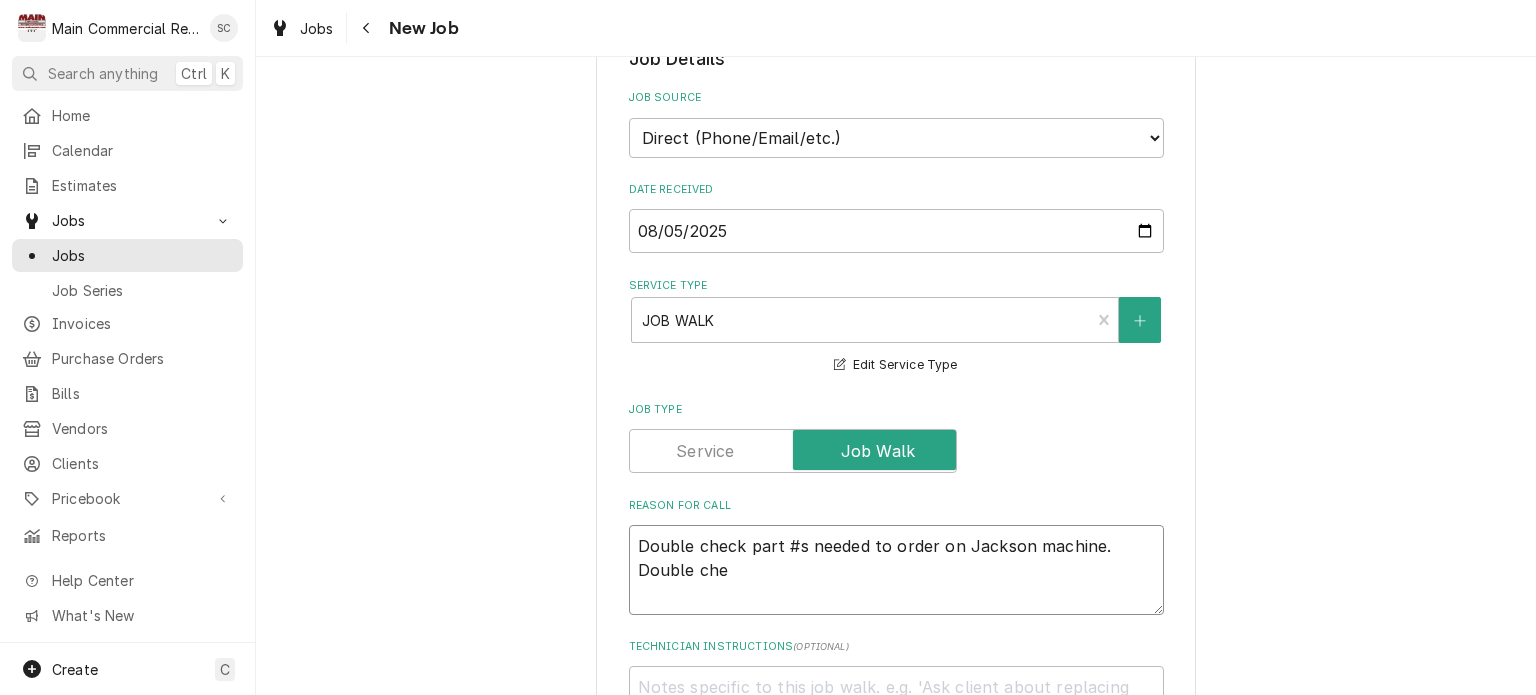 type on "x" 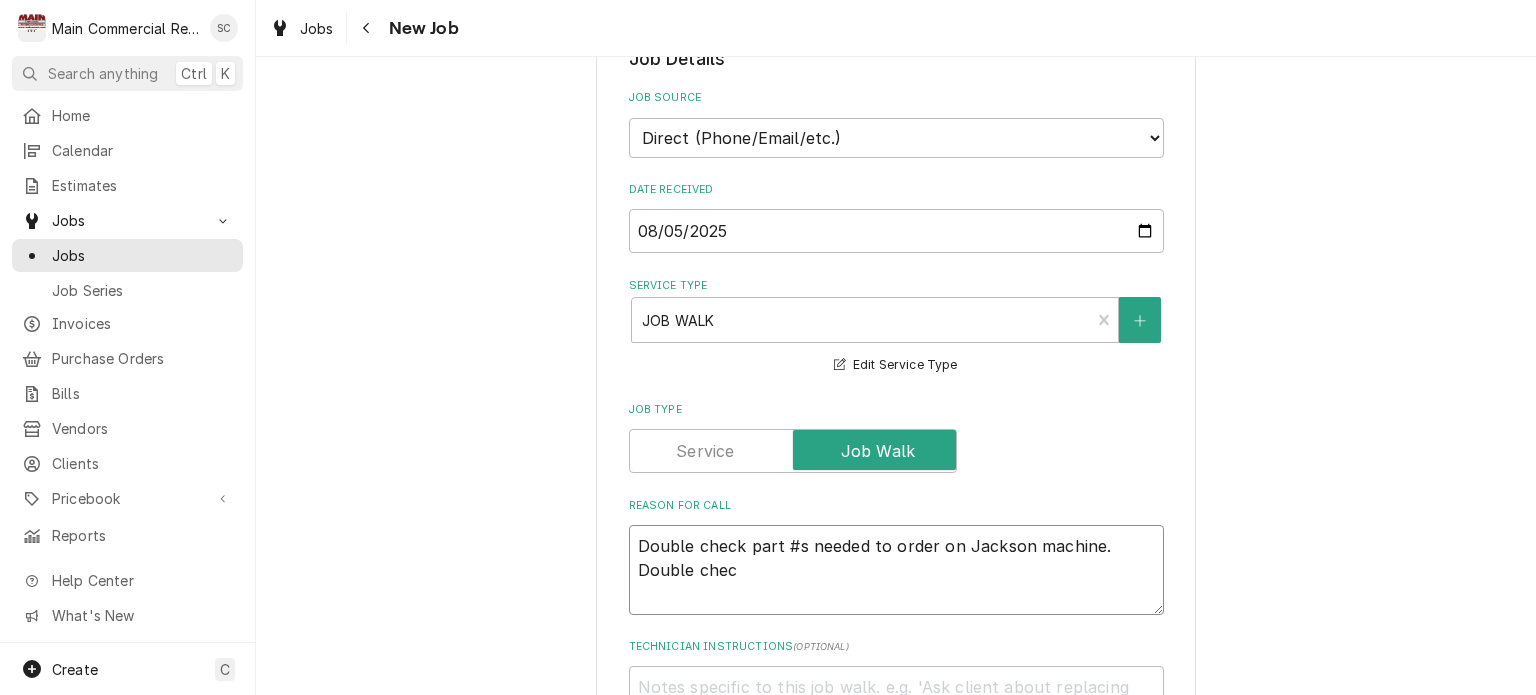 type on "x" 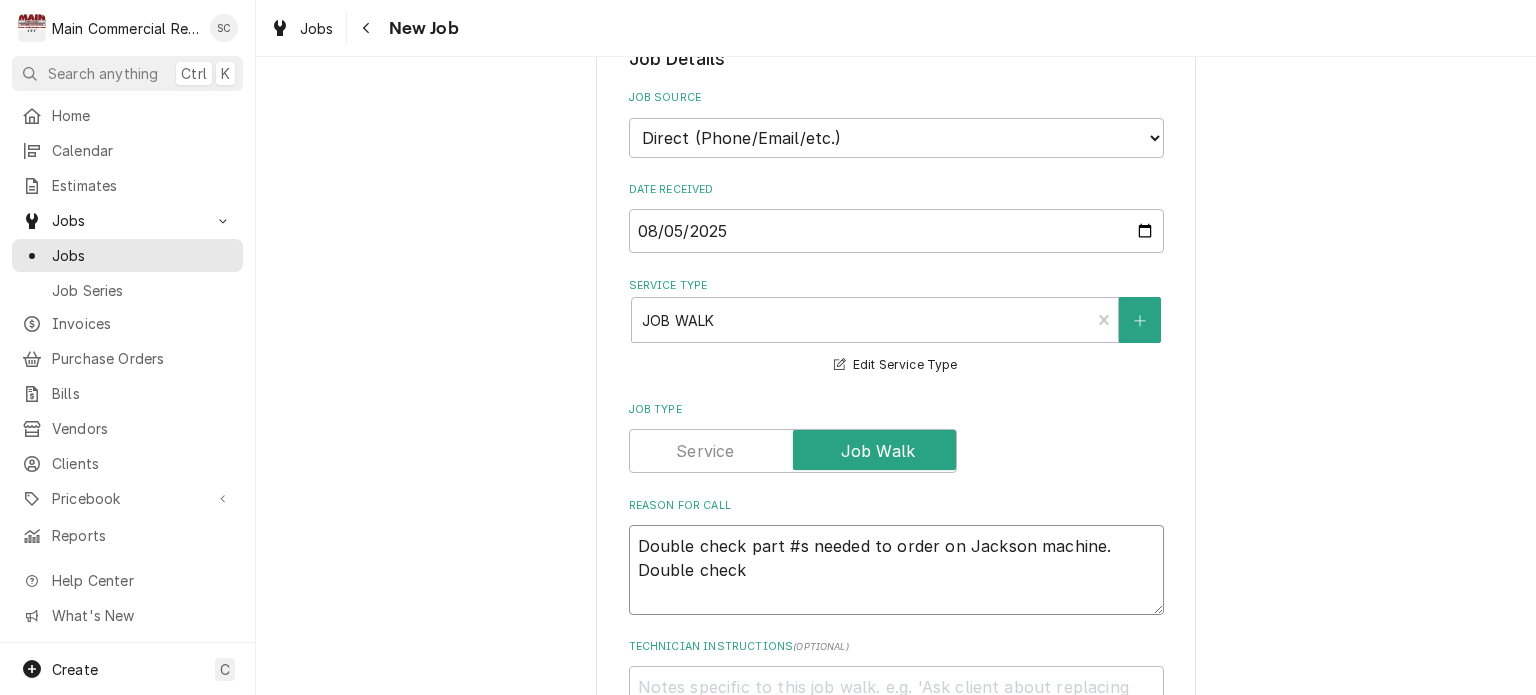 type on "x" 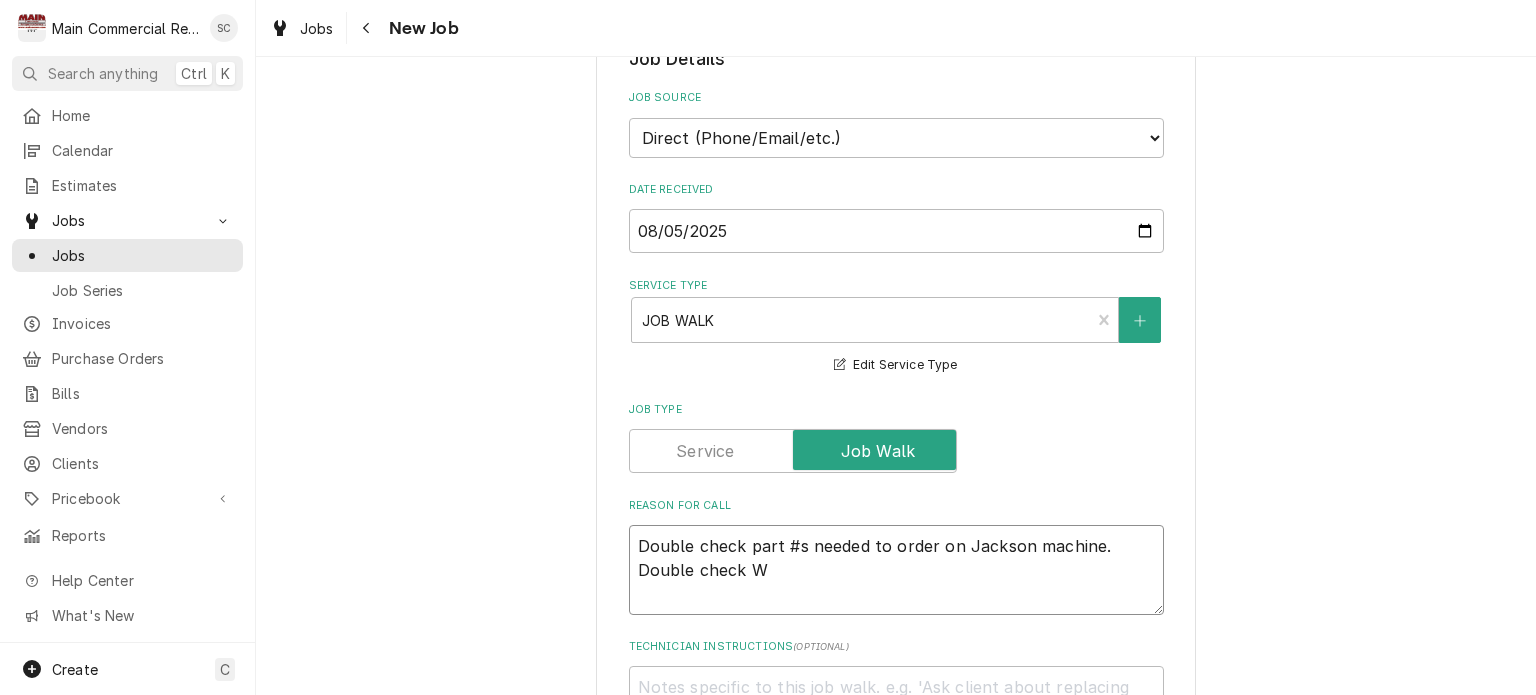 type on "x" 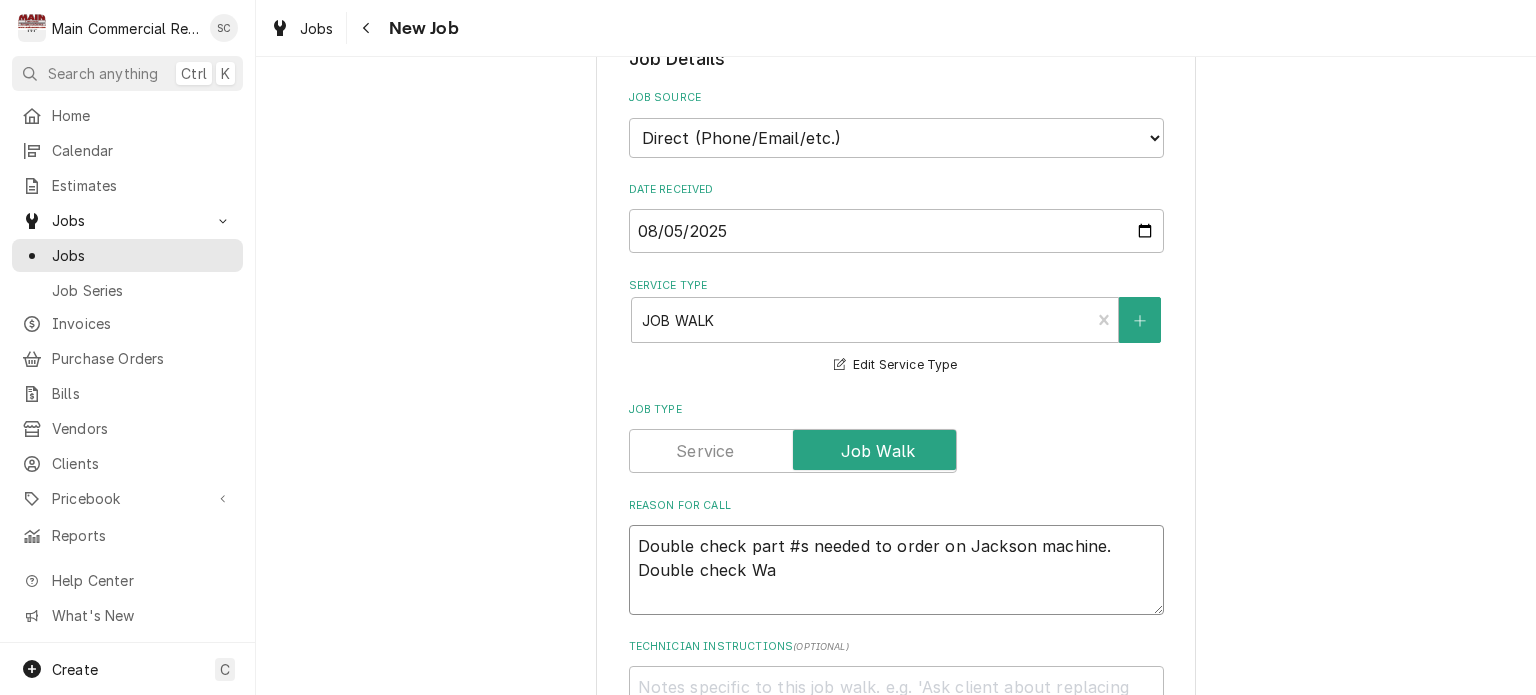 type on "x" 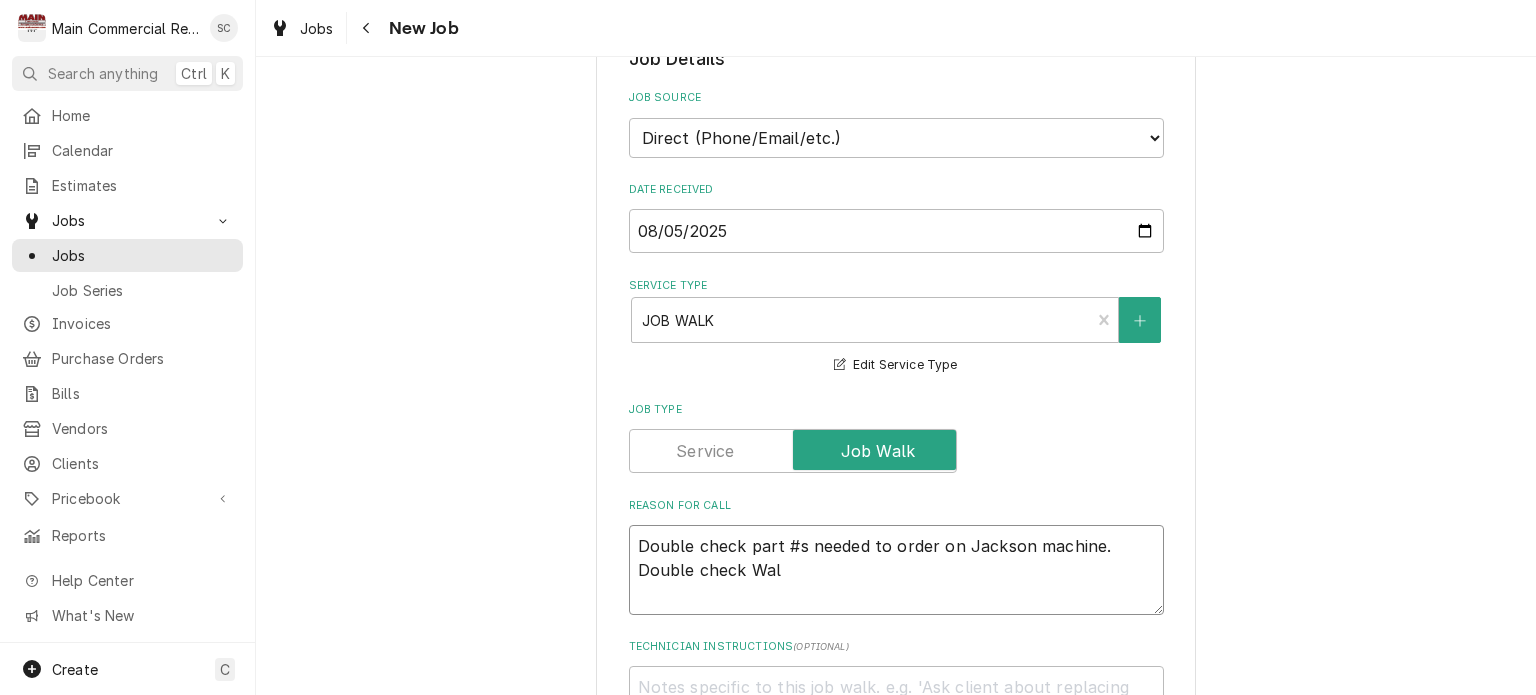 type on "x" 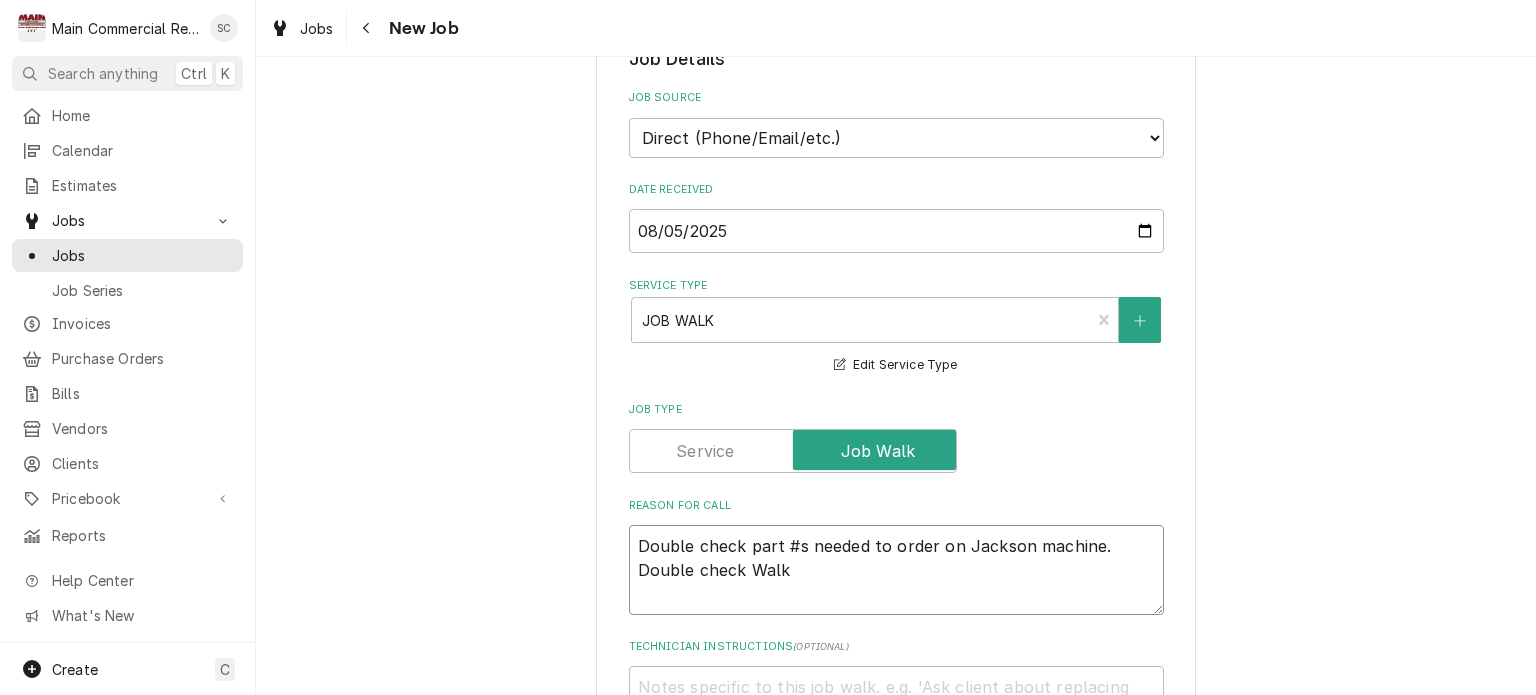type on "x" 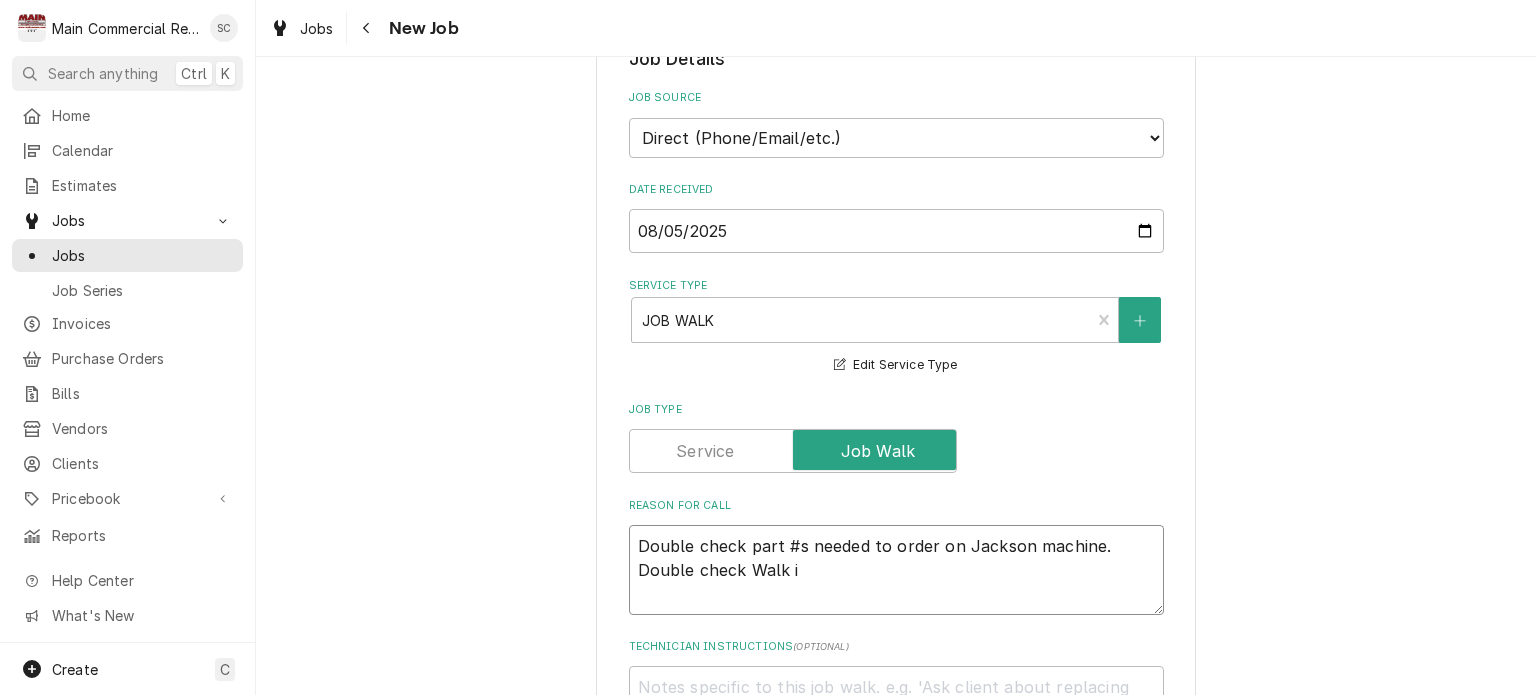 type on "x" 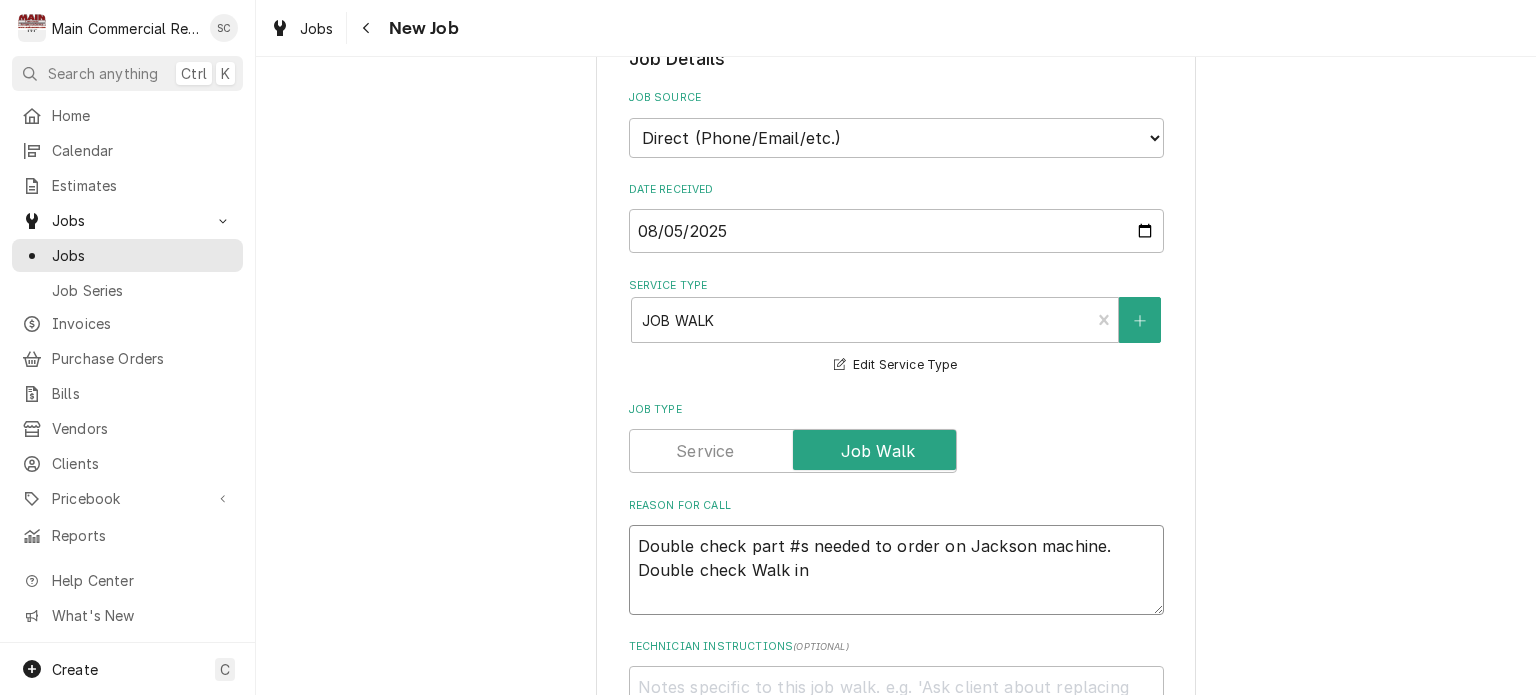 type on "x" 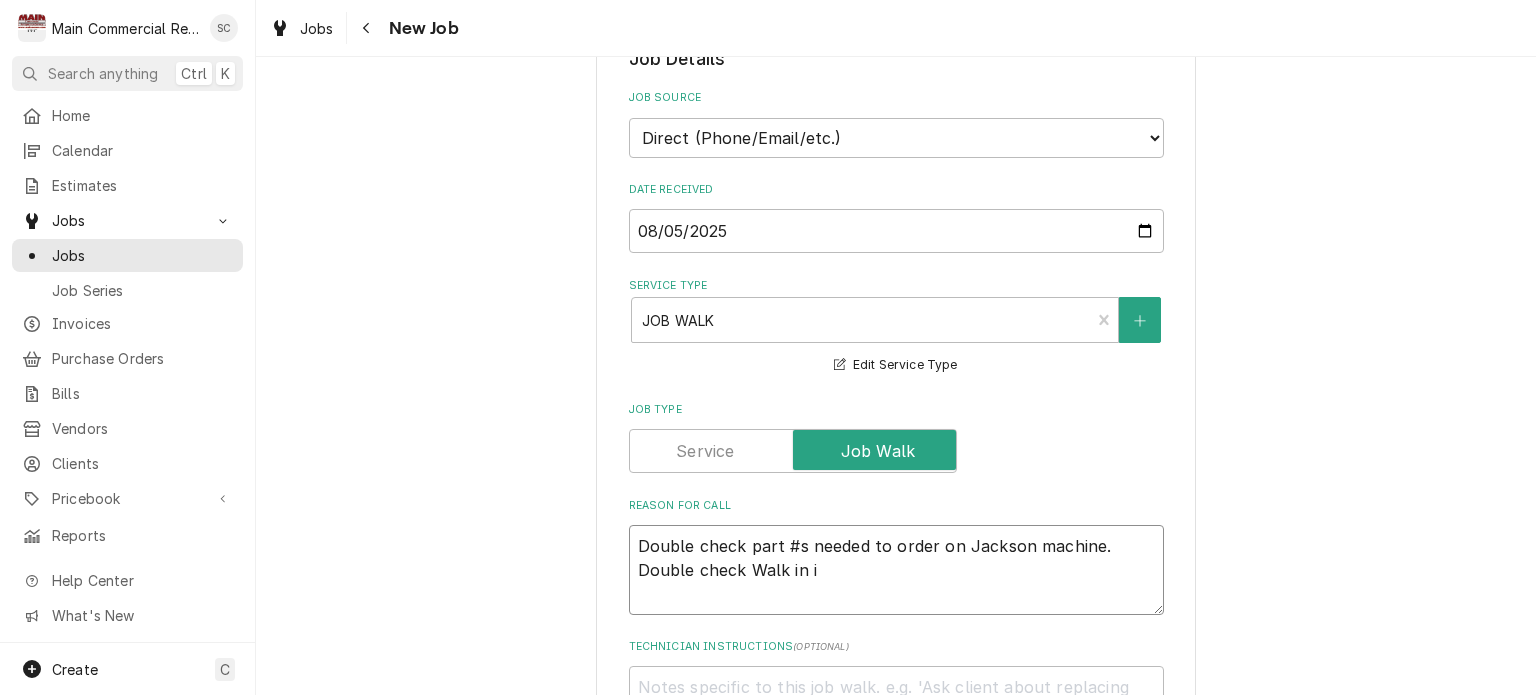 type on "x" 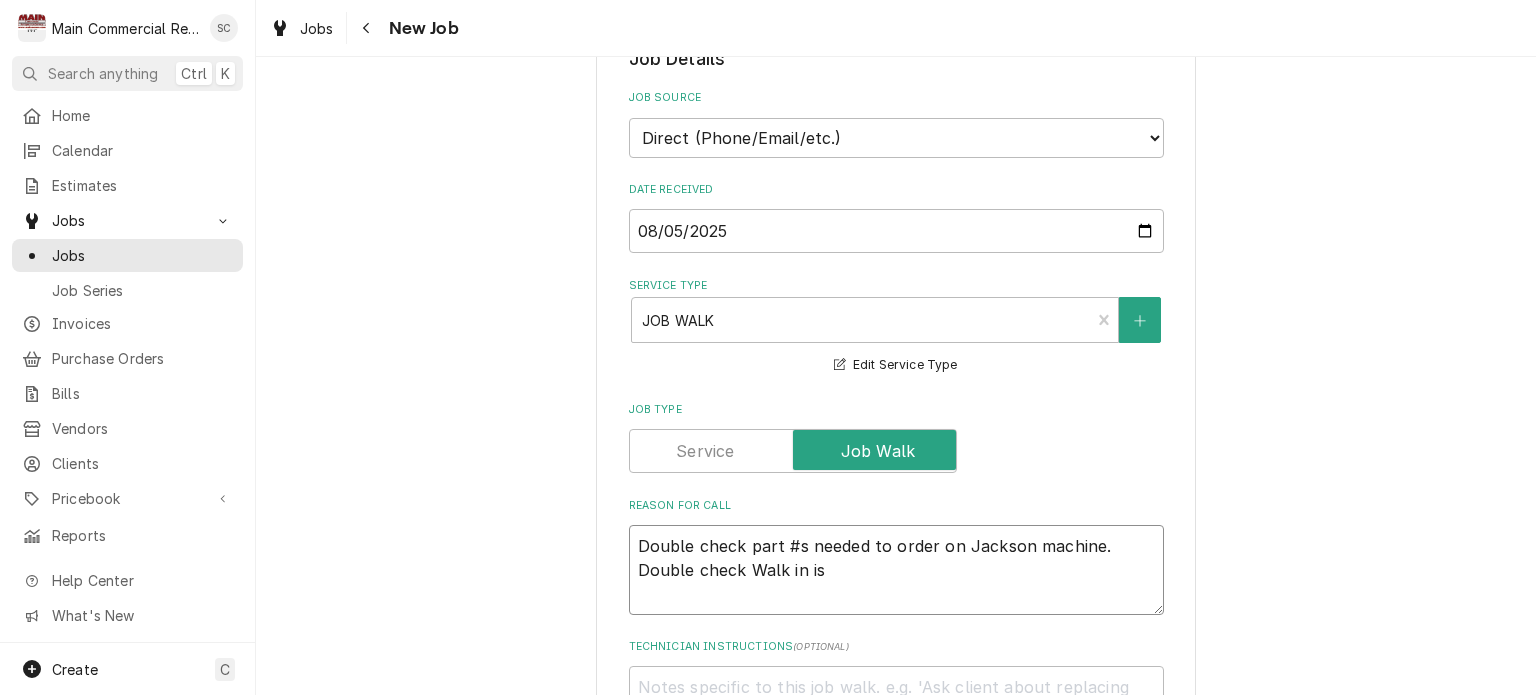 type on "x" 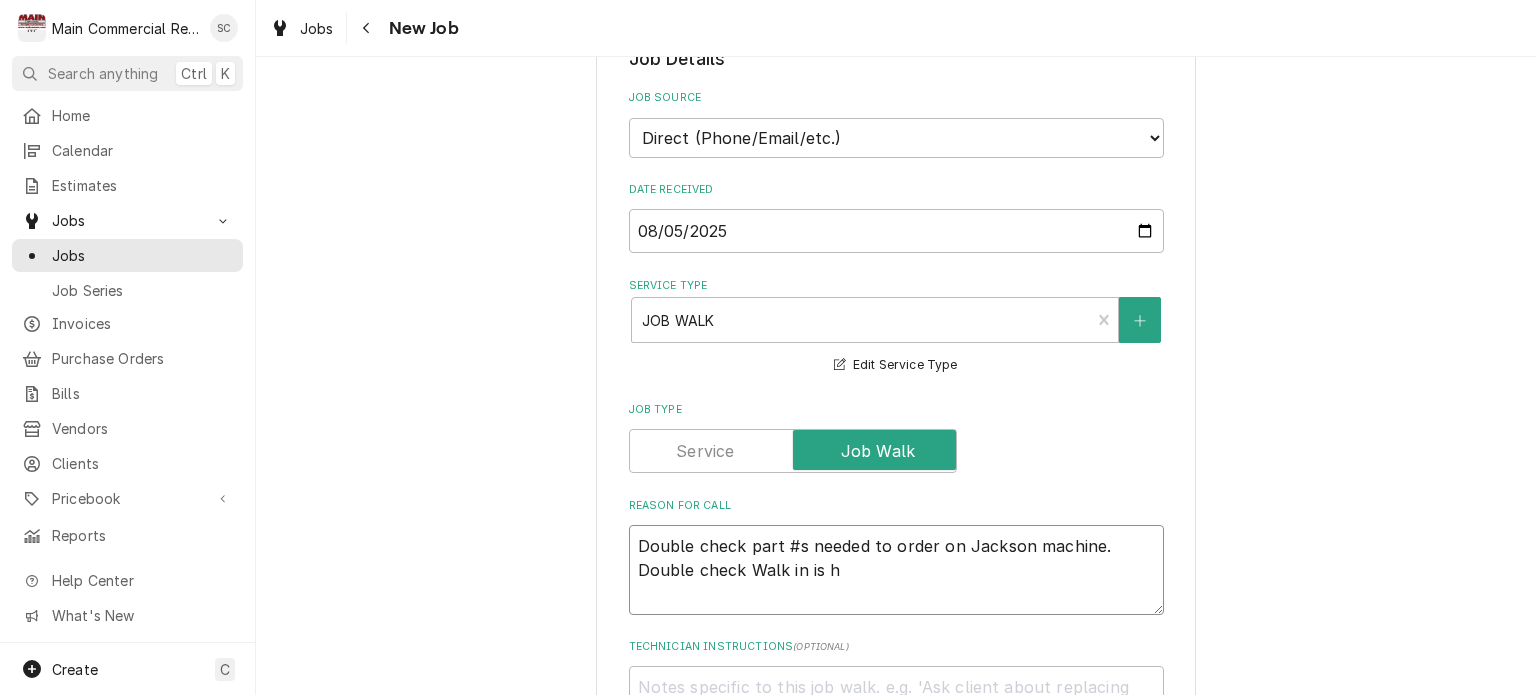 type on "x" 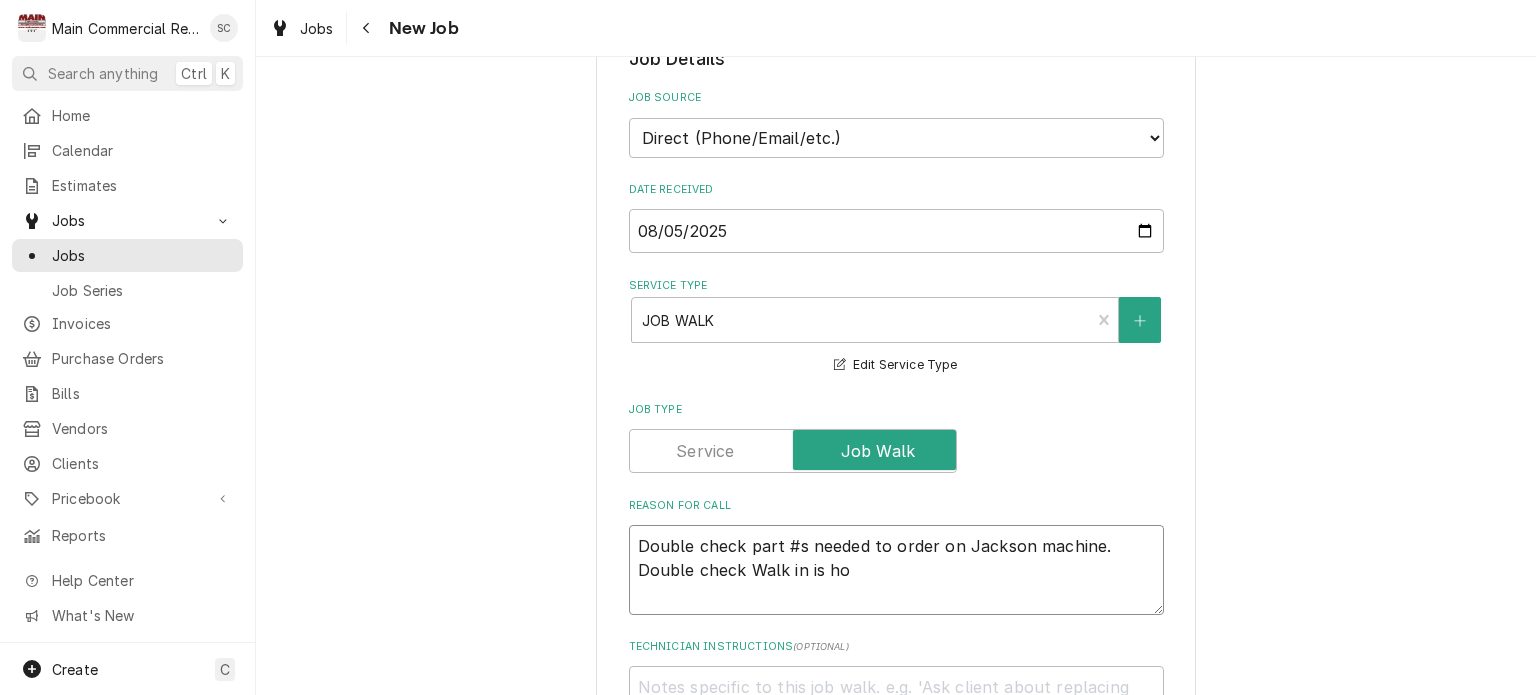 type on "x" 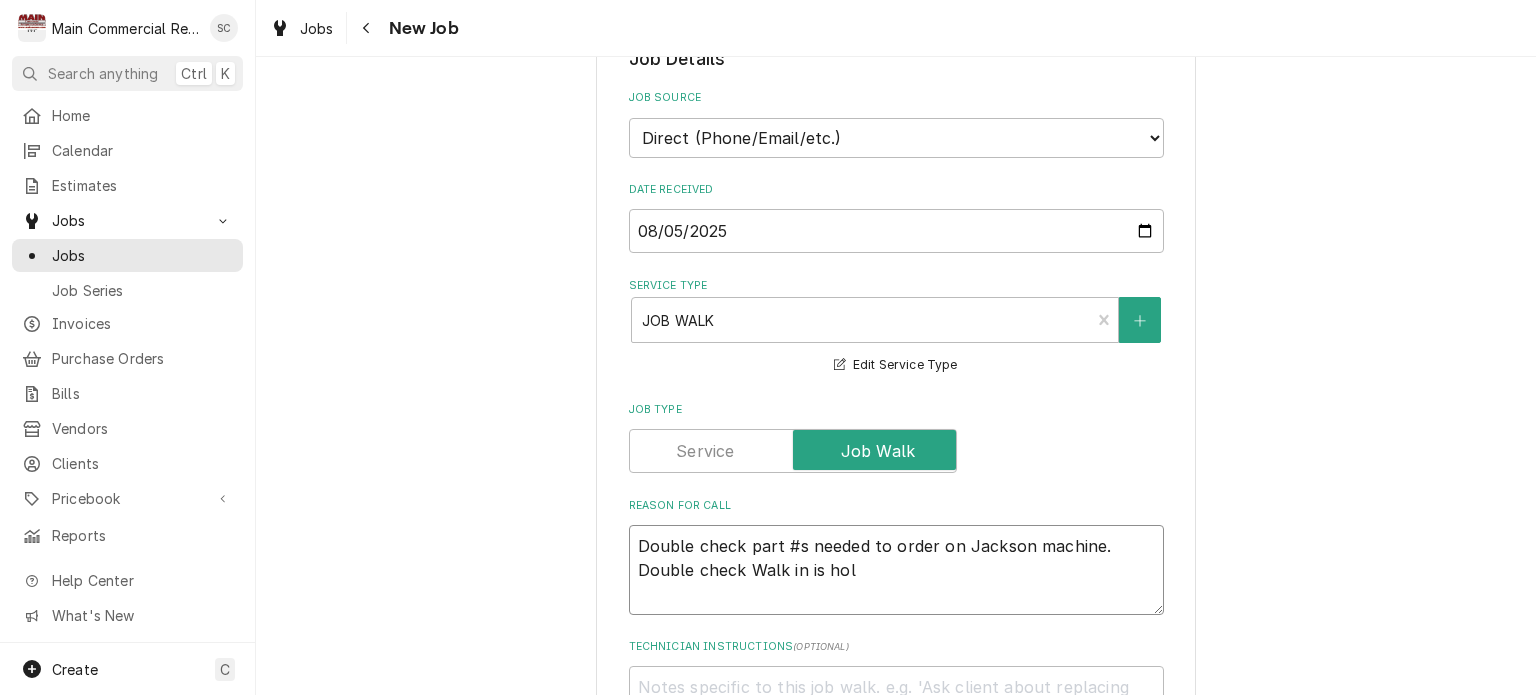 type on "x" 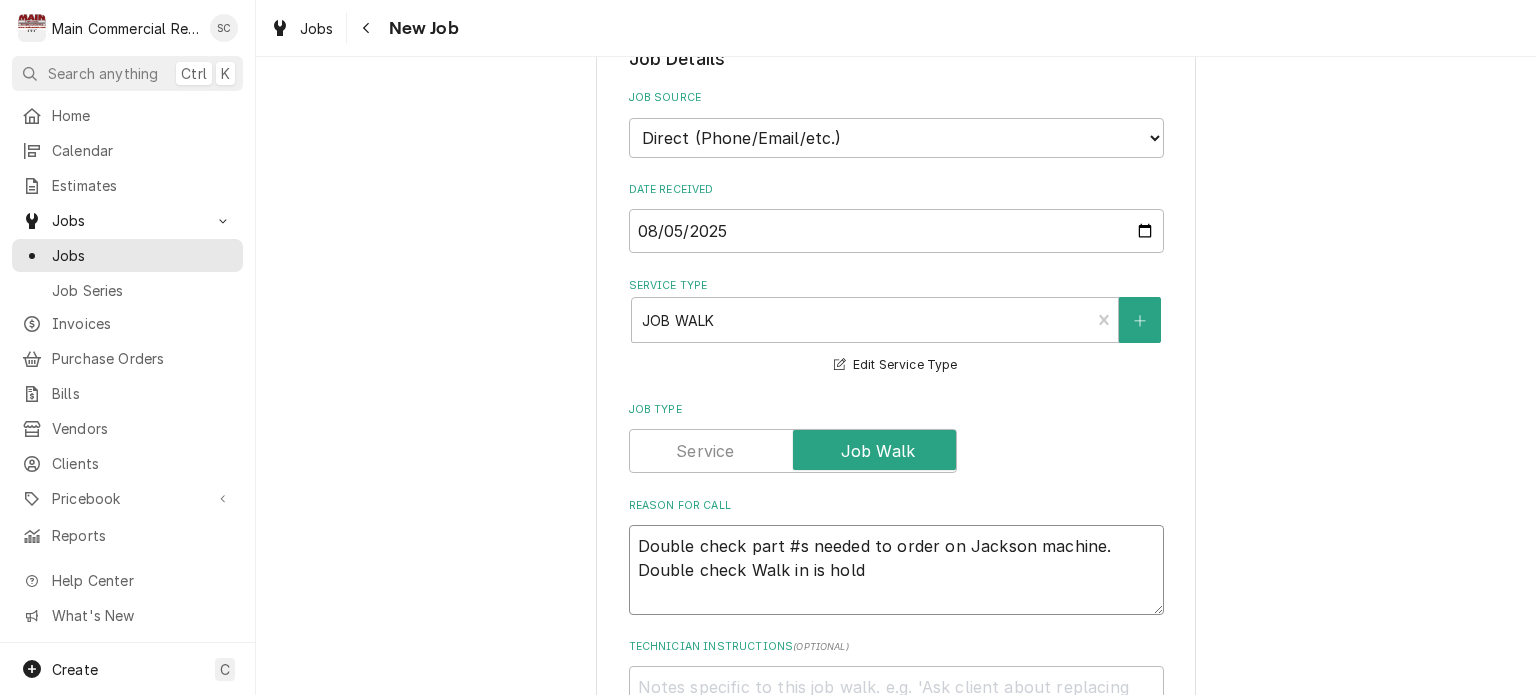 type on "x" 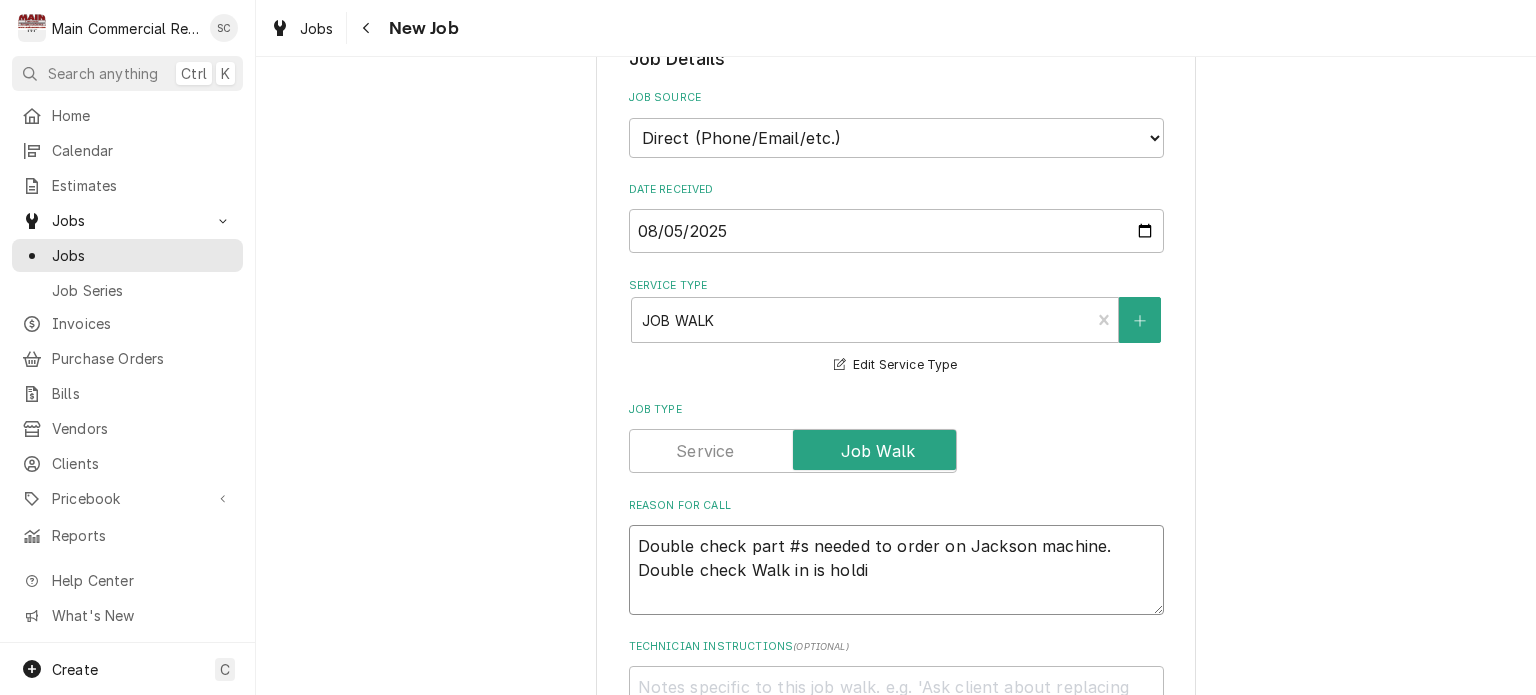 type on "x" 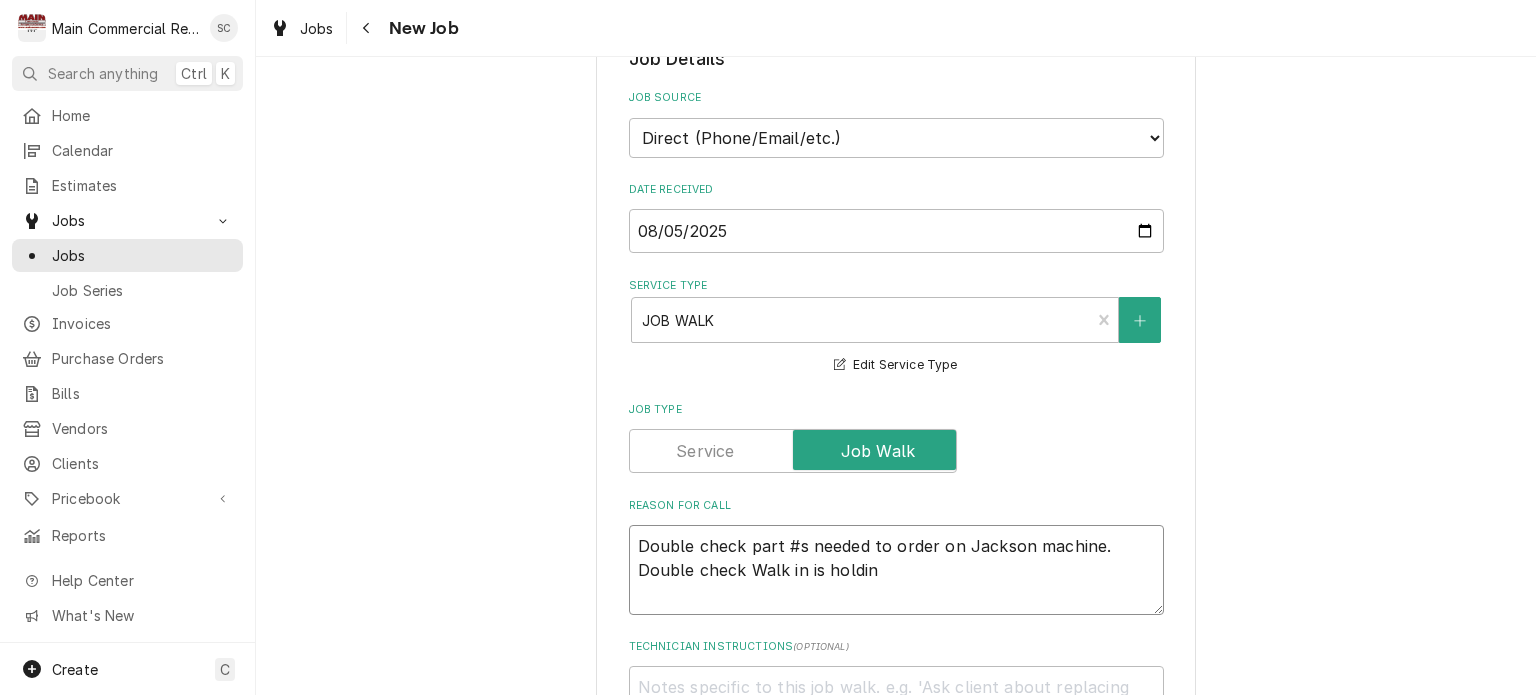 type on "x" 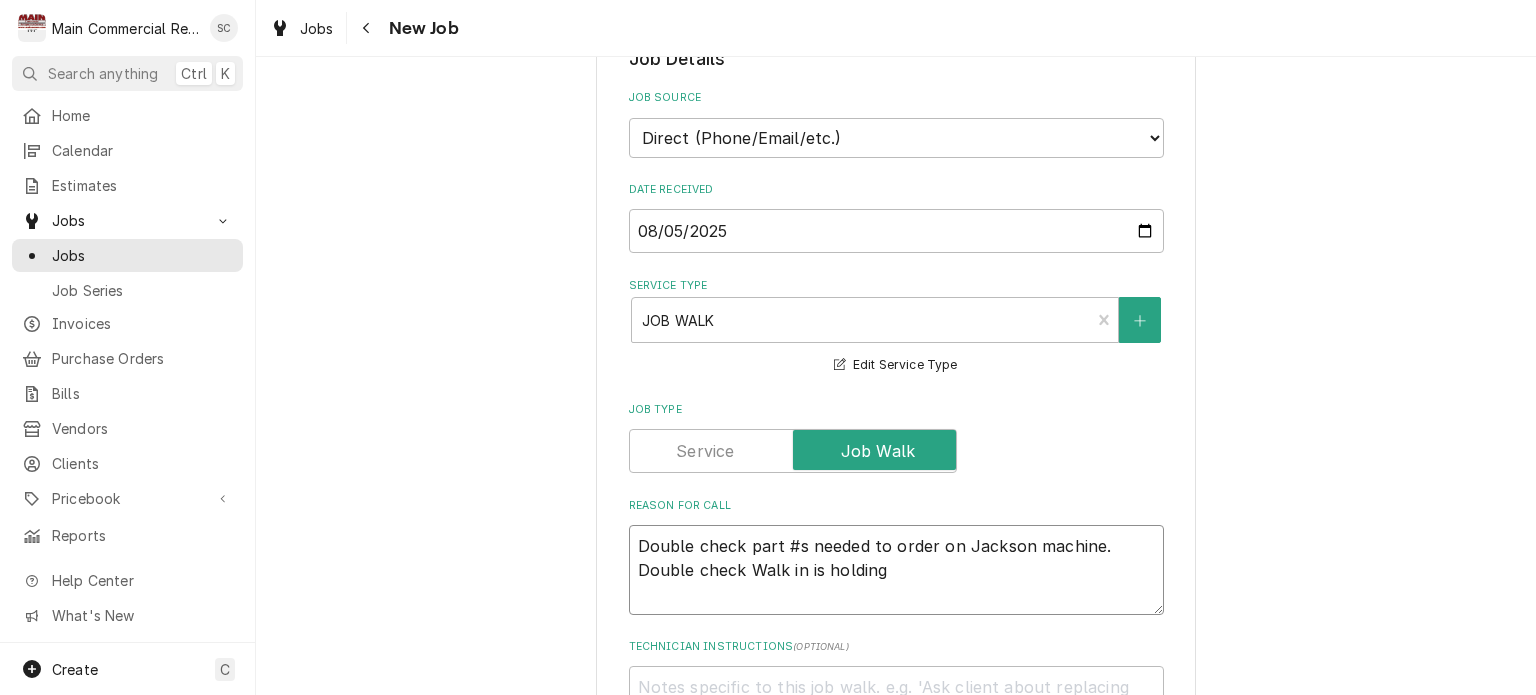 type on "x" 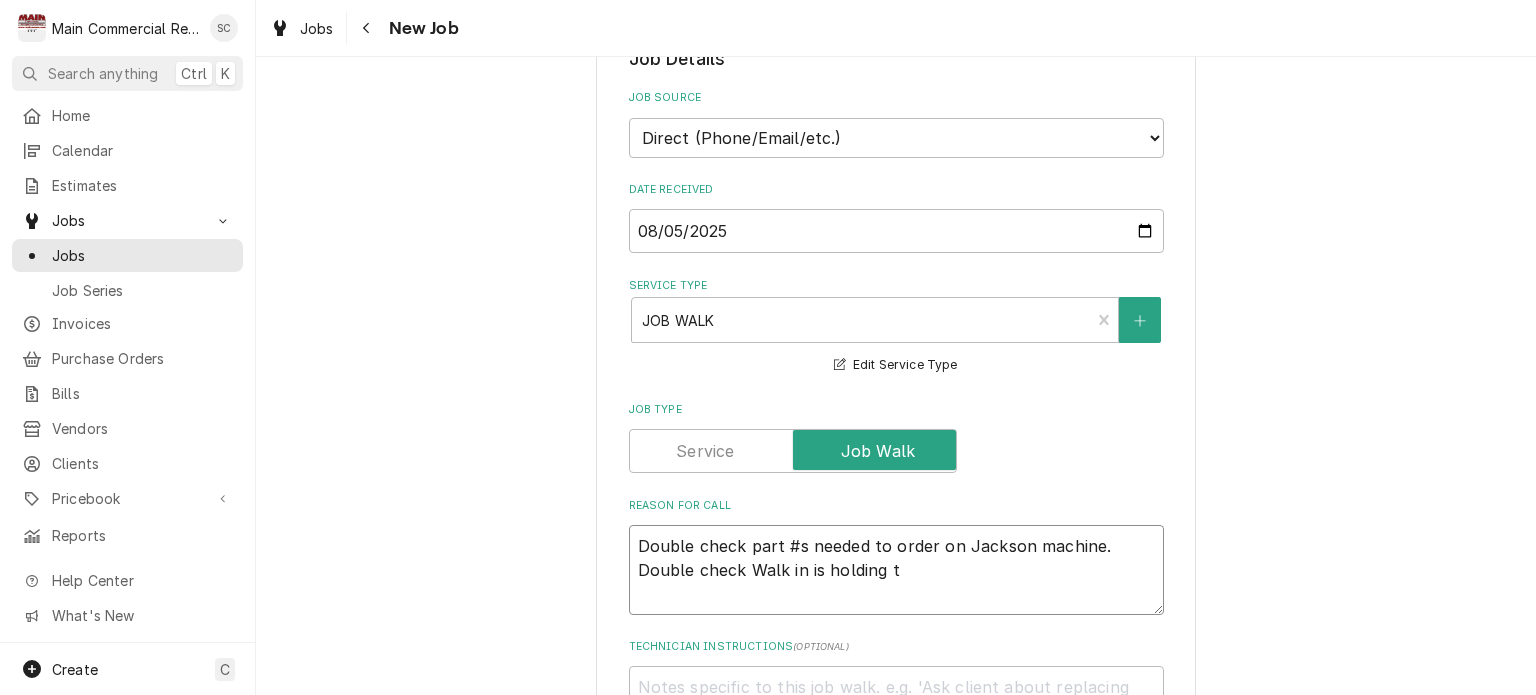 type on "x" 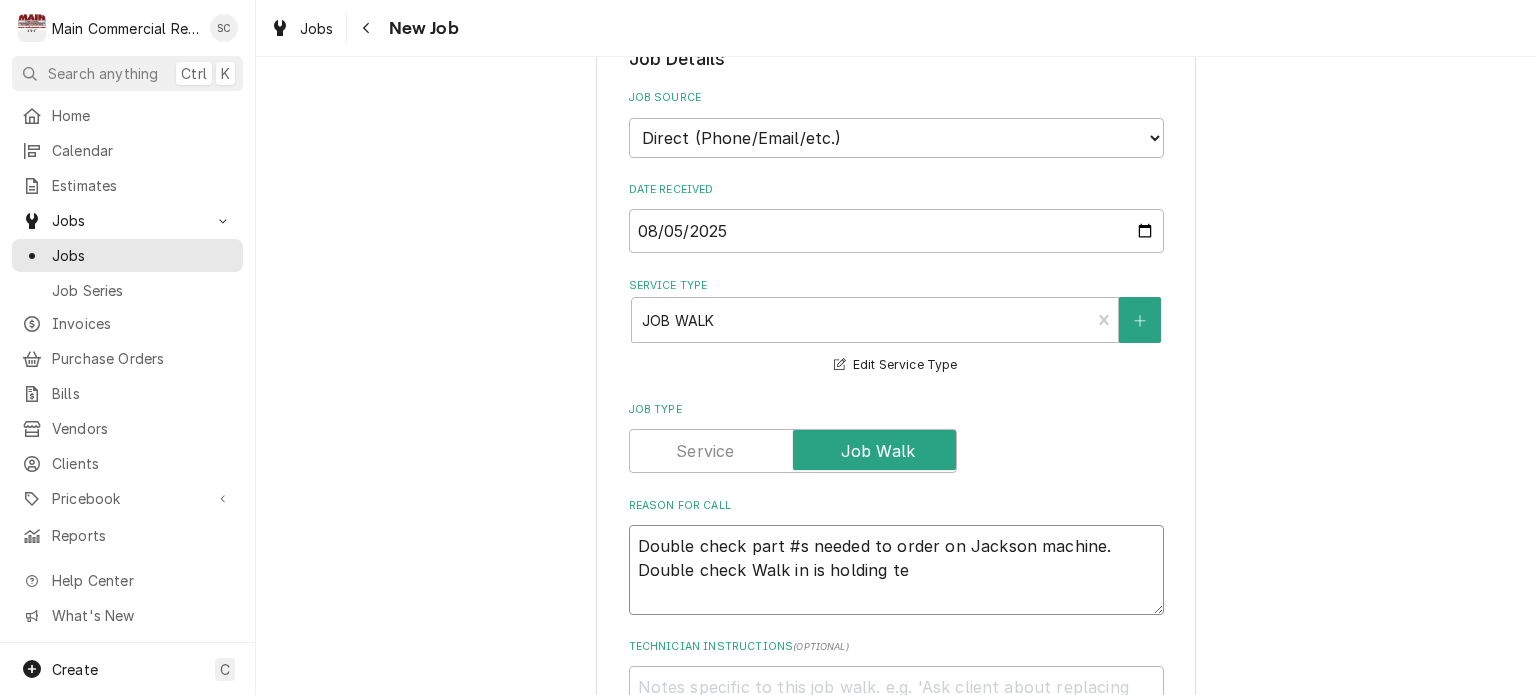 type on "x" 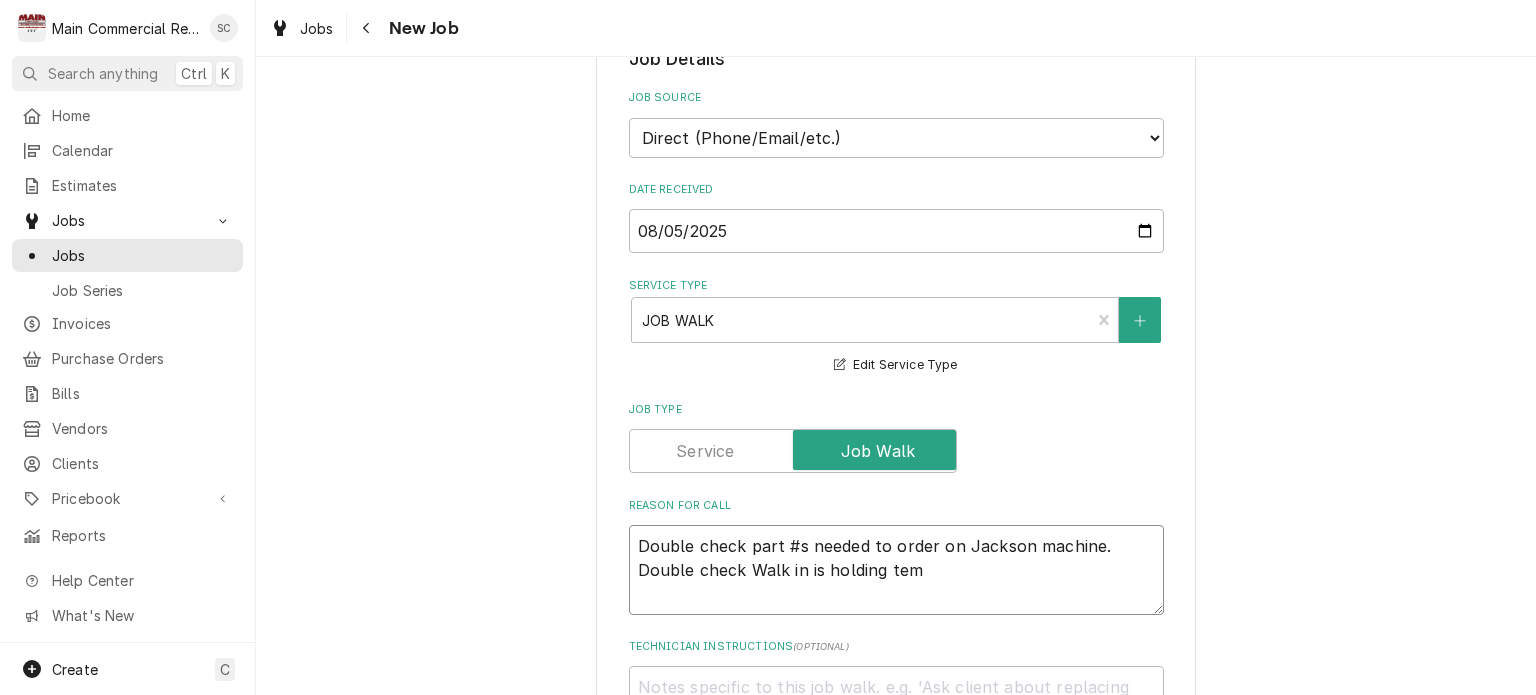 type on "x" 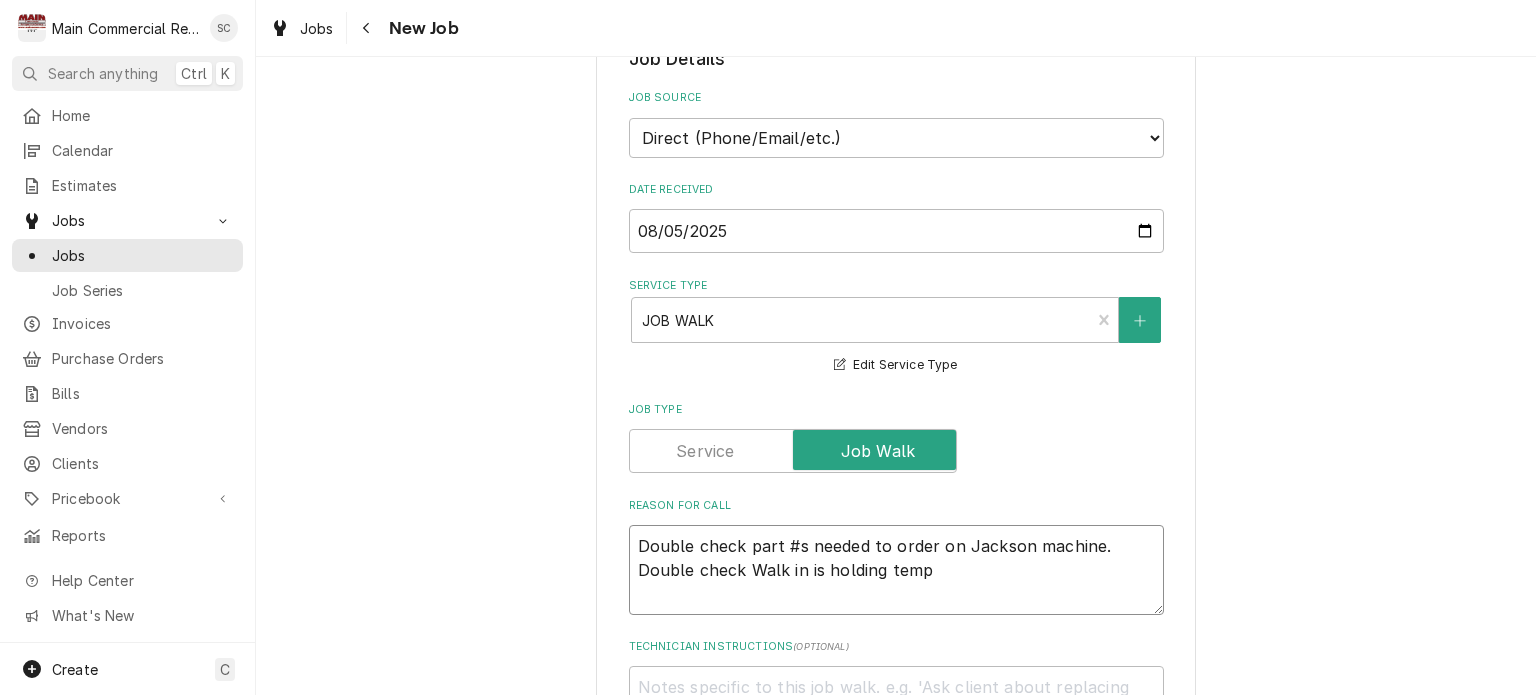 type on "x" 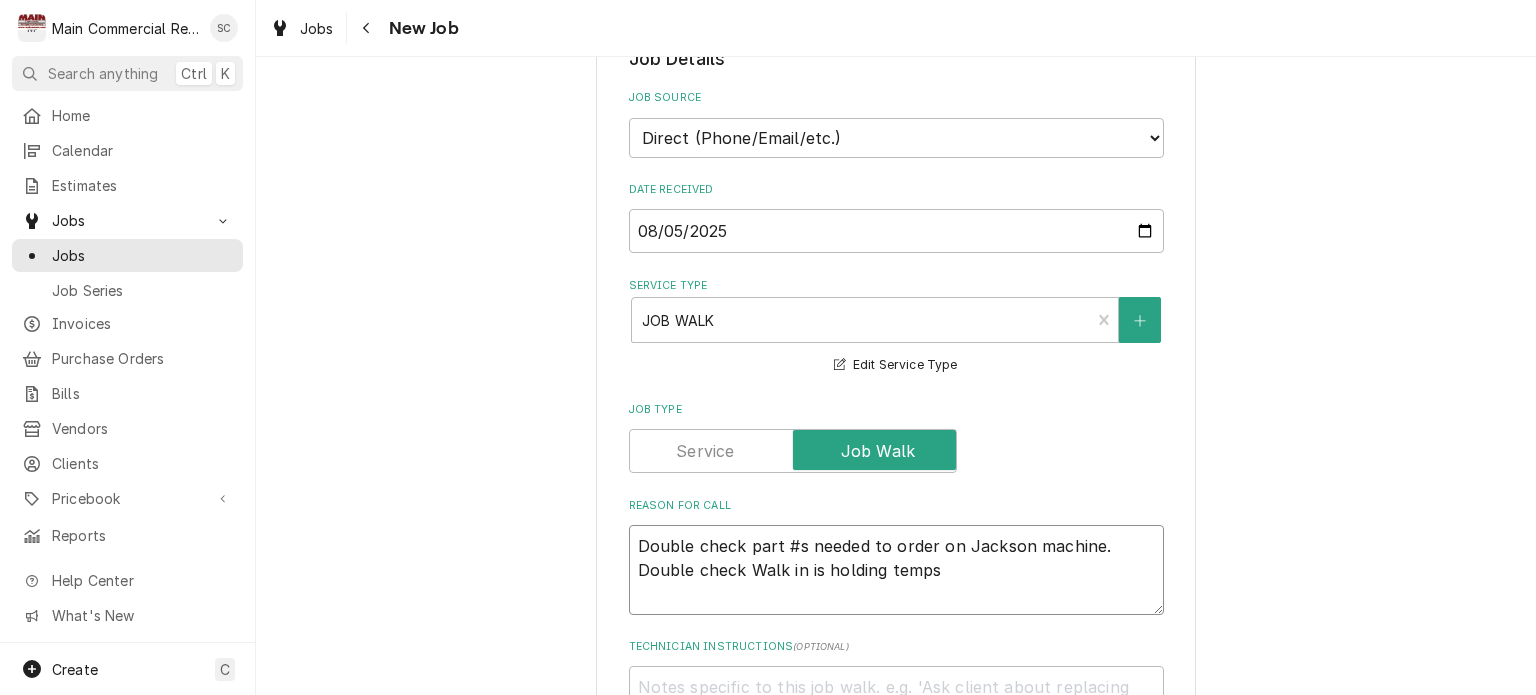 type on "x" 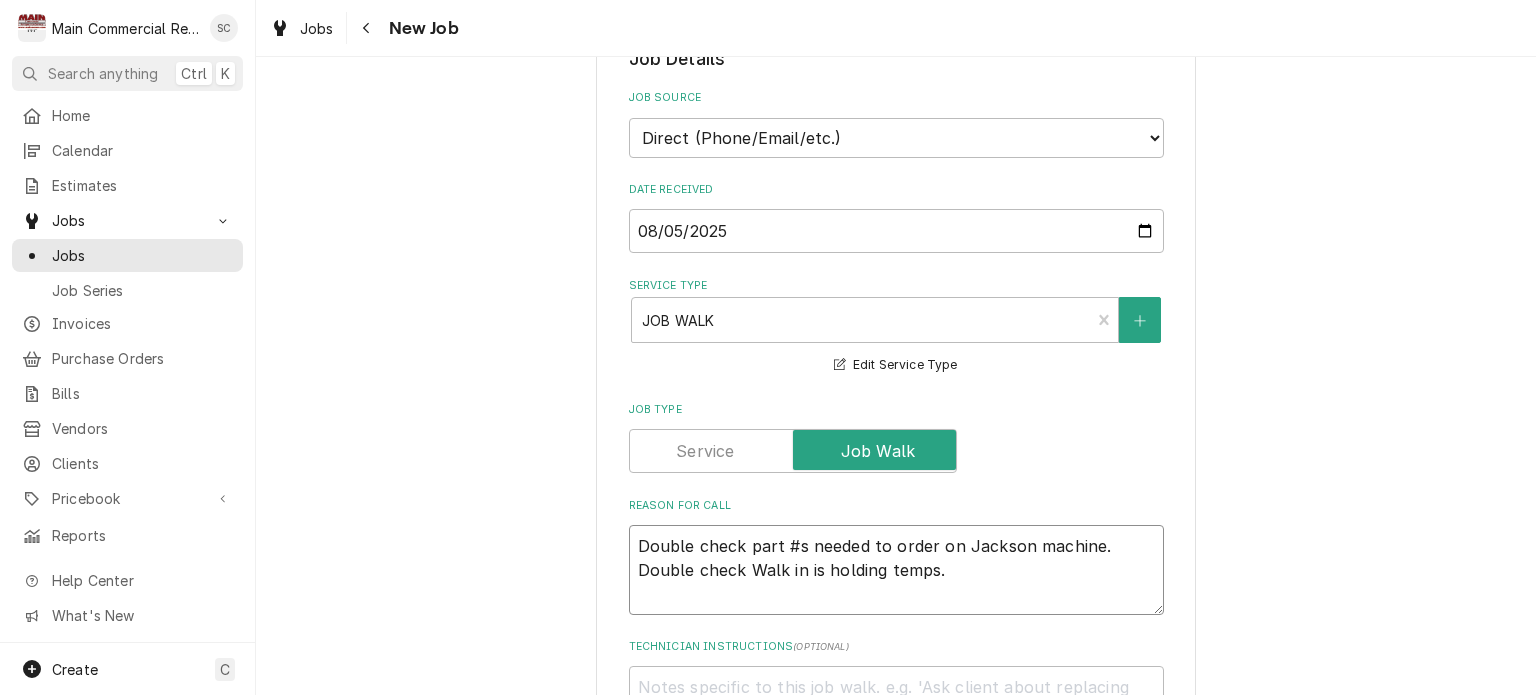 type on "x" 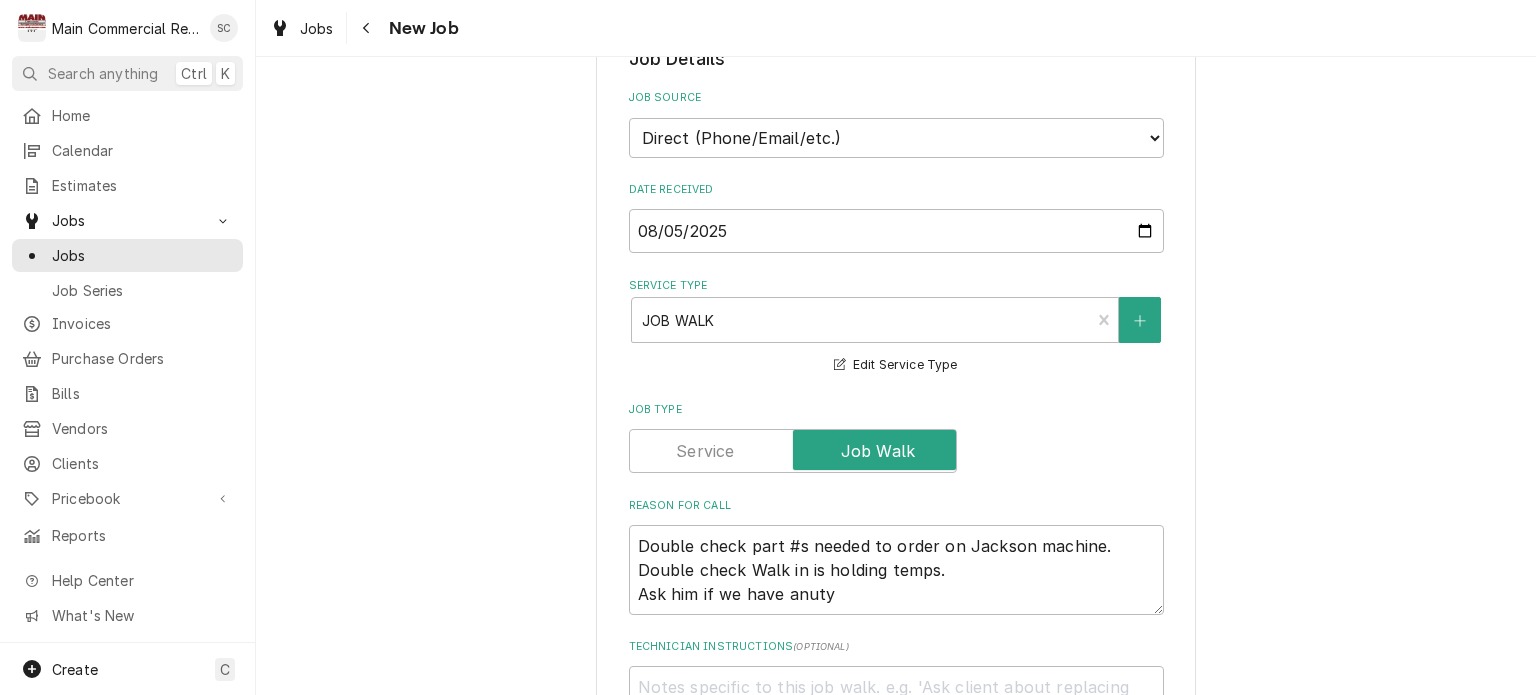 scroll, scrollTop: 900, scrollLeft: 0, axis: vertical 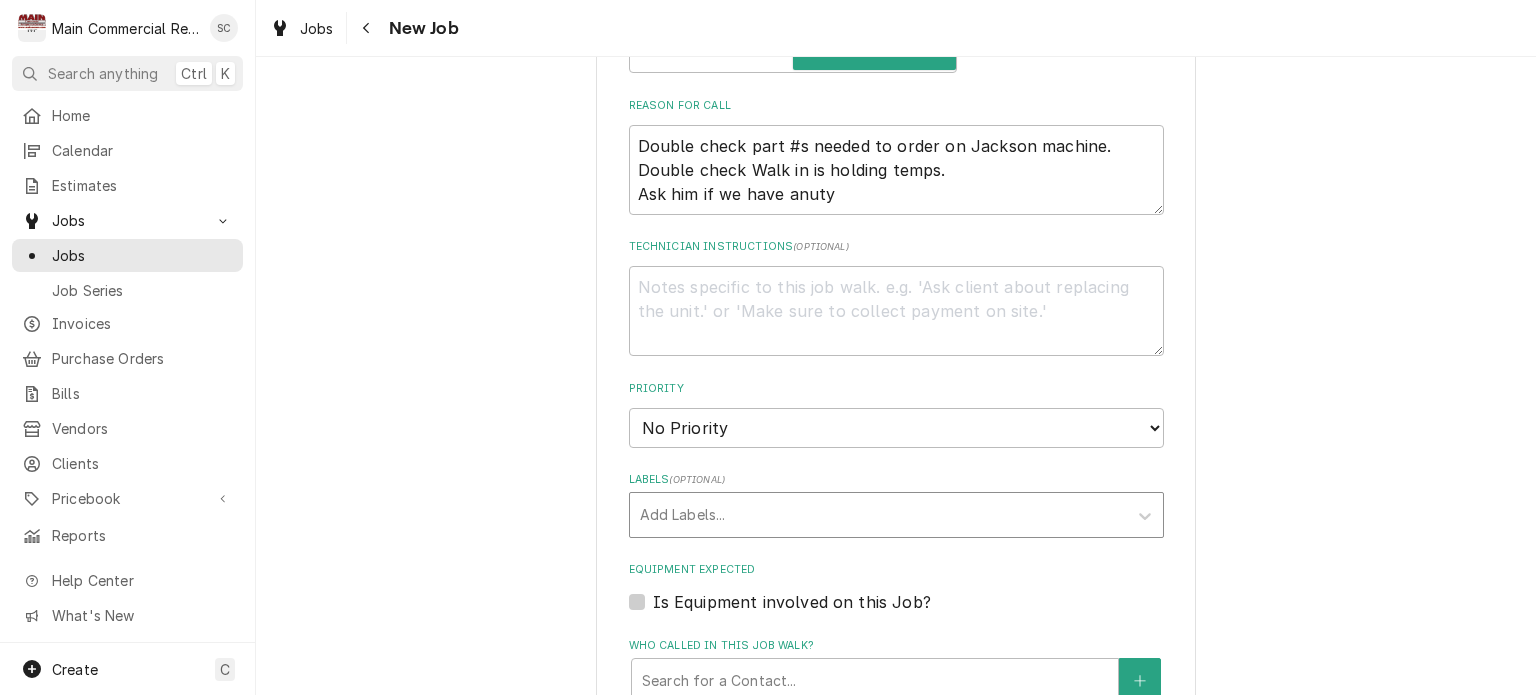click at bounding box center (878, 515) 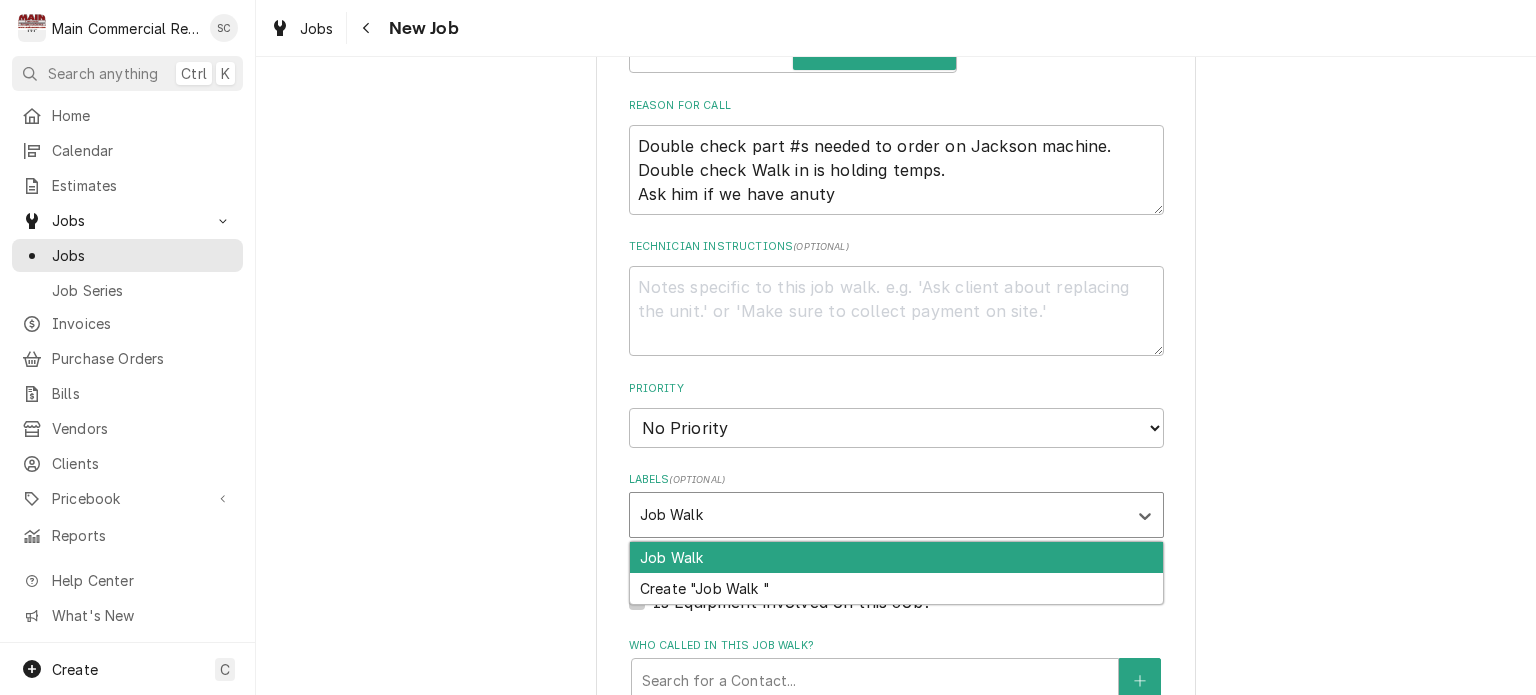 click on "Job Walk" at bounding box center [896, 557] 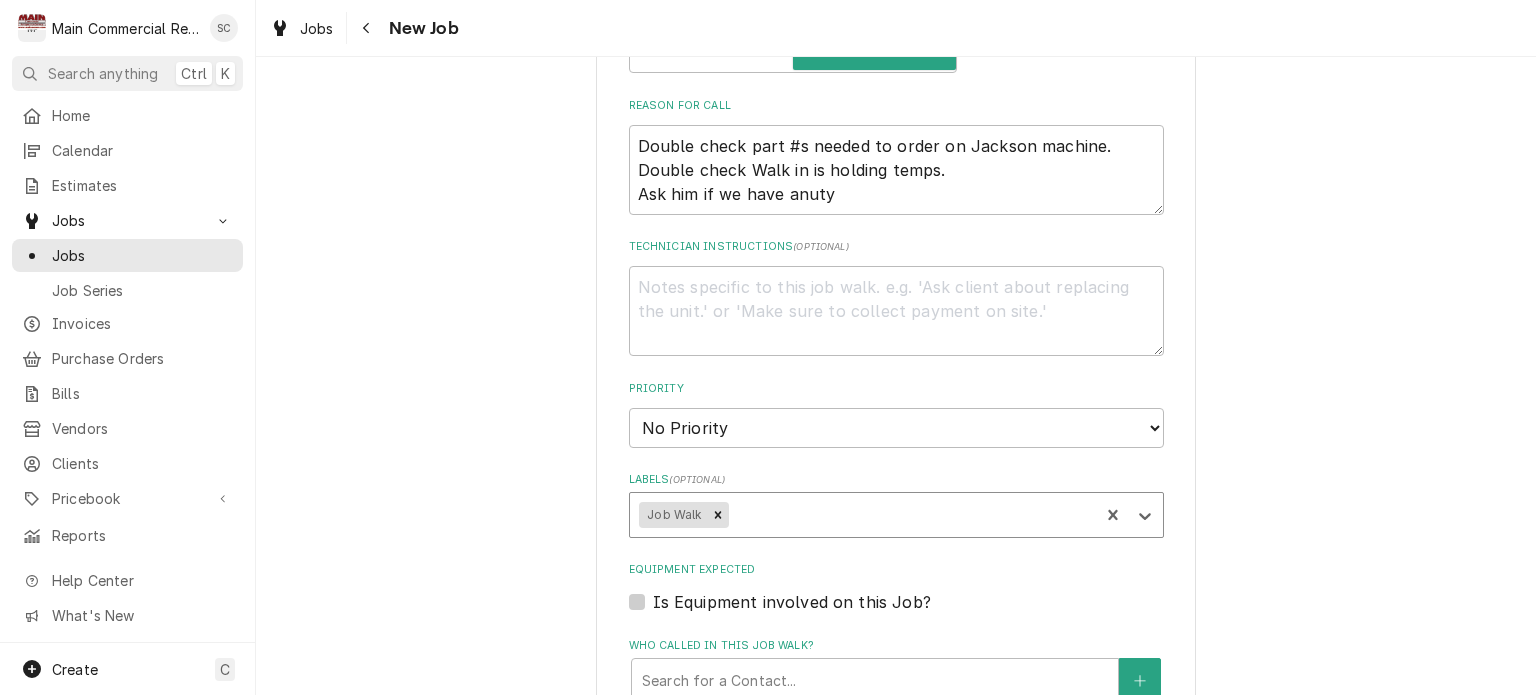 scroll, scrollTop: 1500, scrollLeft: 0, axis: vertical 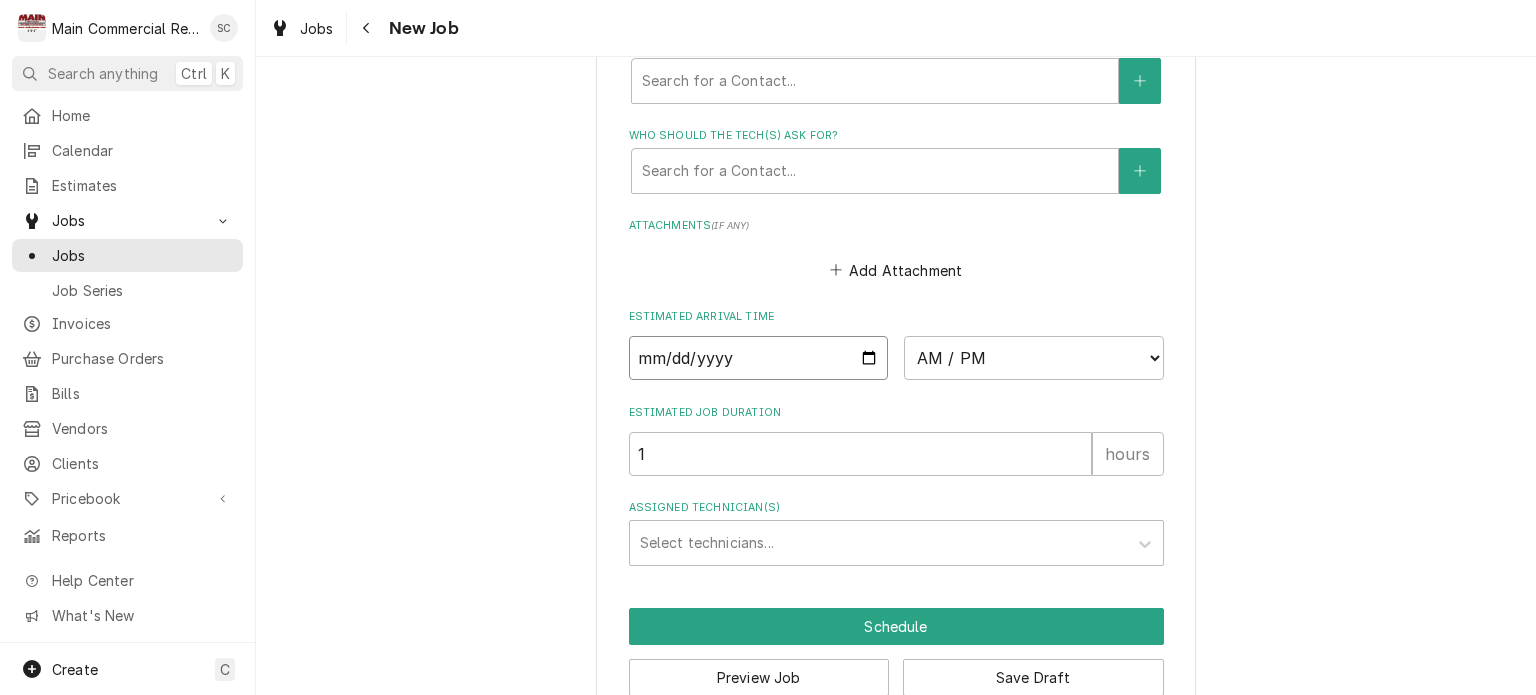 click at bounding box center [759, 358] 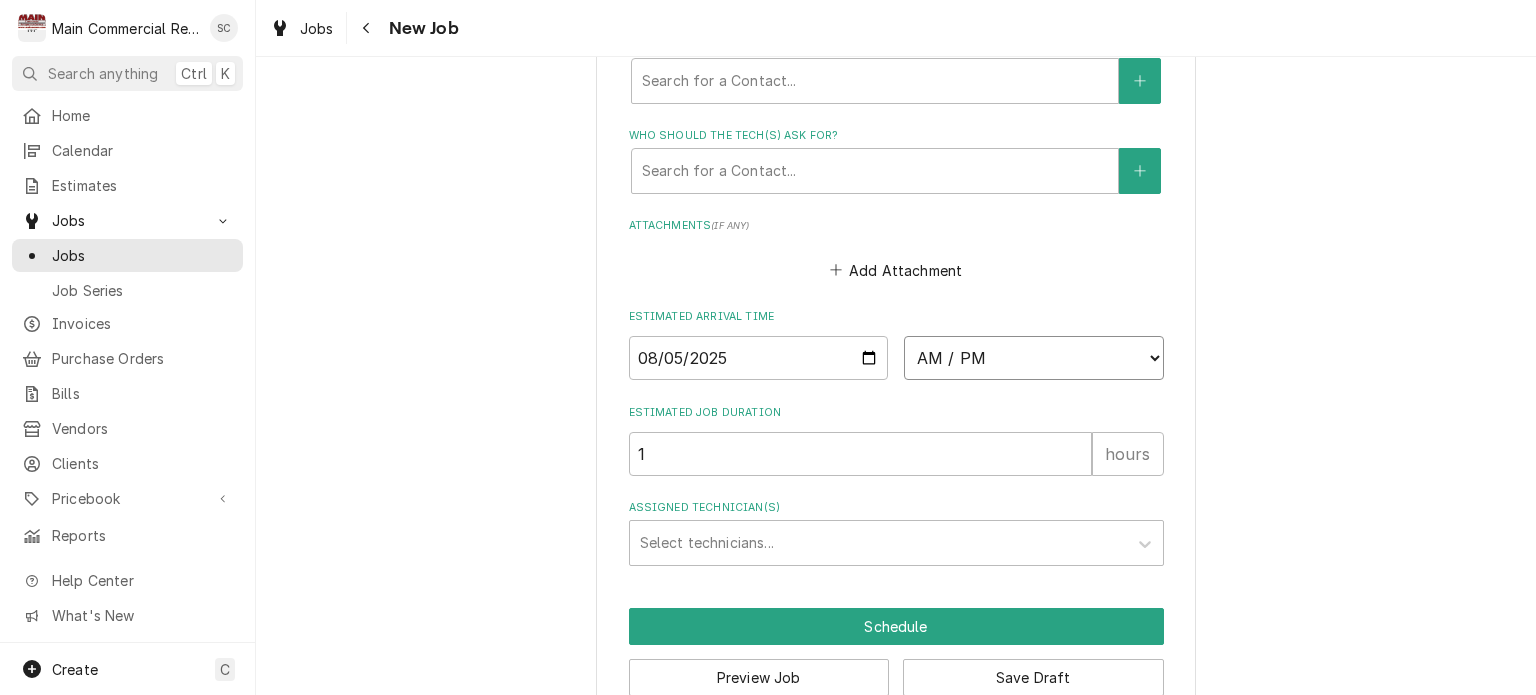 click on "AM / PM 6:00 AM 6:15 AM 6:30 AM 6:45 AM 7:00 AM 7:15 AM 7:30 AM 7:45 AM 8:00 AM 8:15 AM 8:30 AM 8:45 AM 9:00 AM 9:15 AM 9:30 AM 9:45 AM 10:00 AM 10:15 AM 10:30 AM 10:45 AM 11:00 AM 11:15 AM 11:30 AM 11:45 AM 12:00 PM 12:15 PM 12:30 PM 12:45 PM 1:00 PM 1:15 PM 1:30 PM 1:45 PM 2:00 PM 2:15 PM 2:30 PM 2:45 PM 3:00 PM 3:15 PM 3:30 PM 3:45 PM 4:00 PM 4:15 PM 4:30 PM 4:45 PM 5:00 PM 5:15 PM 5:30 PM 5:45 PM 6:00 PM 6:15 PM 6:30 PM 6:45 PM 7:00 PM 7:15 PM 7:30 PM 7:45 PM 8:00 PM 8:15 PM 8:30 PM 8:45 PM 9:00 PM 9:15 PM 9:30 PM 9:45 PM 10:00 PM 10:15 PM 10:30 PM 10:45 PM 11:00 PM 11:15 PM 11:30 PM 11:45 PM 12:00 AM 12:15 AM 12:30 AM 12:45 AM 1:00 AM 1:15 AM 1:30 AM 1:45 AM 2:00 AM 2:15 AM 2:30 AM 2:45 AM 3:00 AM 3:15 AM 3:30 AM 3:45 AM 4:00 AM 4:15 AM 4:30 AM 4:45 AM 5:00 AM 5:15 AM 5:30 AM 5:45 AM" at bounding box center (1034, 358) 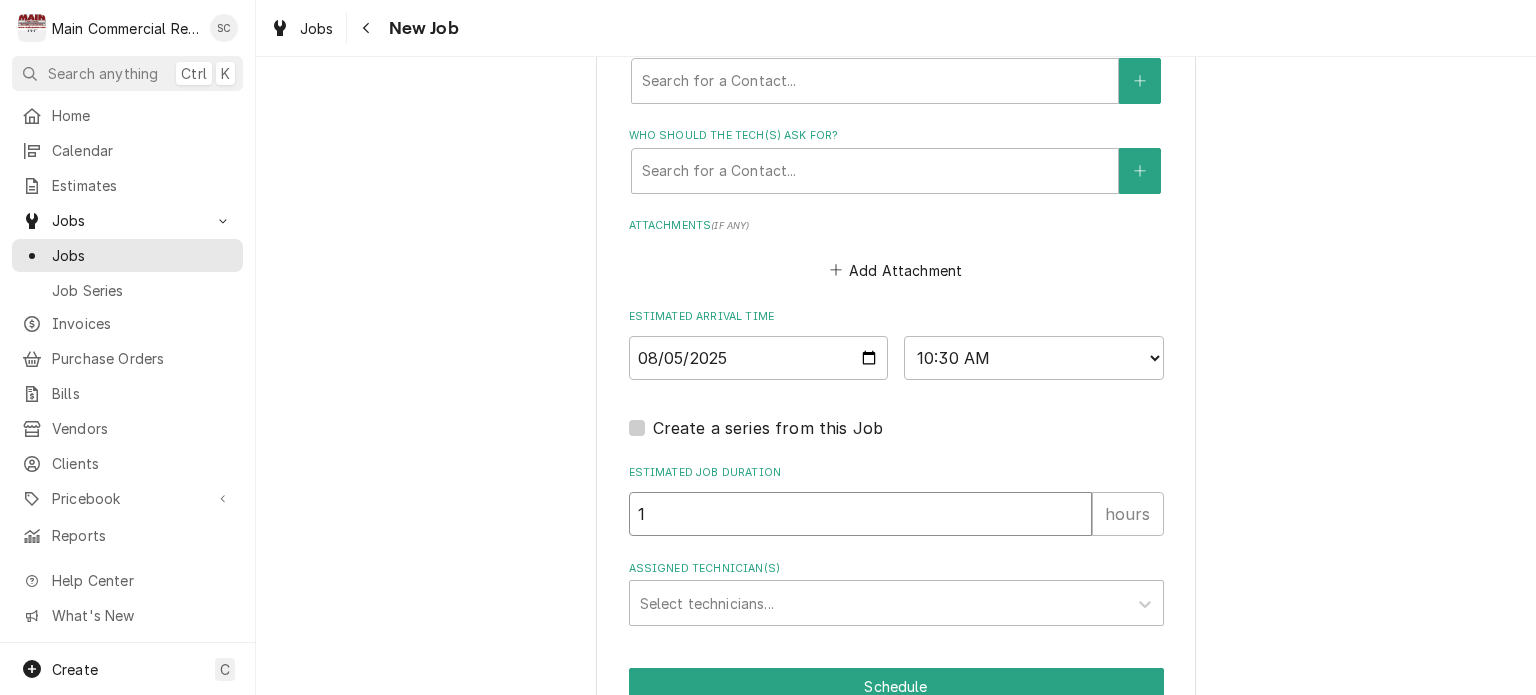 click on "1" at bounding box center (860, 514) 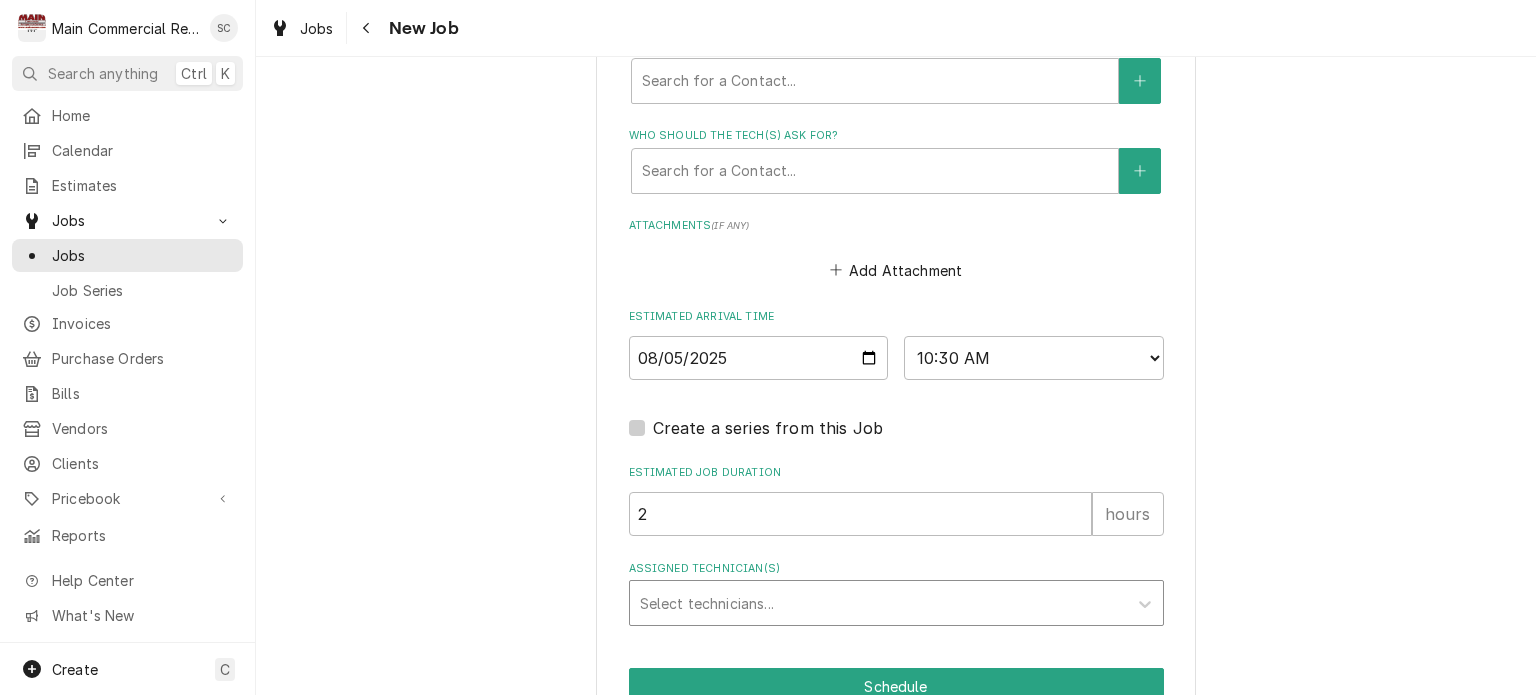 click at bounding box center [878, 603] 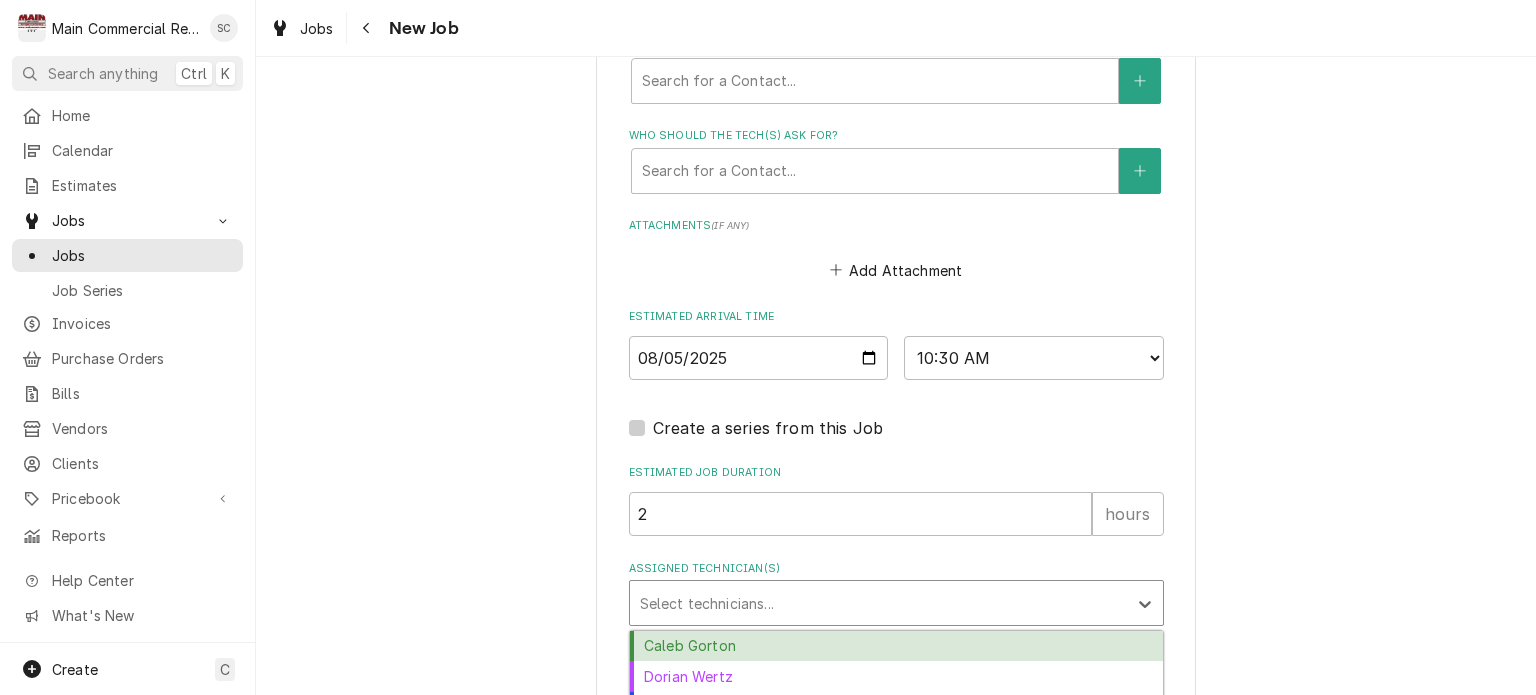 scroll, scrollTop: 1596, scrollLeft: 0, axis: vertical 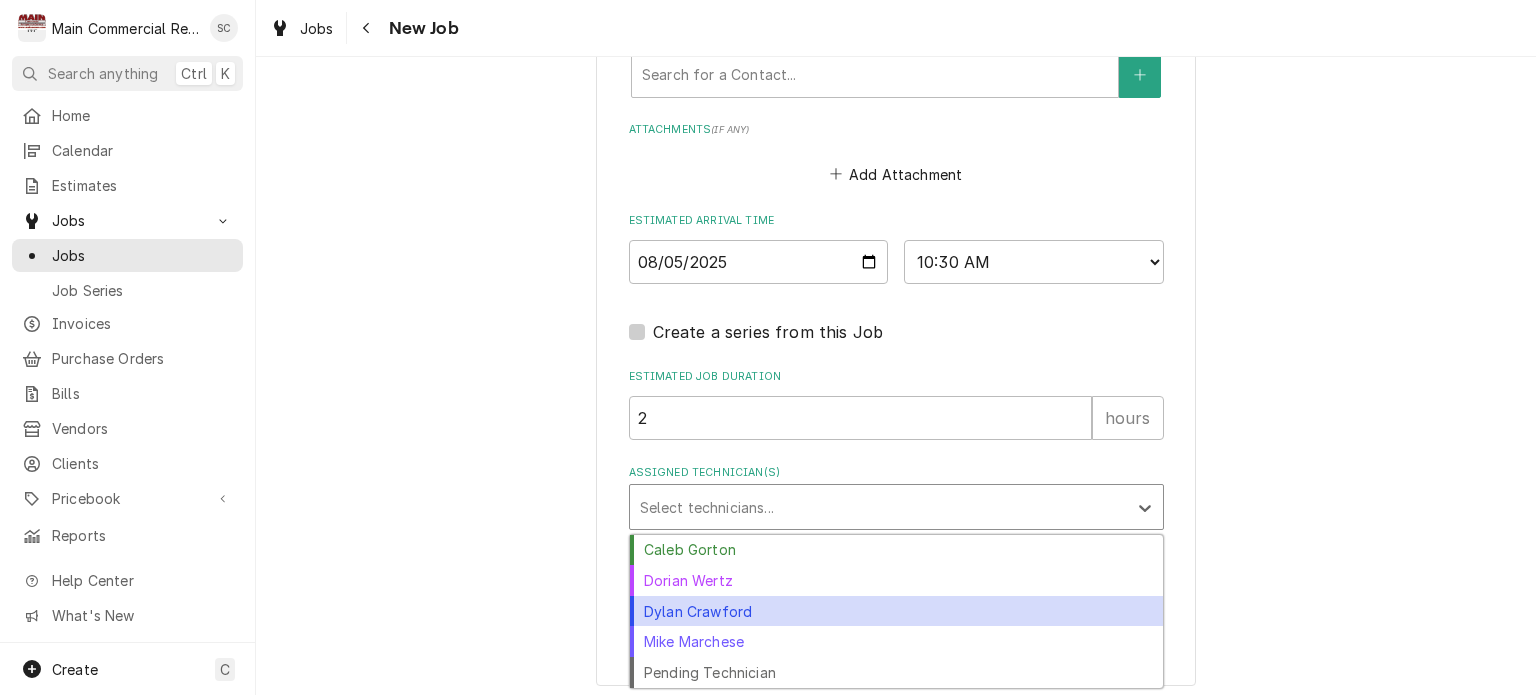 click on "Dylan Crawford" at bounding box center (896, 611) 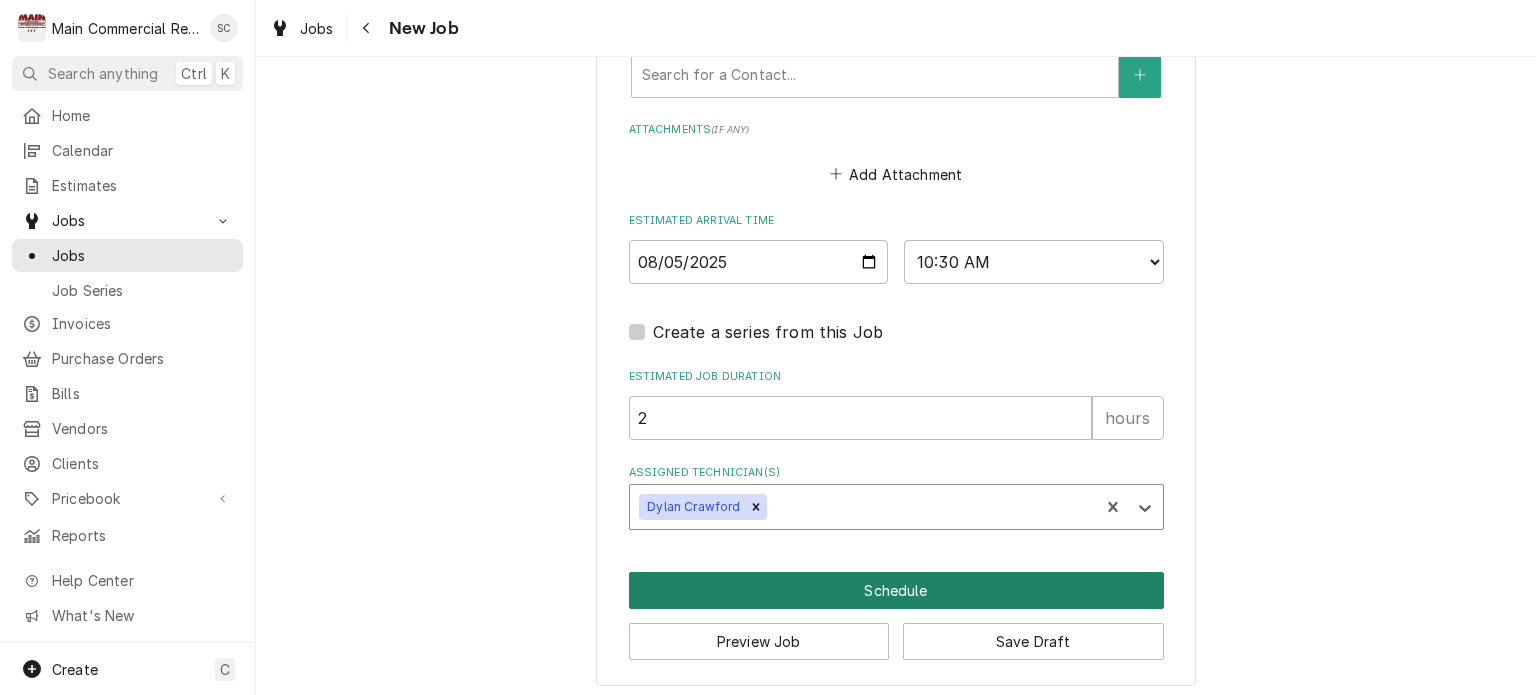 click on "Schedule" at bounding box center (896, 590) 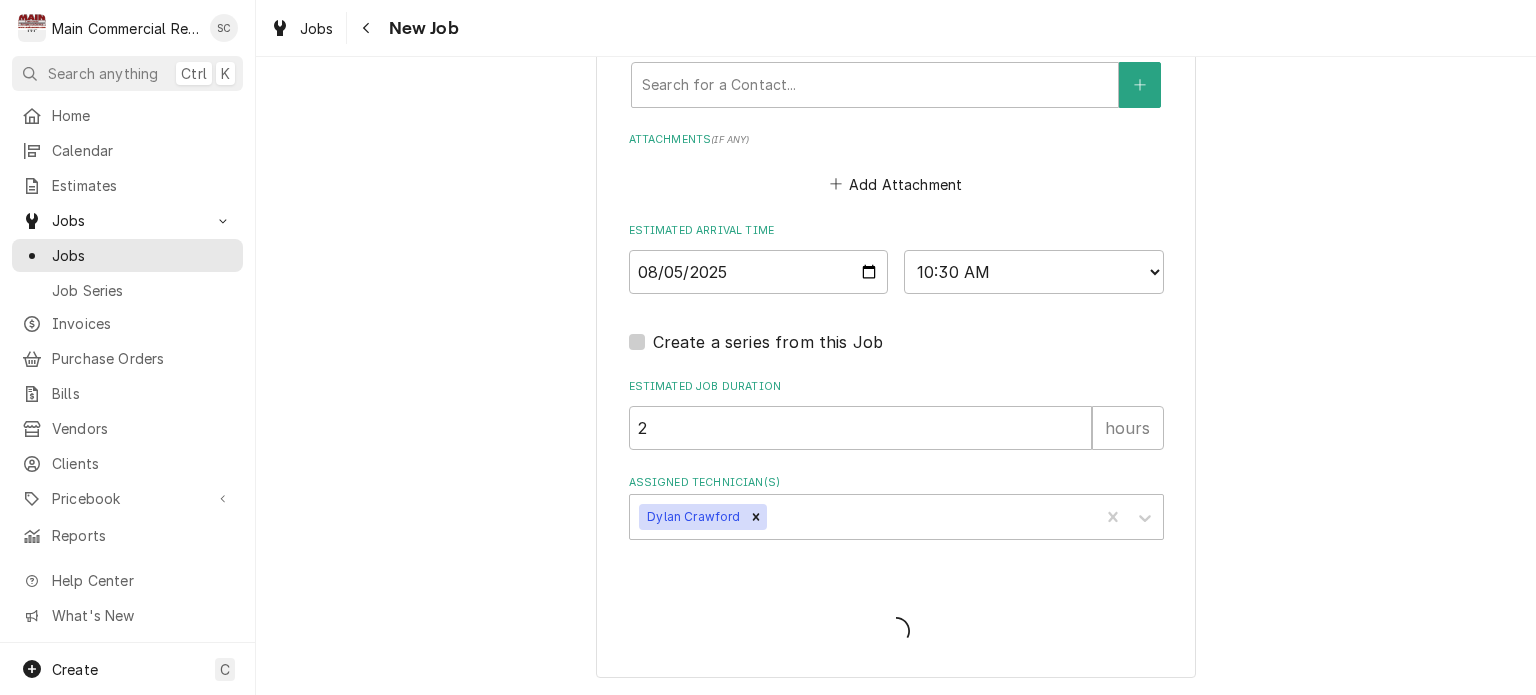 scroll, scrollTop: 1579, scrollLeft: 0, axis: vertical 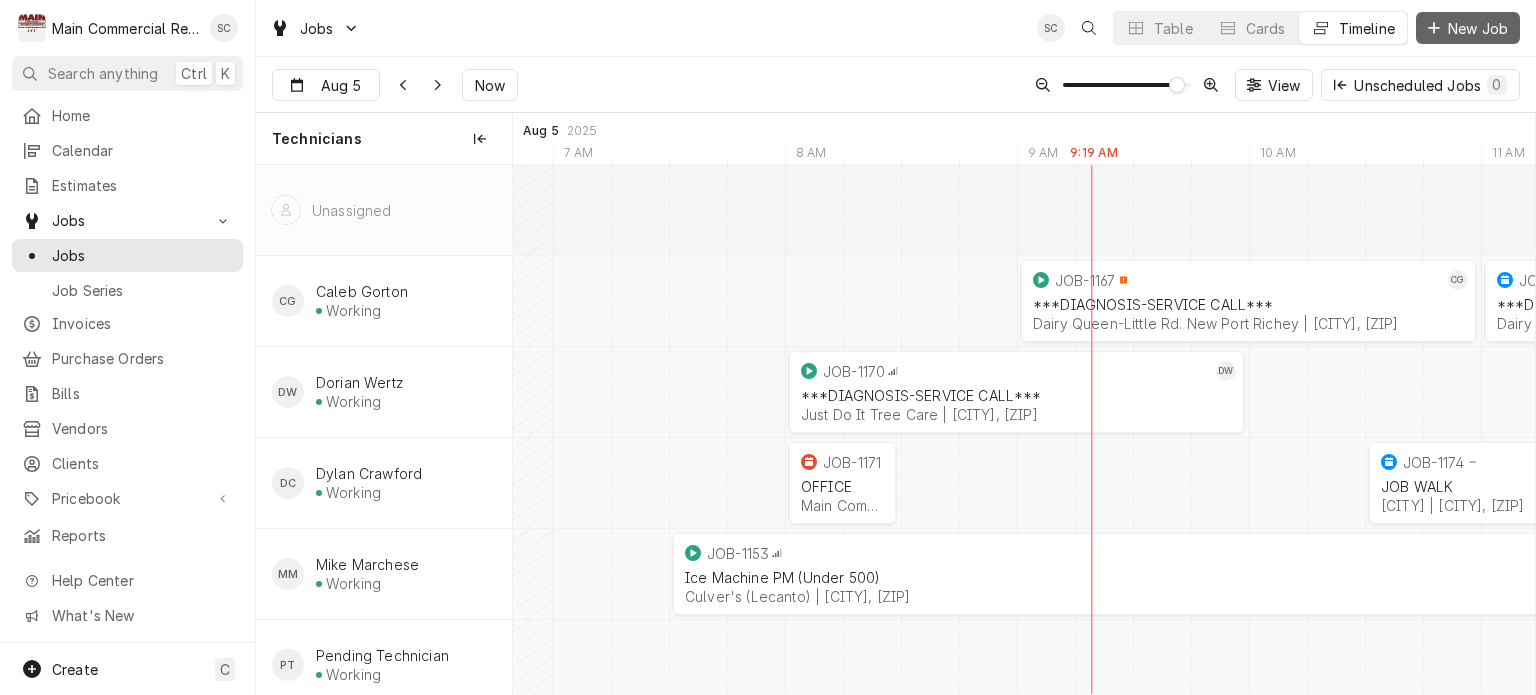 click on "New Job" at bounding box center (1478, 28) 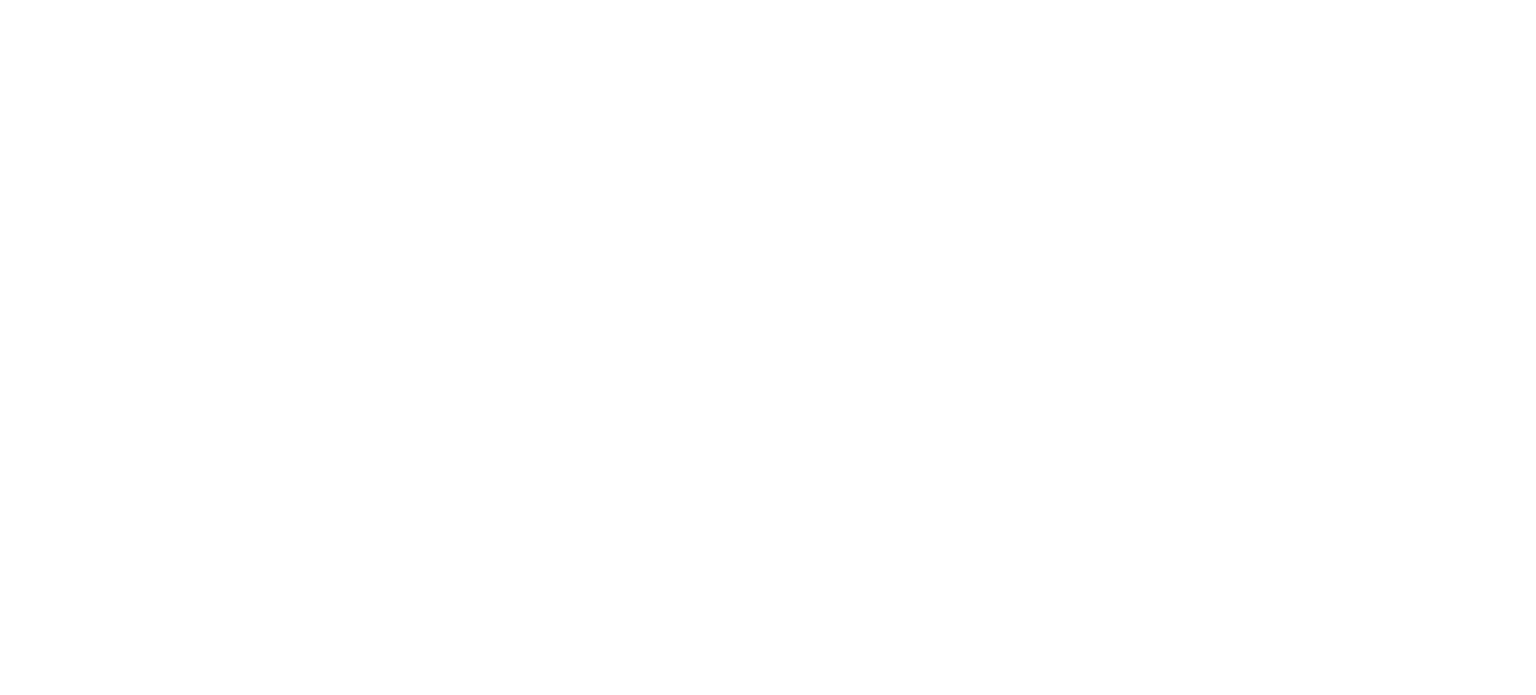 scroll, scrollTop: 0, scrollLeft: 0, axis: both 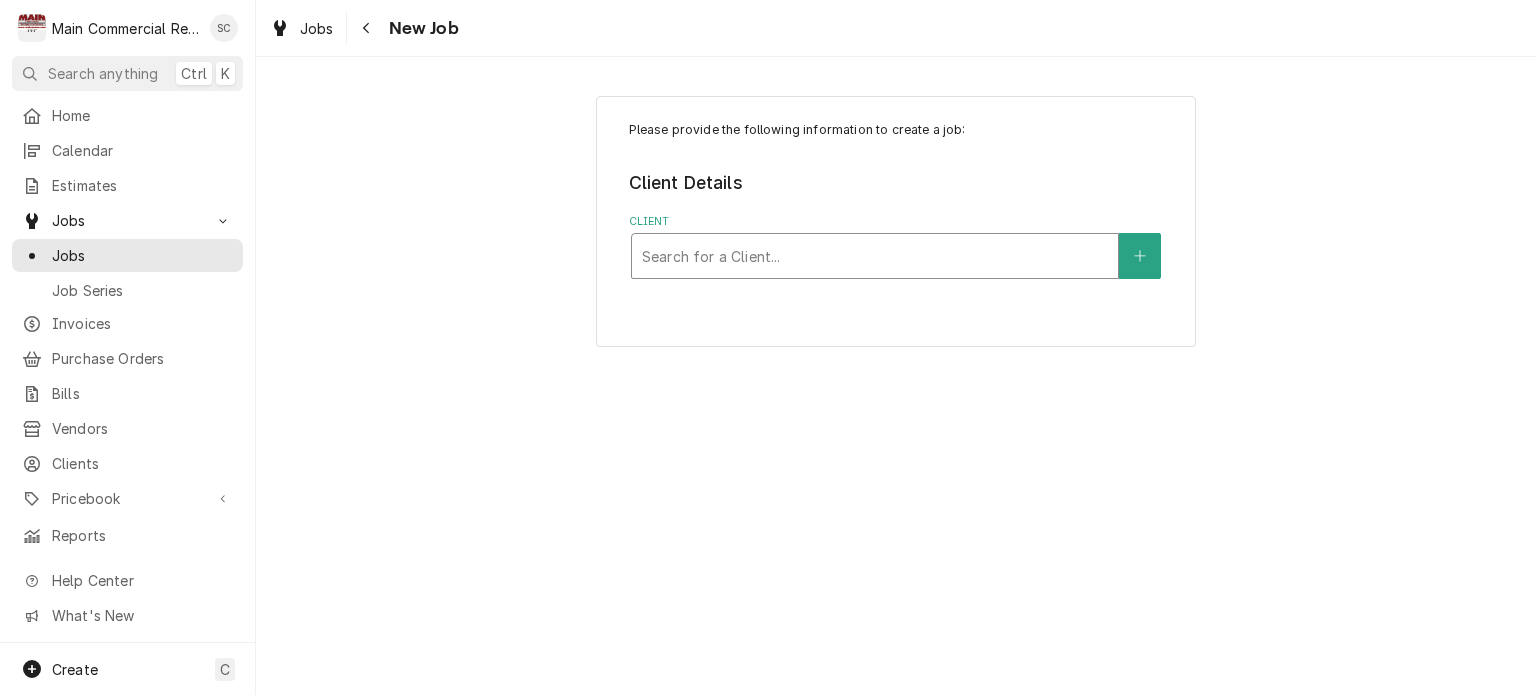 click at bounding box center [875, 256] 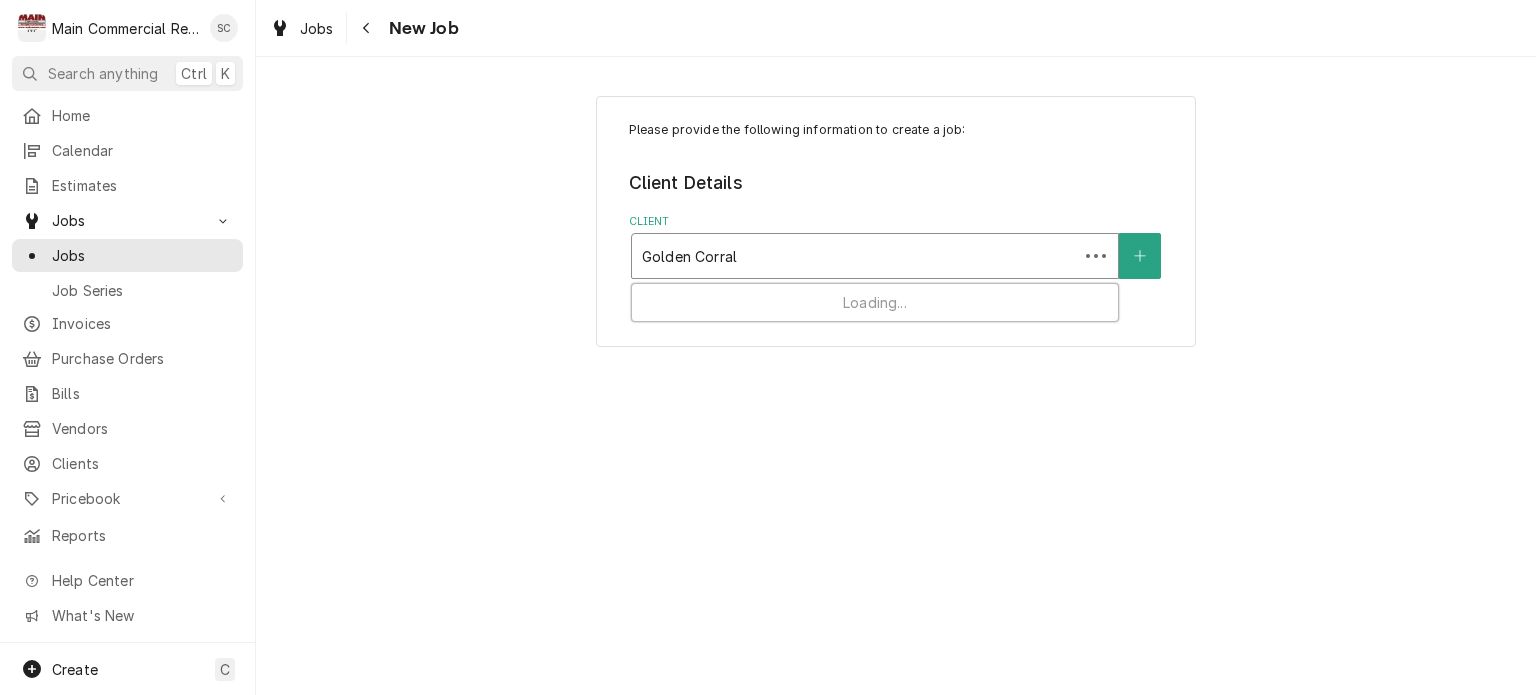 type on "Golden Corral" 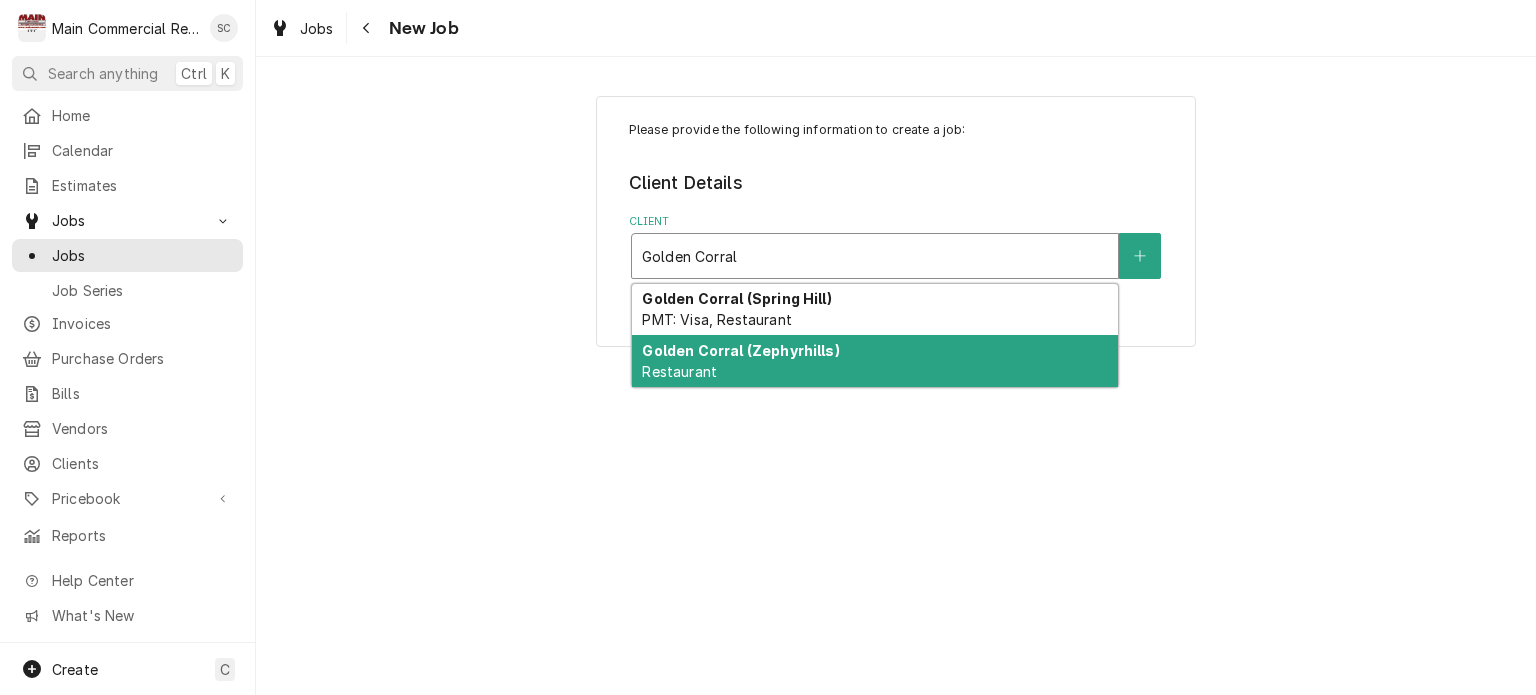 click on "Golden Corral (Zephyrhills)" at bounding box center [740, 350] 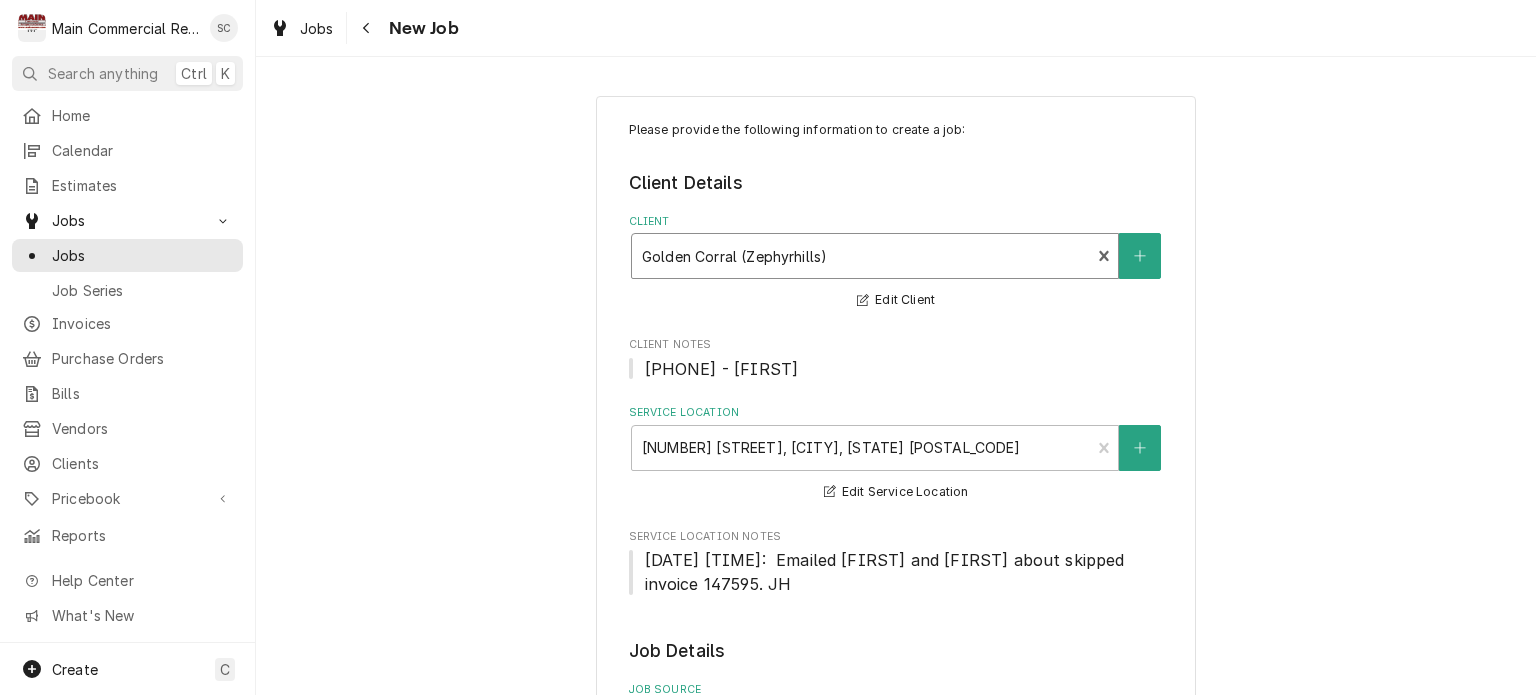 scroll, scrollTop: 300, scrollLeft: 0, axis: vertical 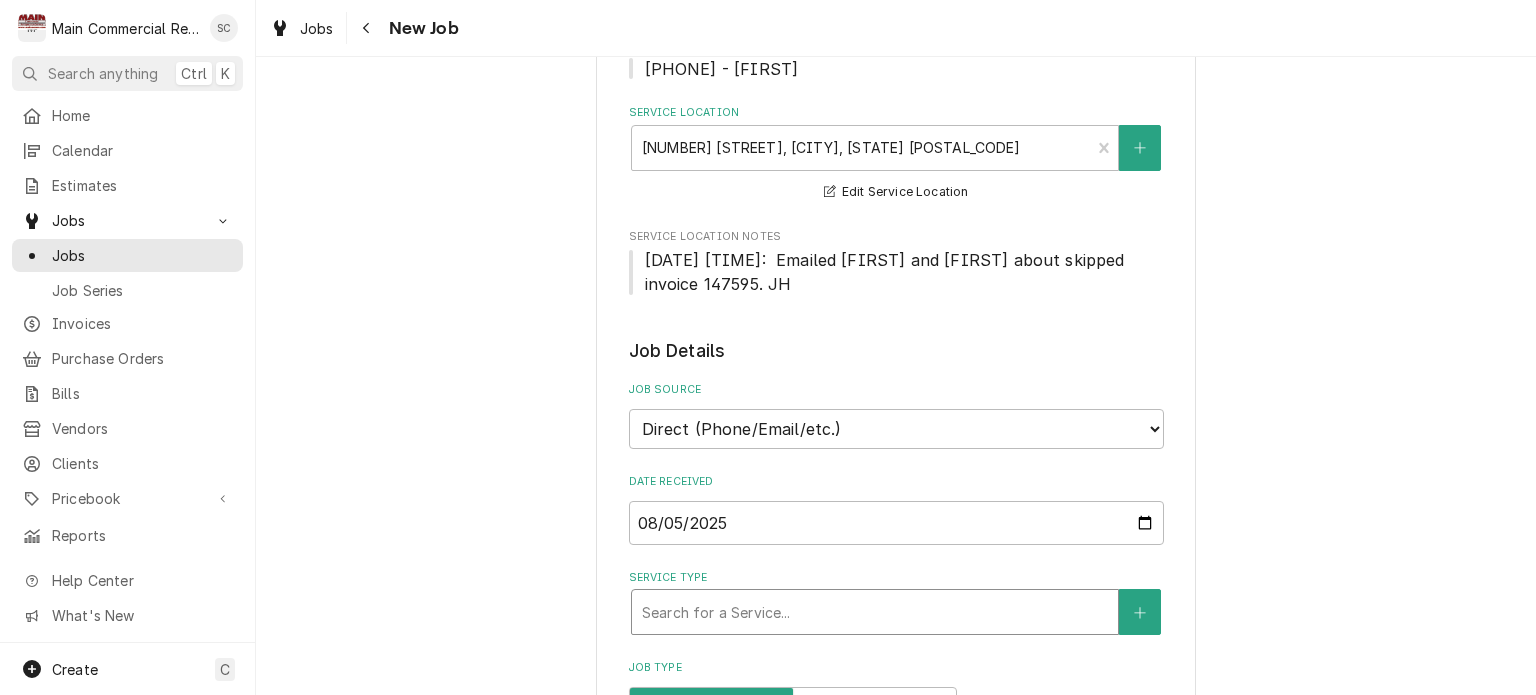click at bounding box center [875, 612] 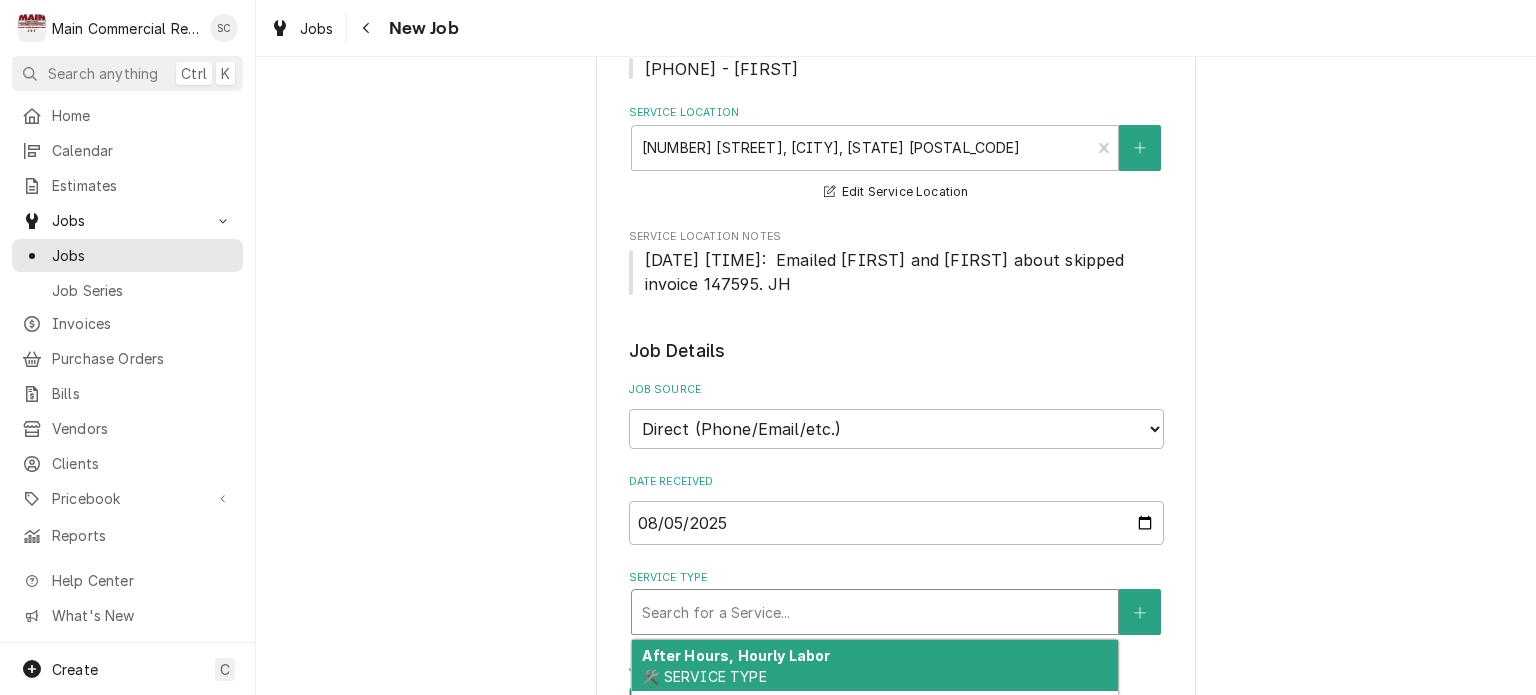 scroll, scrollTop: 500, scrollLeft: 0, axis: vertical 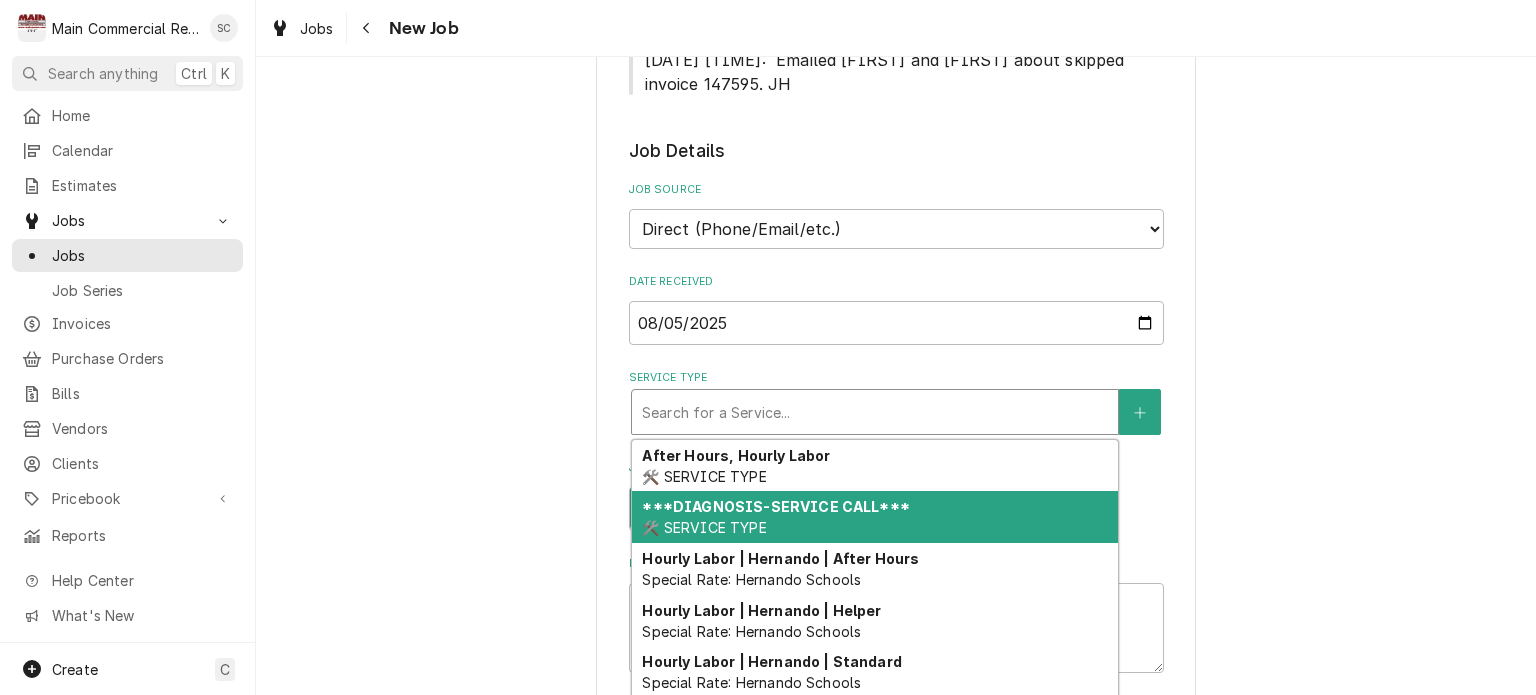 click on "***DIAGNOSIS-SERVICE CALL*** 🛠️ SERVICE TYPE" at bounding box center [875, 517] 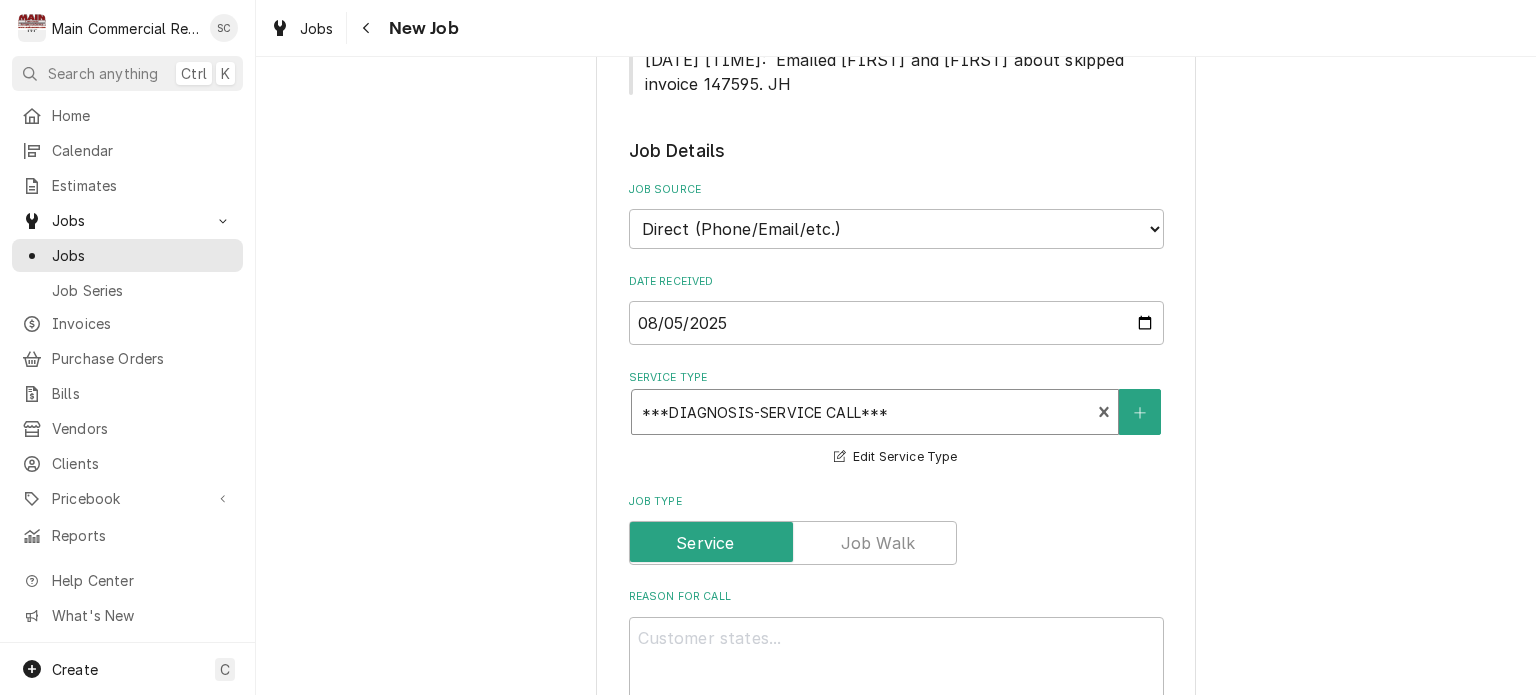 scroll, scrollTop: 800, scrollLeft: 0, axis: vertical 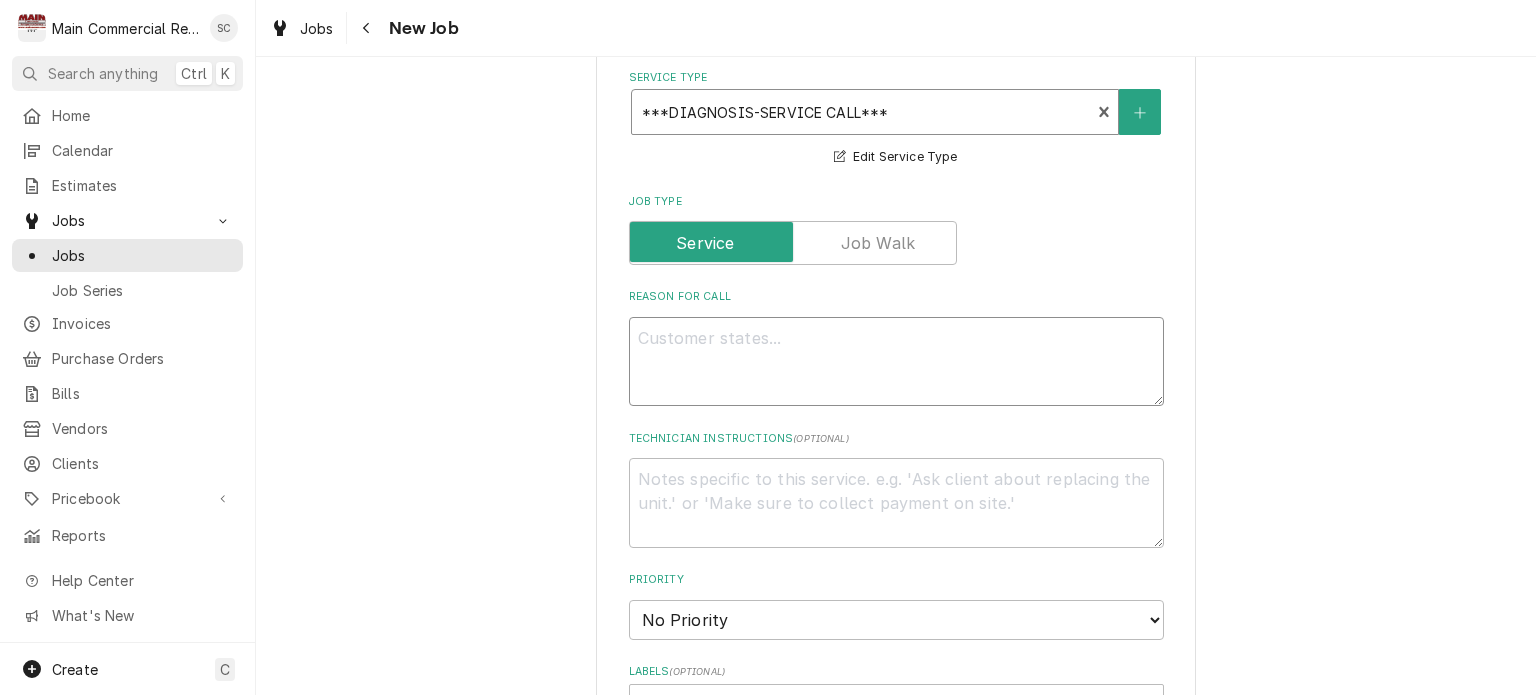 click on "Reason For Call" at bounding box center (896, 362) 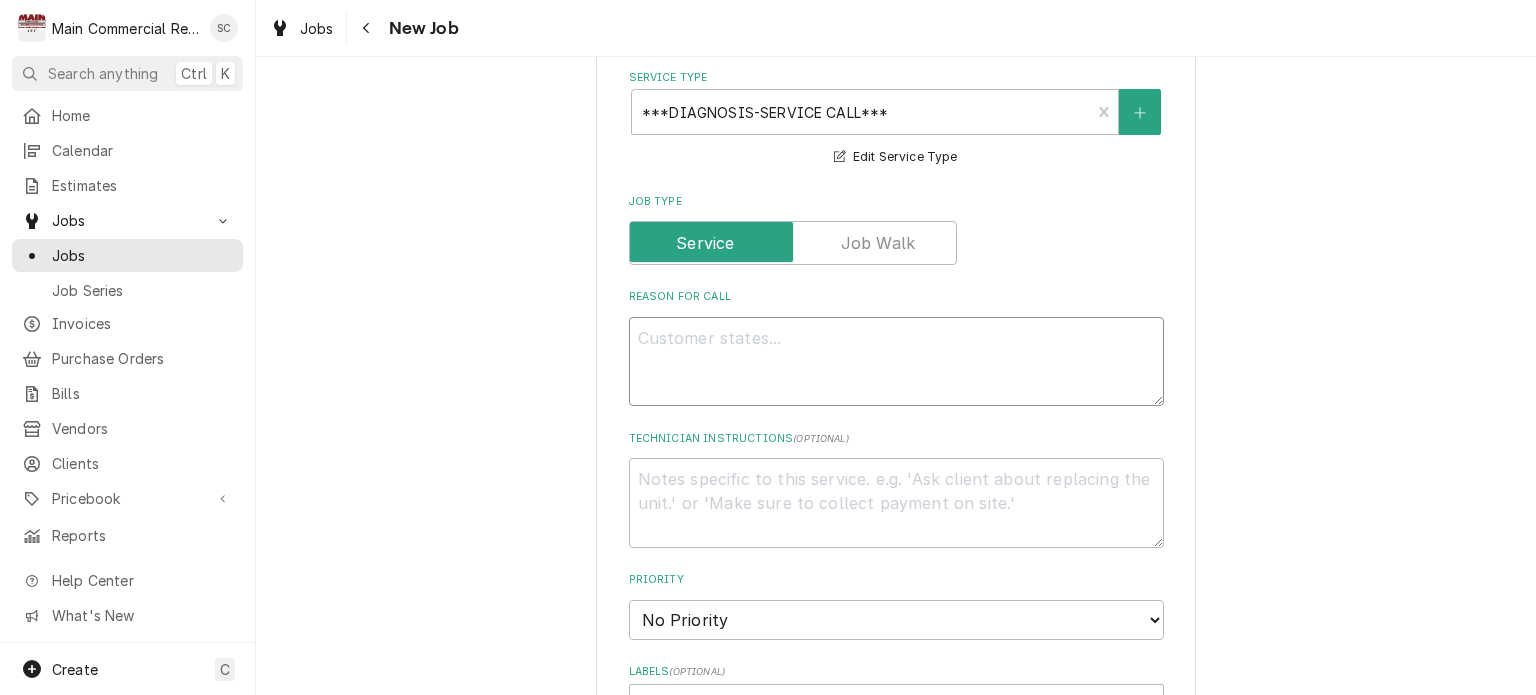 type on "x" 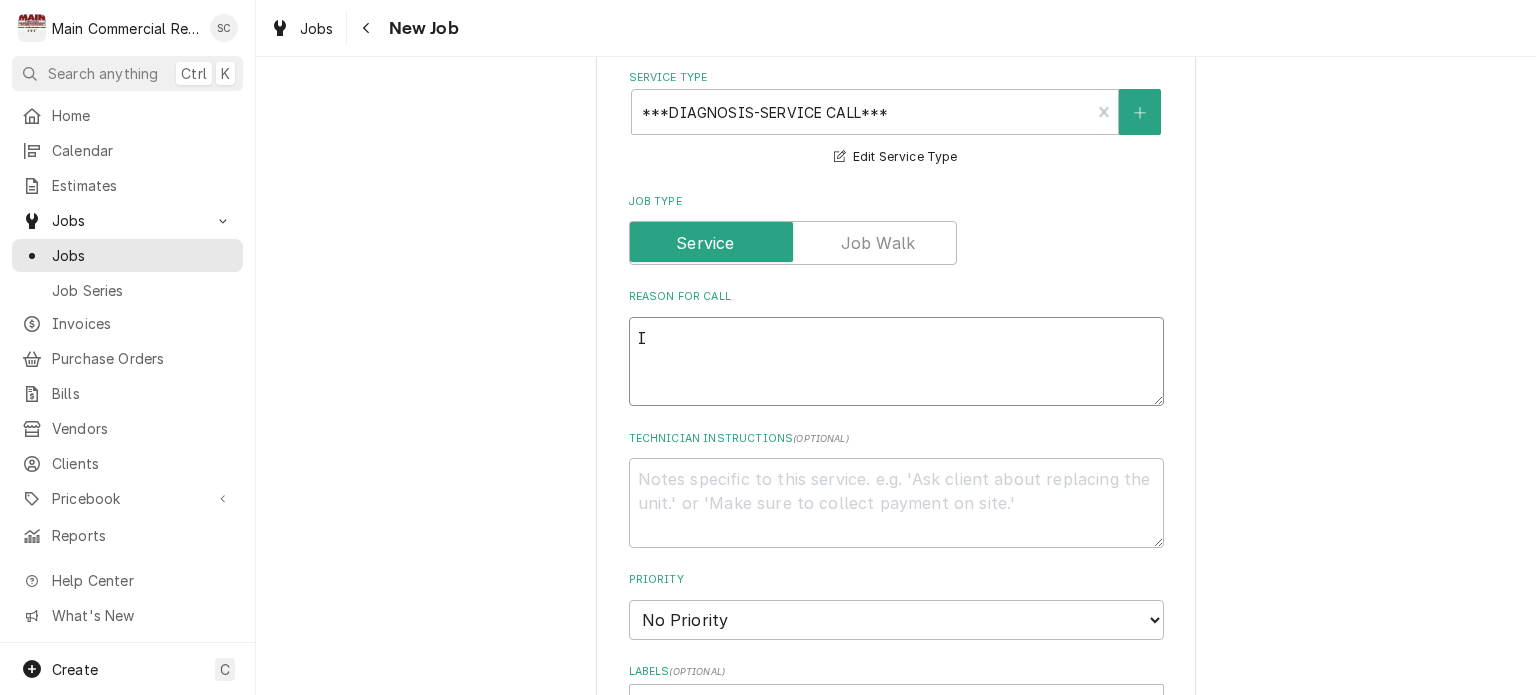 type on "x" 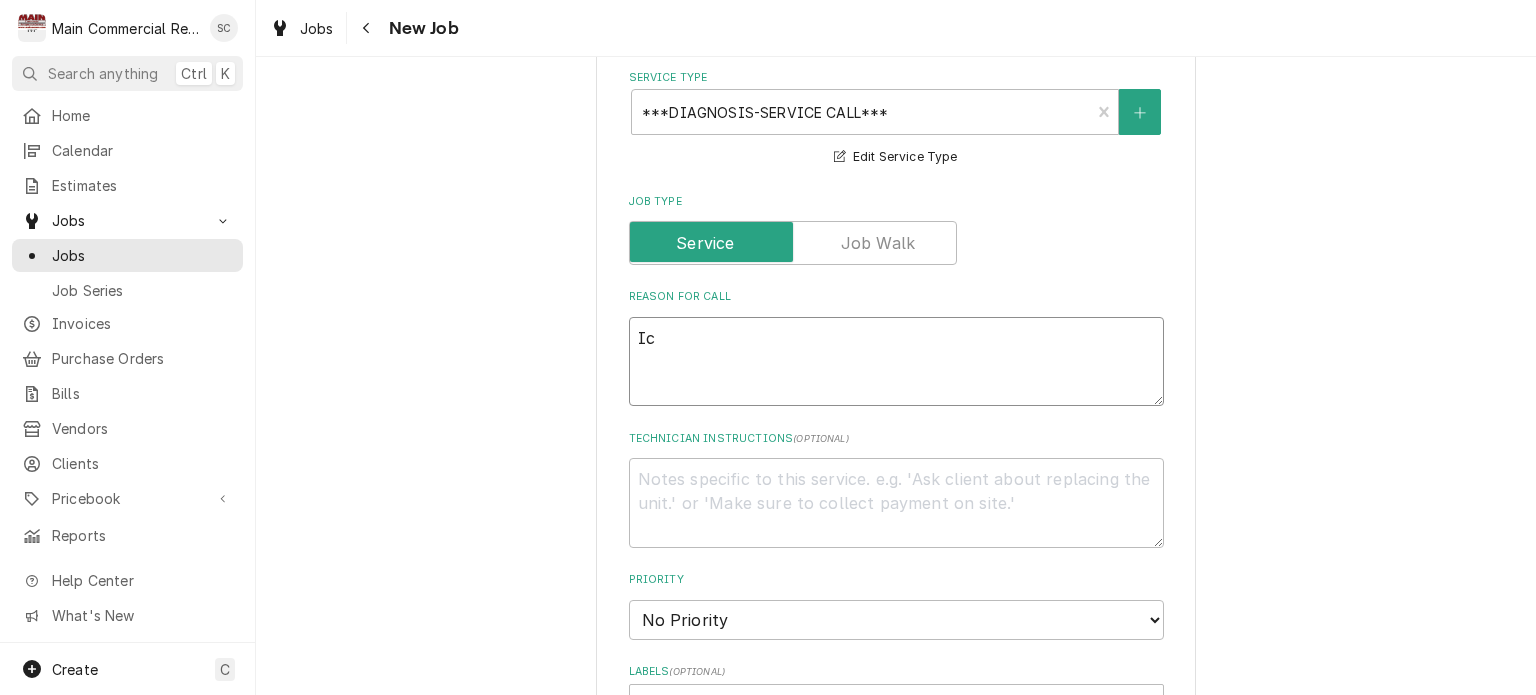type on "x" 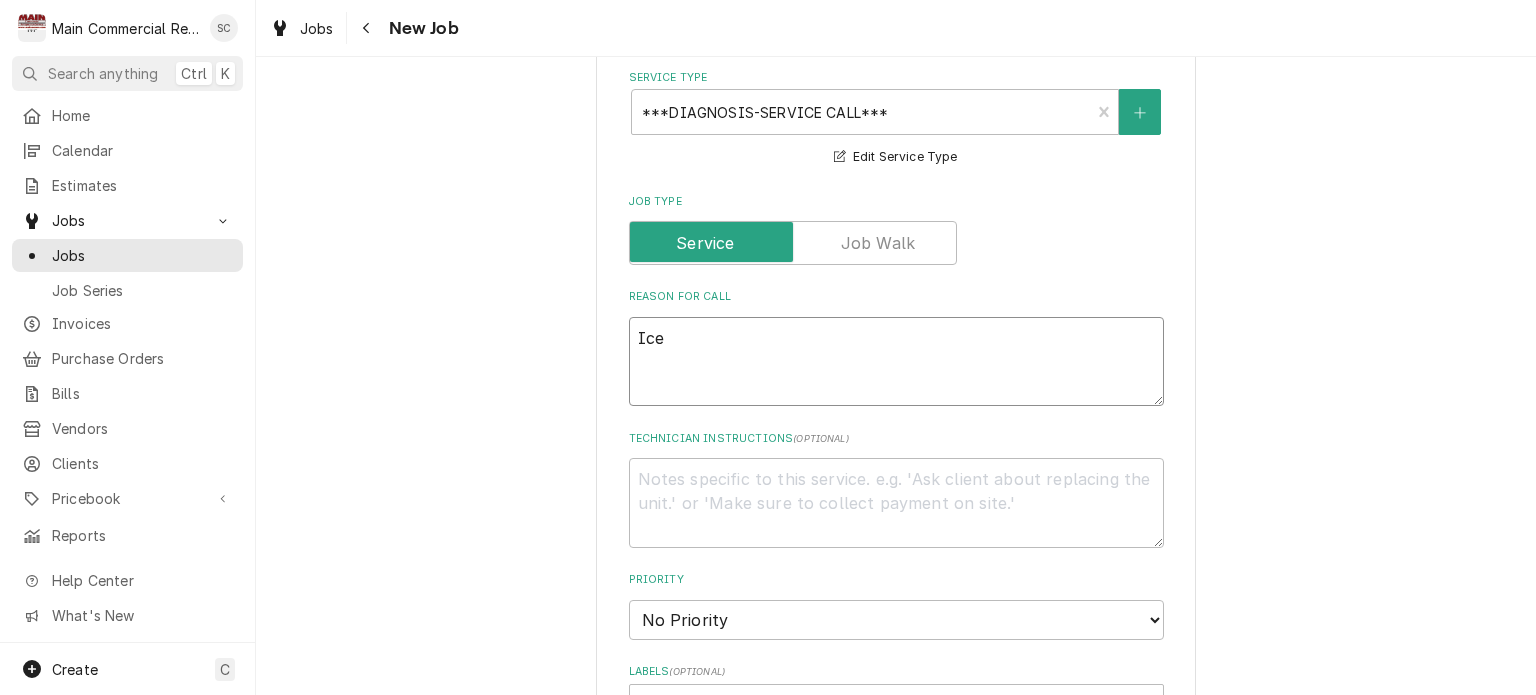 type on "x" 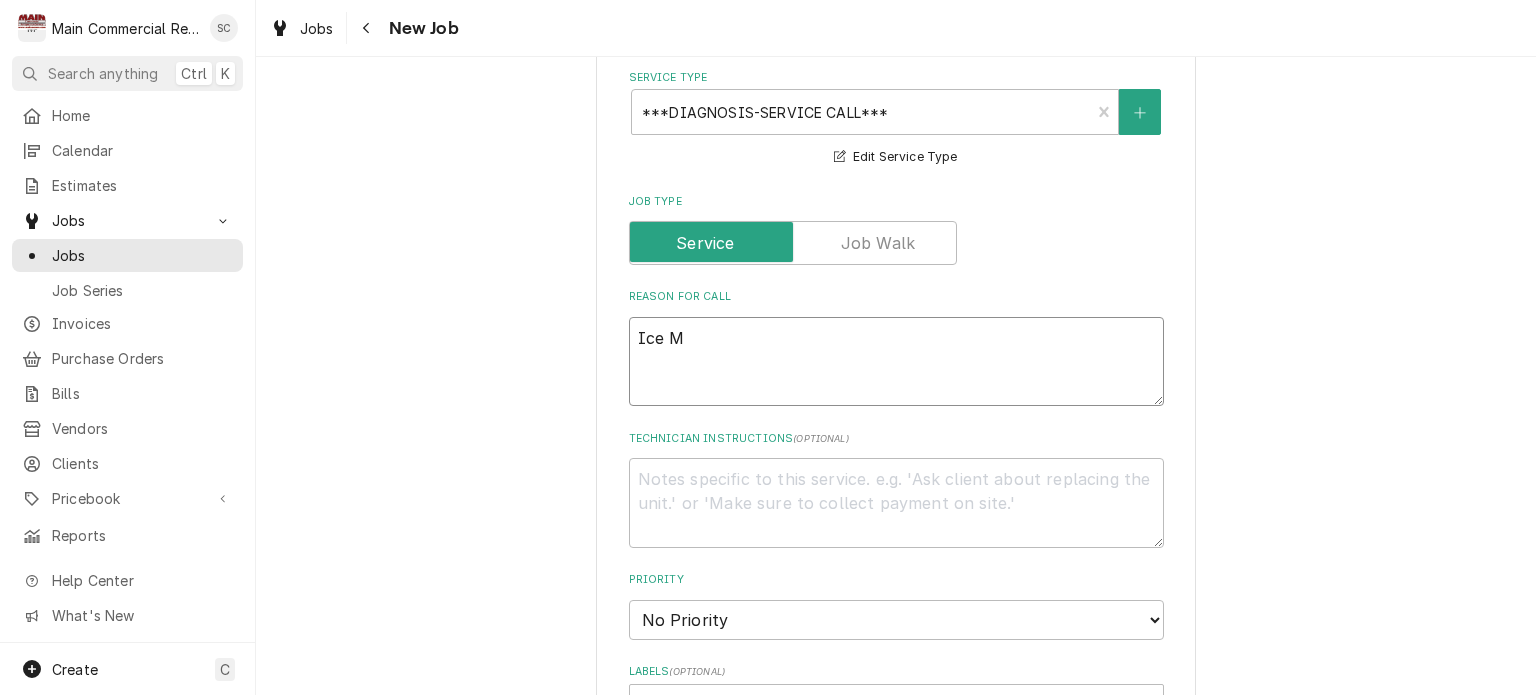 type on "x" 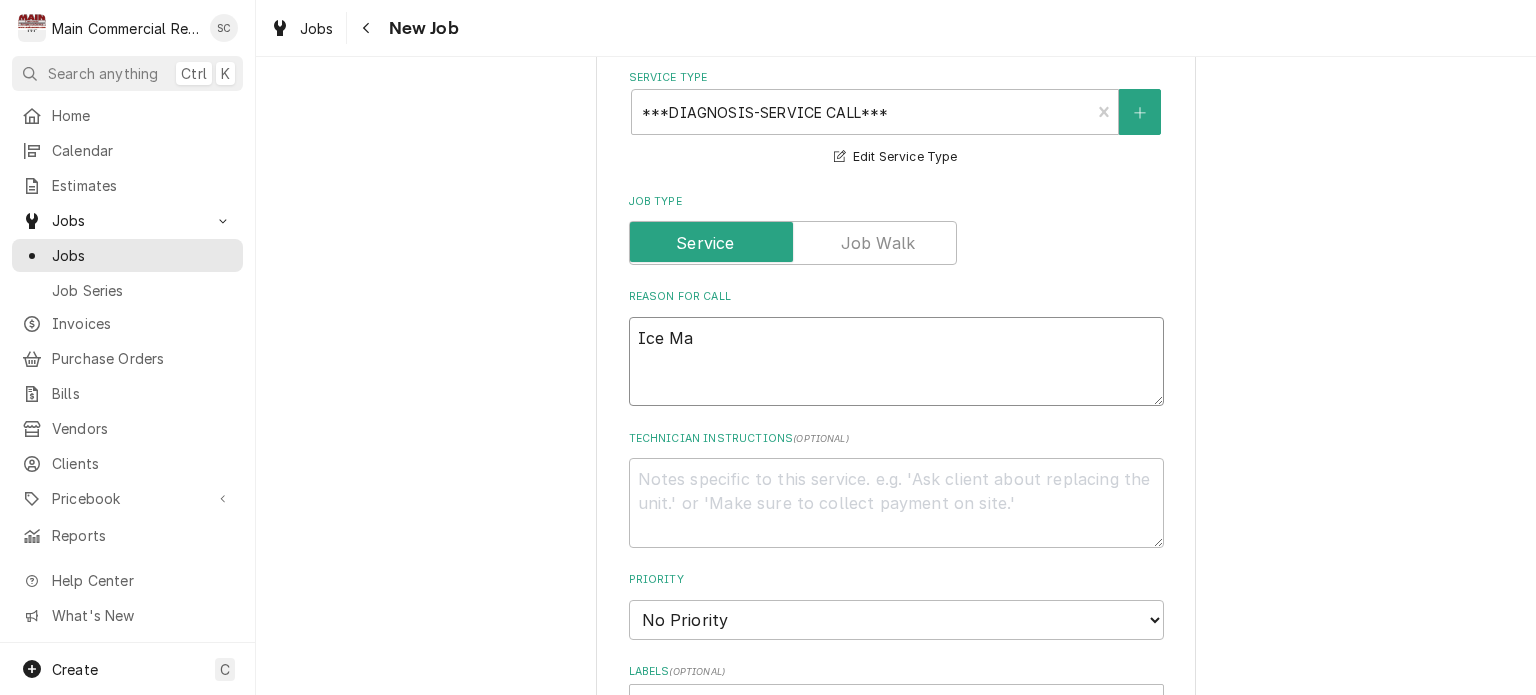 type on "x" 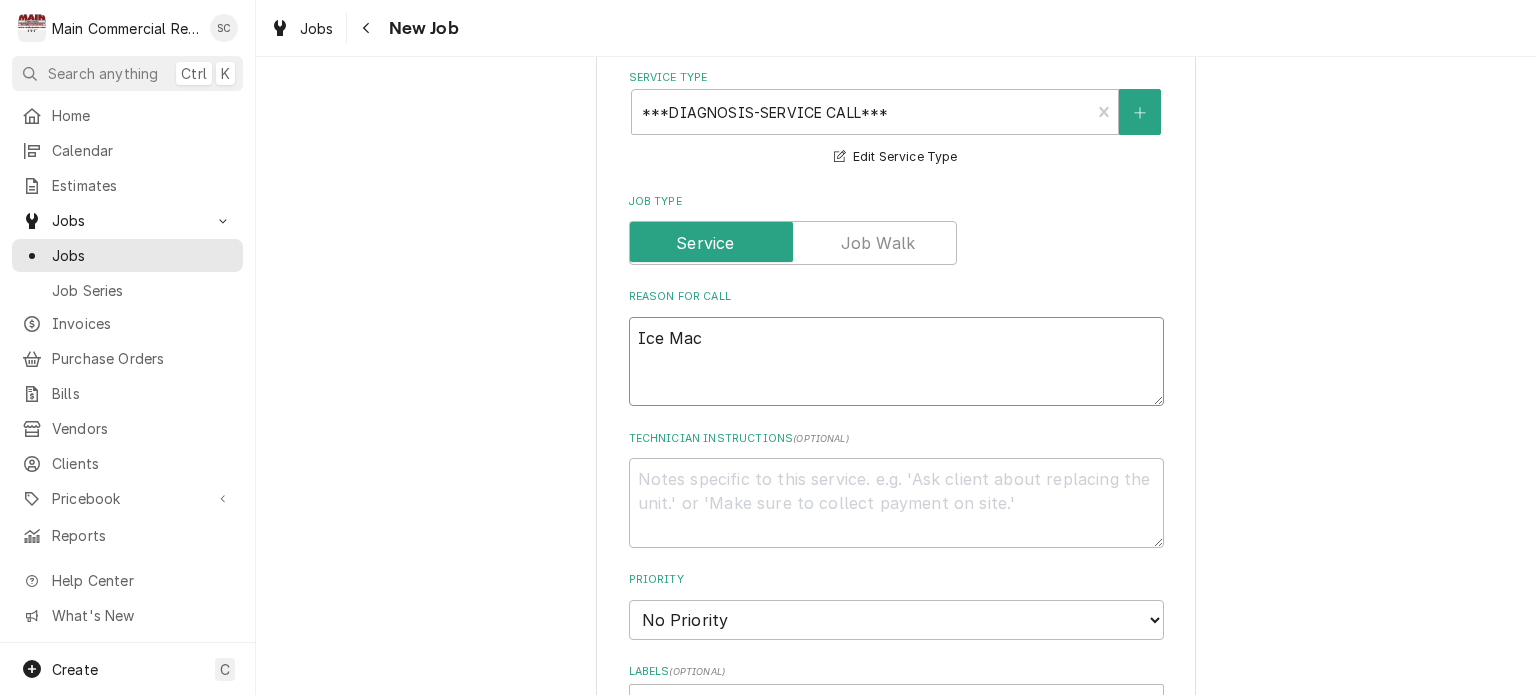 type on "x" 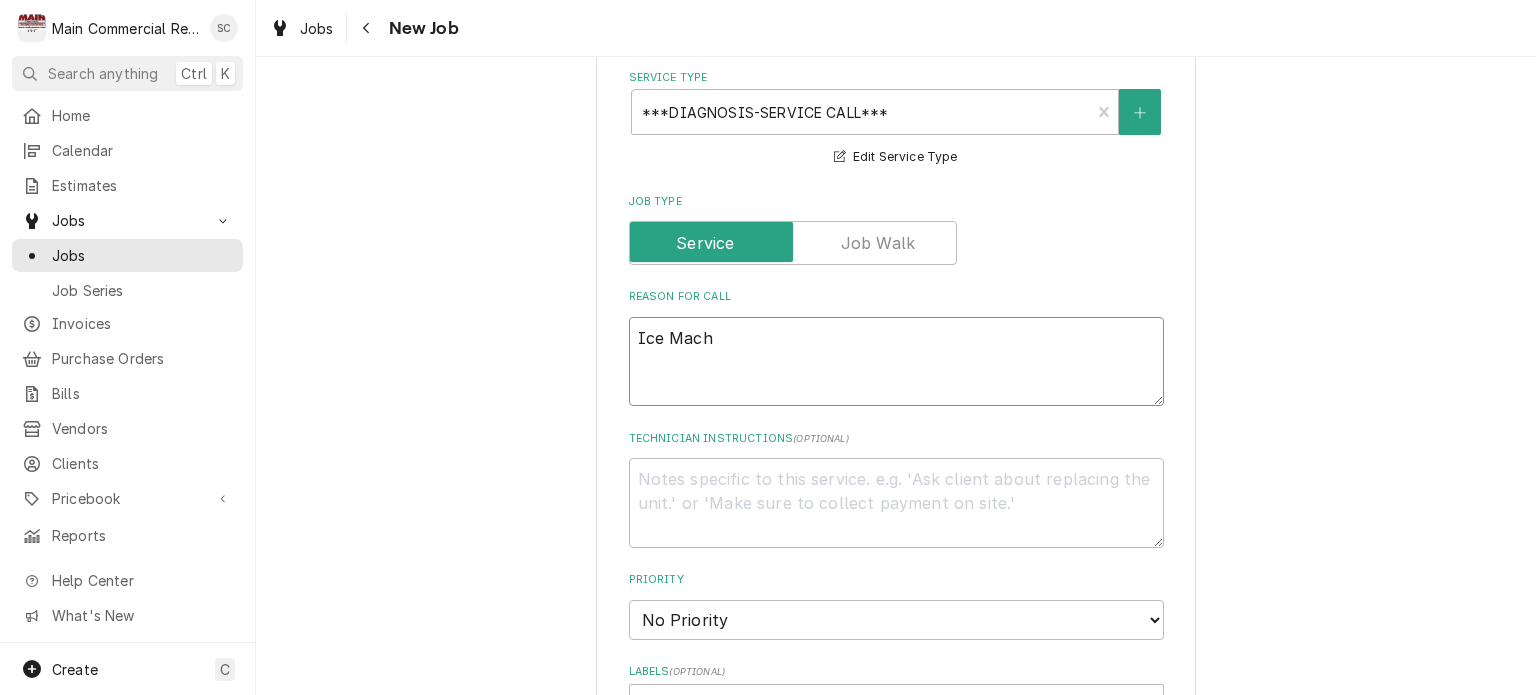 type on "x" 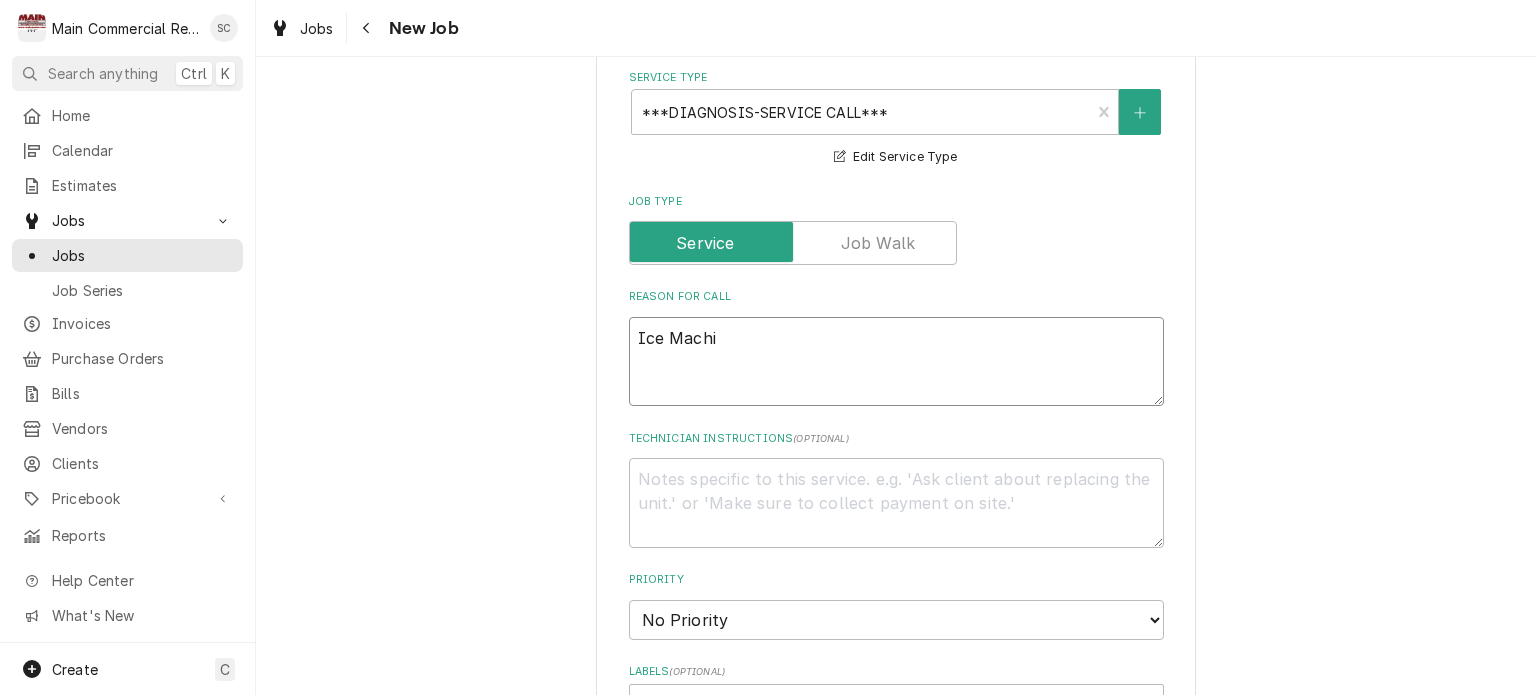 type on "x" 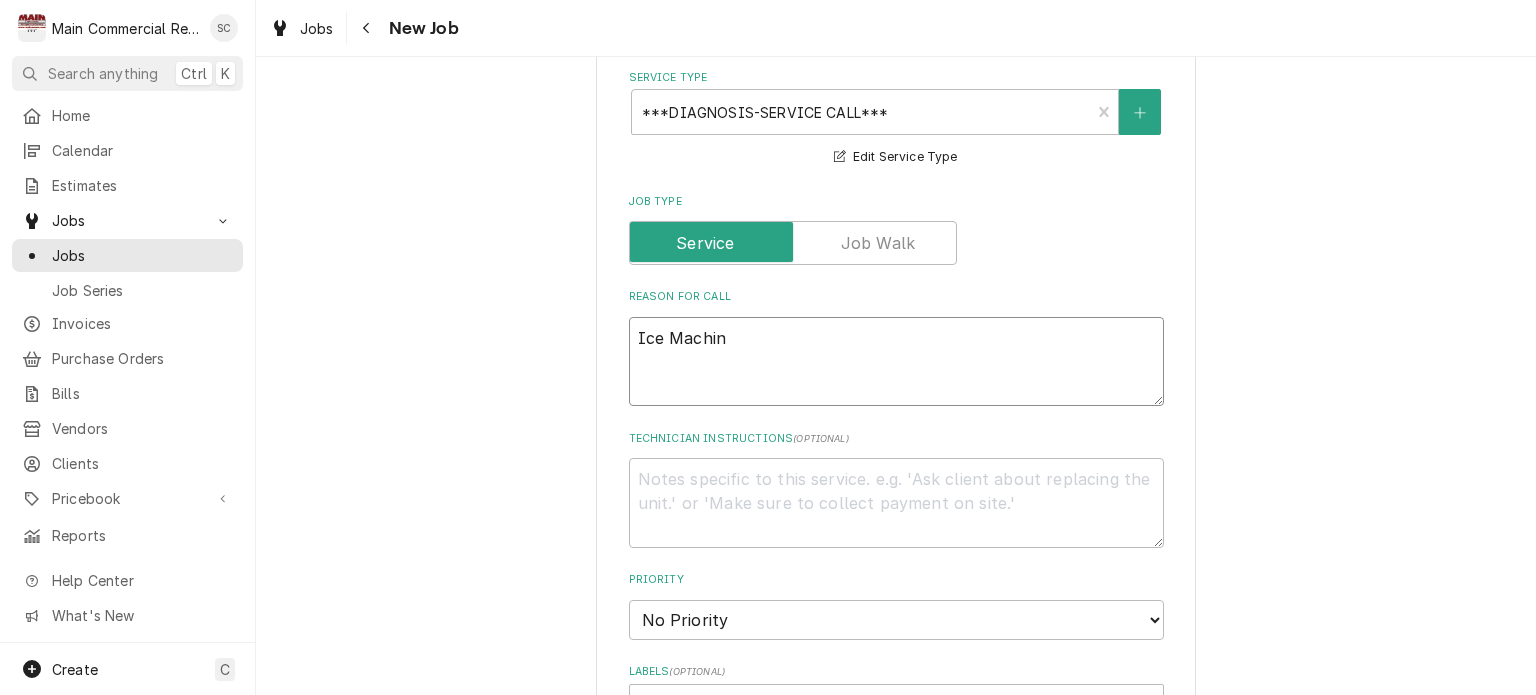 type on "x" 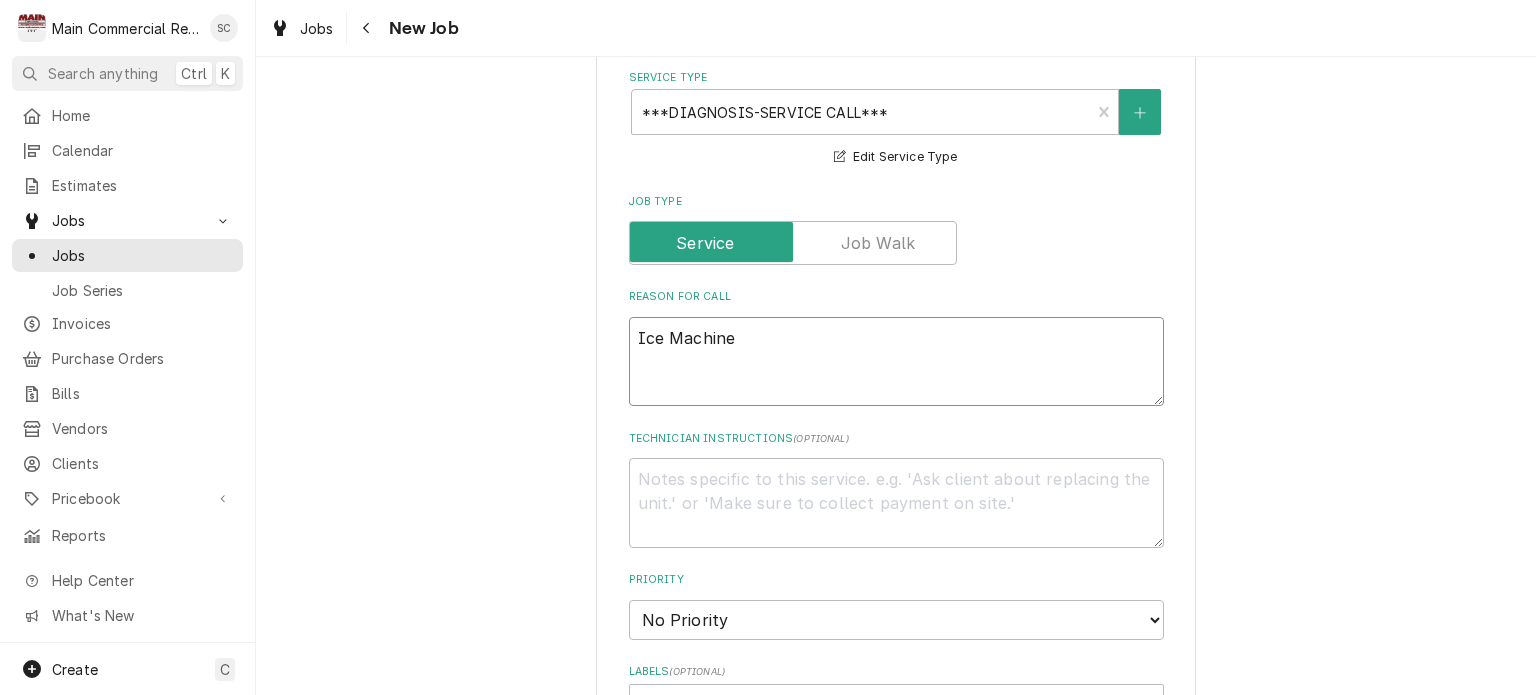 type on "x" 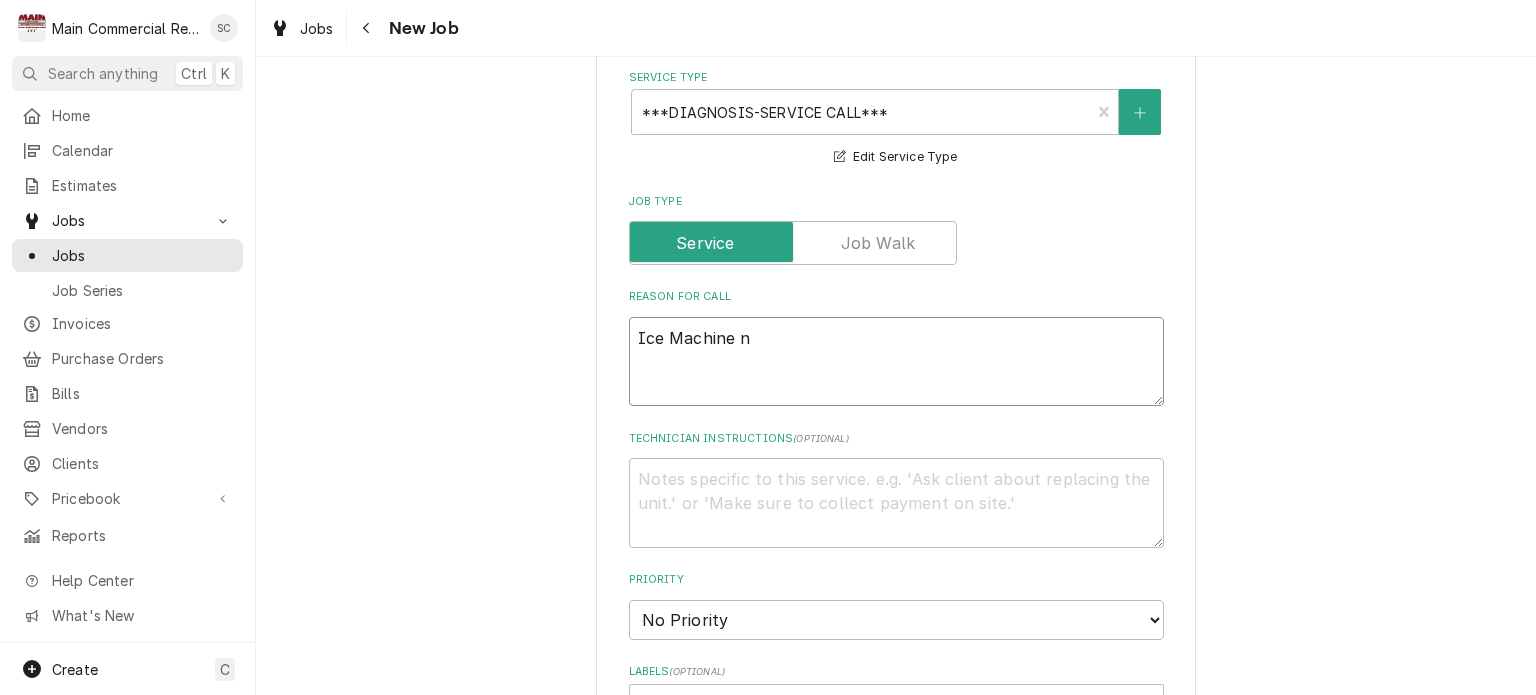 type on "x" 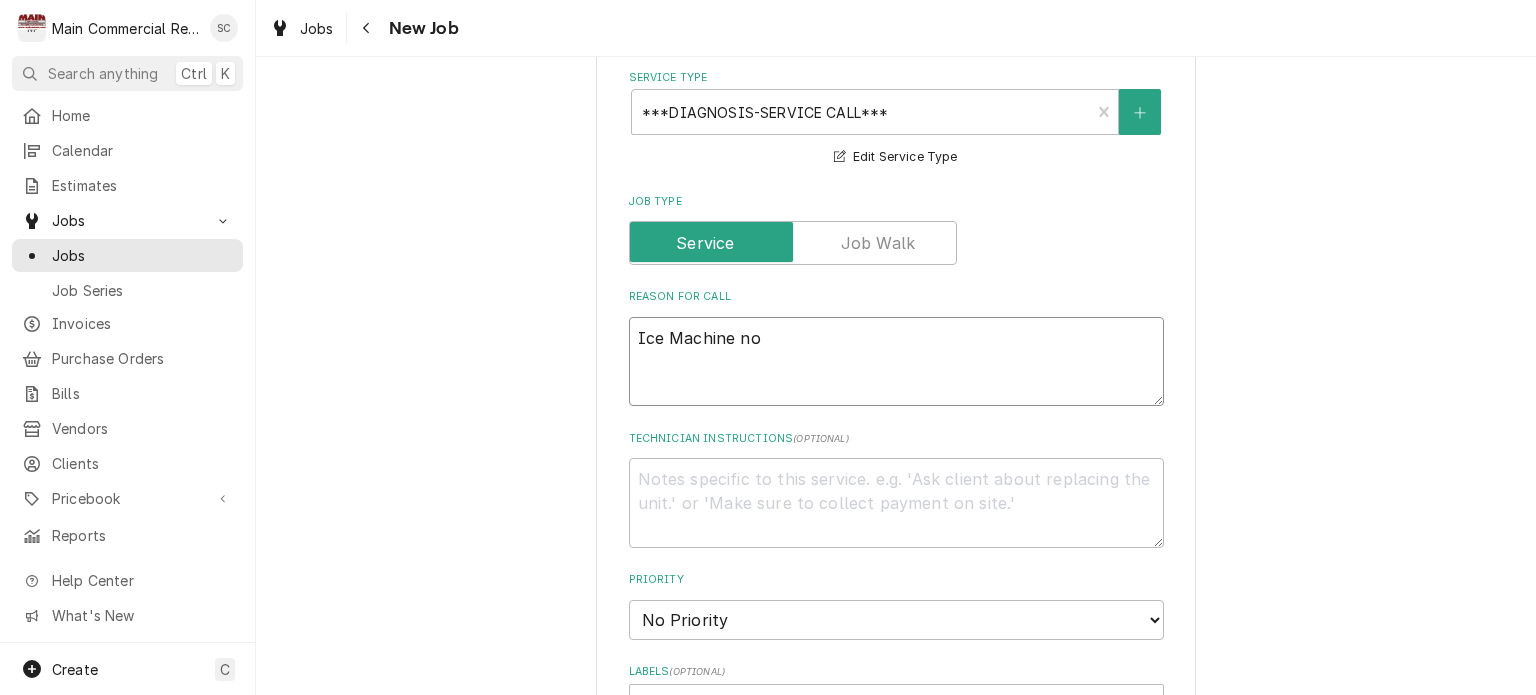 type on "x" 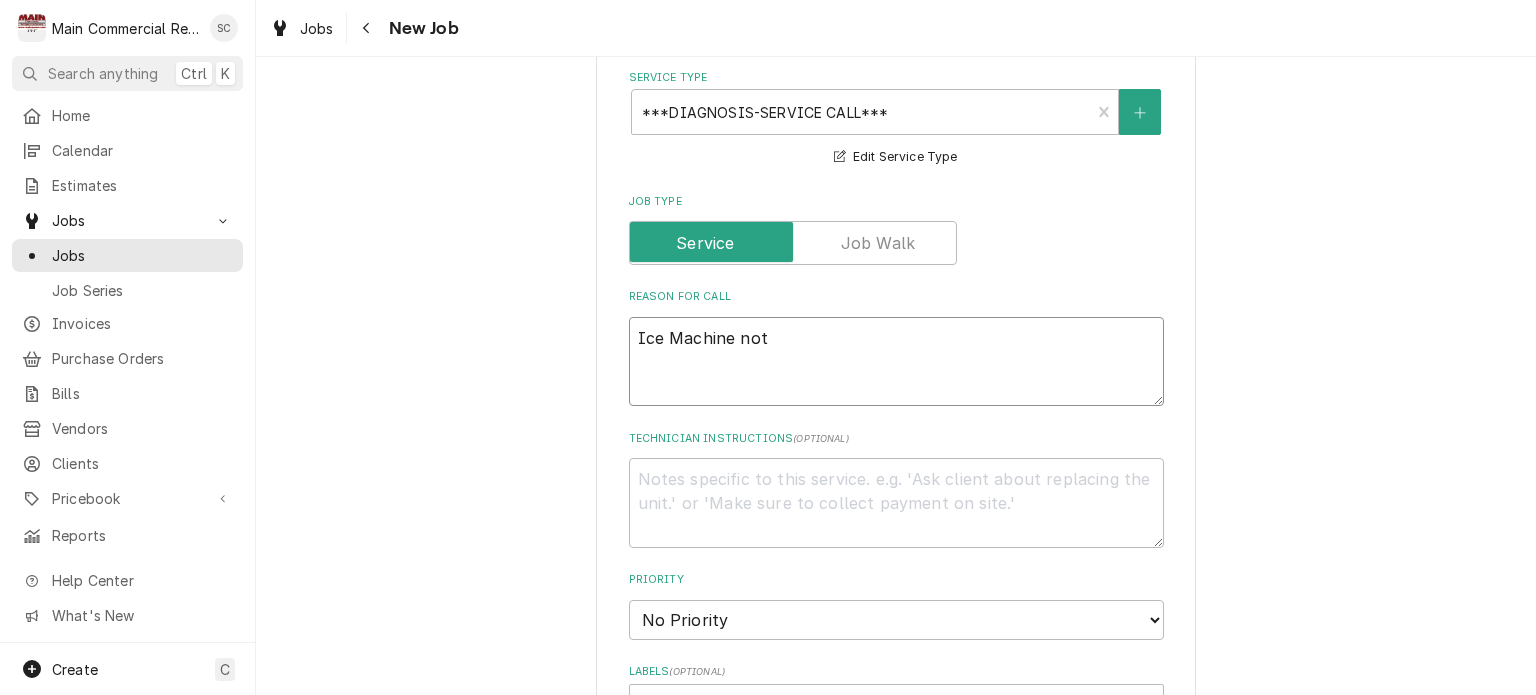 type on "x" 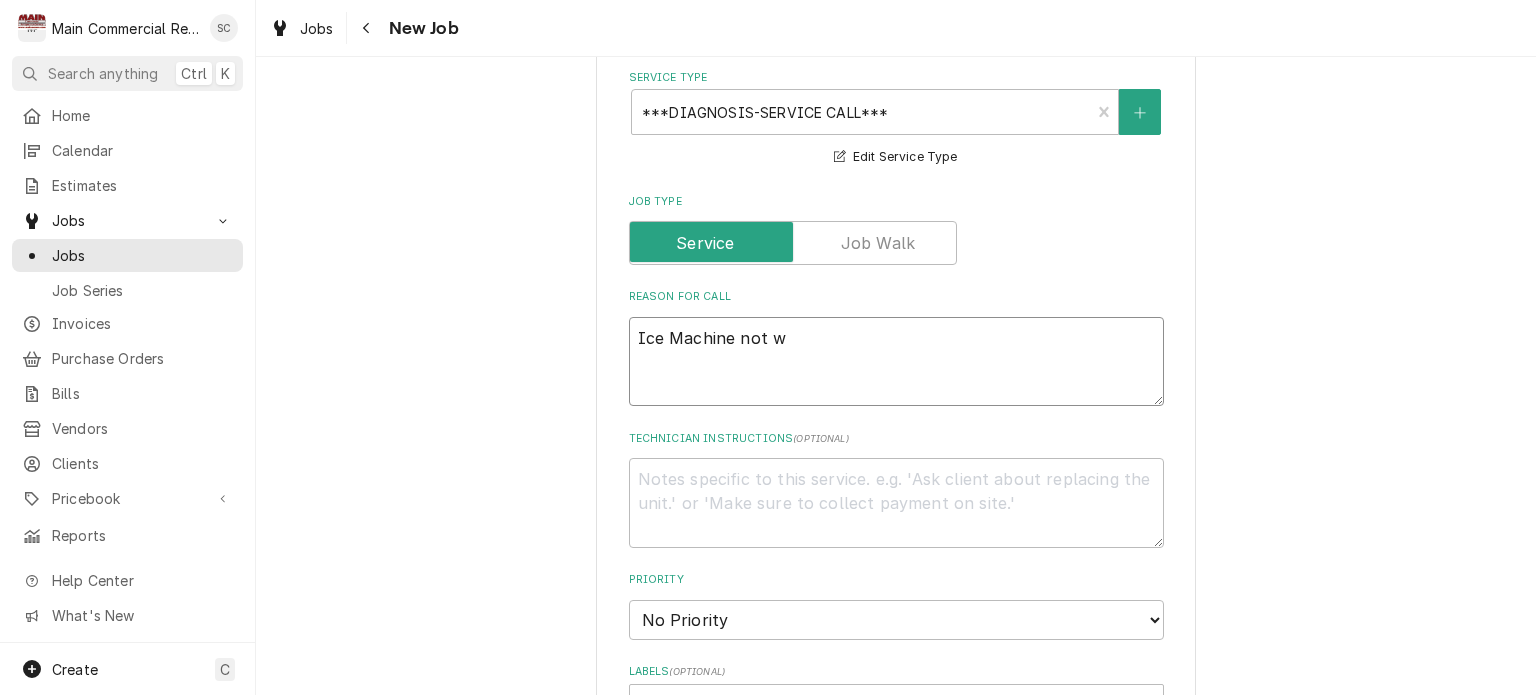 type on "x" 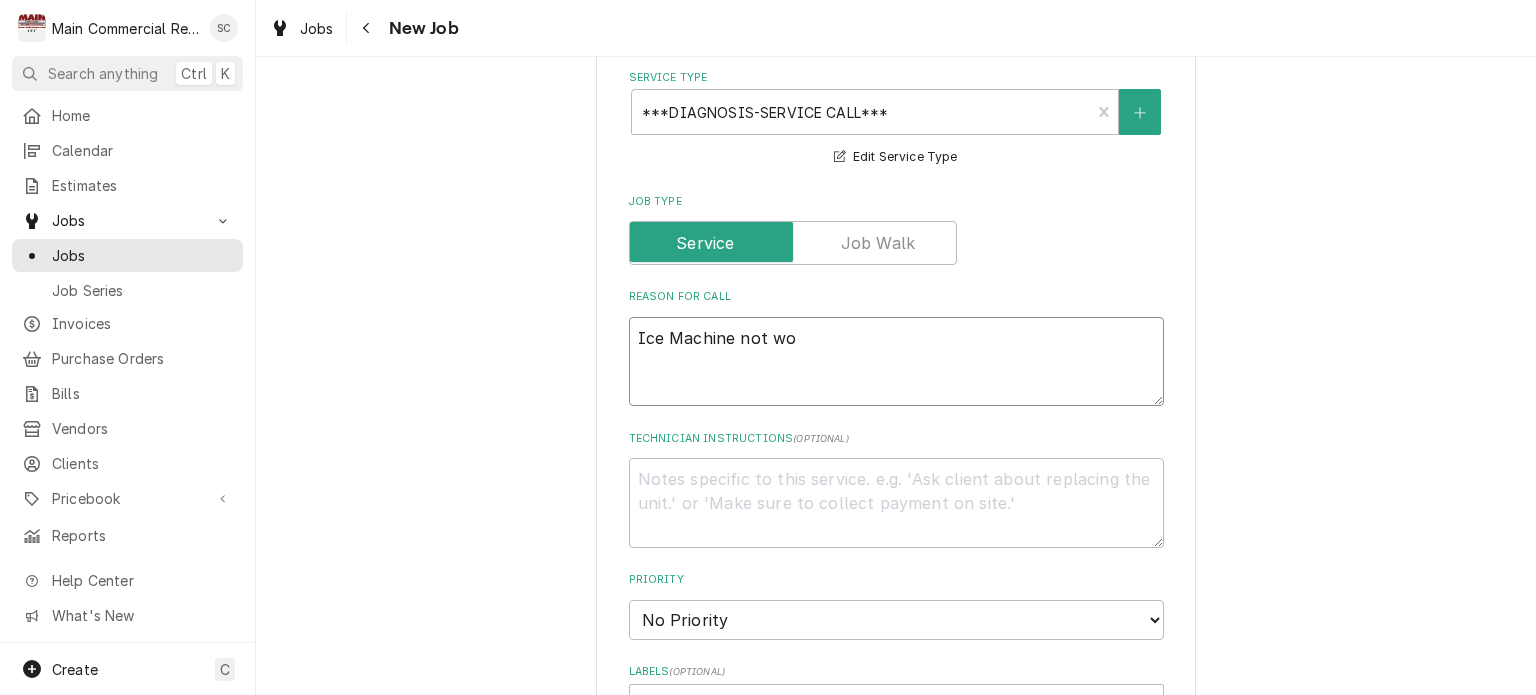 type on "x" 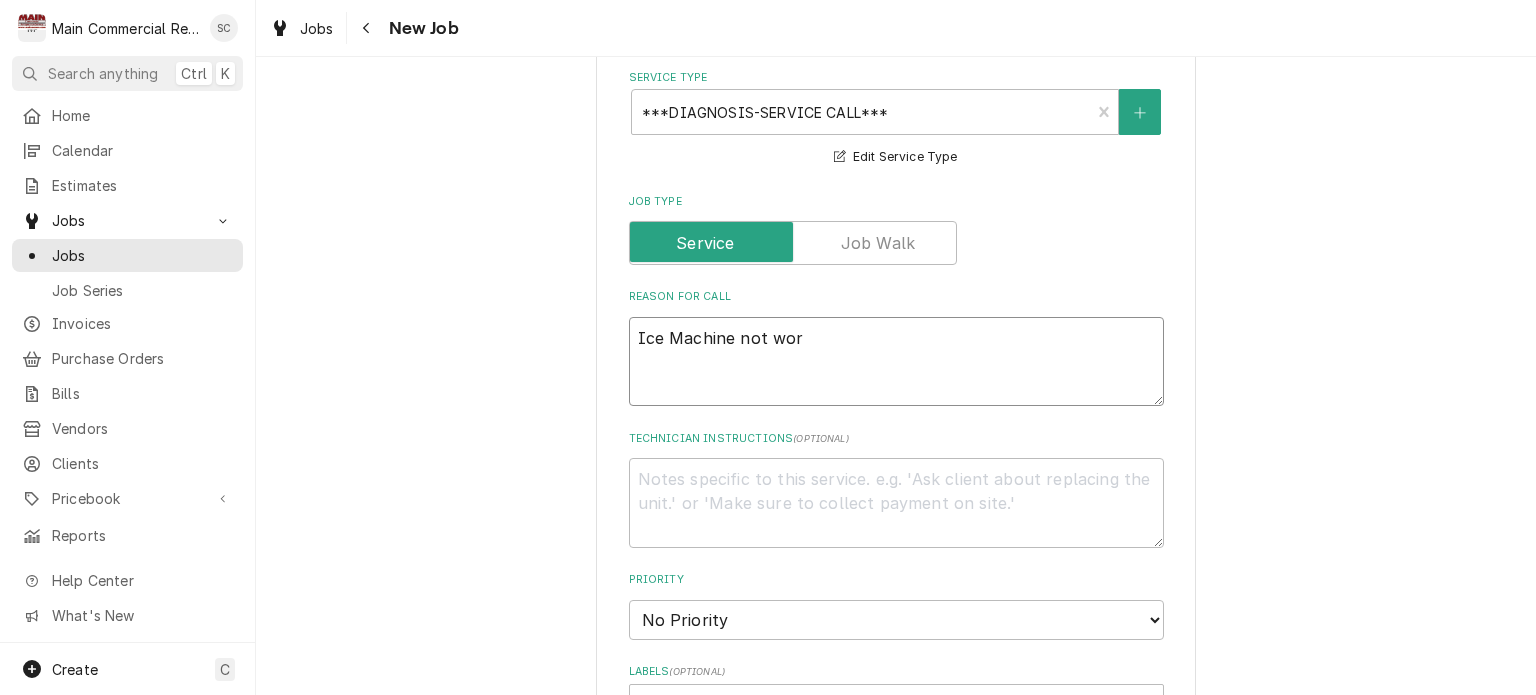 type on "x" 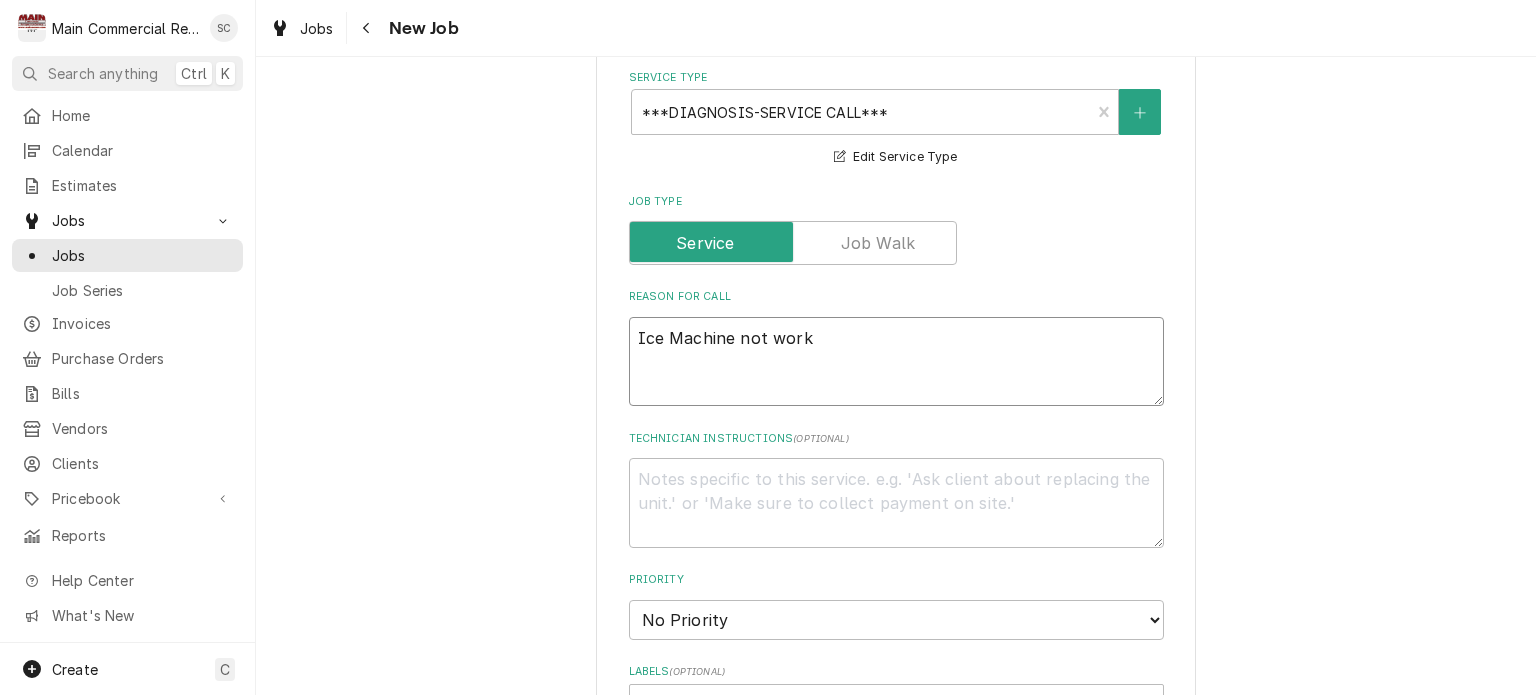 type on "x" 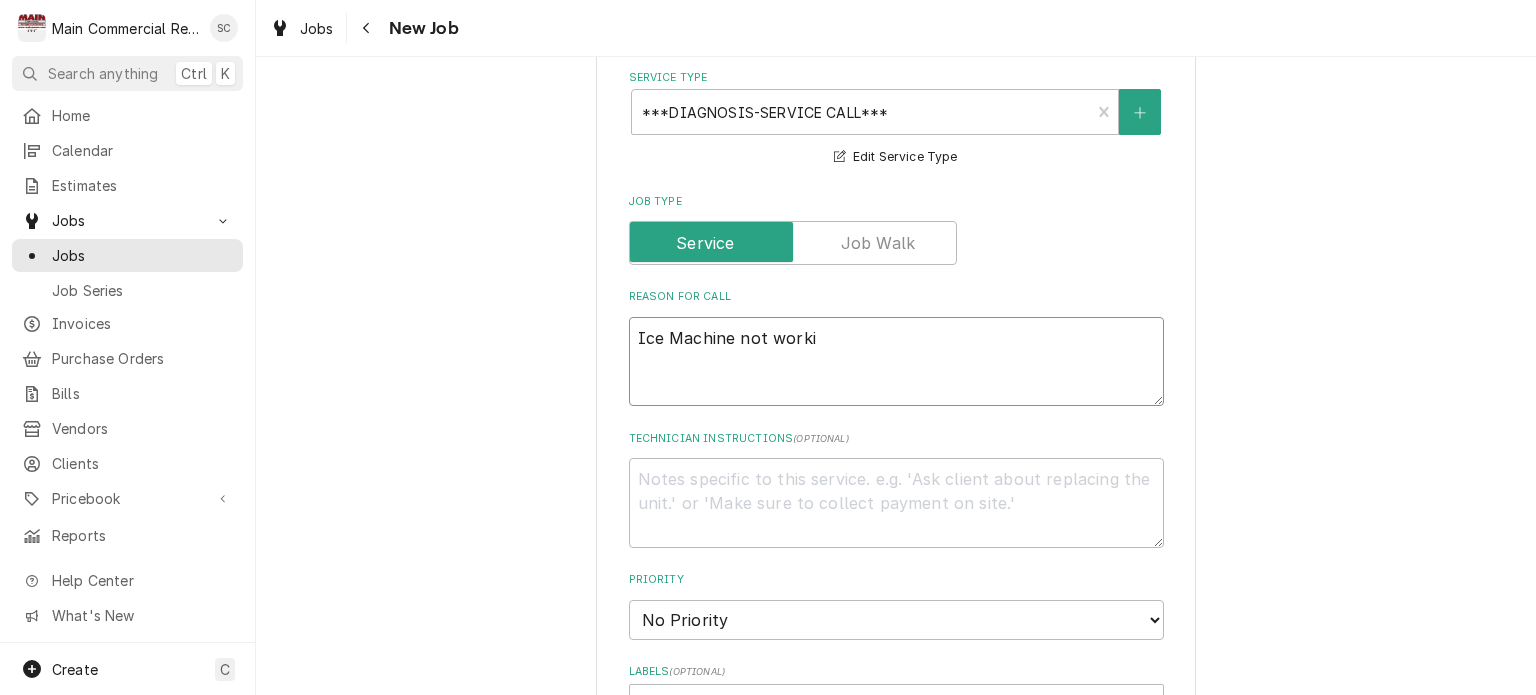 type on "x" 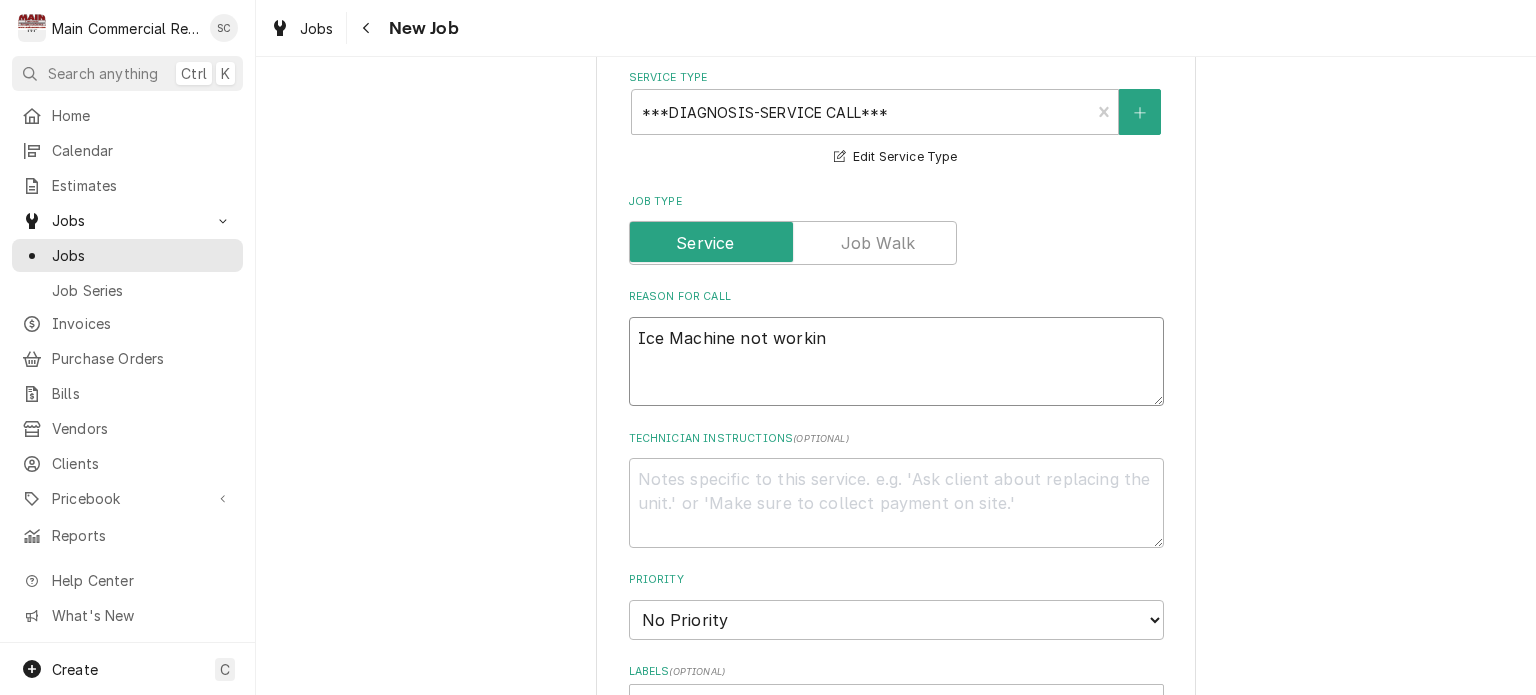 type on "x" 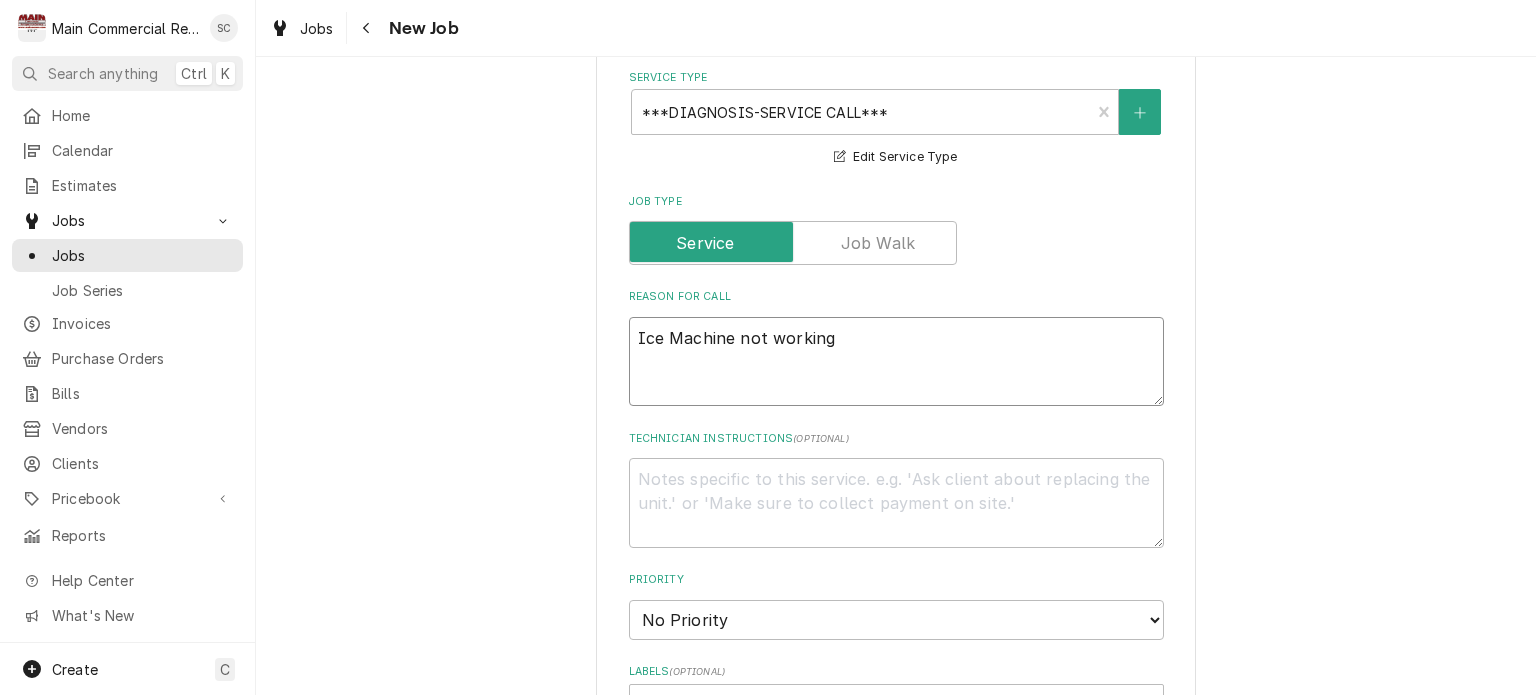 type on "x" 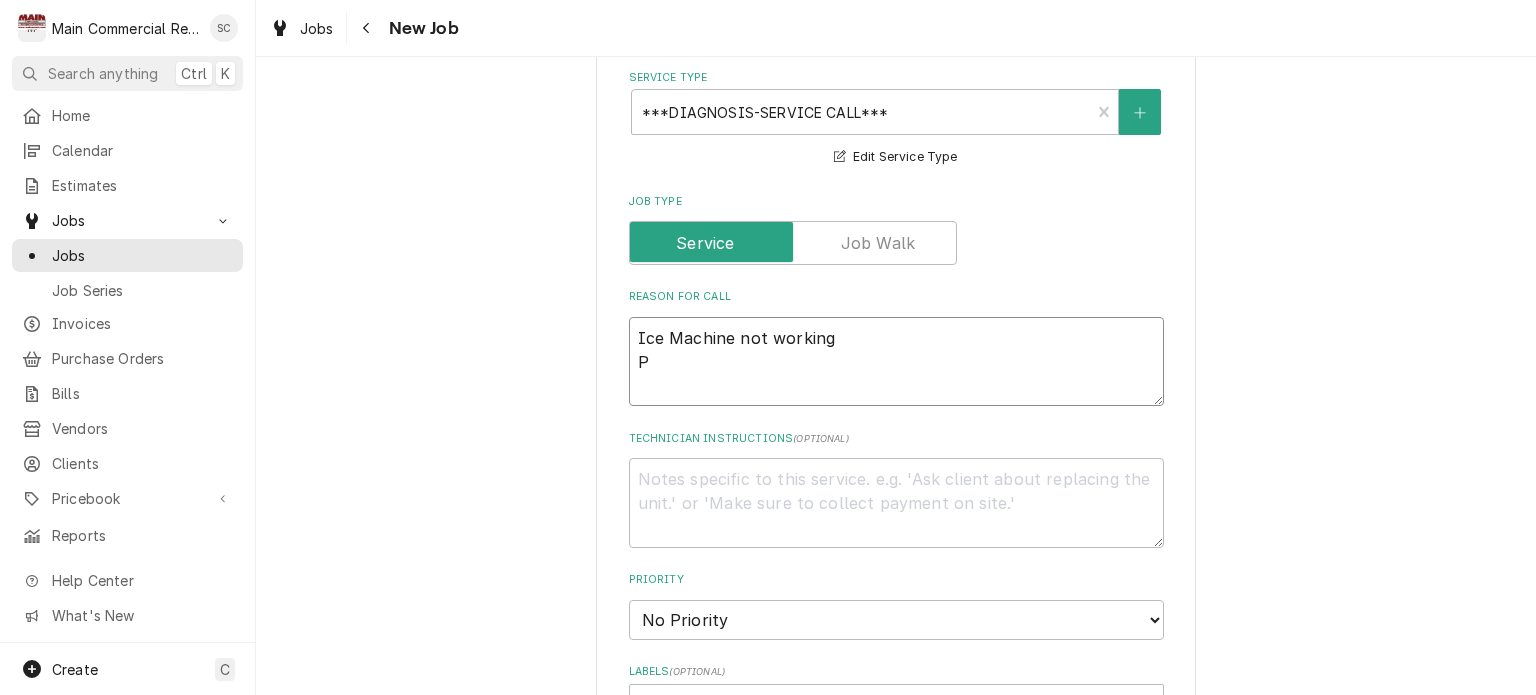 type on "x" 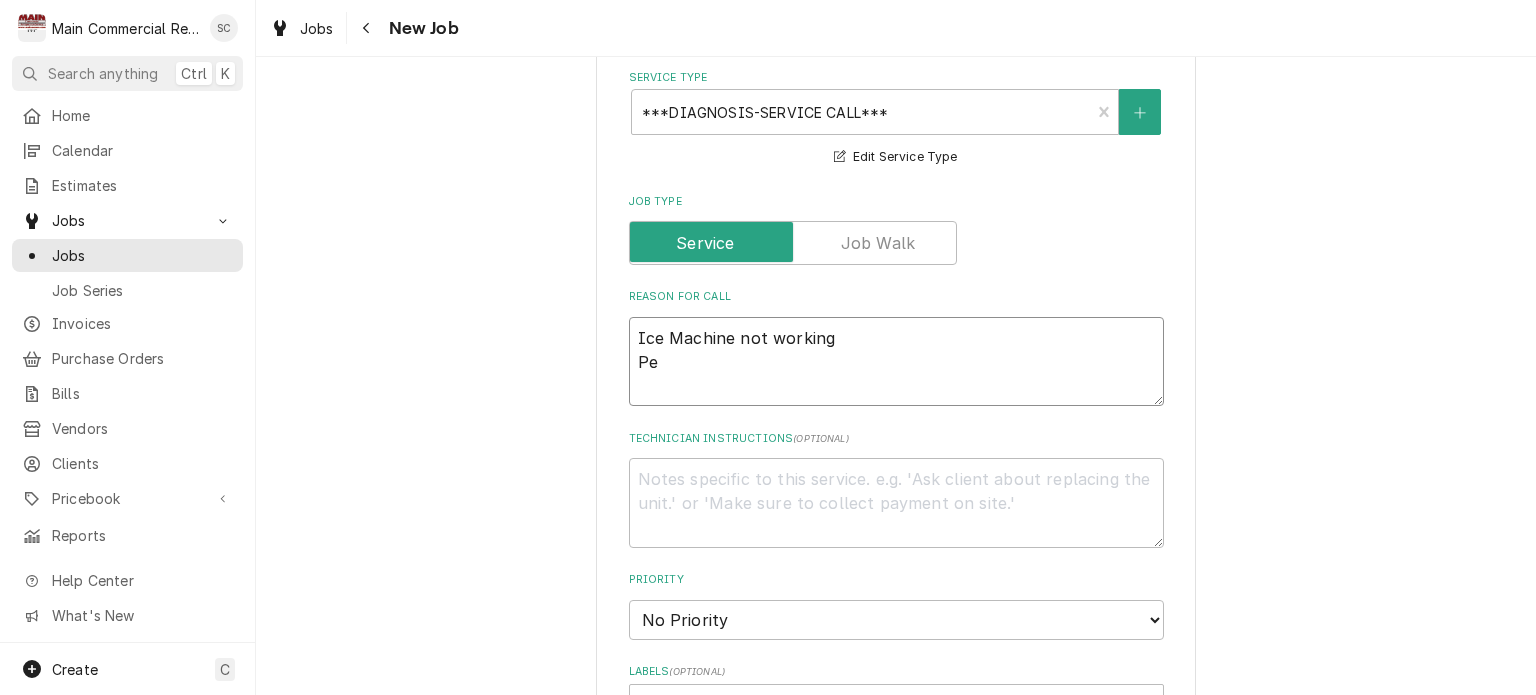 type on "x" 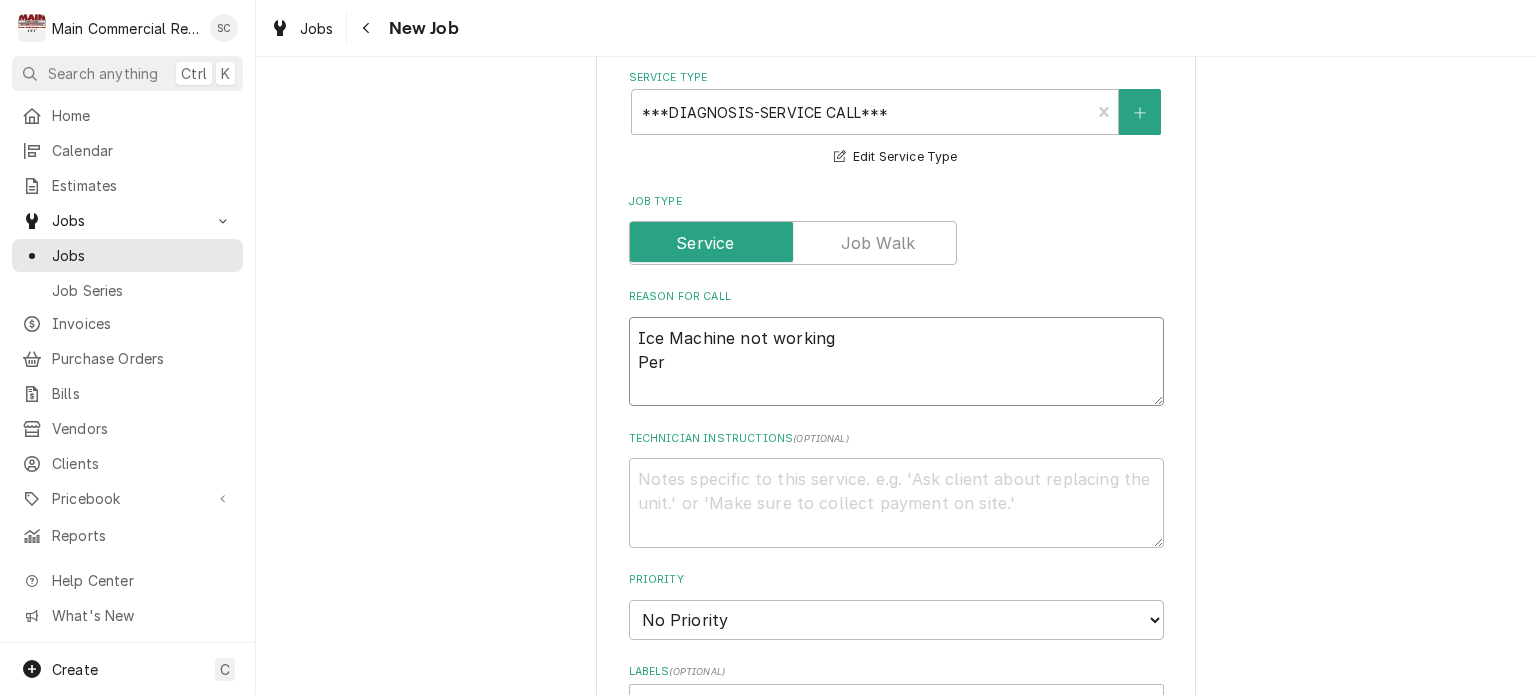 type on "x" 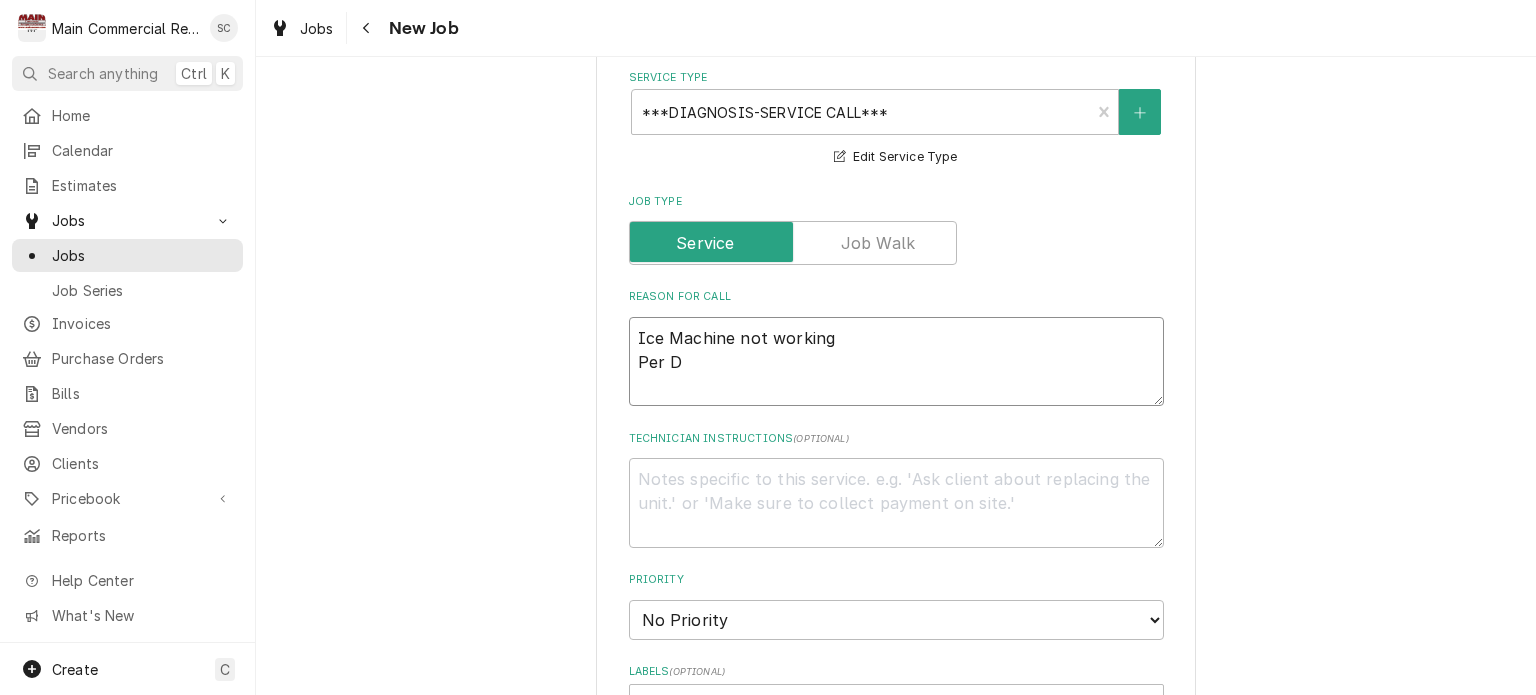type on "x" 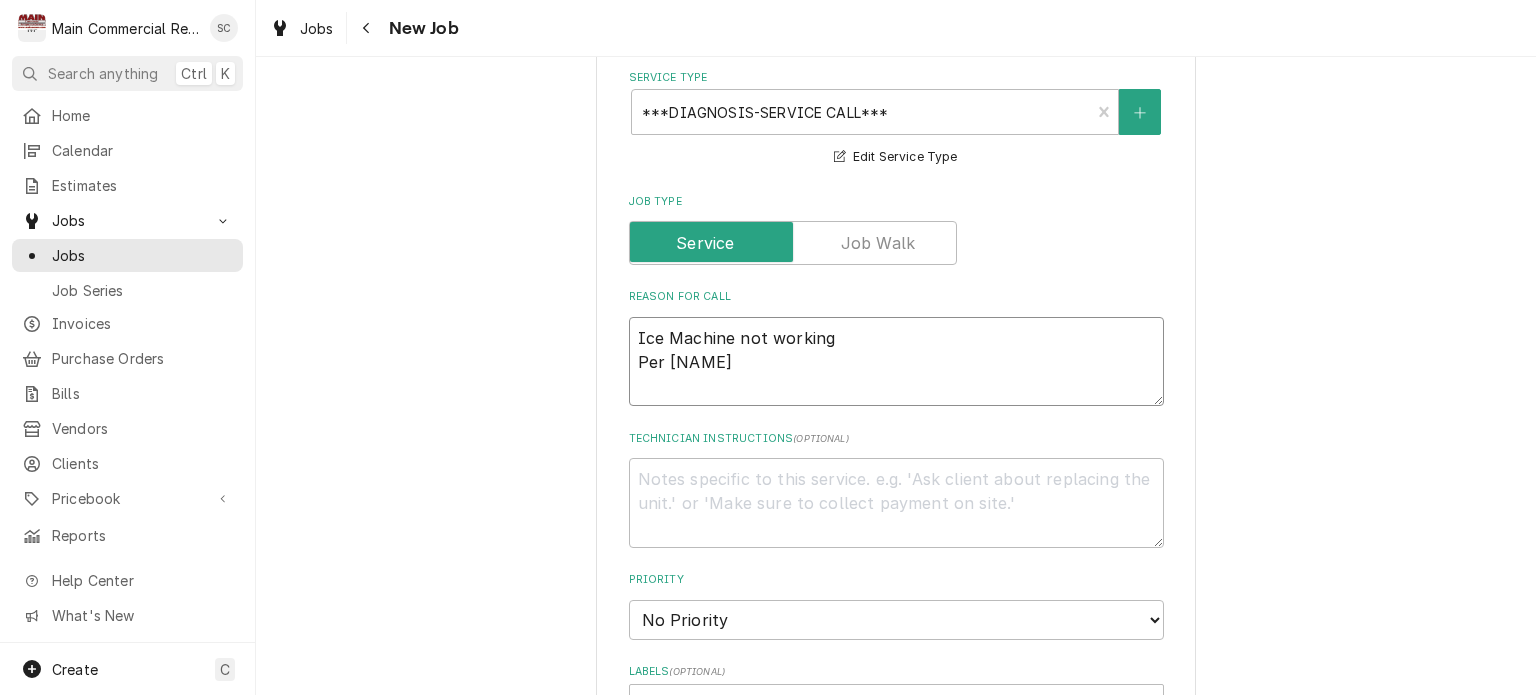 type on "x" 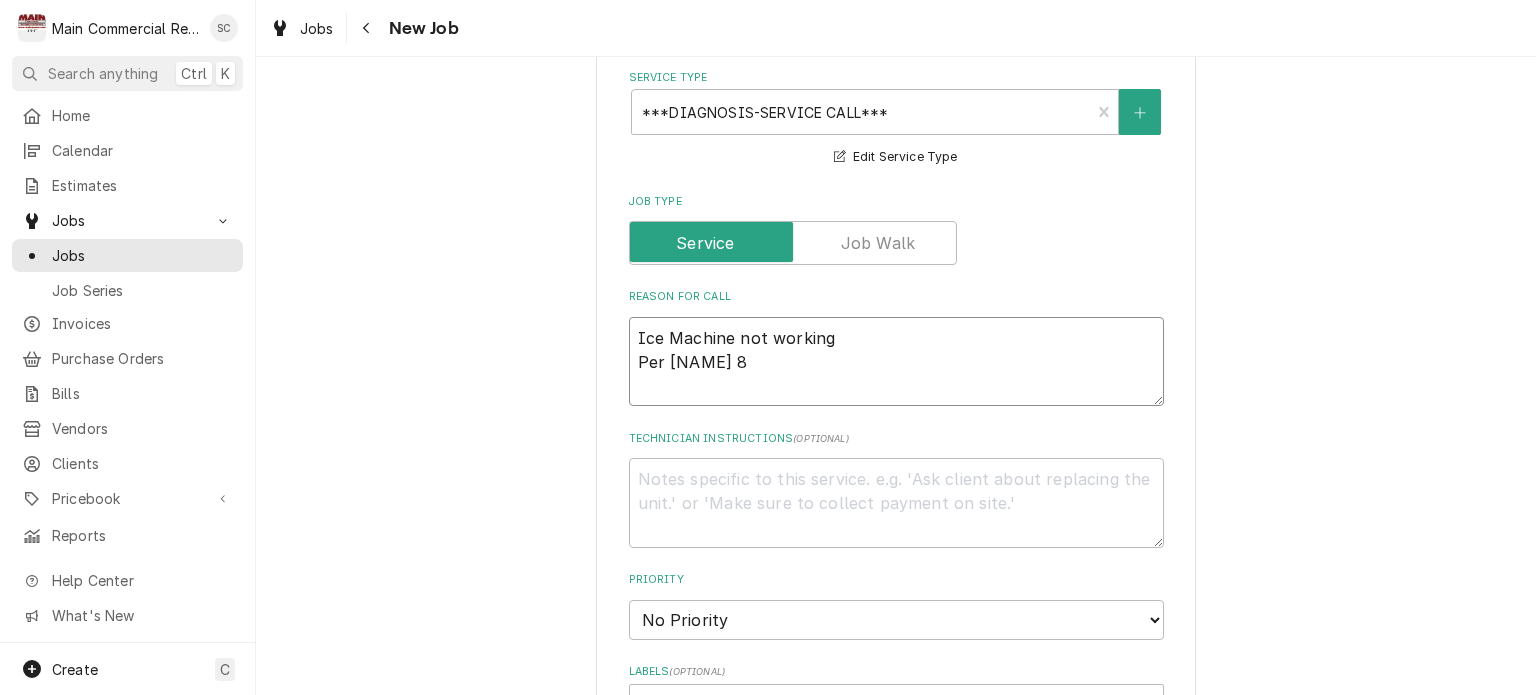 type on "x" 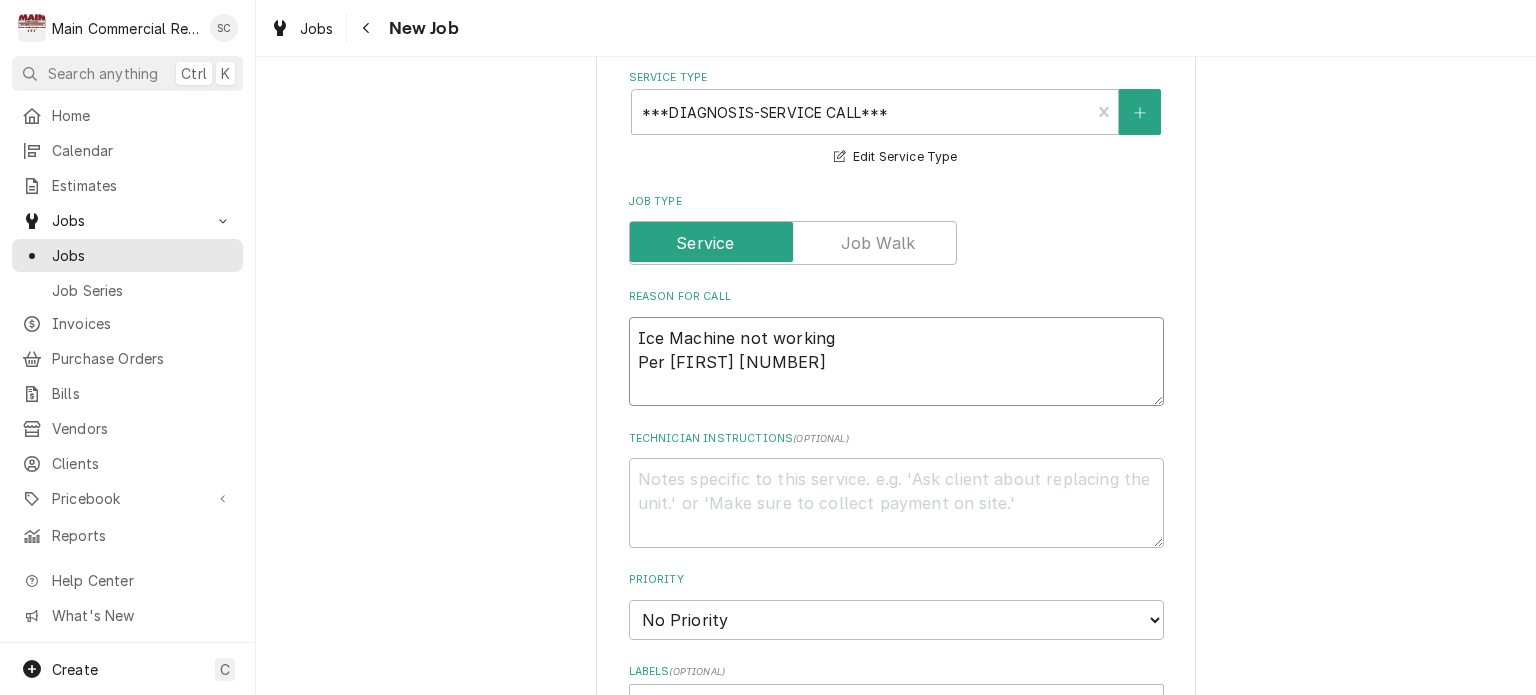 type on "x" 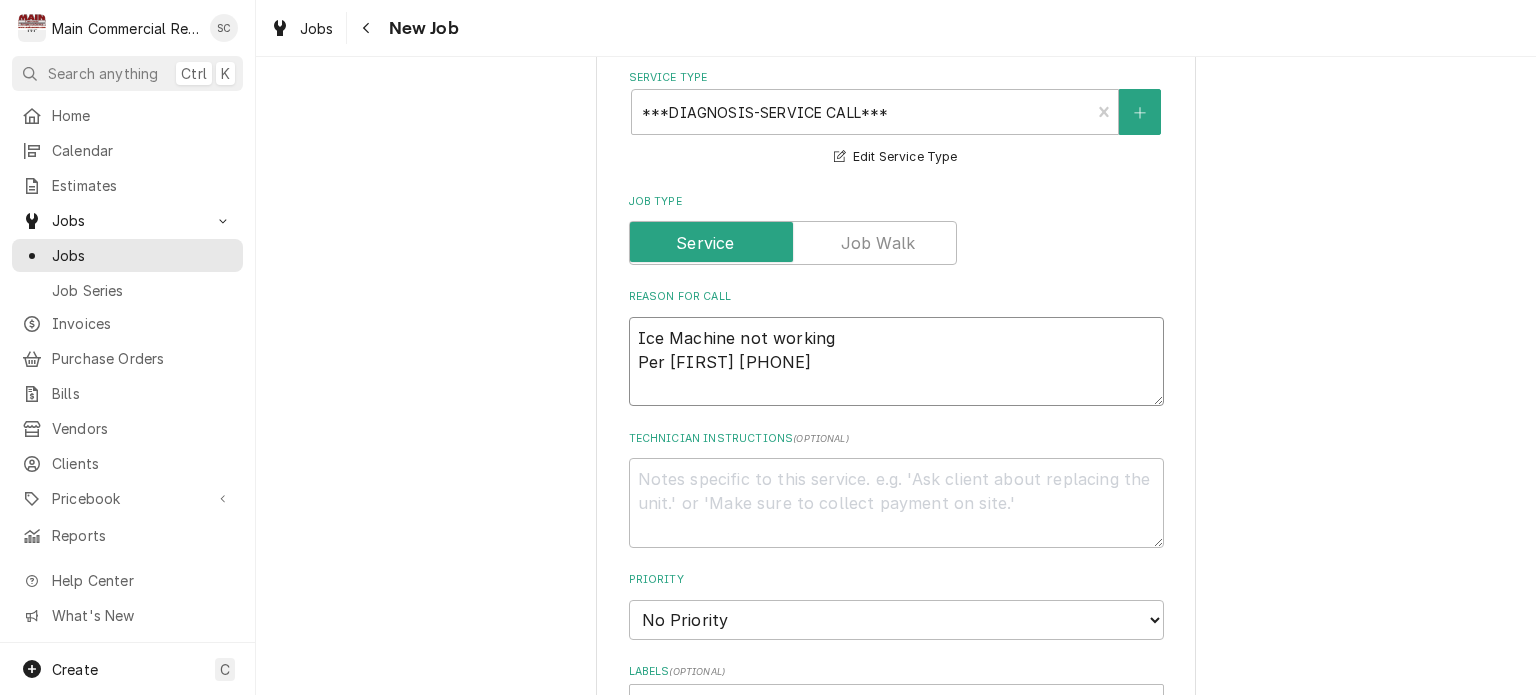 type on "x" 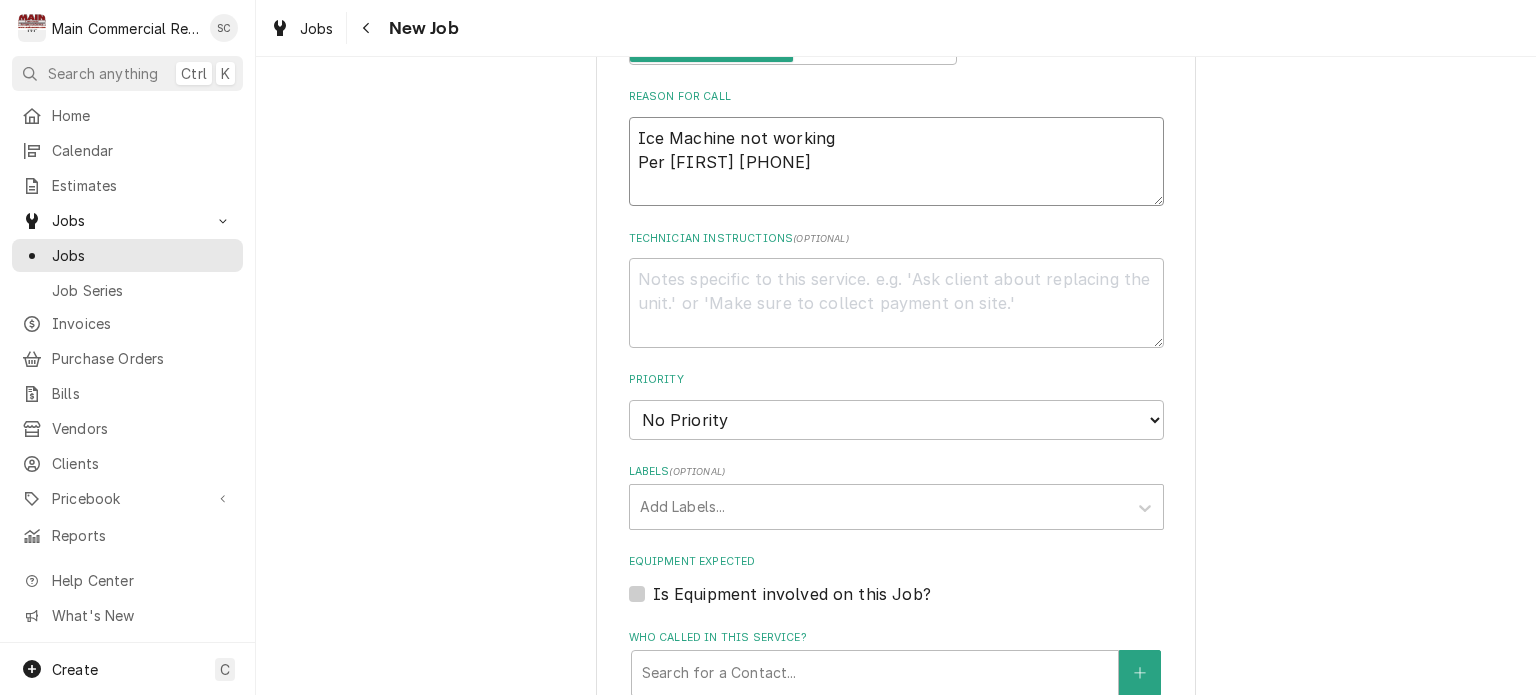 type on "Ice Machine not working
Per David 813-783-8969" 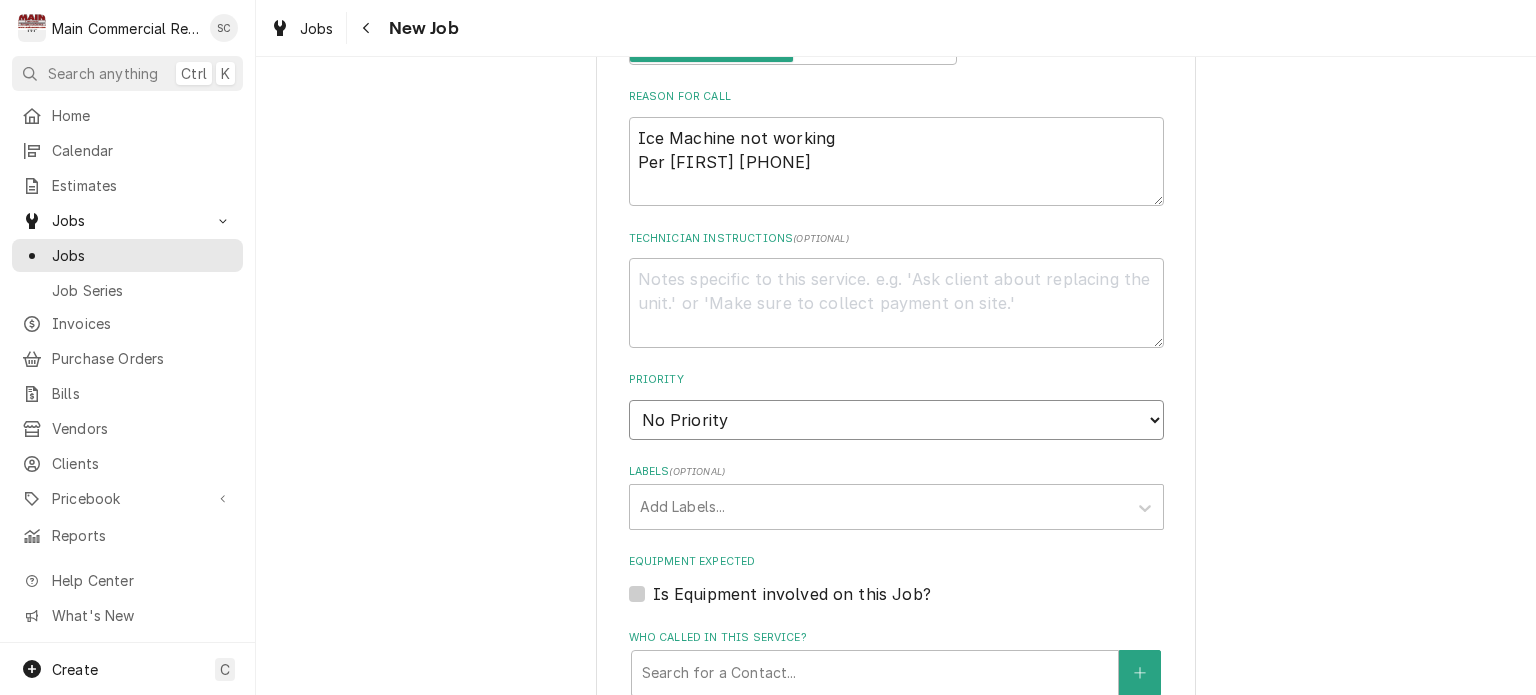click on "No Priority Urgent High Medium Low" at bounding box center (896, 420) 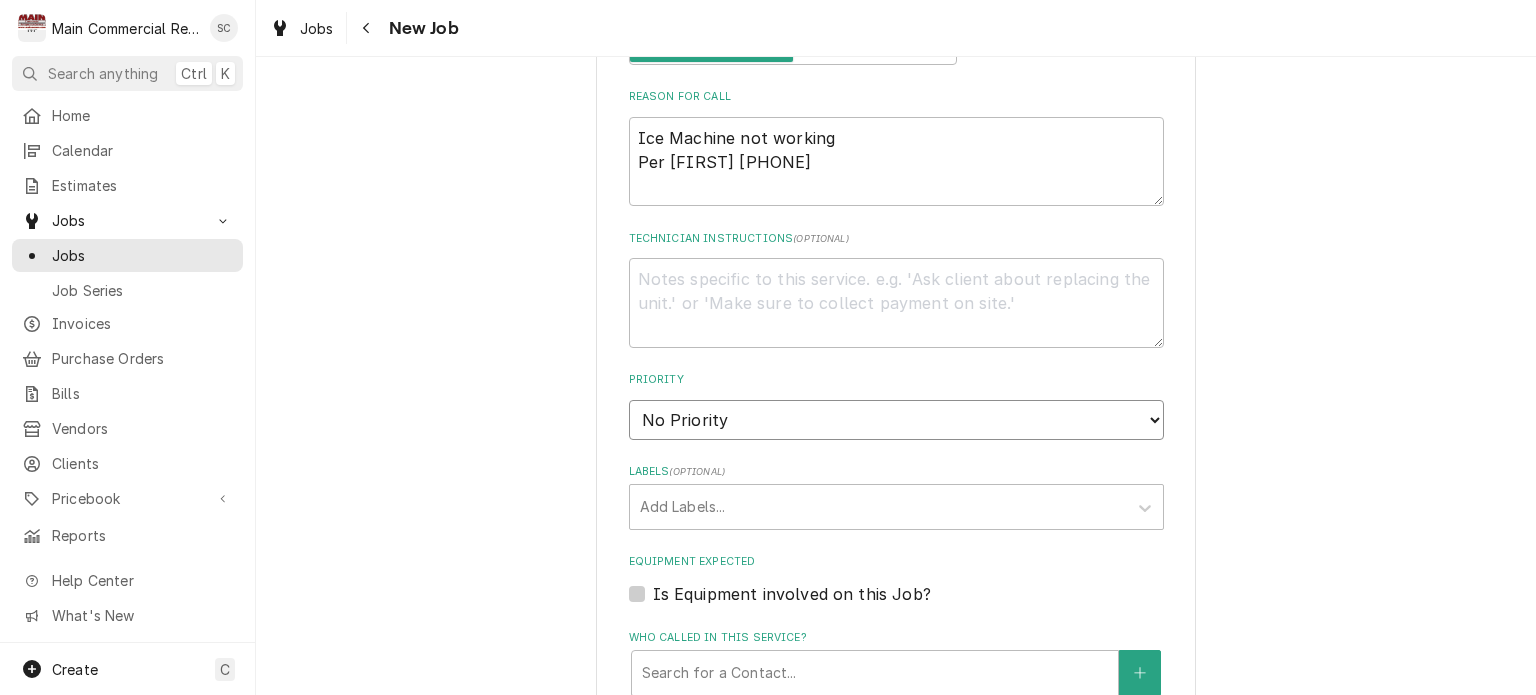 select on "1" 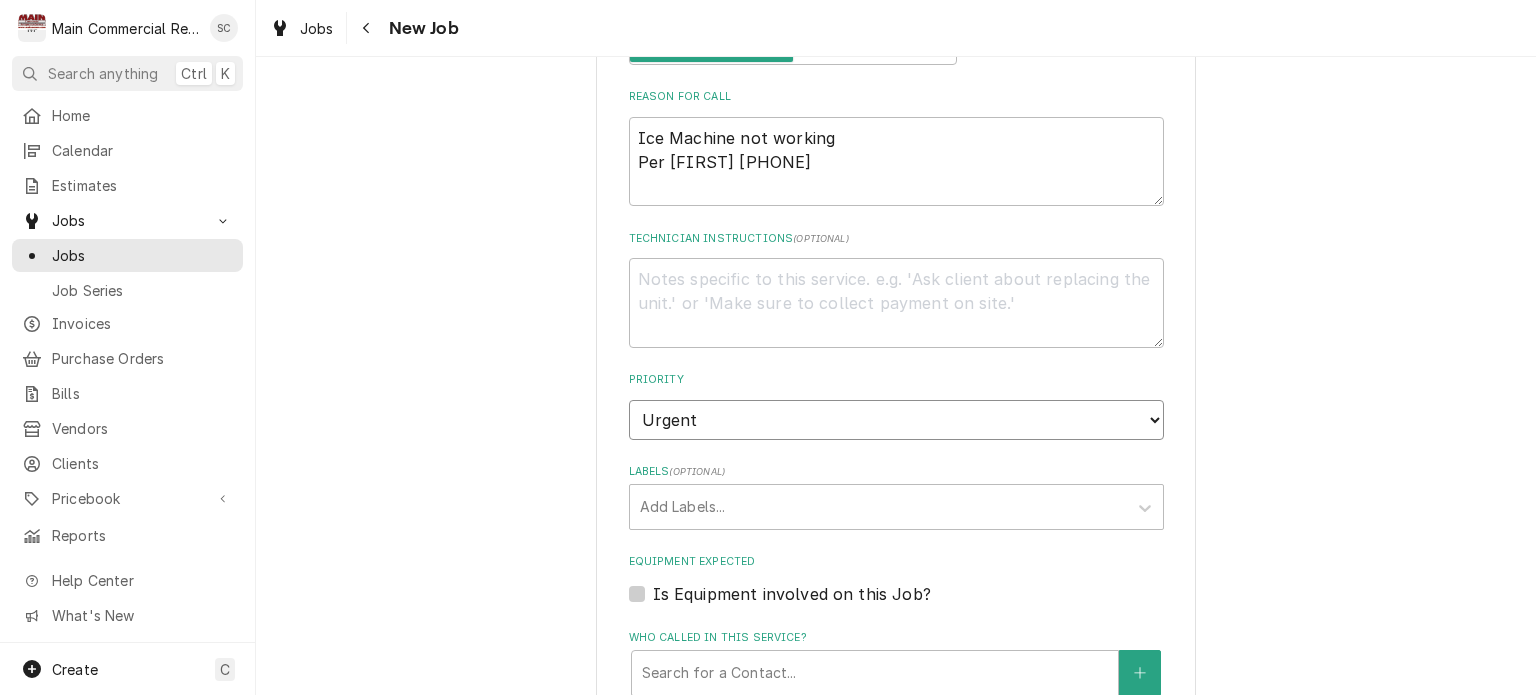 click on "No Priority Urgent High Medium Low" at bounding box center (896, 420) 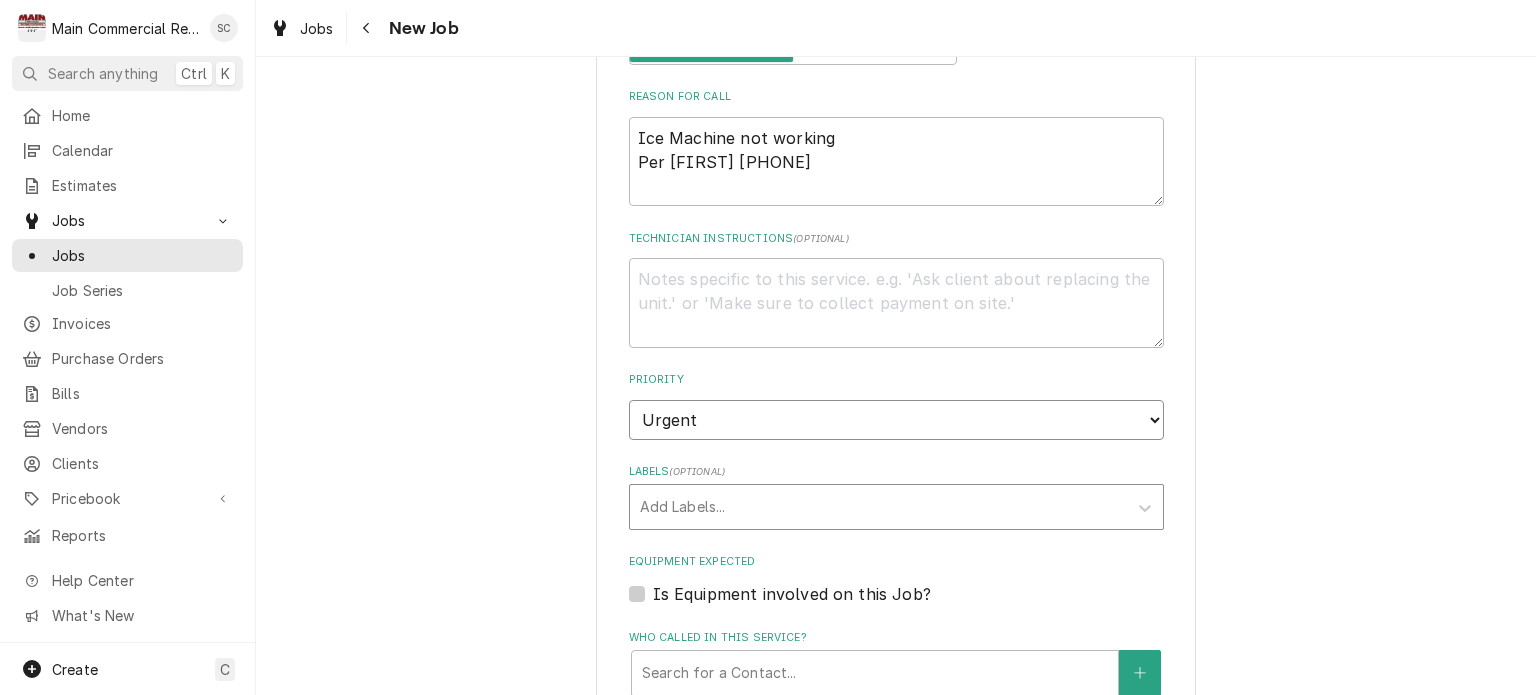 type on "x" 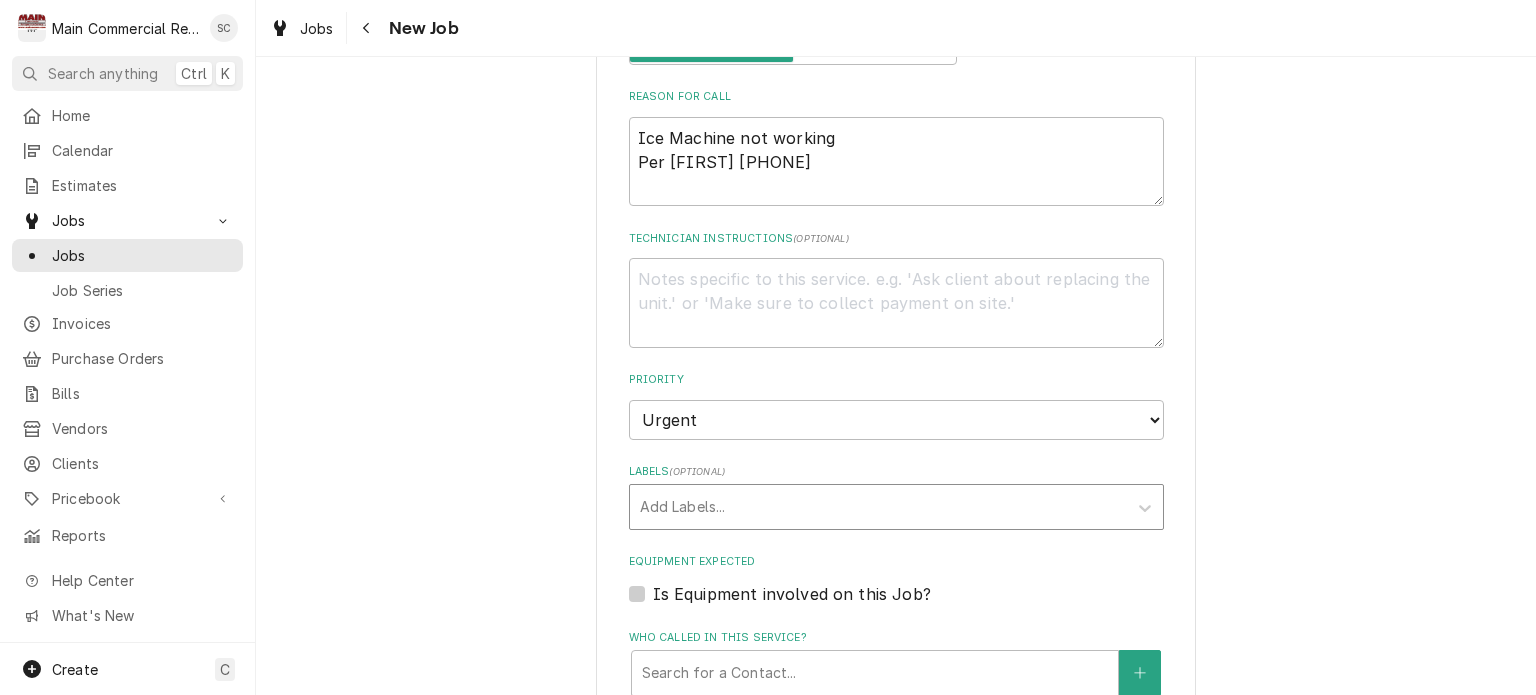 click at bounding box center [878, 507] 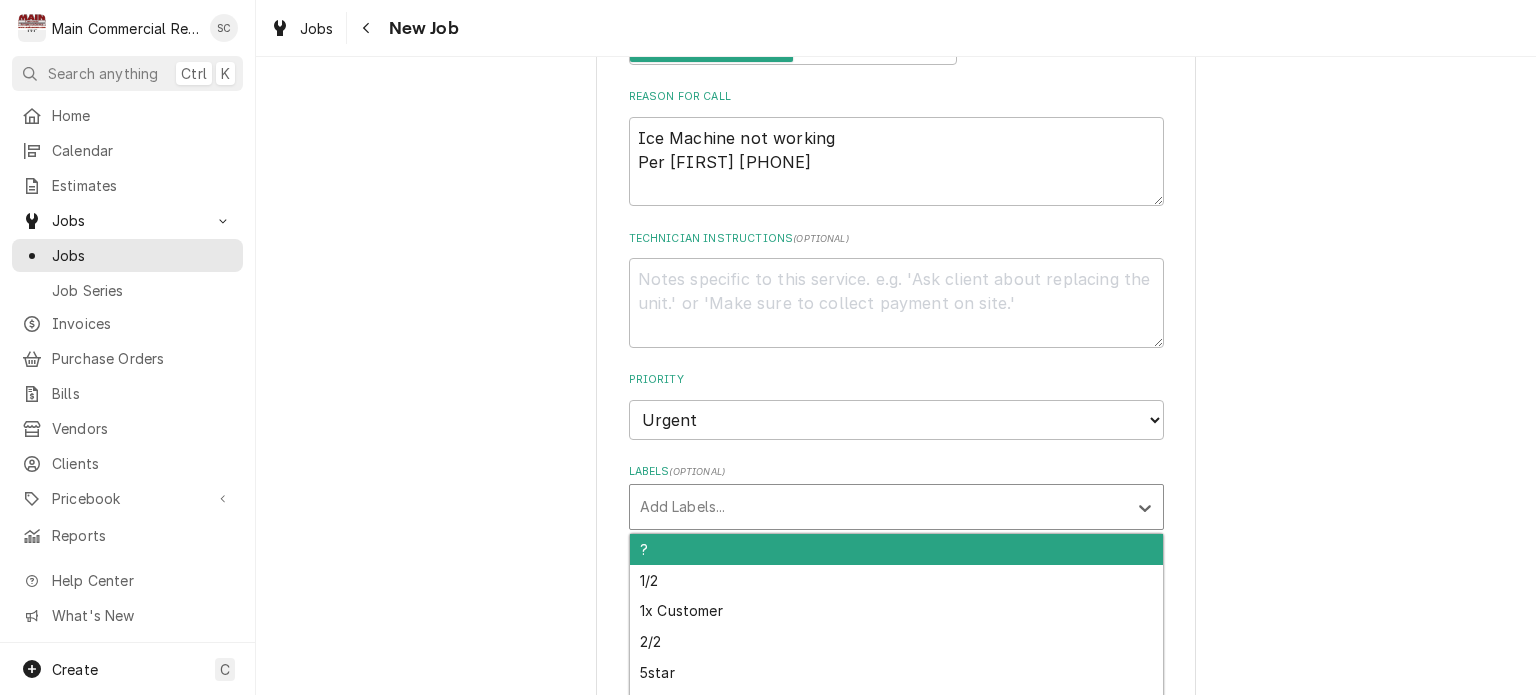 scroll, scrollTop: 1400, scrollLeft: 0, axis: vertical 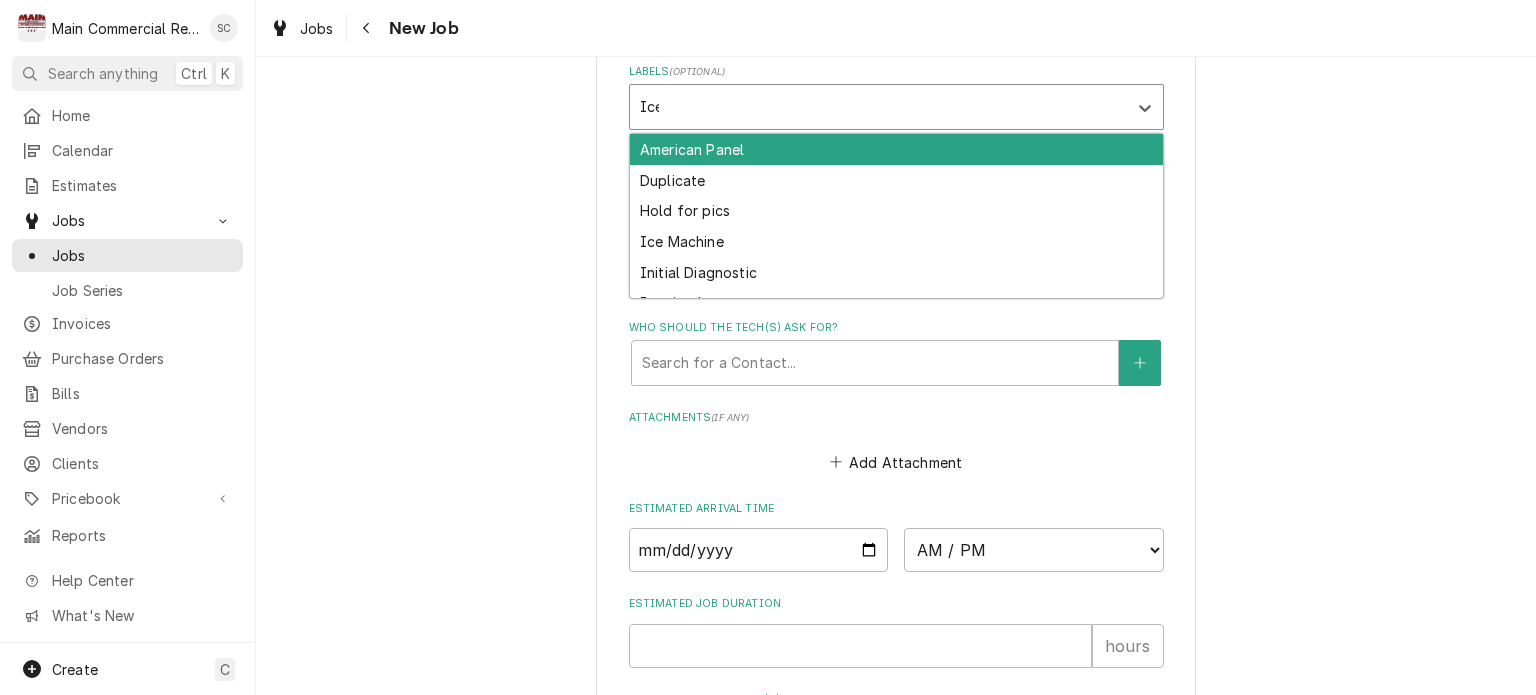 type on "Ice" 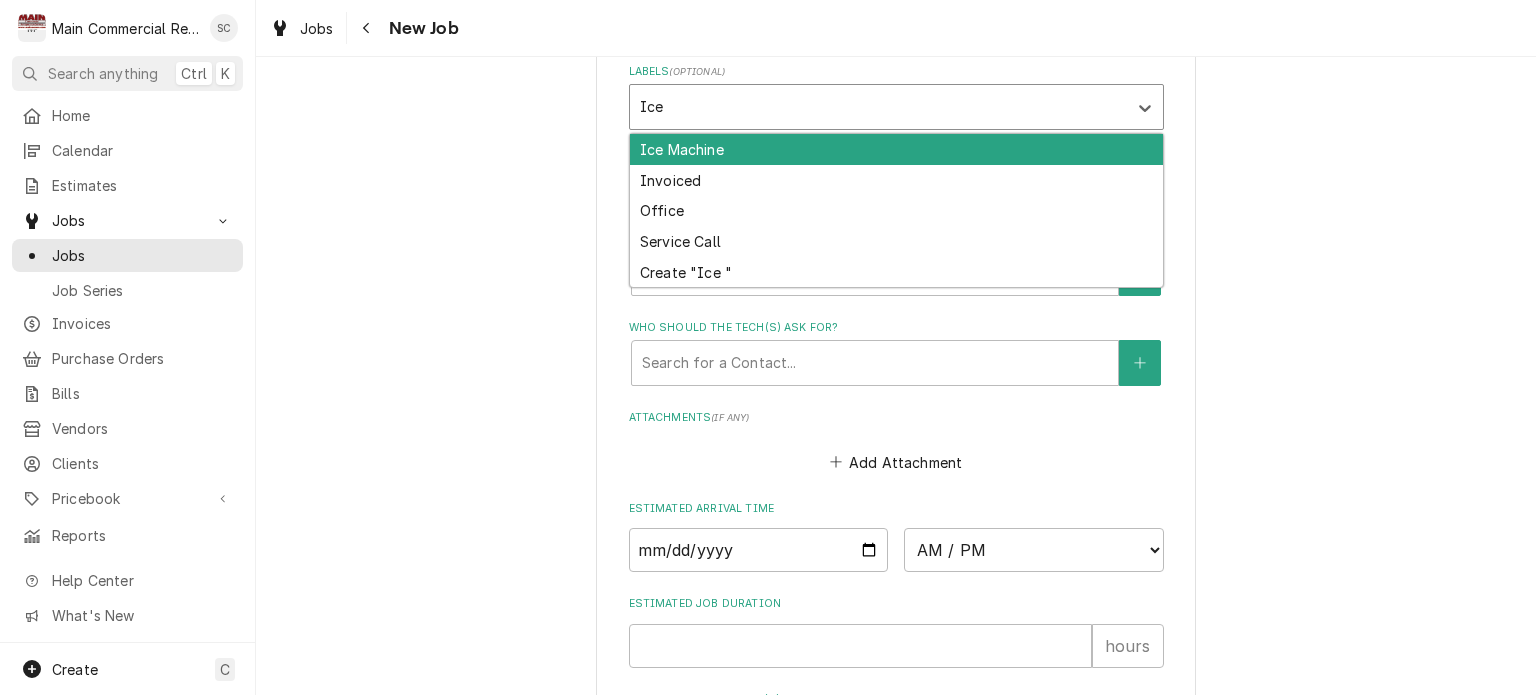 click on "Ice Machine" at bounding box center [896, 149] 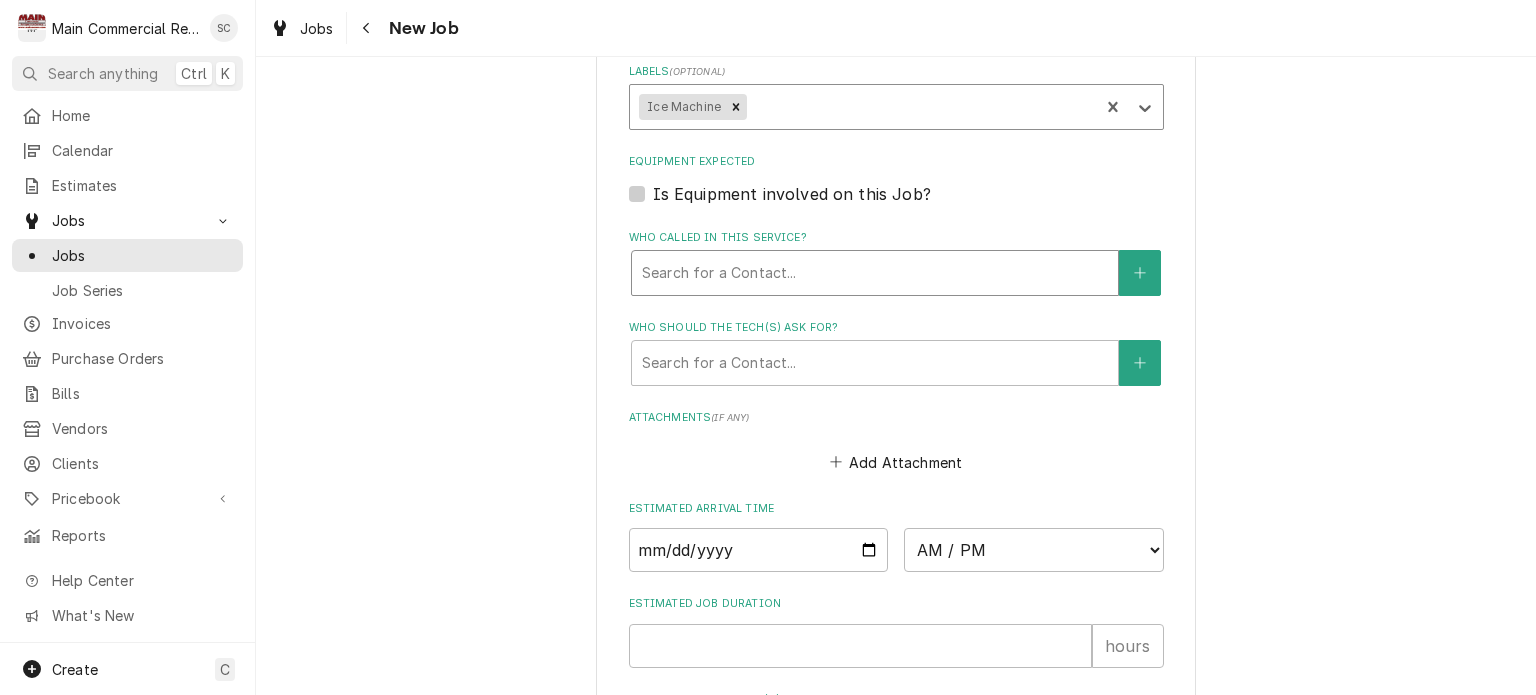click at bounding box center (875, 273) 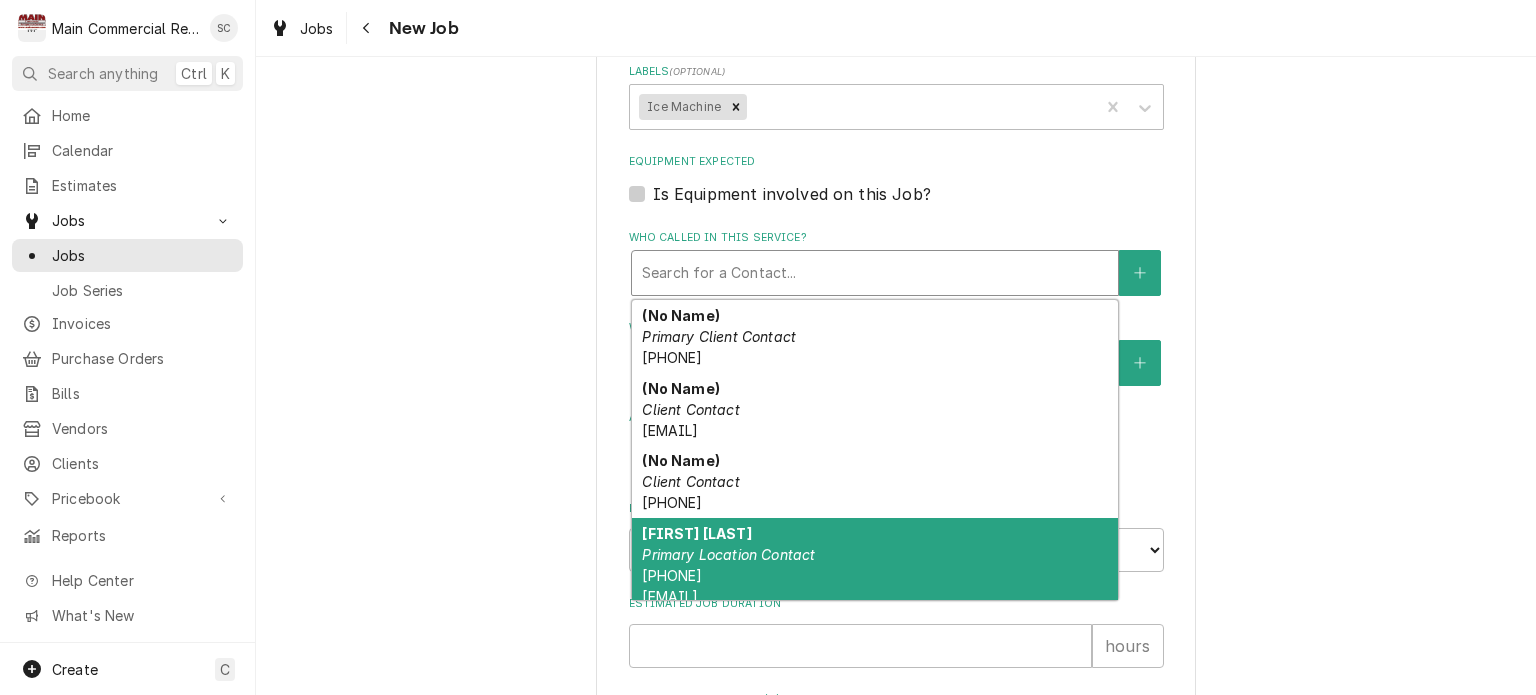 click on "David Tuttle Primary Location Contact (813) 997-5791 goldencorralzhills@yahoo.com" at bounding box center [875, 565] 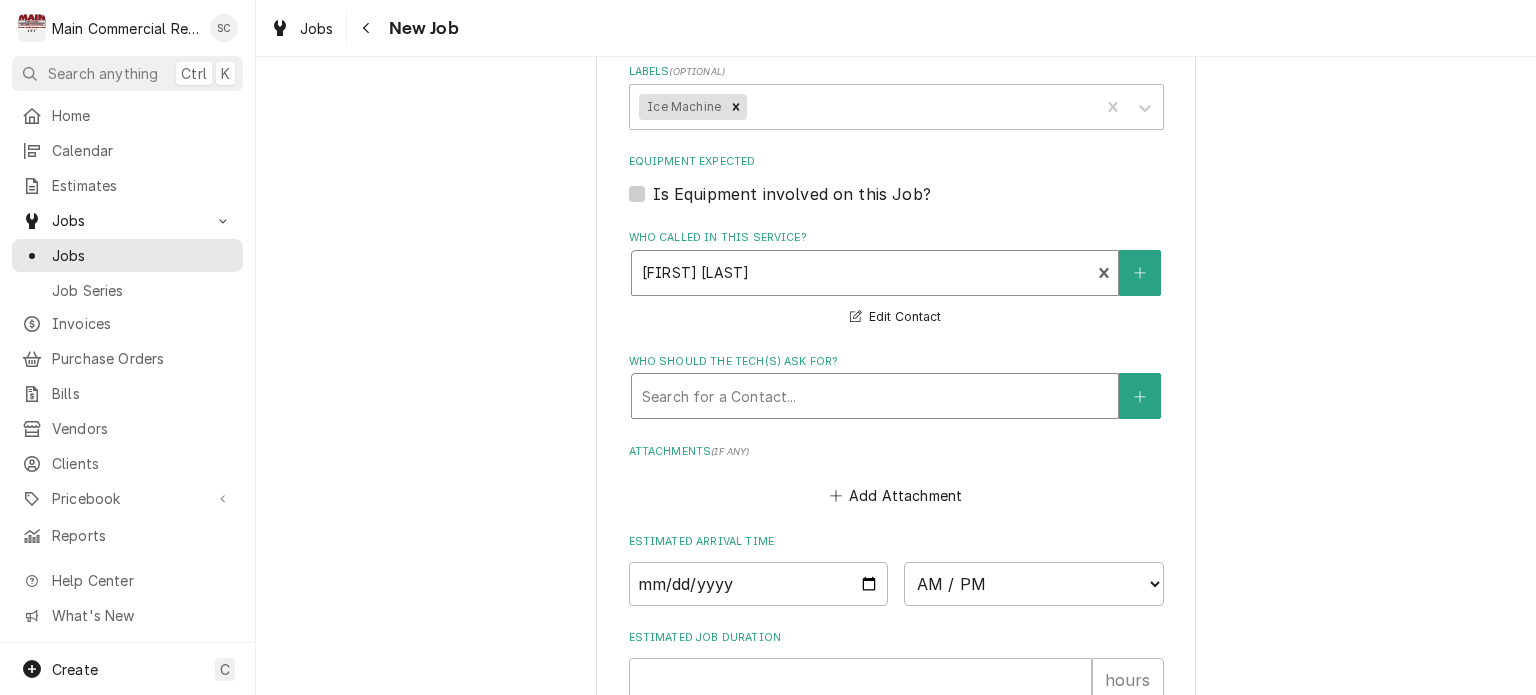 click at bounding box center [875, 396] 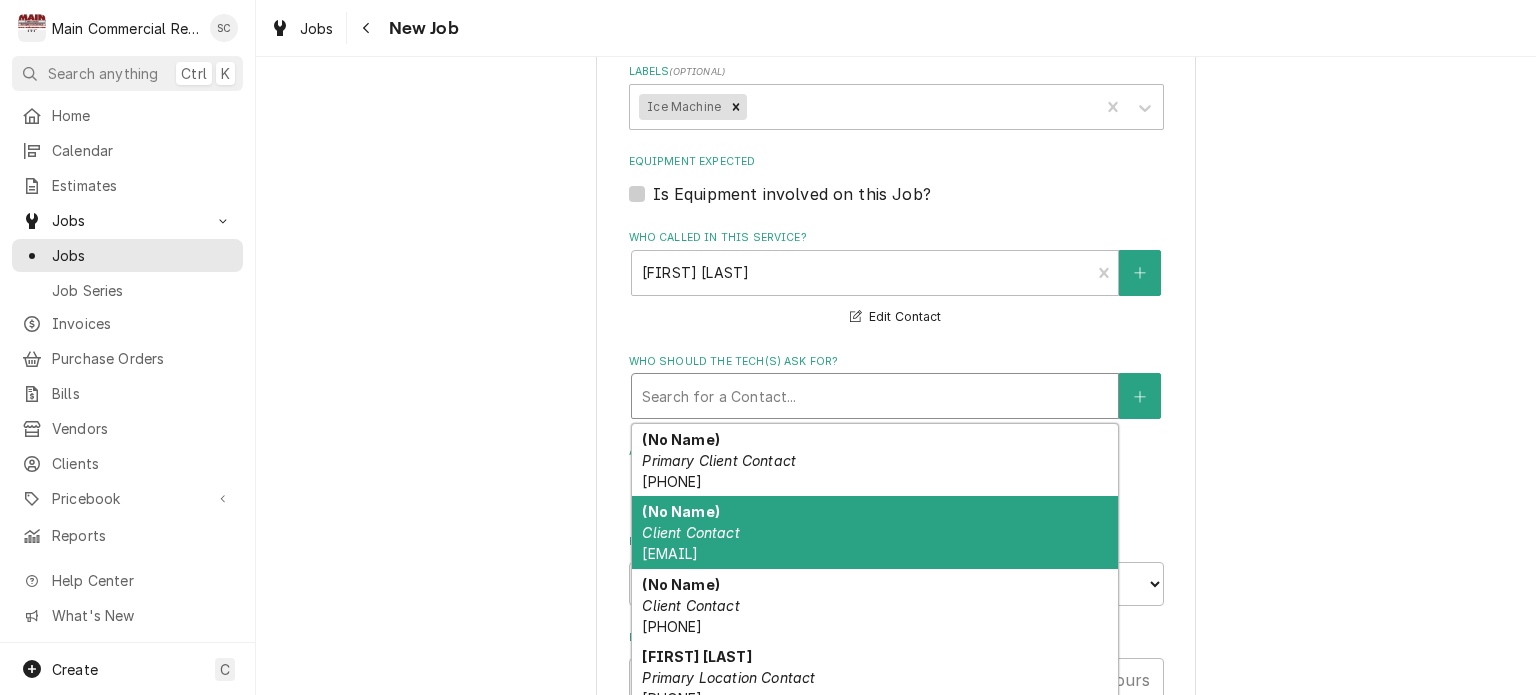 scroll, scrollTop: 108, scrollLeft: 0, axis: vertical 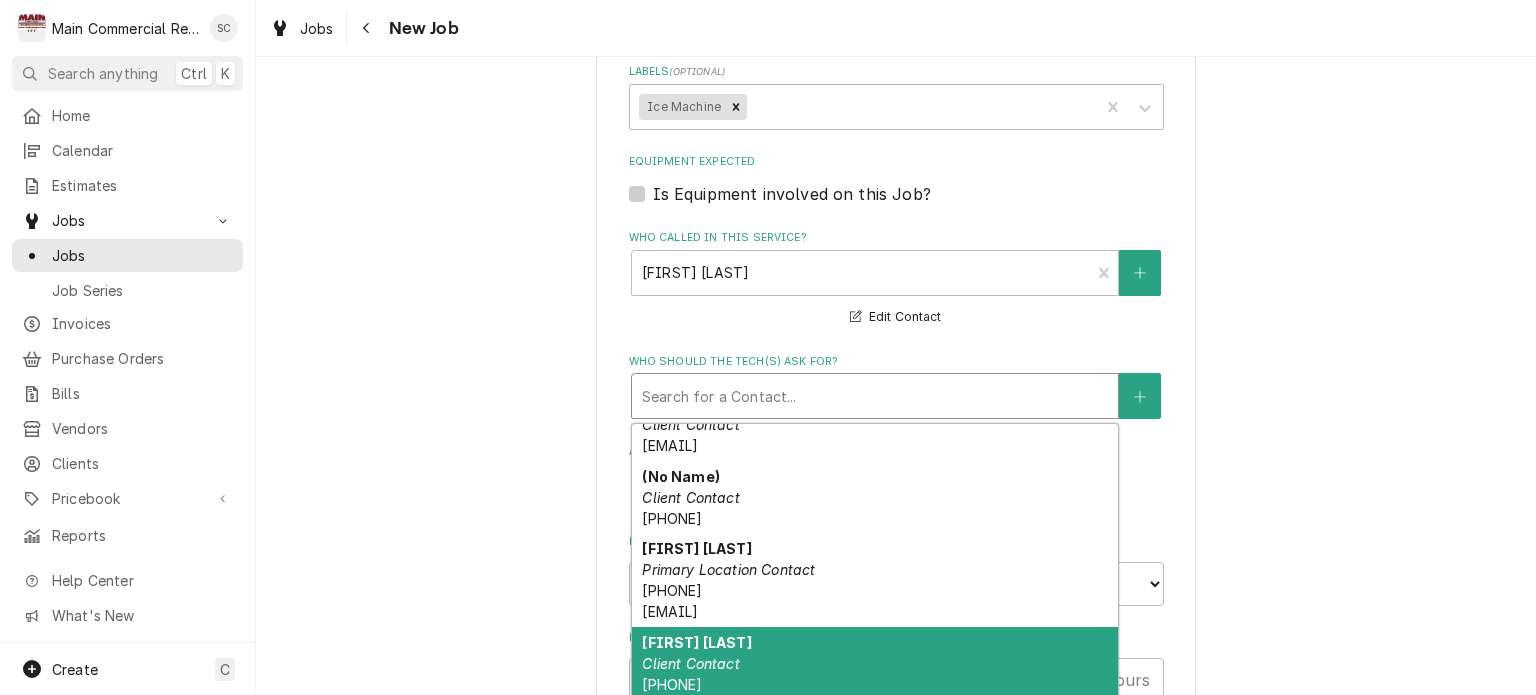 click on "David Tuttle Client Contact (813) 997-5791" at bounding box center [875, 663] 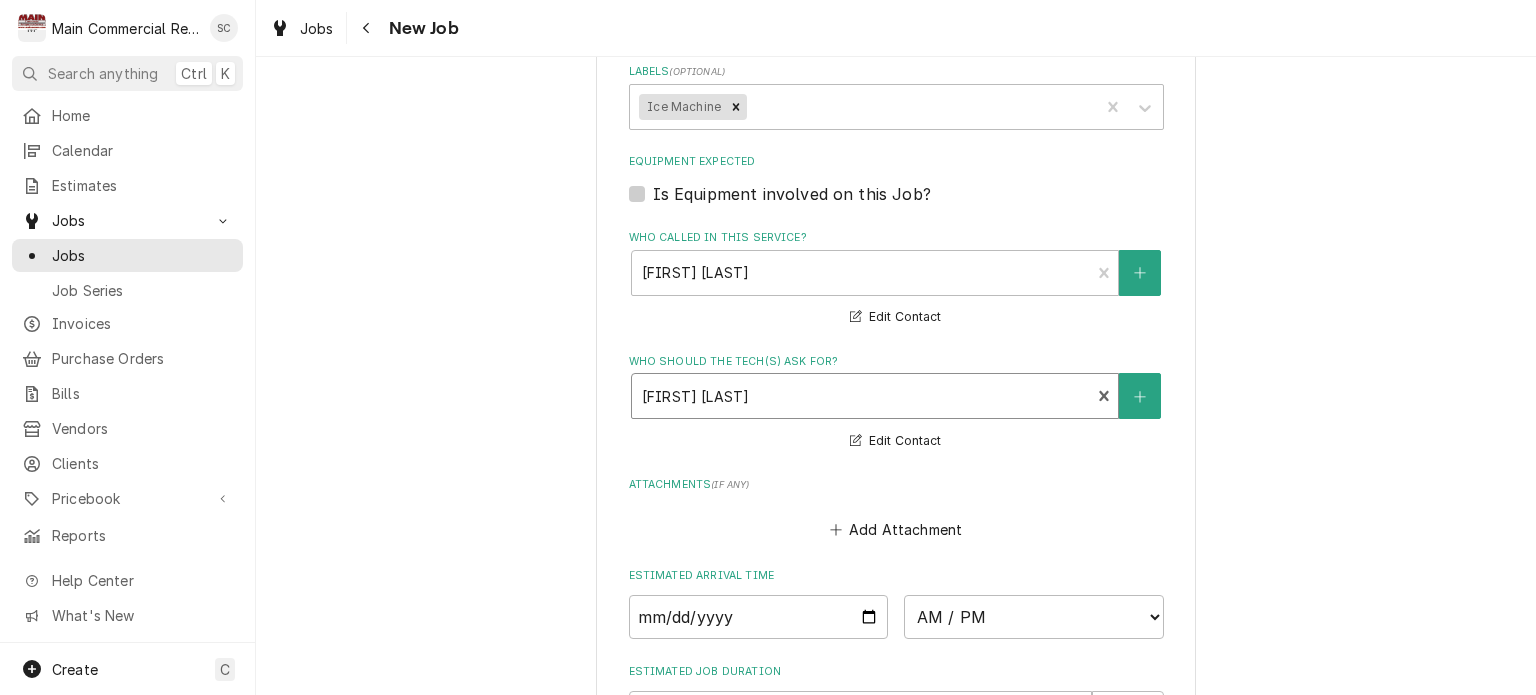 scroll, scrollTop: 1600, scrollLeft: 0, axis: vertical 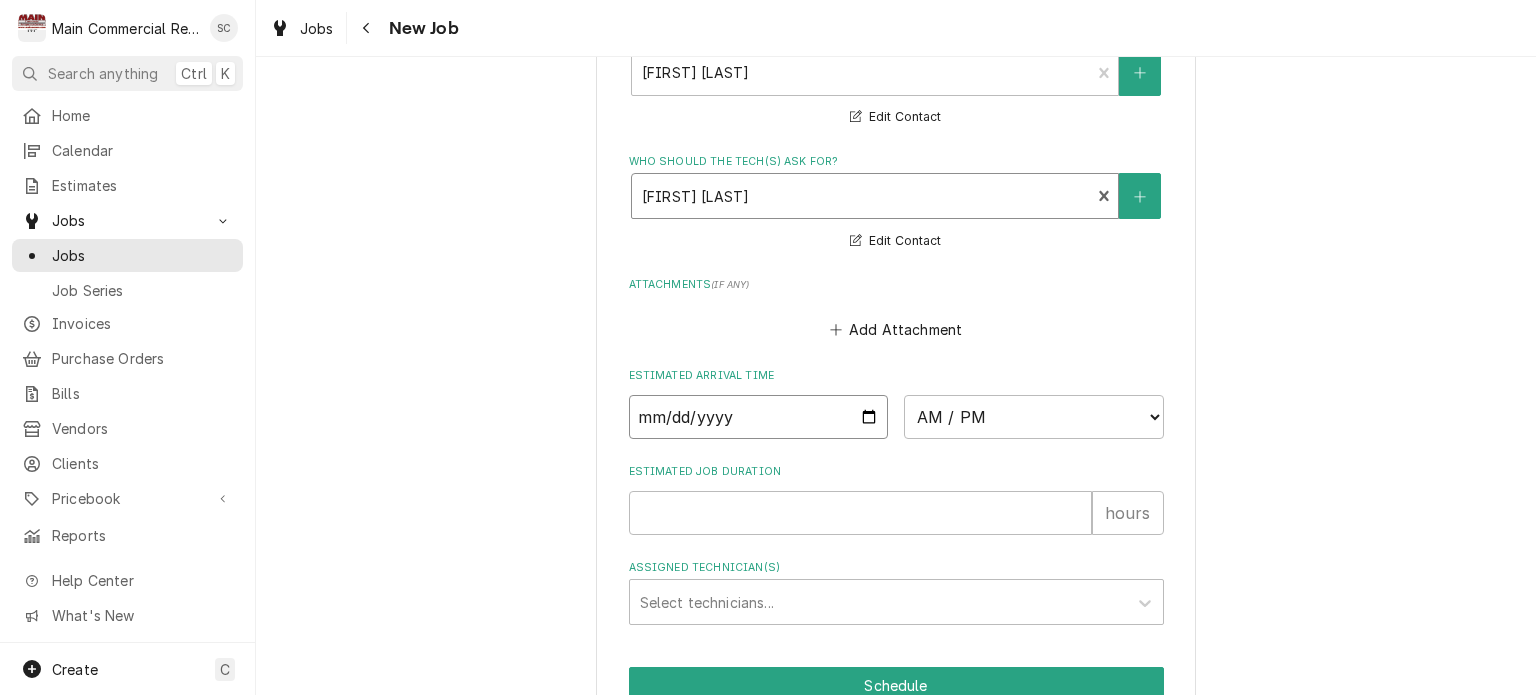 click at bounding box center [759, 417] 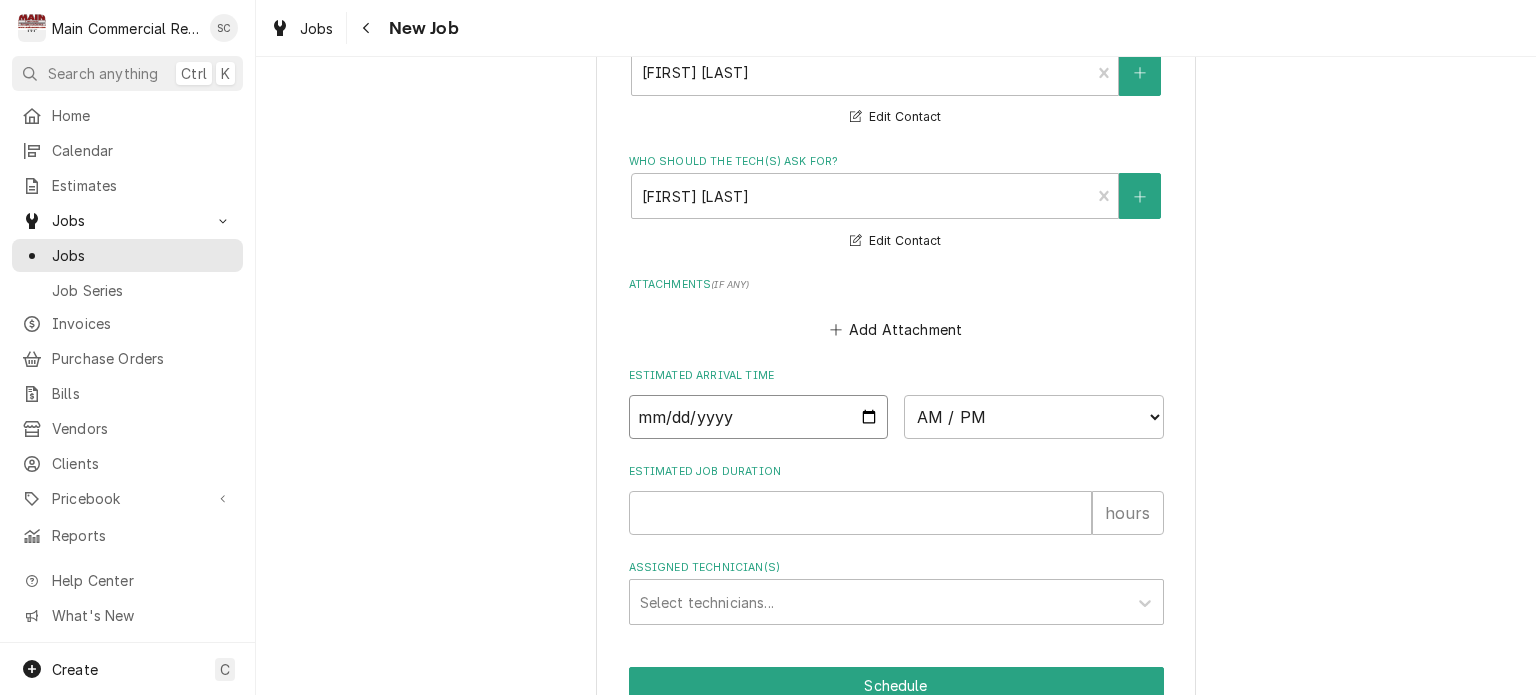 type on "x" 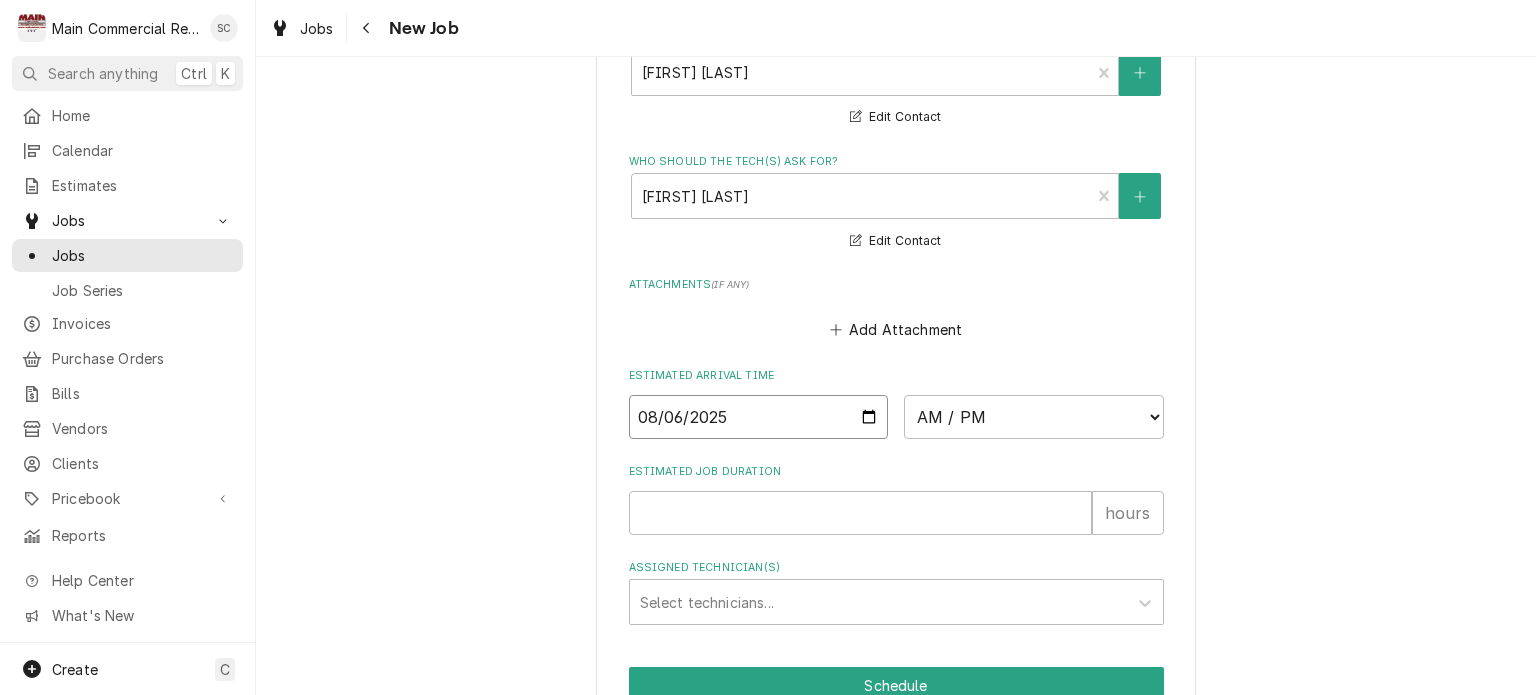 type on "2025-08-06" 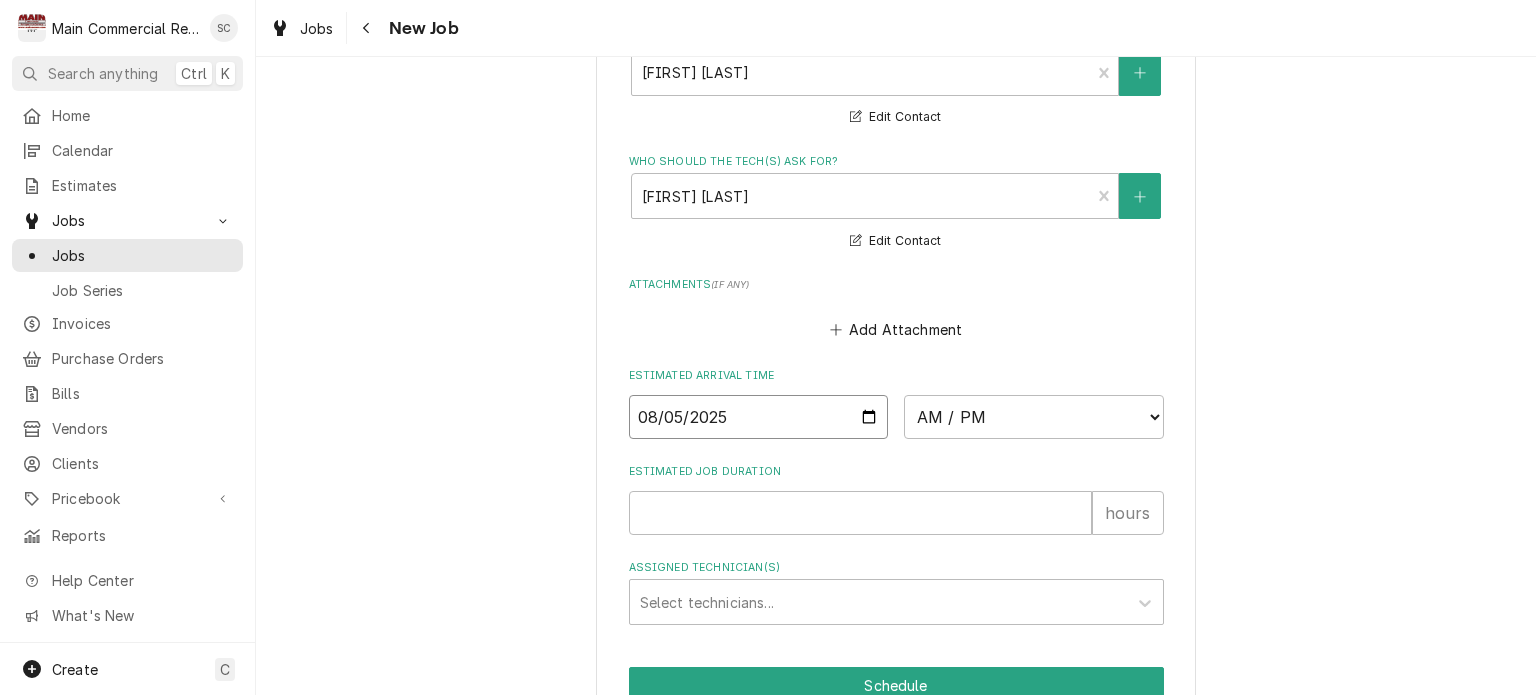 type on "x" 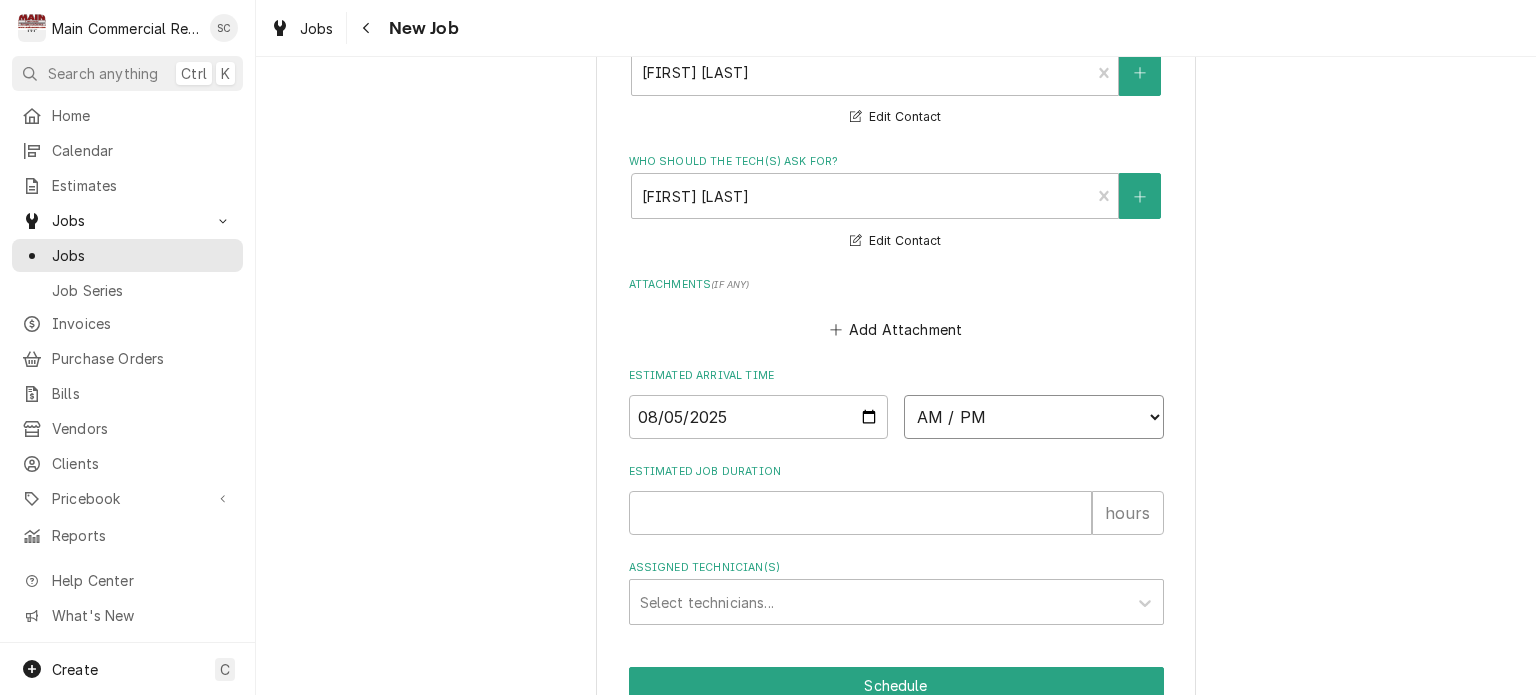 click on "AM / PM 6:00 AM 6:15 AM 6:30 AM 6:45 AM 7:00 AM 7:15 AM 7:30 AM 7:45 AM 8:00 AM 8:15 AM 8:30 AM 8:45 AM 9:00 AM 9:15 AM 9:30 AM 9:45 AM 10:00 AM 10:15 AM 10:30 AM 10:45 AM 11:00 AM 11:15 AM 11:30 AM 11:45 AM 12:00 PM 12:15 PM 12:30 PM 12:45 PM 1:00 PM 1:15 PM 1:30 PM 1:45 PM 2:00 PM 2:15 PM 2:30 PM 2:45 PM 3:00 PM 3:15 PM 3:30 PM 3:45 PM 4:00 PM 4:15 PM 4:30 PM 4:45 PM 5:00 PM 5:15 PM 5:30 PM 5:45 PM 6:00 PM 6:15 PM 6:30 PM 6:45 PM 7:00 PM 7:15 PM 7:30 PM 7:45 PM 8:00 PM 8:15 PM 8:30 PM 8:45 PM 9:00 PM 9:15 PM 9:30 PM 9:45 PM 10:00 PM 10:15 PM 10:30 PM 10:45 PM 11:00 PM 11:15 PM 11:30 PM 11:45 PM 12:00 AM 12:15 AM 12:30 AM 12:45 AM 1:00 AM 1:15 AM 1:30 AM 1:45 AM 2:00 AM 2:15 AM 2:30 AM 2:45 AM 3:00 AM 3:15 AM 3:30 AM 3:45 AM 4:00 AM 4:15 AM 4:30 AM 4:45 AM 5:00 AM 5:15 AM 5:30 AM 5:45 AM" at bounding box center (1034, 417) 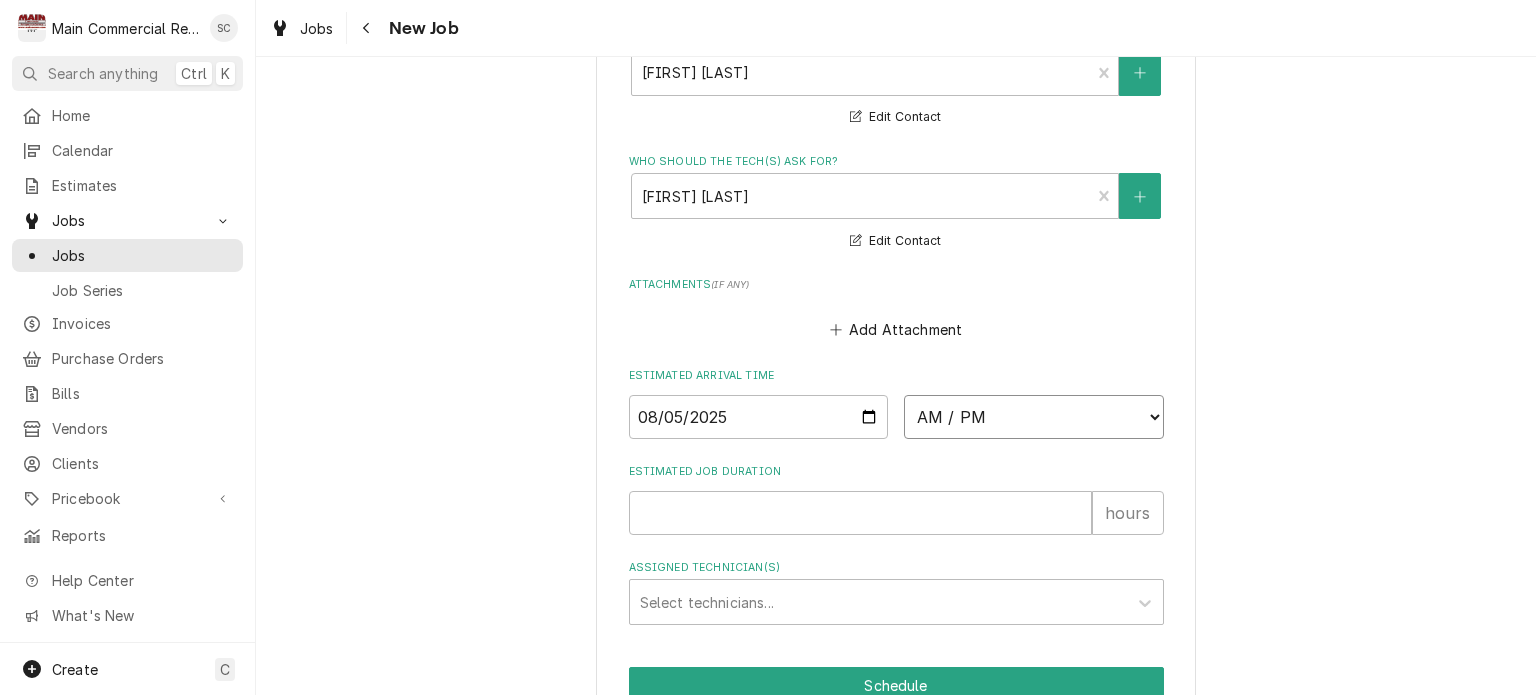 select on "12:00:00" 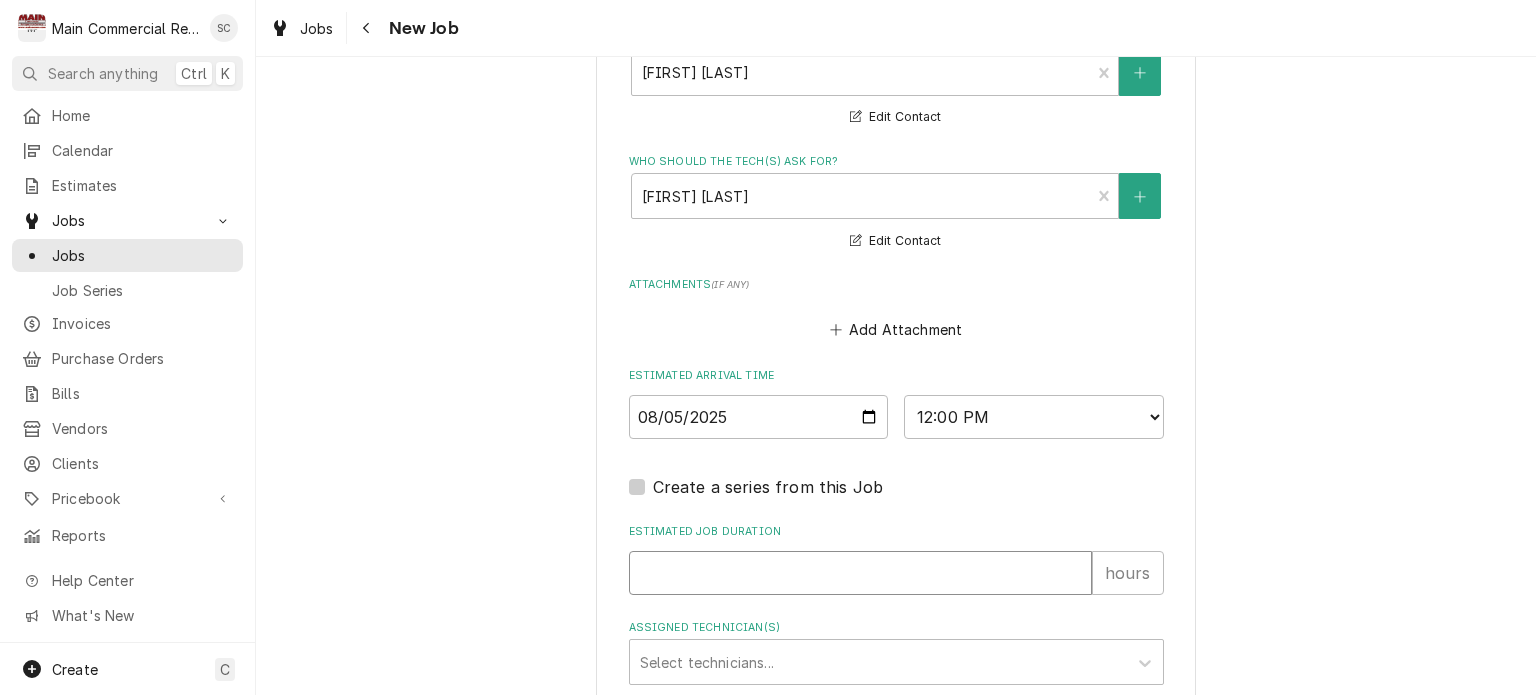 click on "Estimated Job Duration" at bounding box center (860, 573) 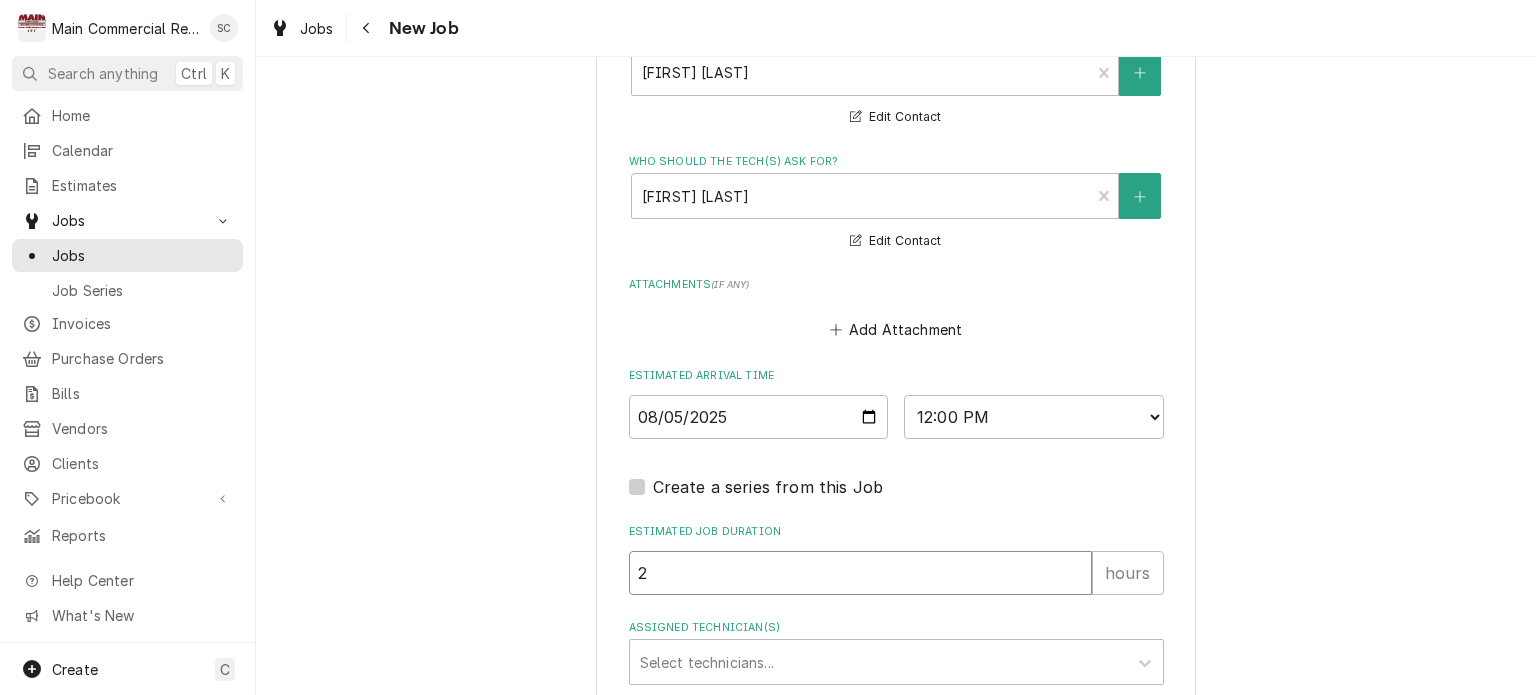 type on "2" 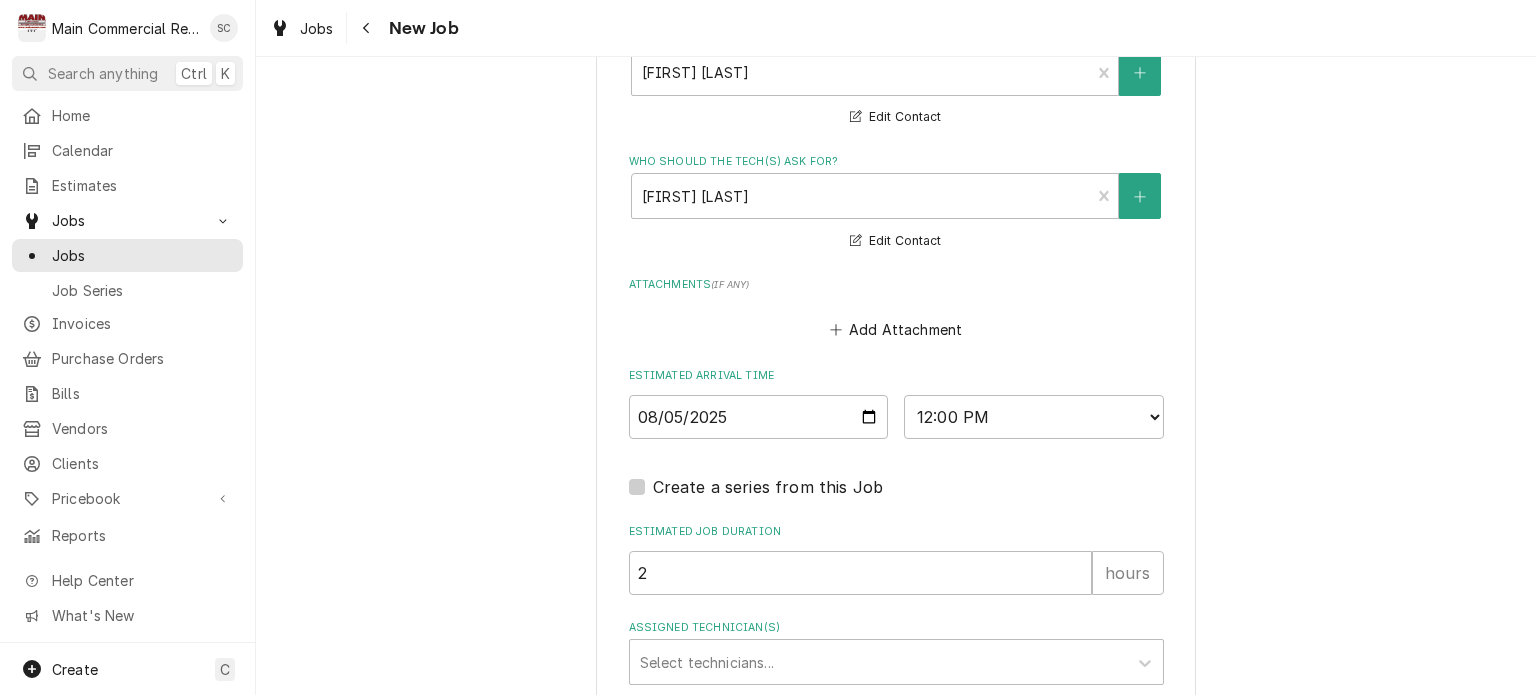 scroll, scrollTop: 1756, scrollLeft: 0, axis: vertical 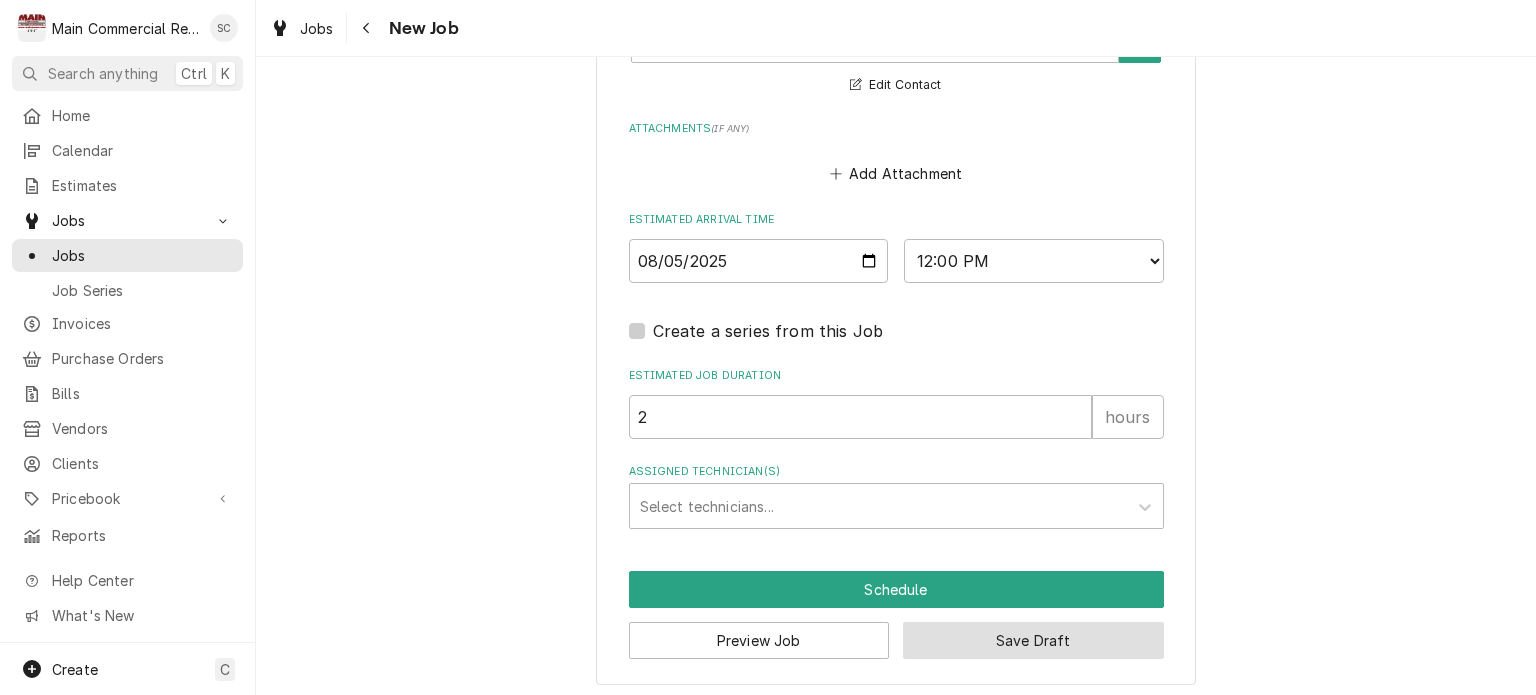 click on "Save Draft" at bounding box center [1033, 640] 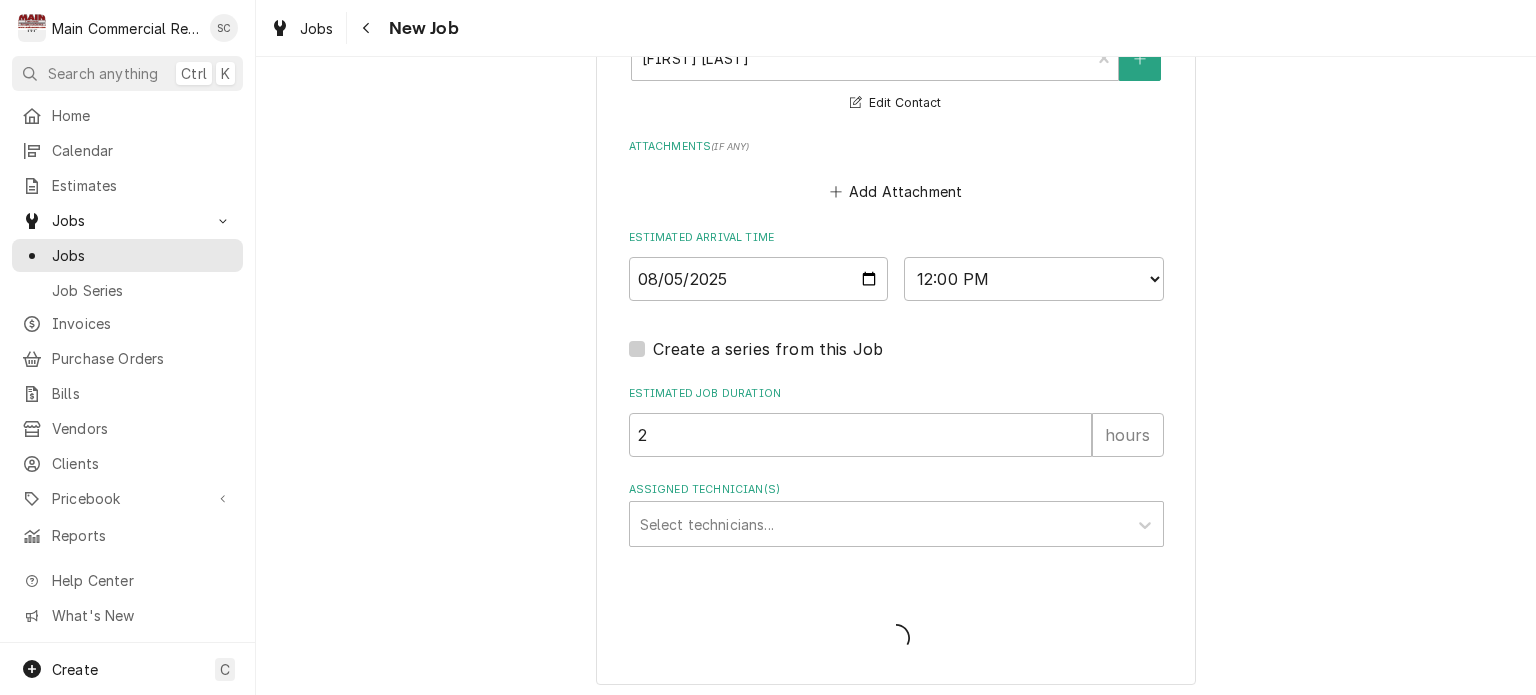 type on "x" 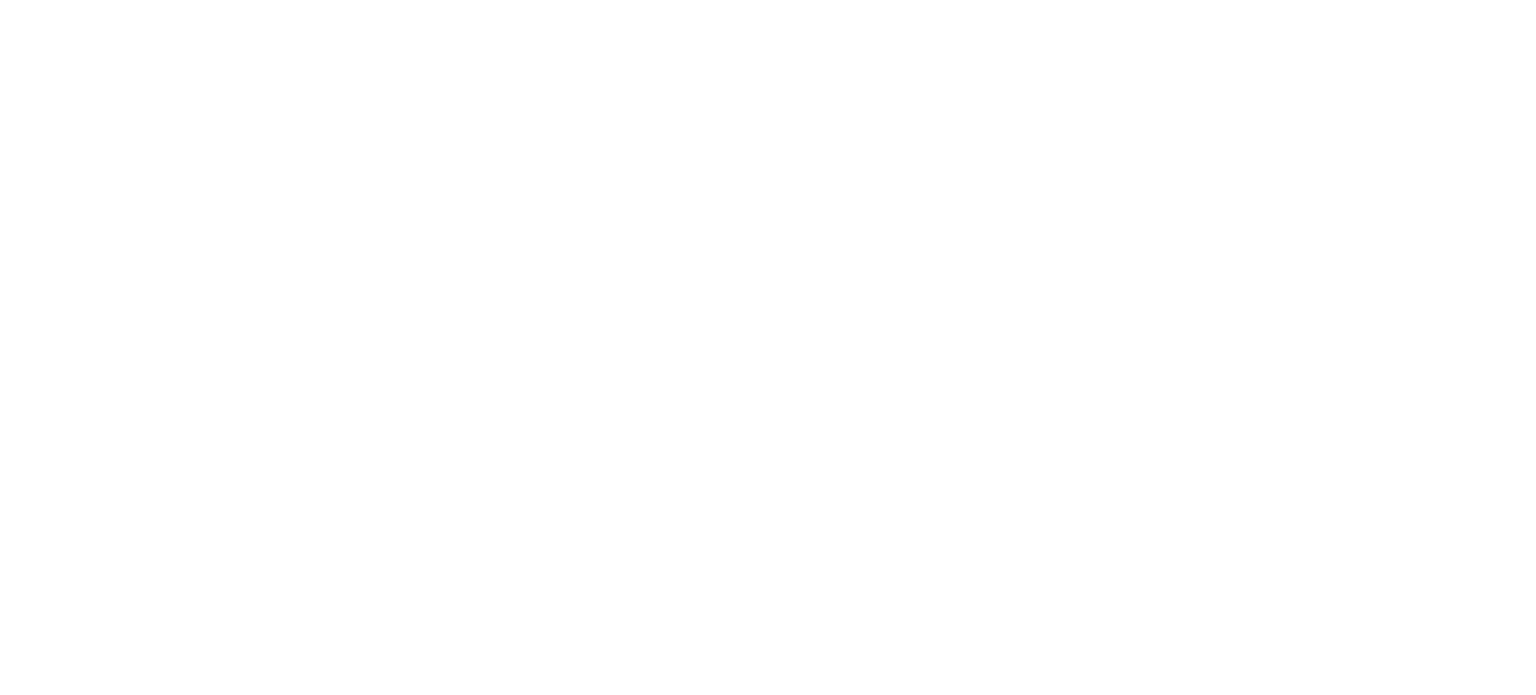 scroll, scrollTop: 0, scrollLeft: 0, axis: both 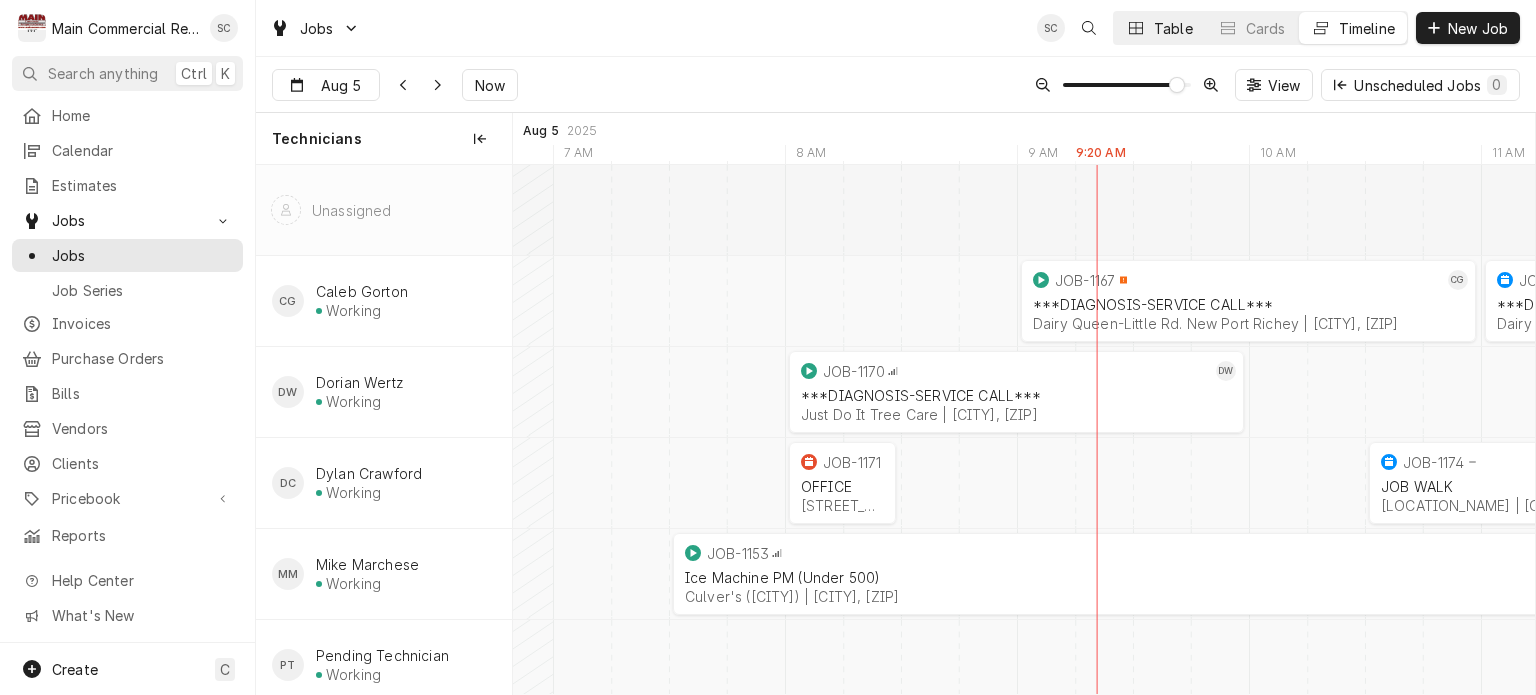 click on "Table" at bounding box center [1173, 28] 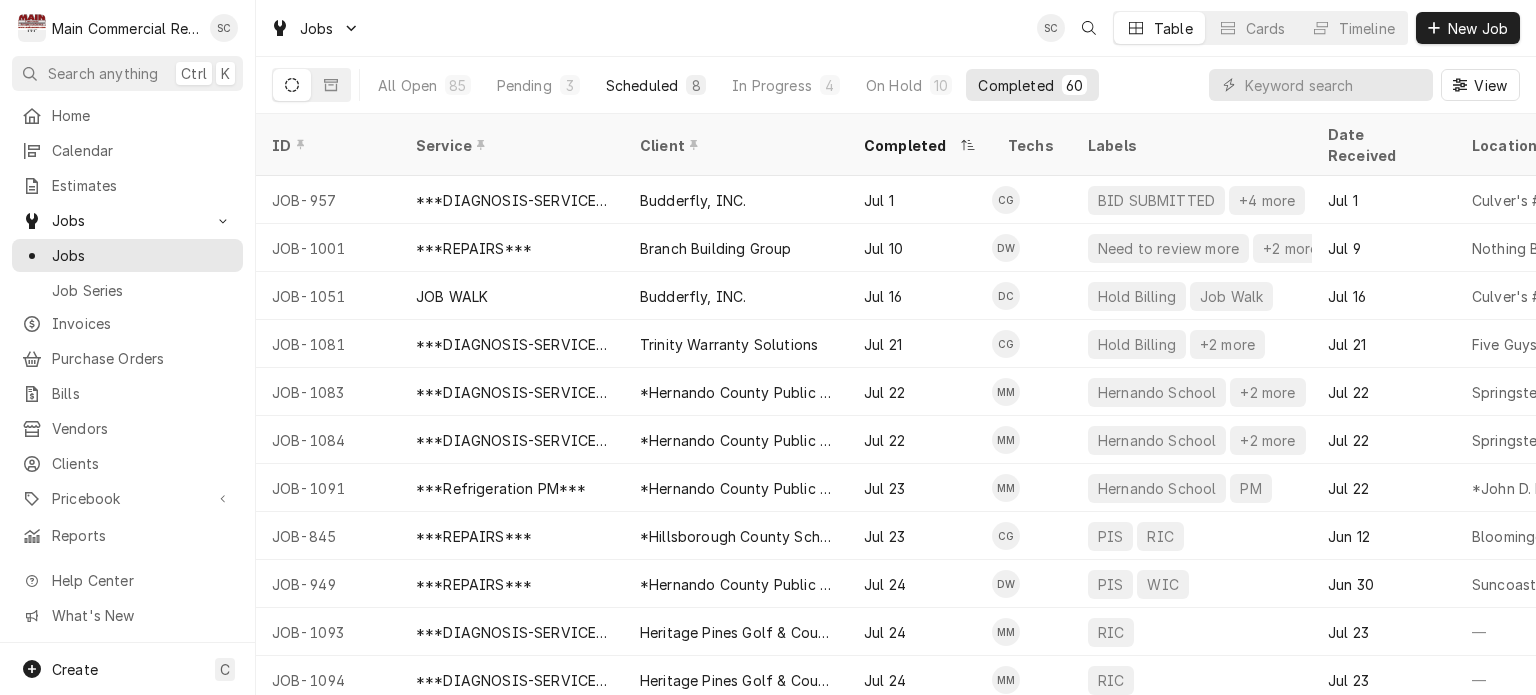 click on "Scheduled 8" at bounding box center (656, 85) 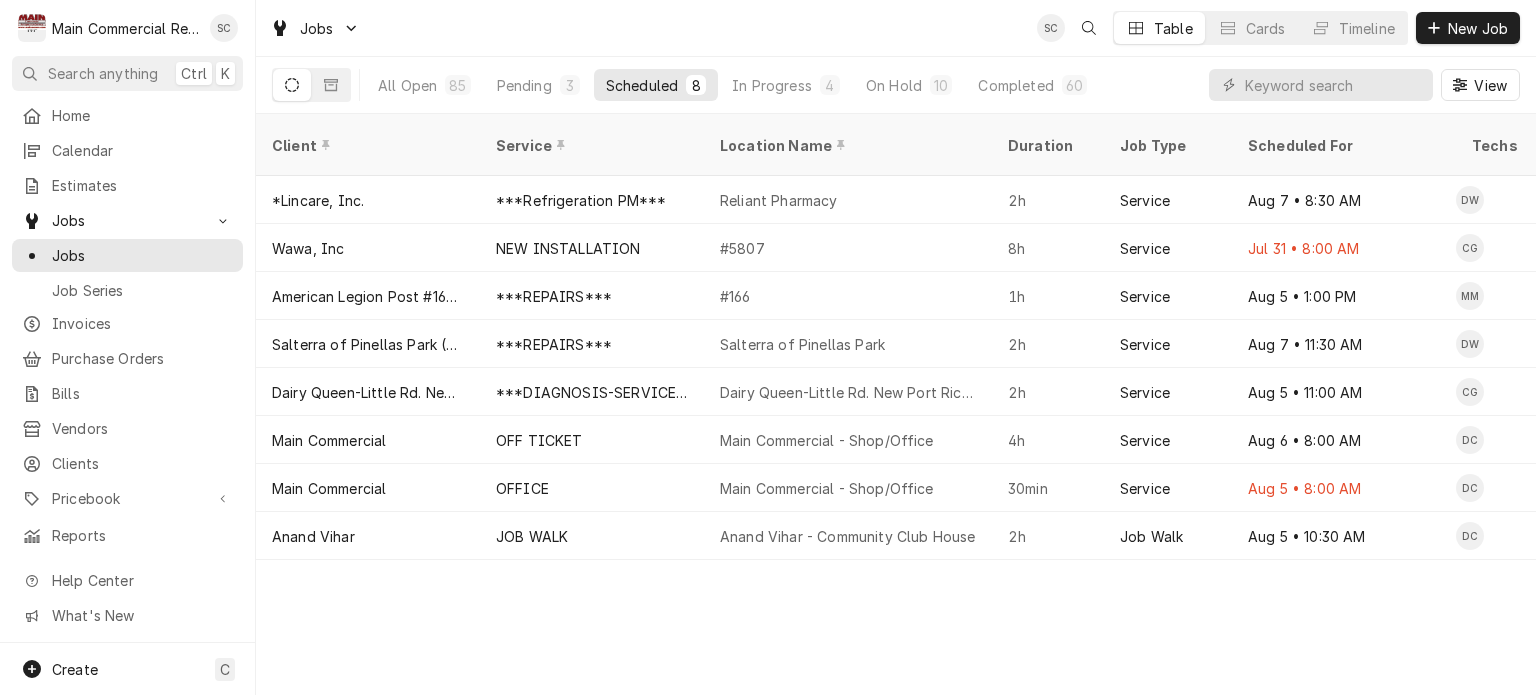 click on "Client Service Location Name Duration Job Type Scheduled For Techs Status Labels ID Priority Date Received Location Address Scheduled Last Modified *Lincare, Inc. ***Refrigeration PM*** Reliant Pharmacy 2h Service Aug 7   • 8:30 AM DW Upcoming PM JOB-1075 No Priority Jul 21   [NUMBER] [STREET_NAME], [CITY], [STATE] [ZIP] Aug 1   Aug 1   Wawa, Inc NEW INSTALLATION #5807 8h Service Jul 31   • 8:00 AM CG Past Due No Charge JOB-1116 Urgent Jul 25   [NUMBER] [STREET_NAME], [CITY], [STATE] [ZIP] Jul 25   Jul 25   American Legion Post #166-Homosassa ***REPAIRS*** #166 1h Service Aug 5   • 1:00 PM MM Upcoming A/C JOB-1157 Low Aug 1   [NUMBER] [STREET_NAME], [CITY], [STATE] [ZIP] Aug 4   Aug 4   Salterra of Pinellas Park (Previously Volante) ***REPAIRS*** Salterra of Pinellas Park 2h Service Aug 7   • 11:30 AM DW Upcoming Baker +4 more JOB-1162 No Priority Aug 1   [NUMBER] [STREET_NAME], [CITY], [STATE] [ZIP] Aug 1   Aug 1   Dairy Queen-Little Rd. New Port Richey ***DIAGNOSIS-SERVICE CALL*** 2h Service Aug 5   CG WIC" at bounding box center (896, 404) 